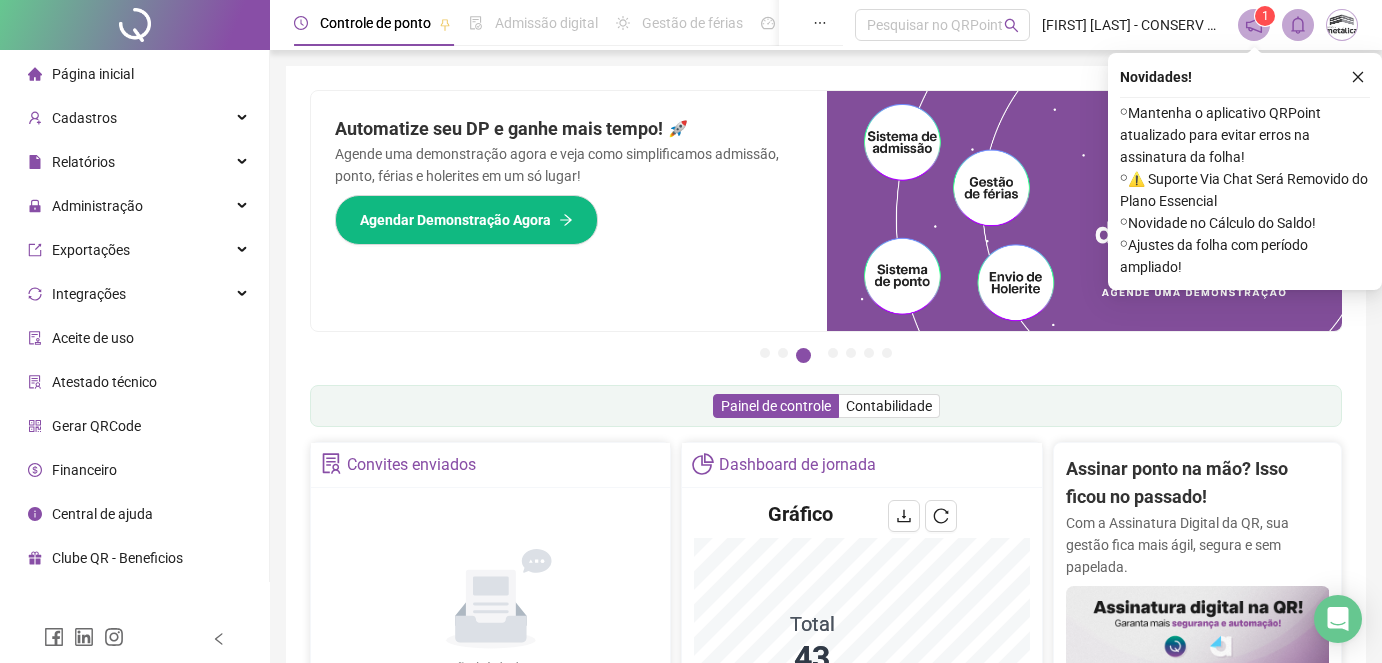 scroll, scrollTop: 0, scrollLeft: 0, axis: both 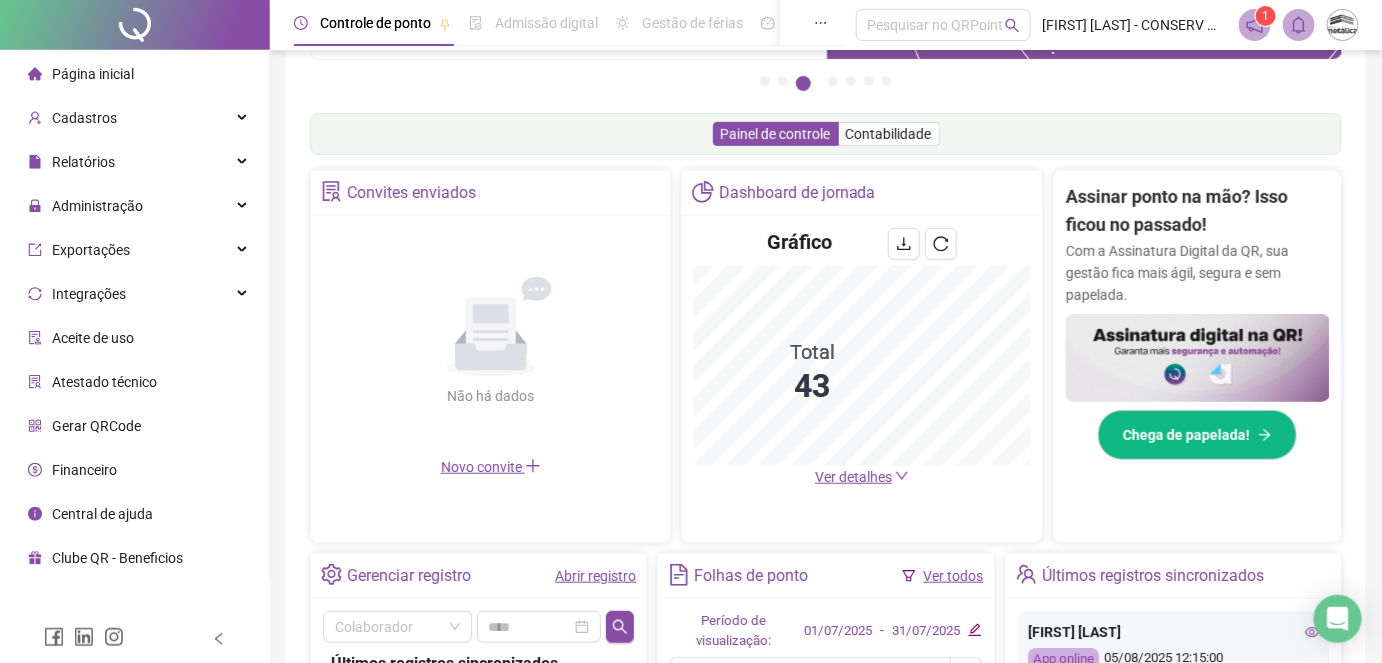 click on "Ver detalhes" at bounding box center (853, 477) 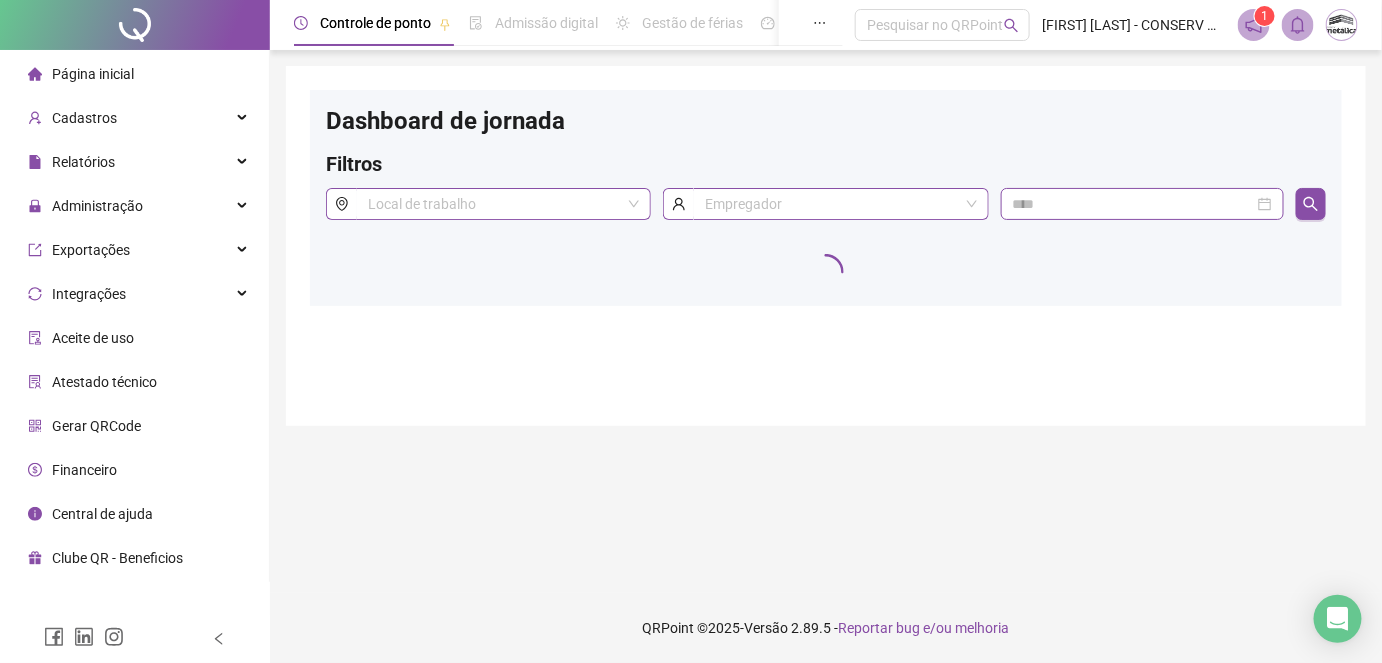 scroll, scrollTop: 0, scrollLeft: 0, axis: both 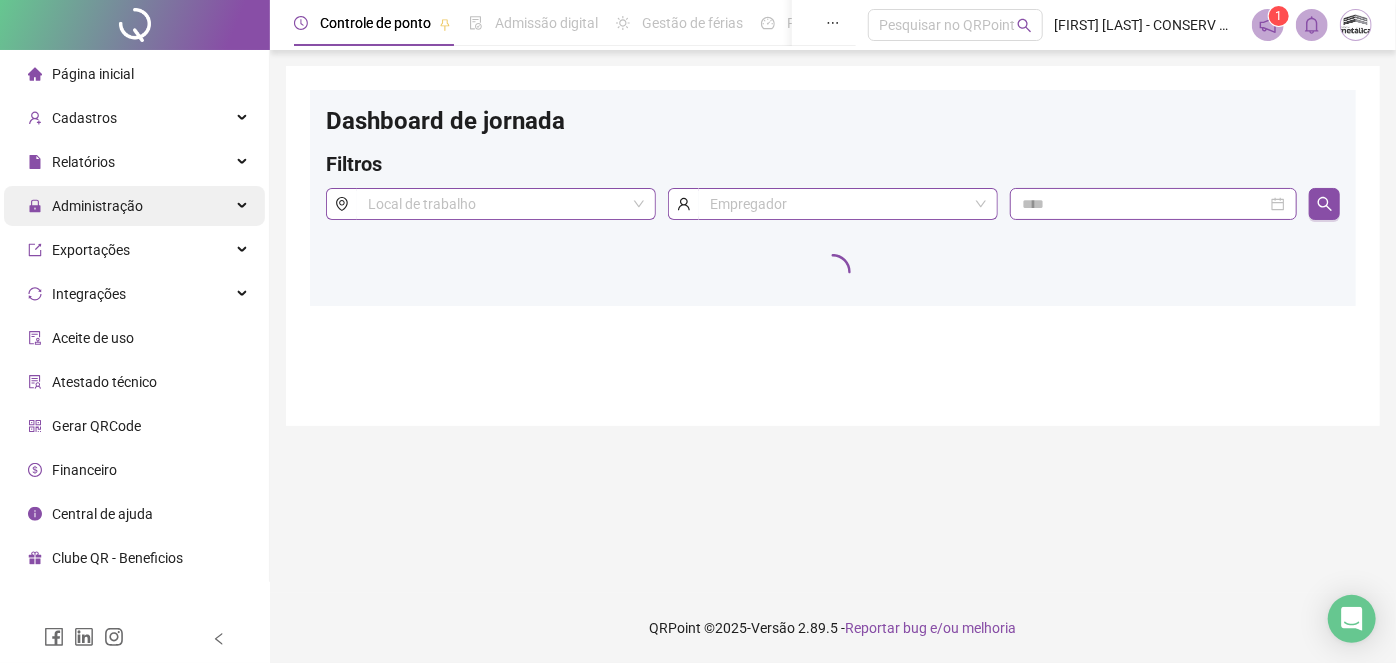 click on "Administração" at bounding box center [97, 206] 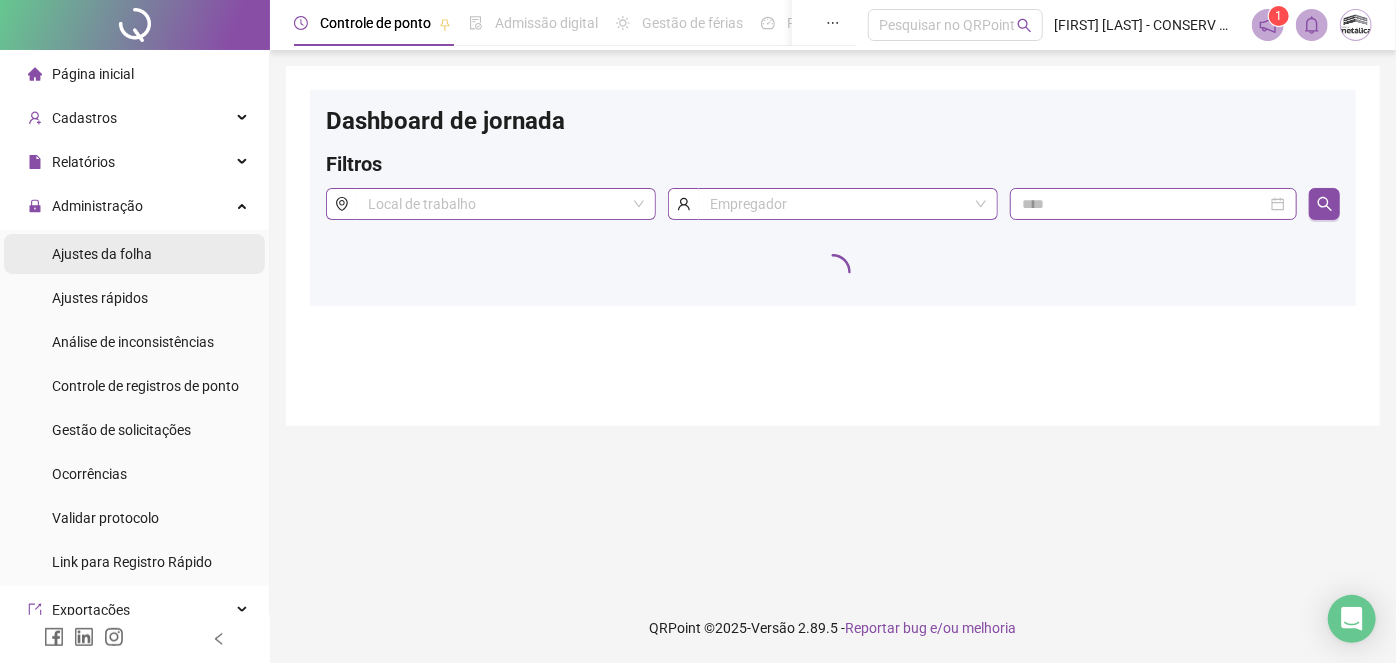 click on "Ajustes da folha" at bounding box center [102, 254] 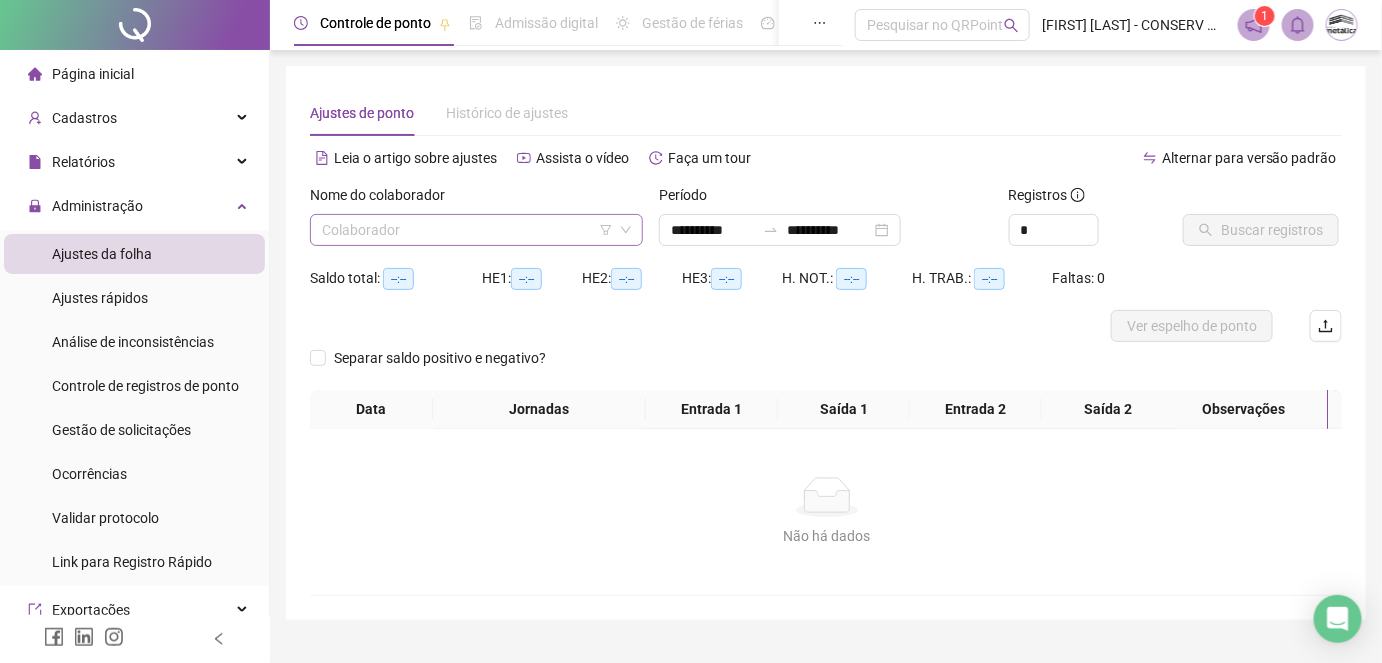 click on "Colaborador" at bounding box center (476, 230) 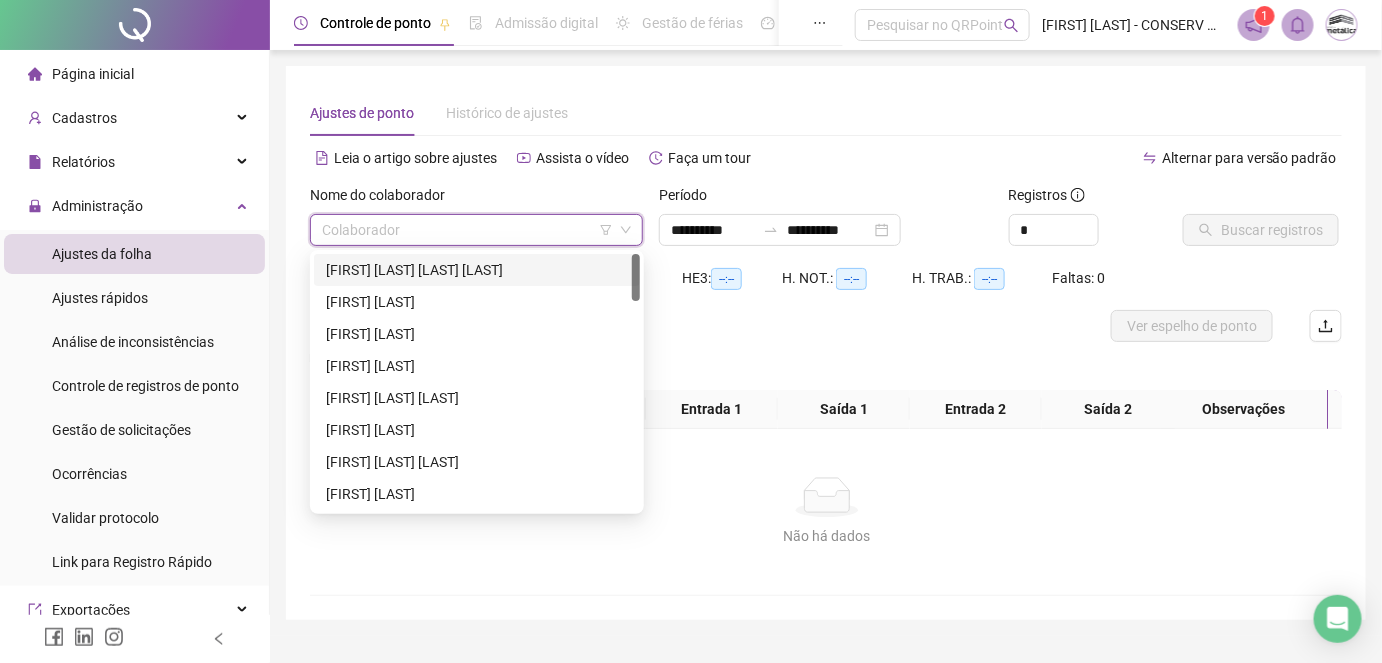 click on "[FIRST] [LAST]" at bounding box center (477, 302) 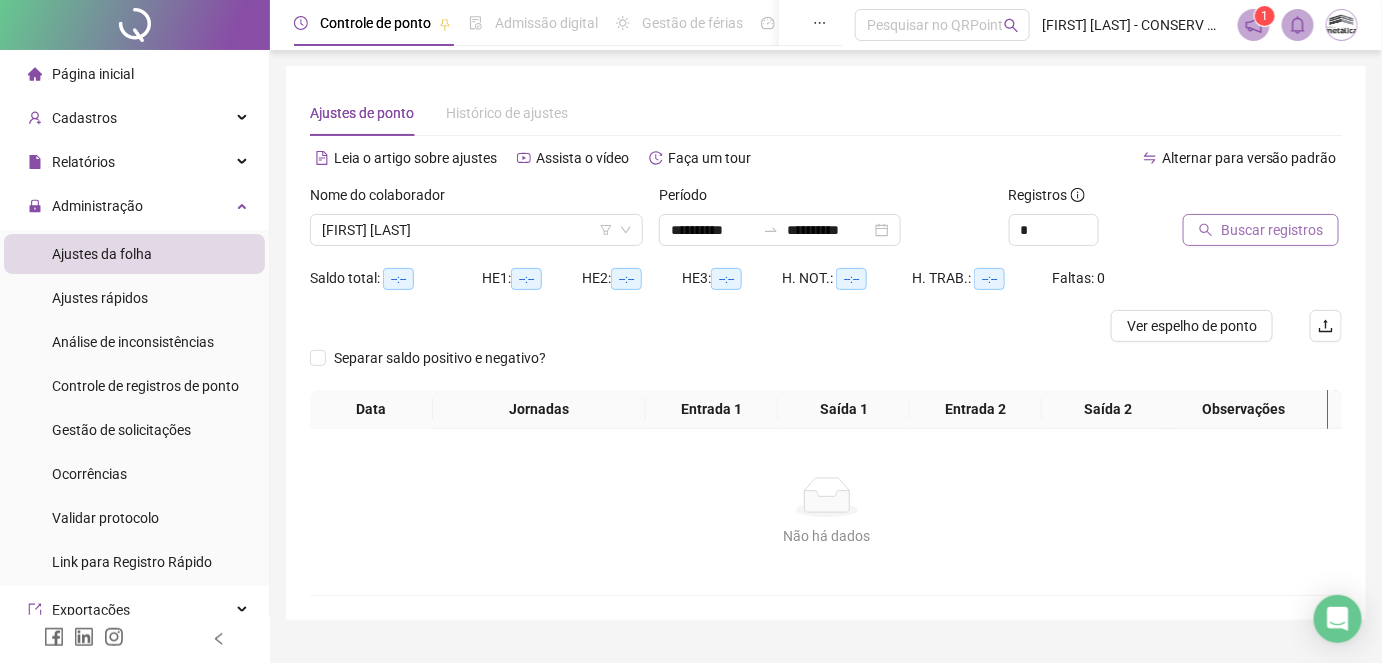 click on "Buscar registros" at bounding box center (1272, 230) 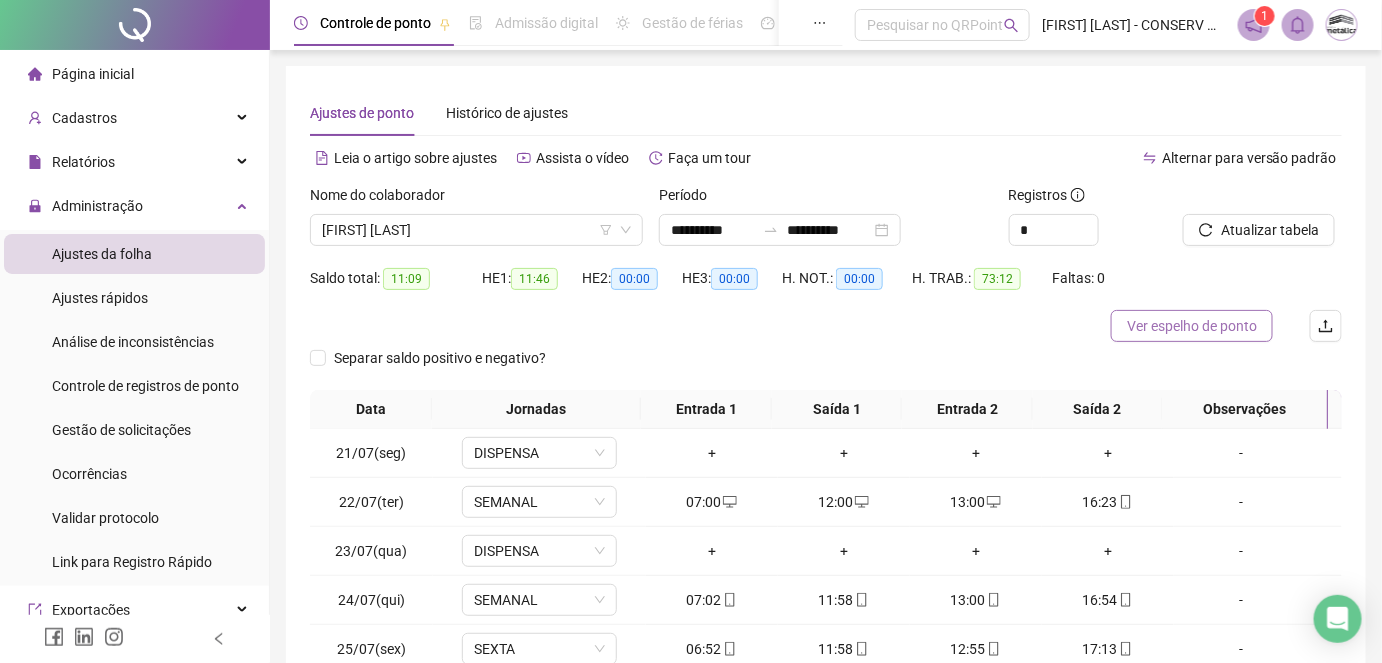 click on "Ver espelho de ponto" at bounding box center (1192, 326) 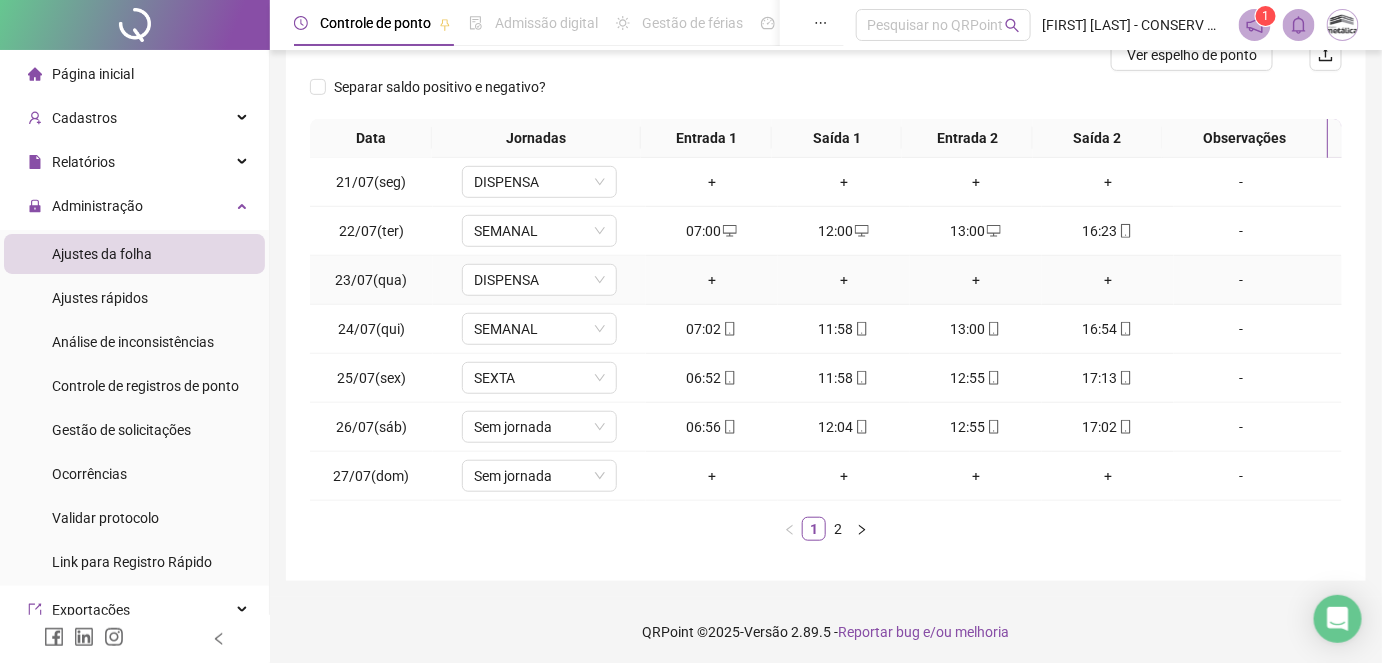 scroll, scrollTop: 272, scrollLeft: 0, axis: vertical 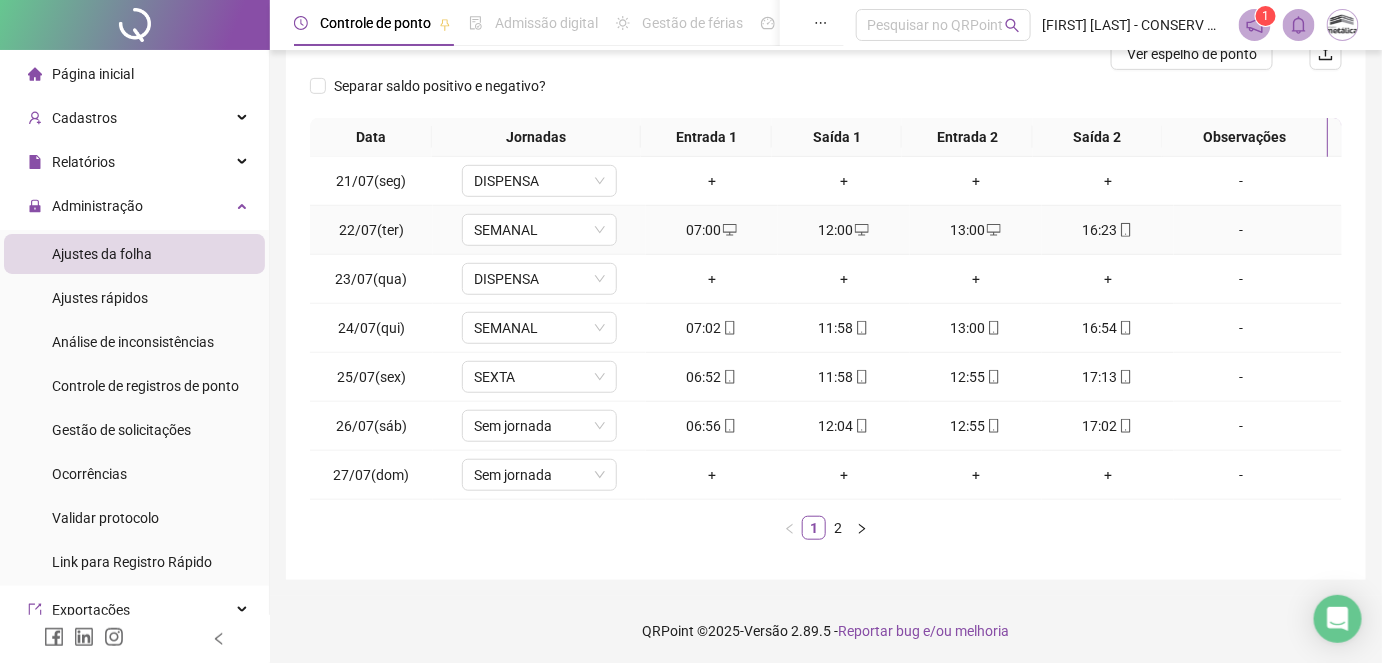 click on "16:23" at bounding box center [1108, 230] 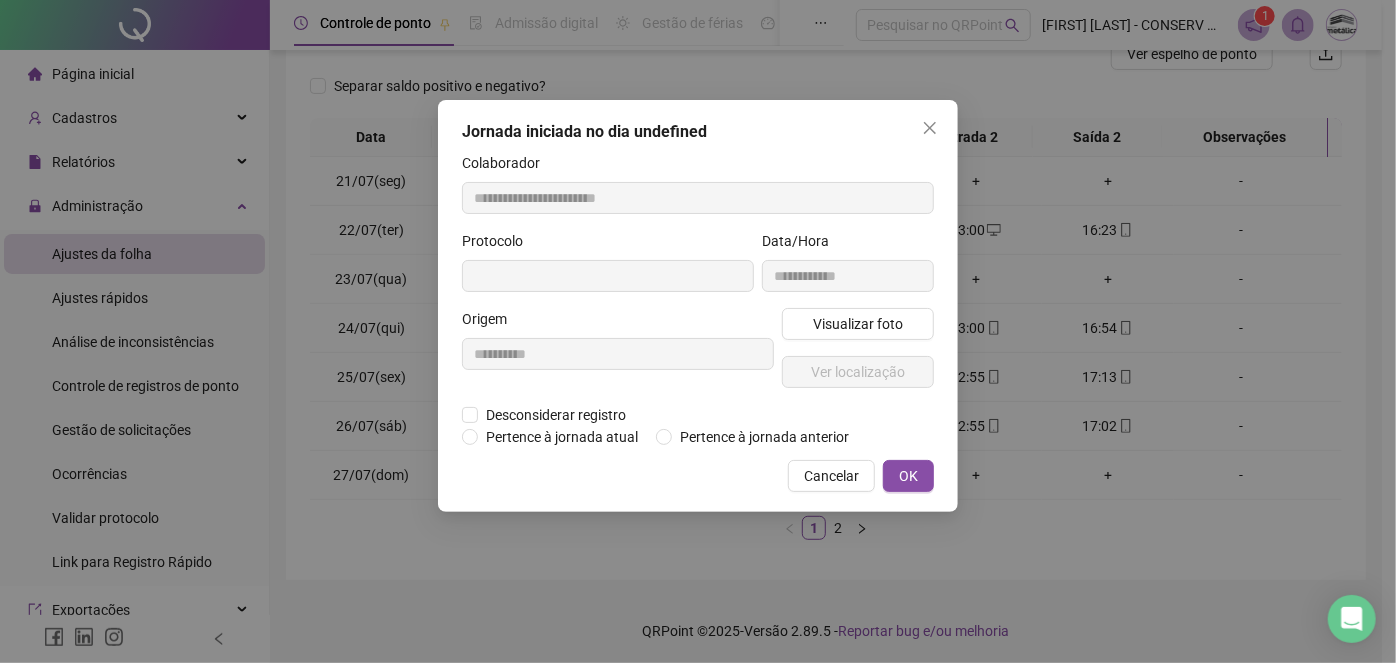type on "**********" 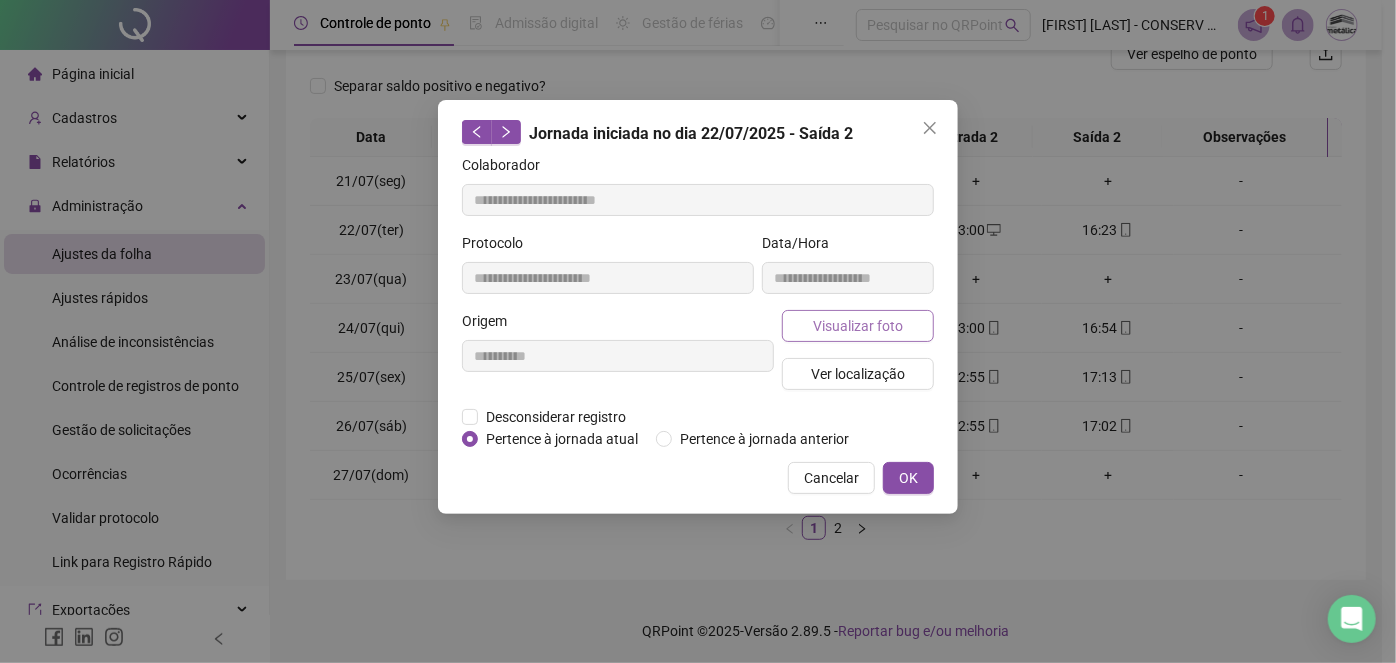 click on "Visualizar foto" at bounding box center (858, 326) 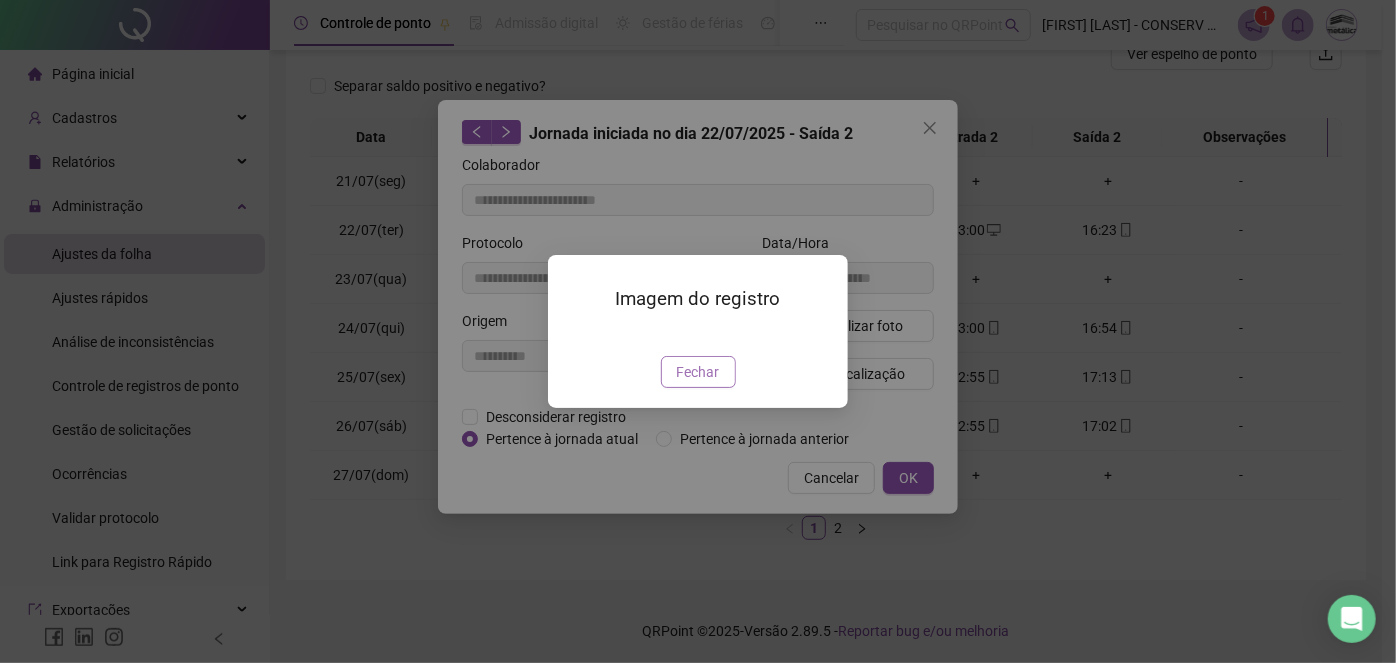 click on "Fechar" at bounding box center (698, 372) 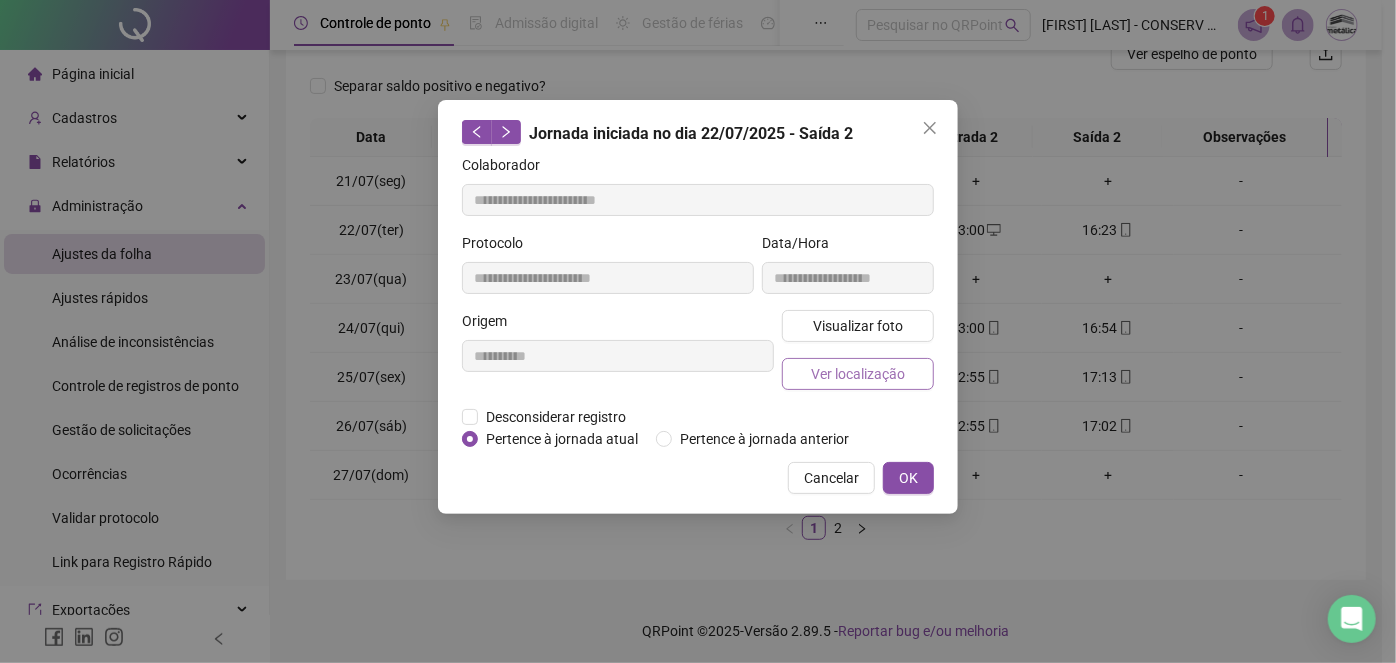 click on "Ver localização" at bounding box center [858, 374] 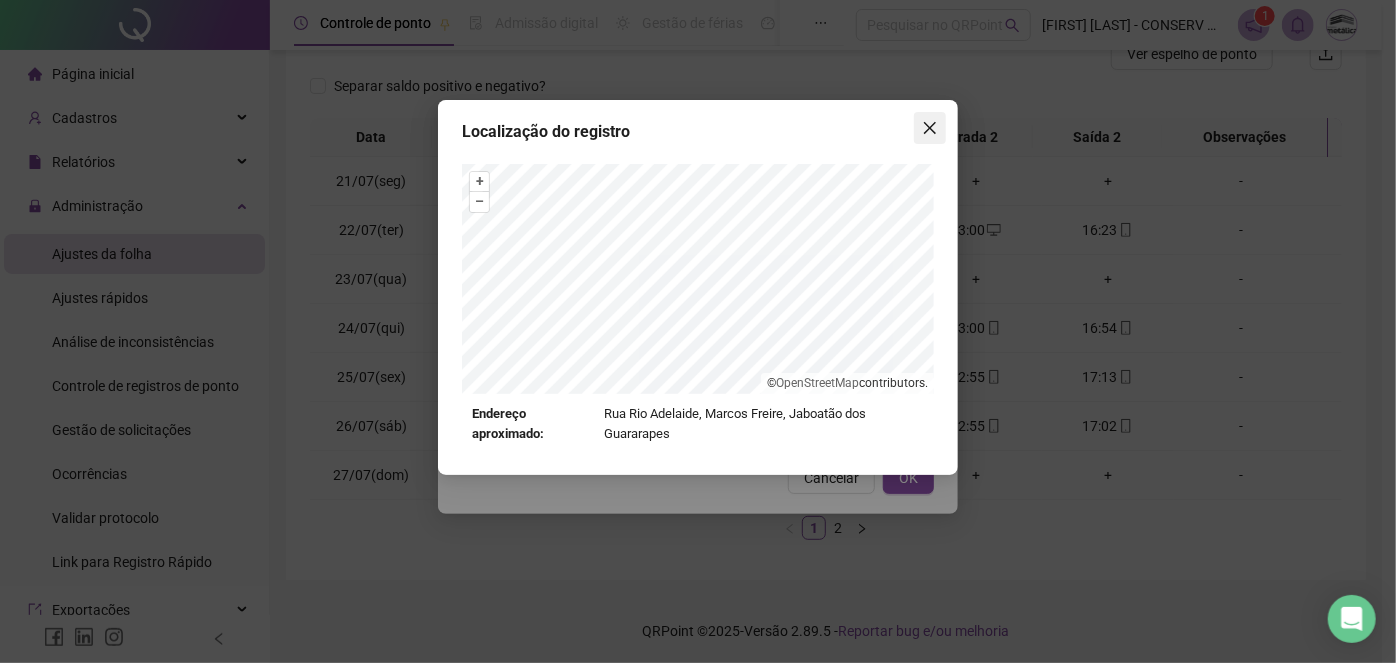 click at bounding box center (930, 128) 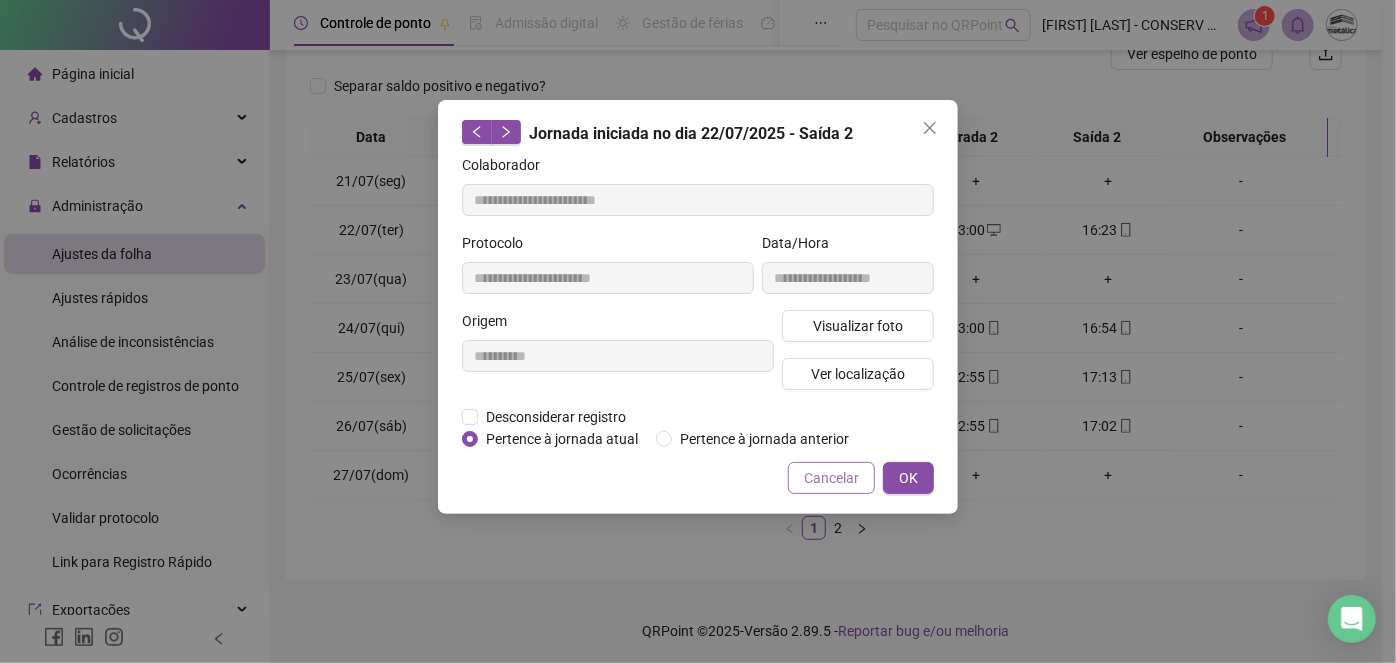 click on "Cancelar" at bounding box center (831, 478) 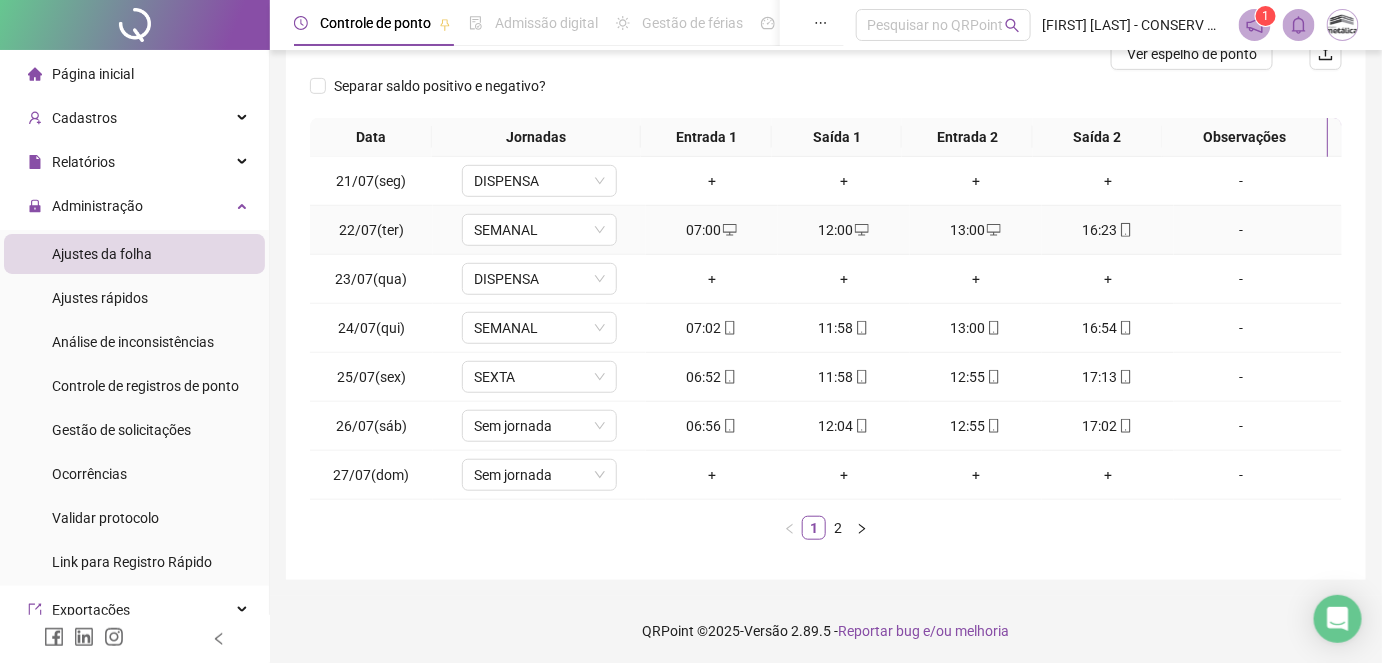 click on "16:23" at bounding box center [1108, 230] 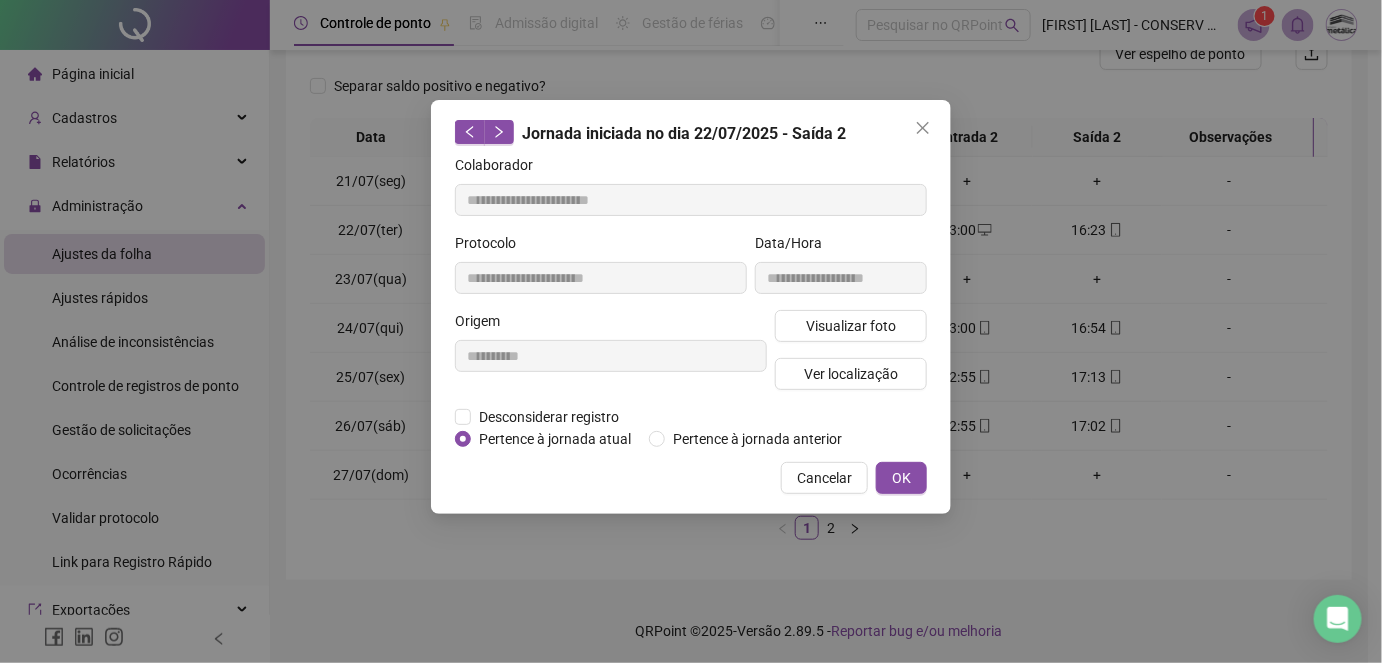 click on "**********" at bounding box center [691, 331] 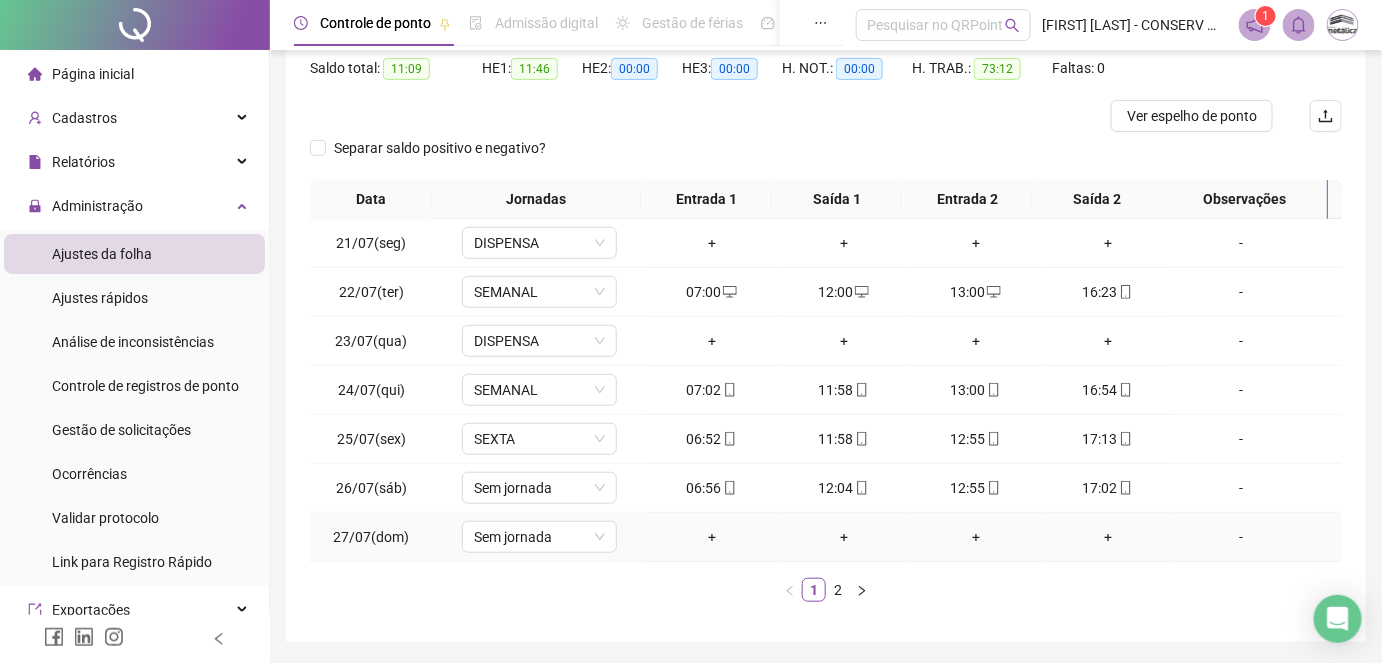 scroll, scrollTop: 181, scrollLeft: 0, axis: vertical 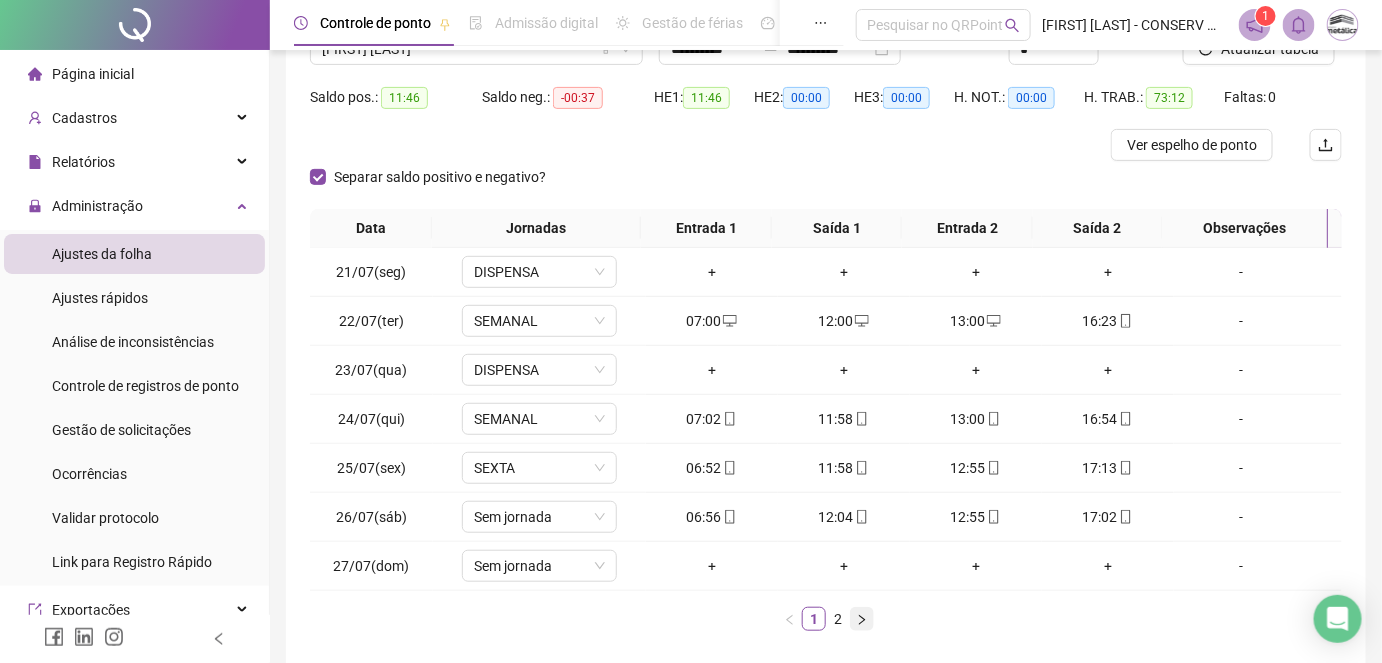 click 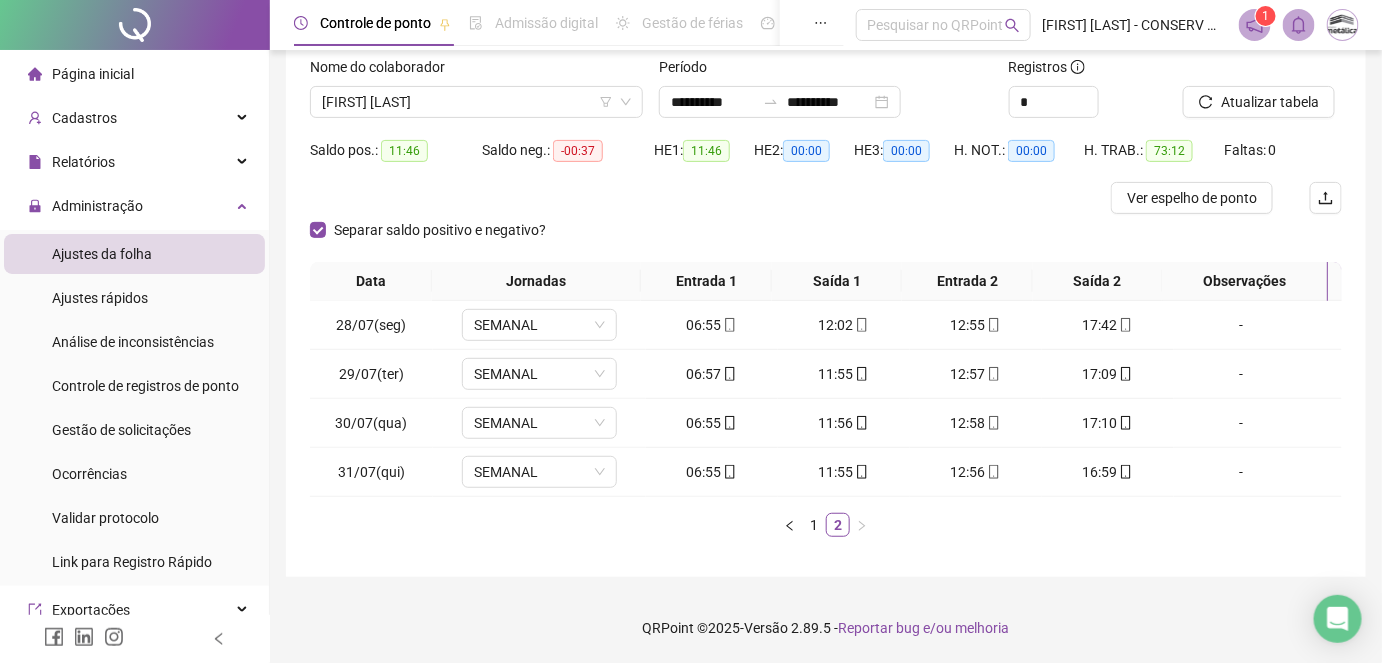 scroll, scrollTop: 126, scrollLeft: 0, axis: vertical 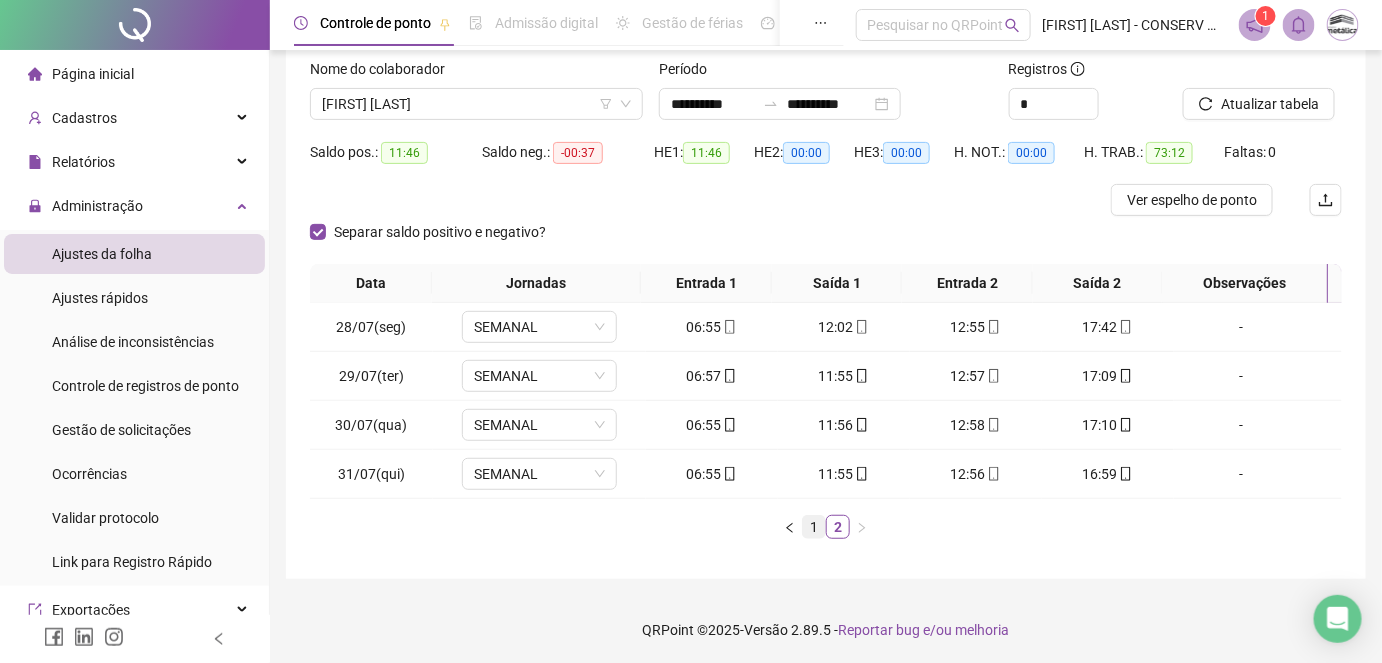 click on "1" at bounding box center [814, 527] 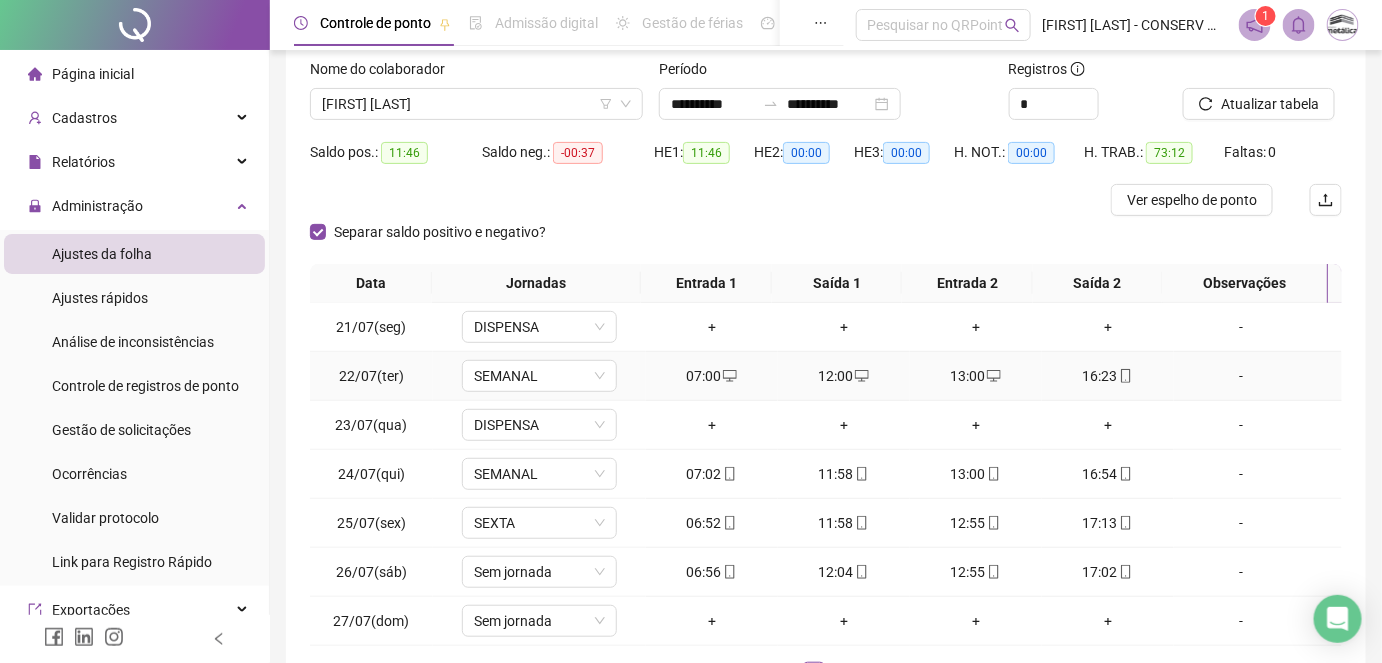 click on "16:23" at bounding box center [1108, 376] 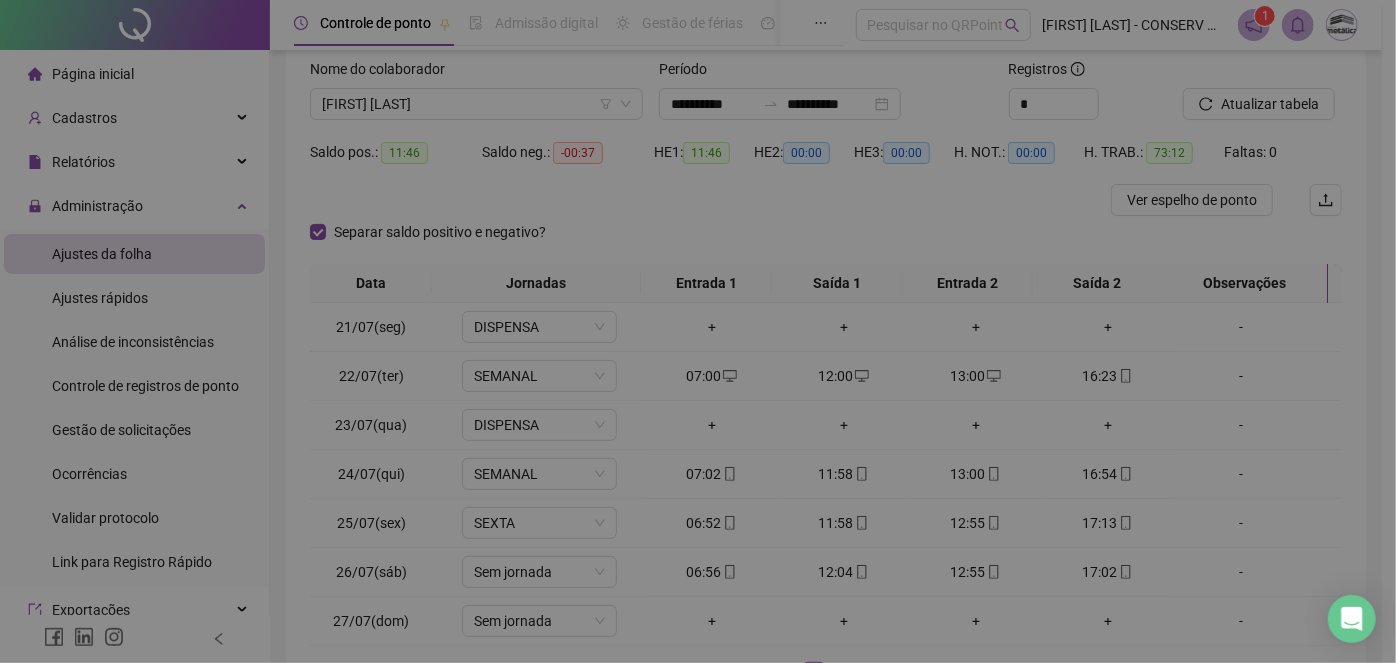 click on "**********" at bounding box center [698, 331] 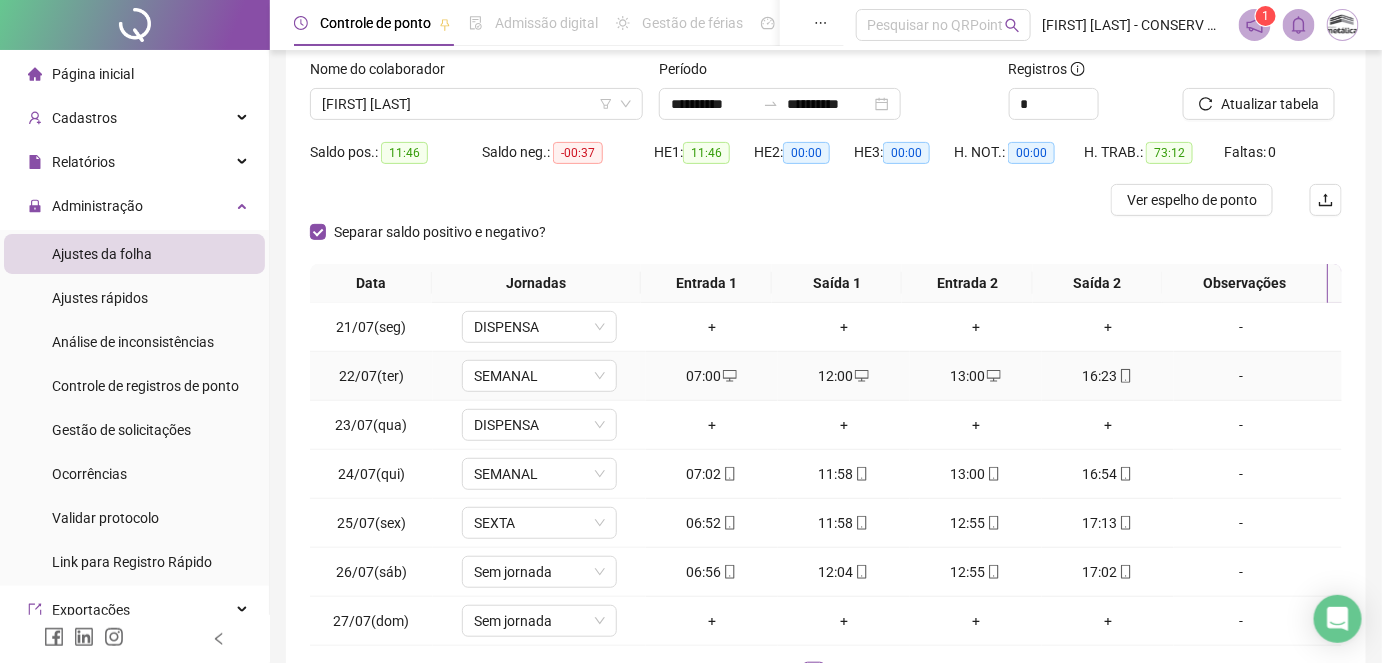 click on "16:23" at bounding box center (1108, 376) 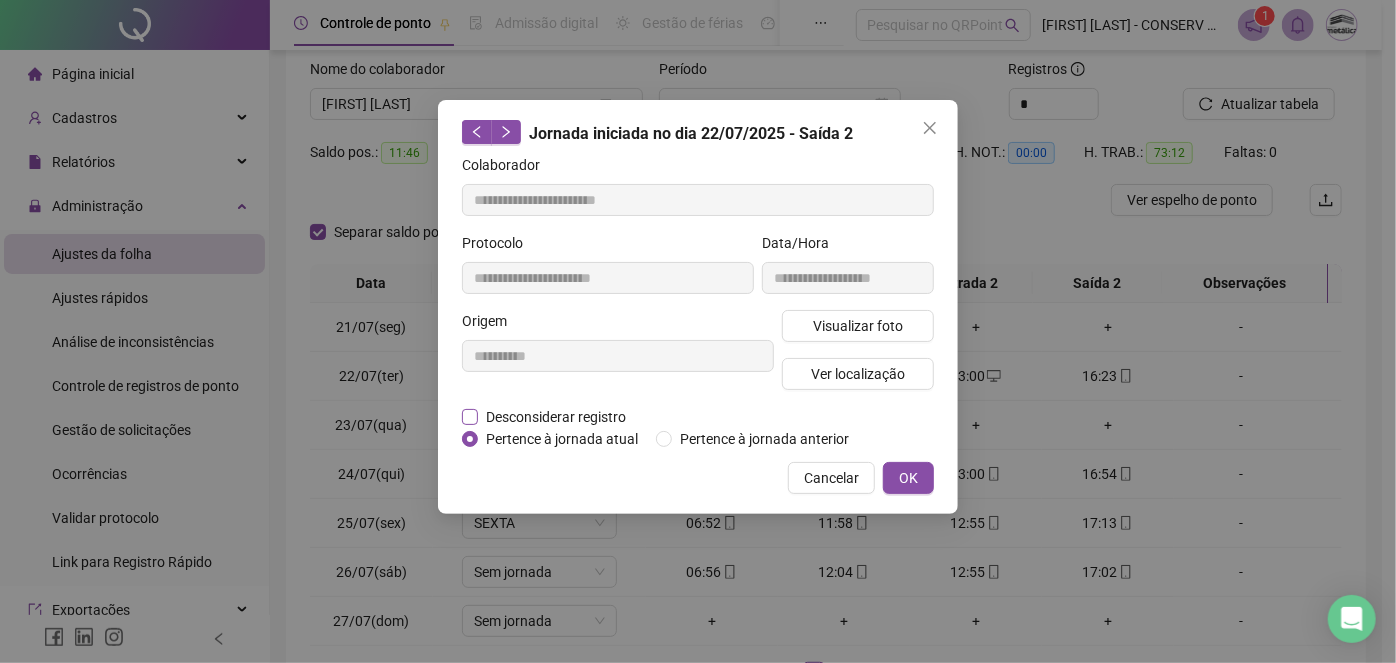 click on "Desconsiderar registro" at bounding box center (556, 417) 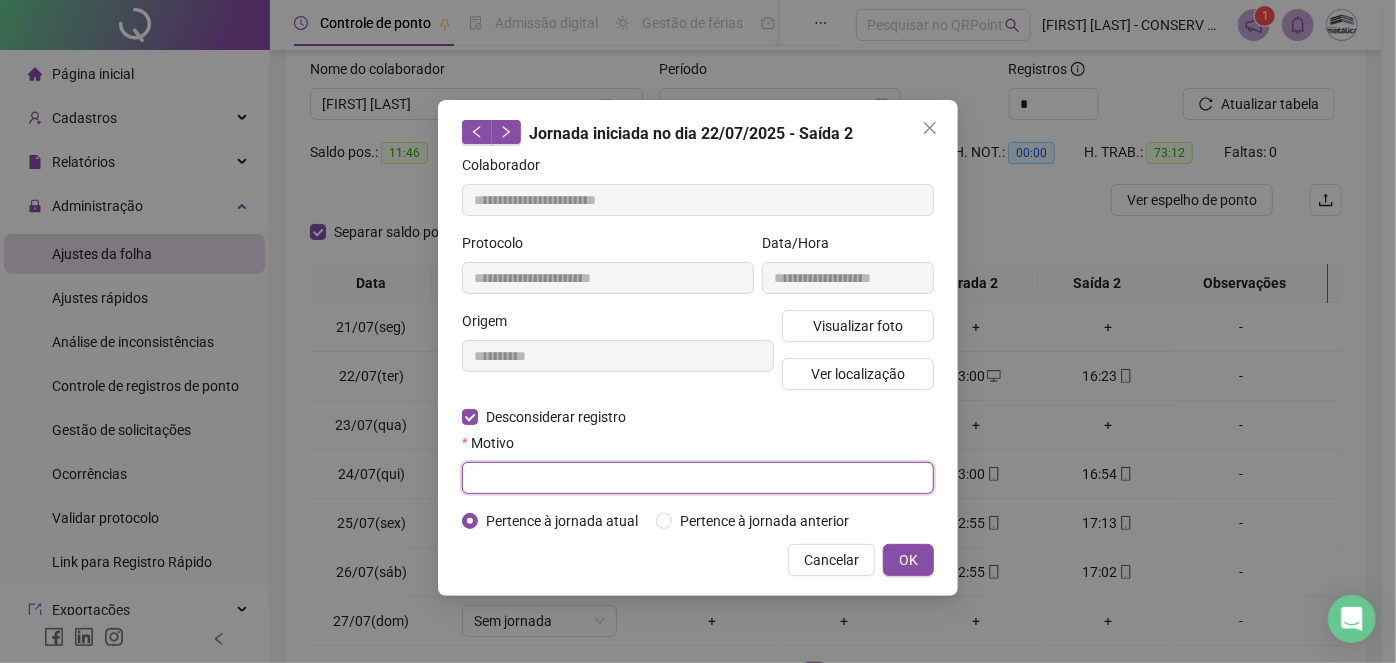 click at bounding box center (698, 478) 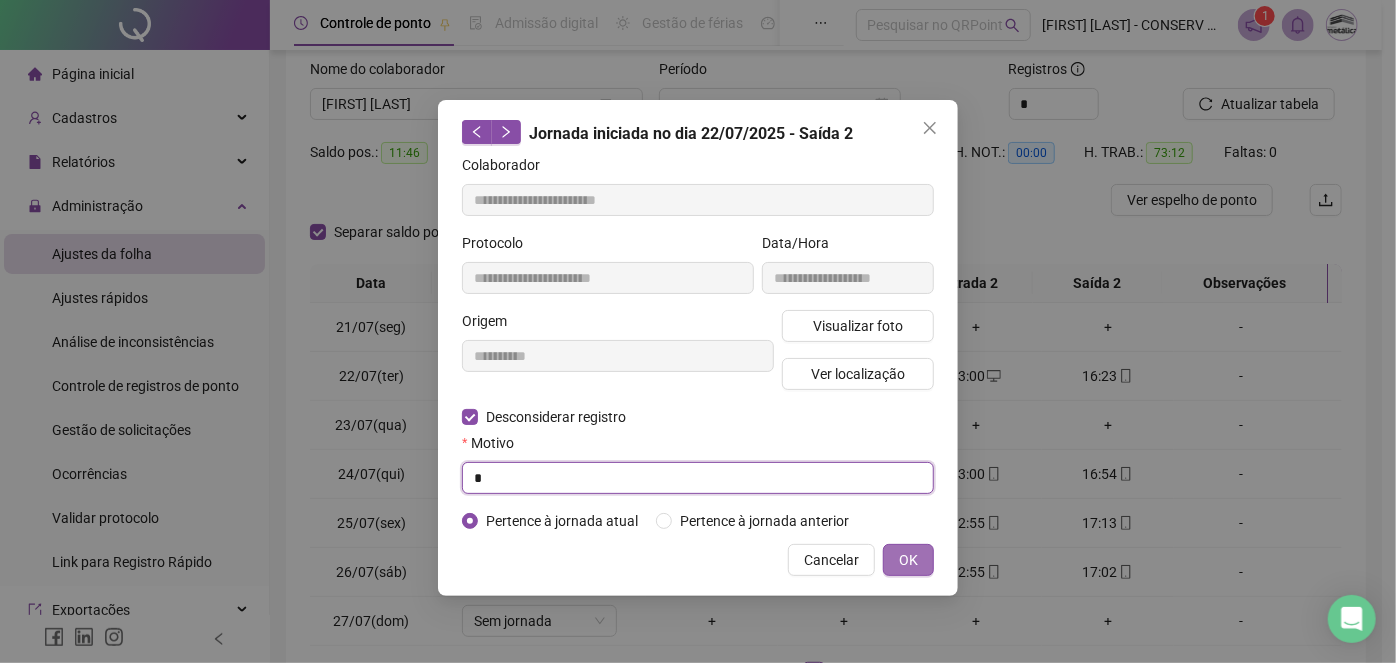 type on "*" 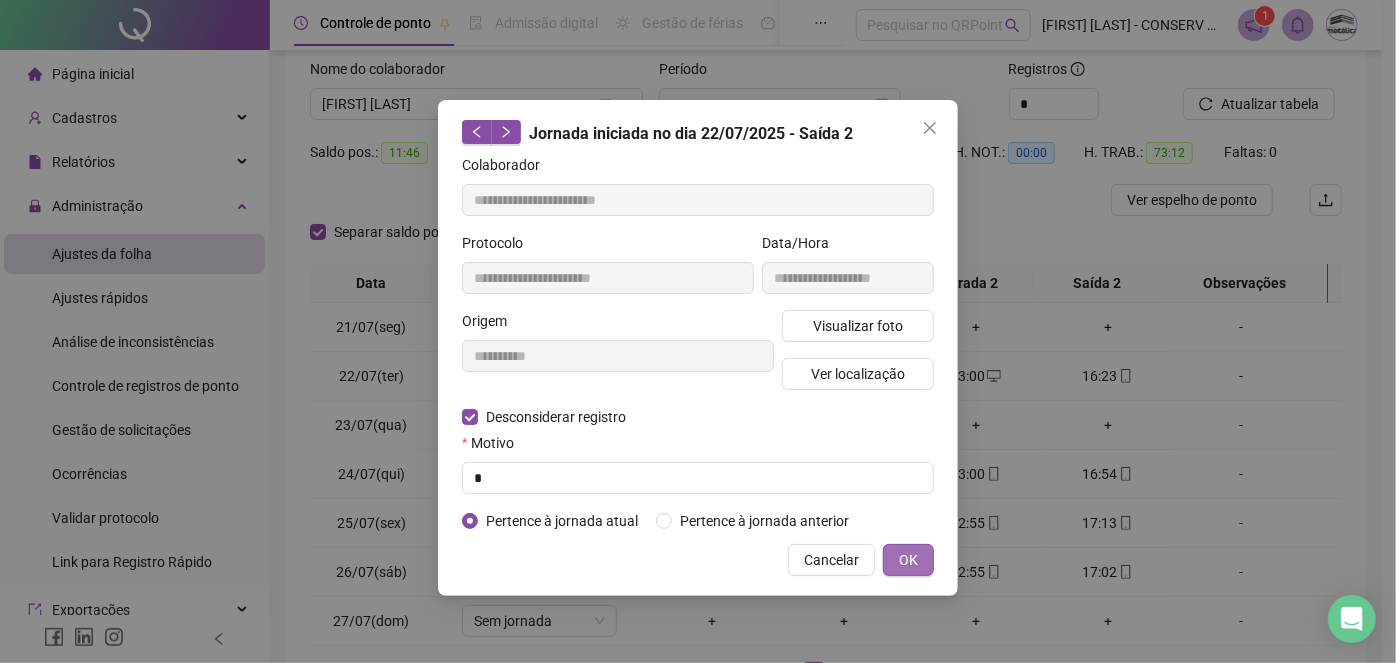 click on "OK" at bounding box center (908, 560) 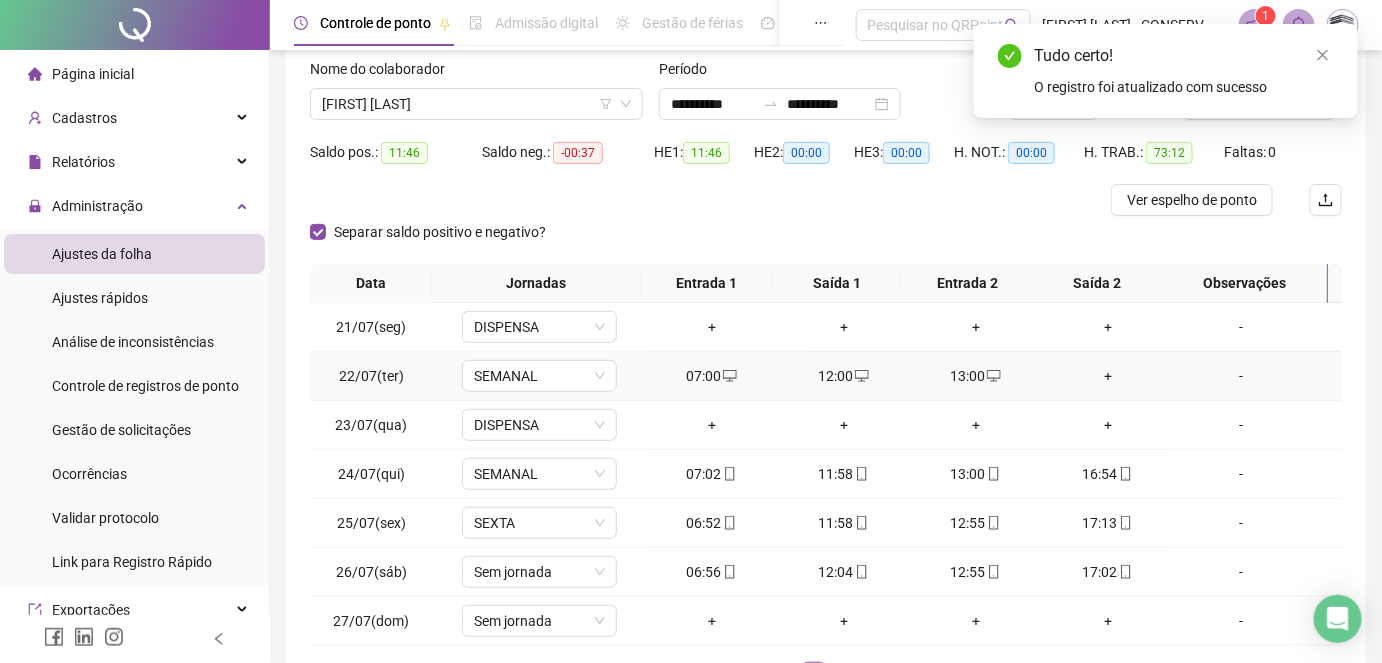 click on "+" at bounding box center (1108, 376) 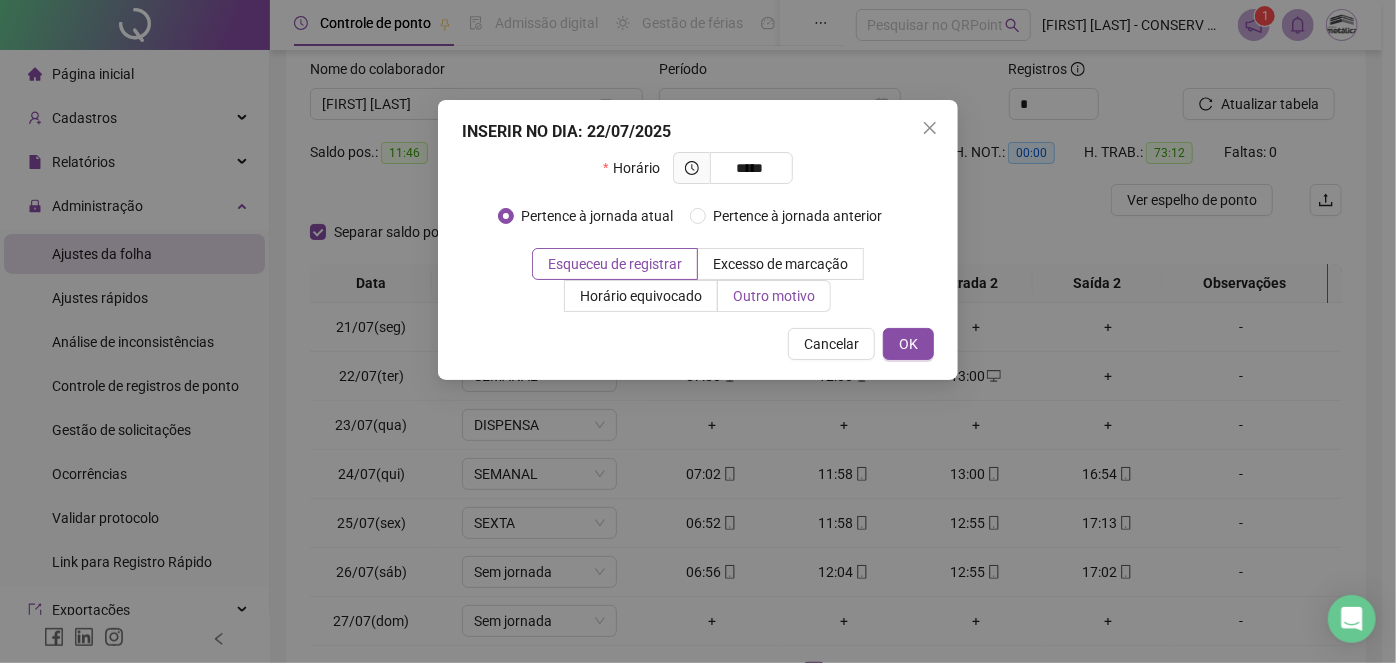 type on "*****" 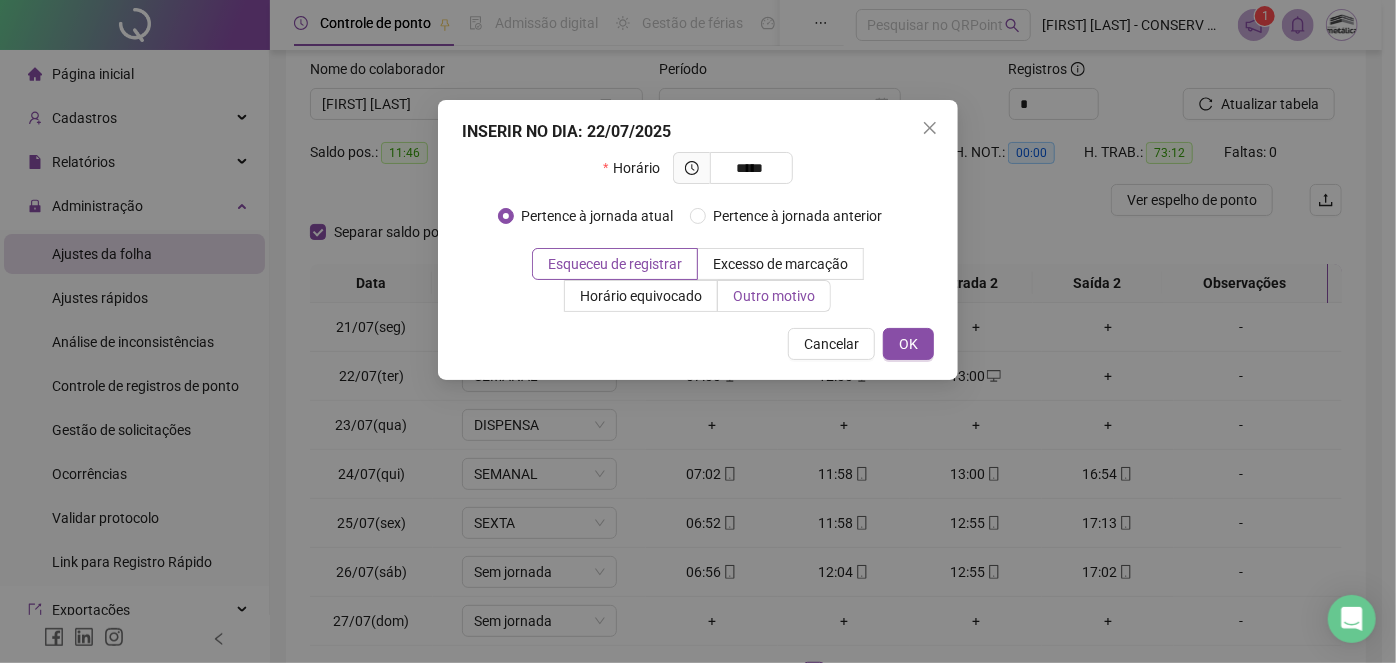 click on "Outro motivo" at bounding box center (774, 296) 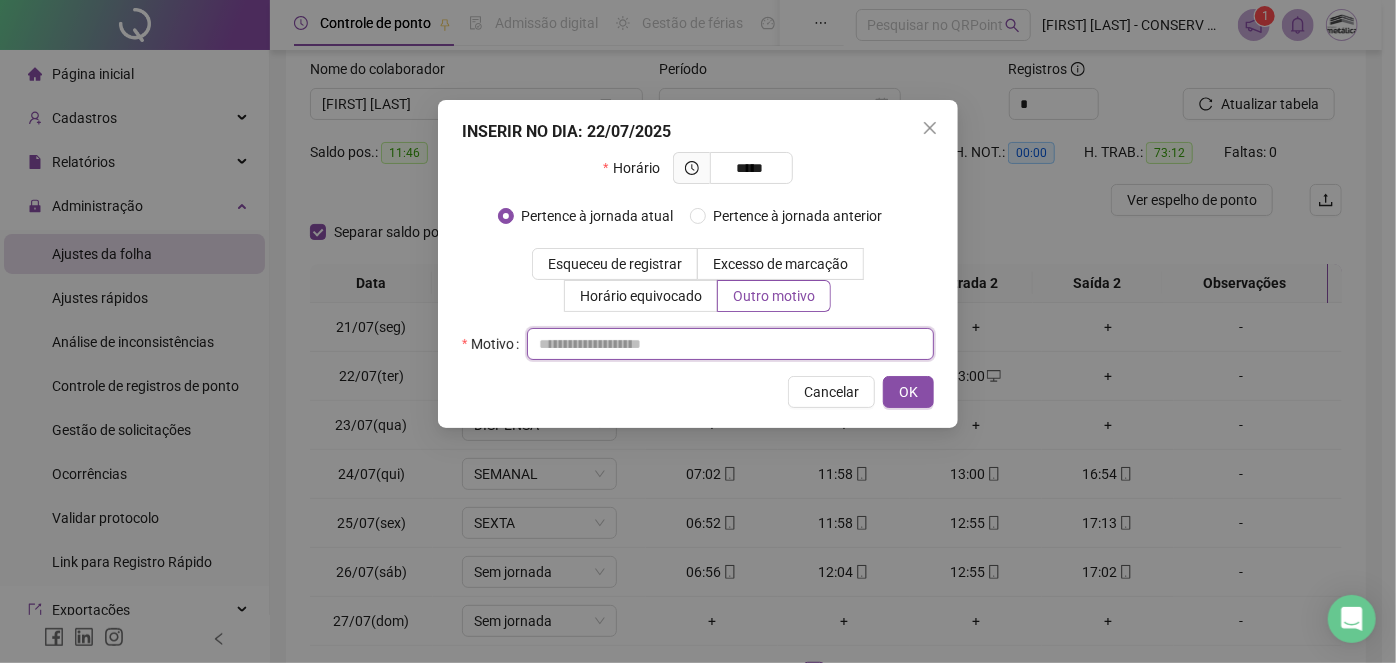 click at bounding box center (730, 344) 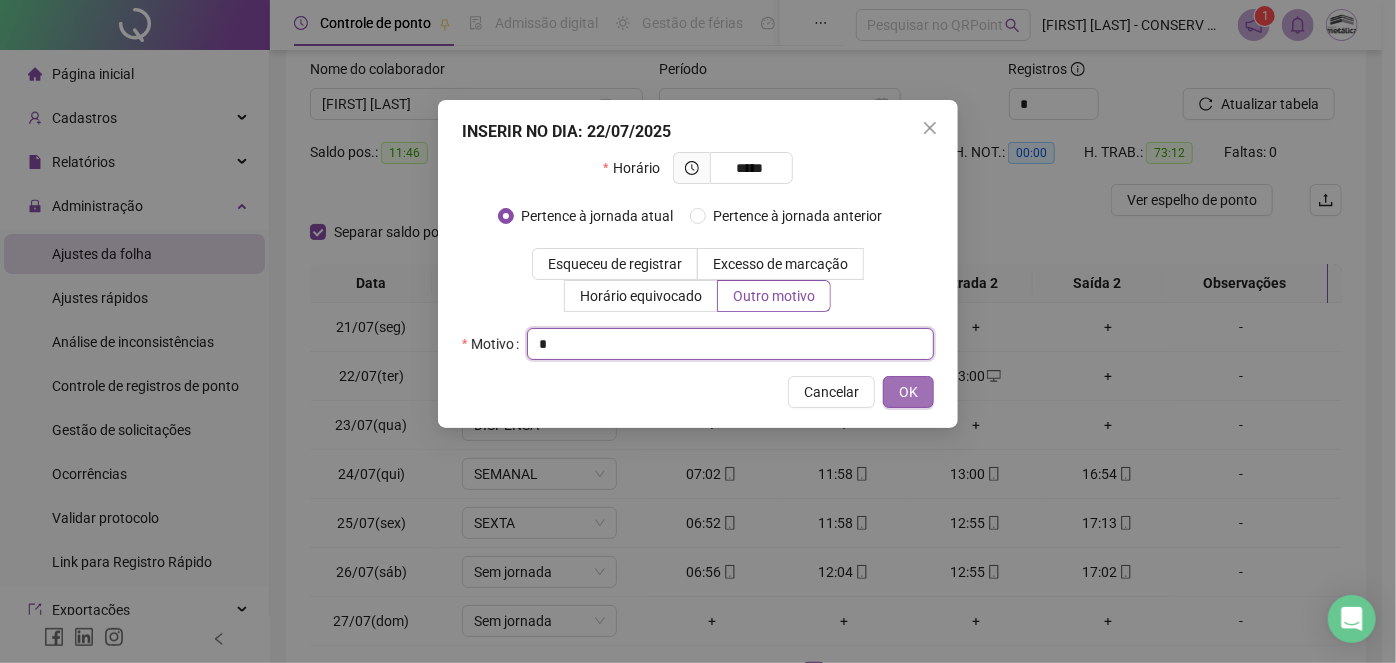 type on "*" 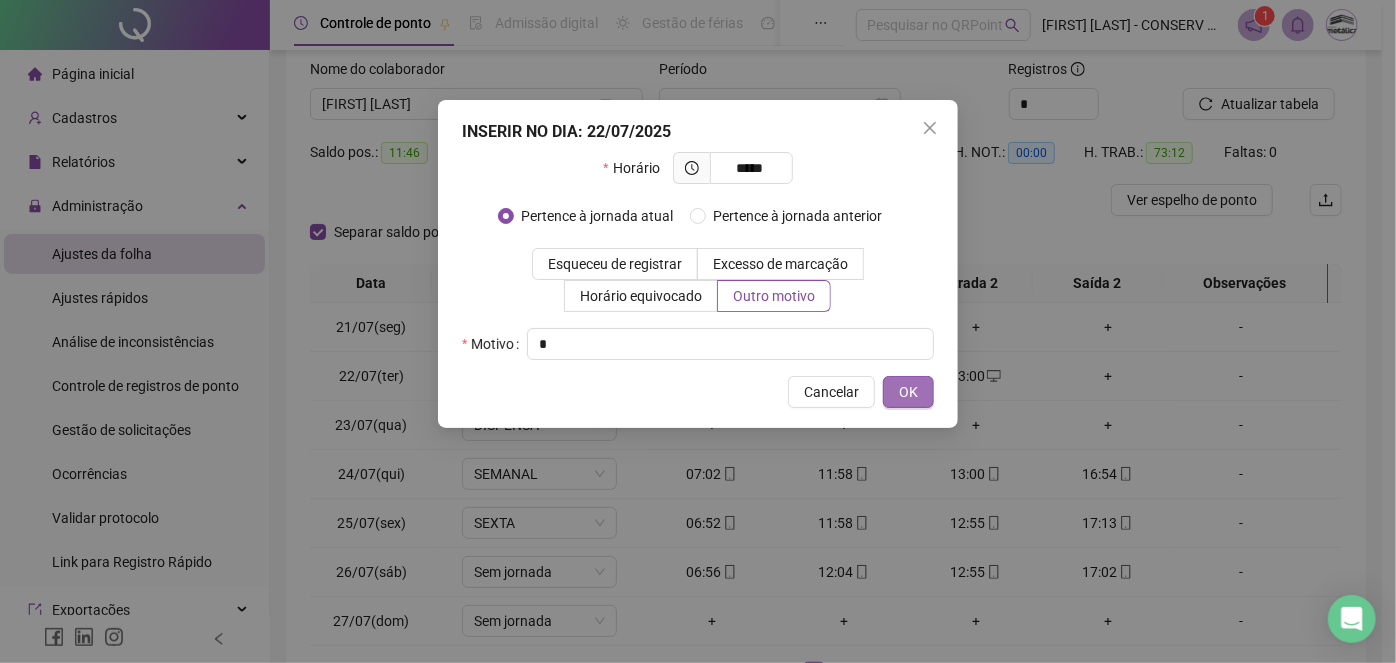 click on "OK" at bounding box center (908, 392) 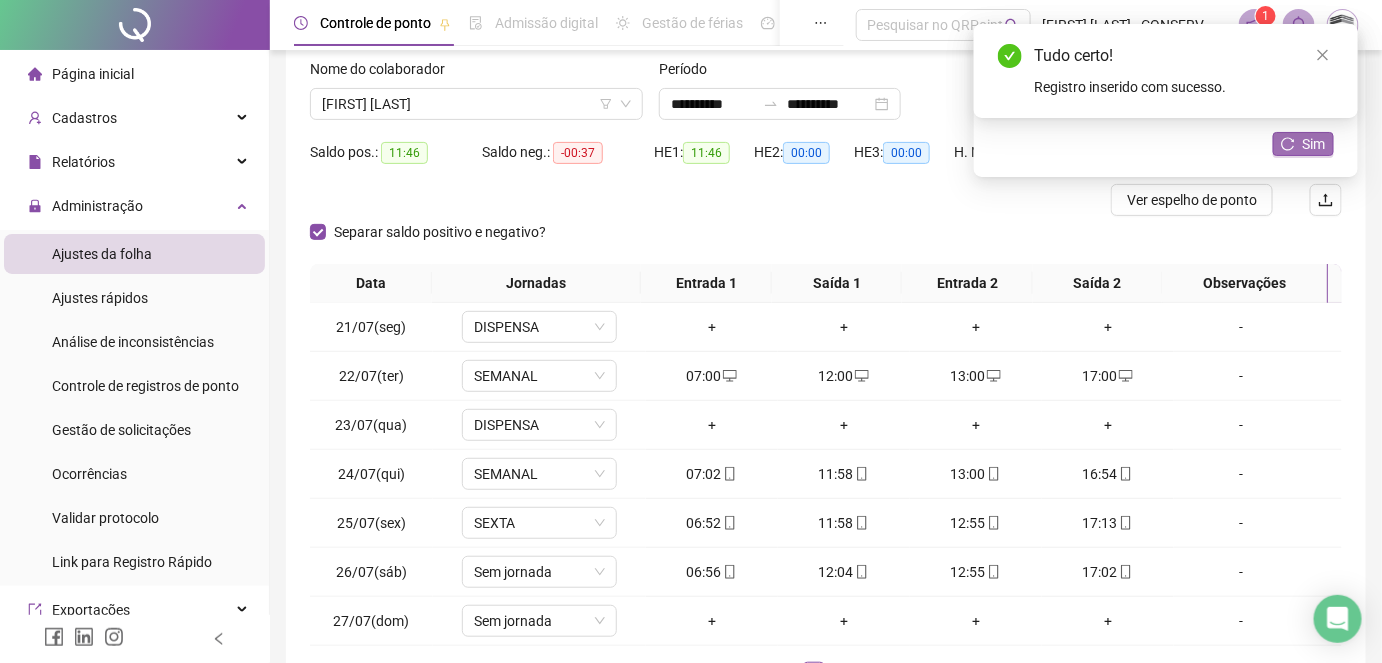 click on "Sim" at bounding box center [1314, 144] 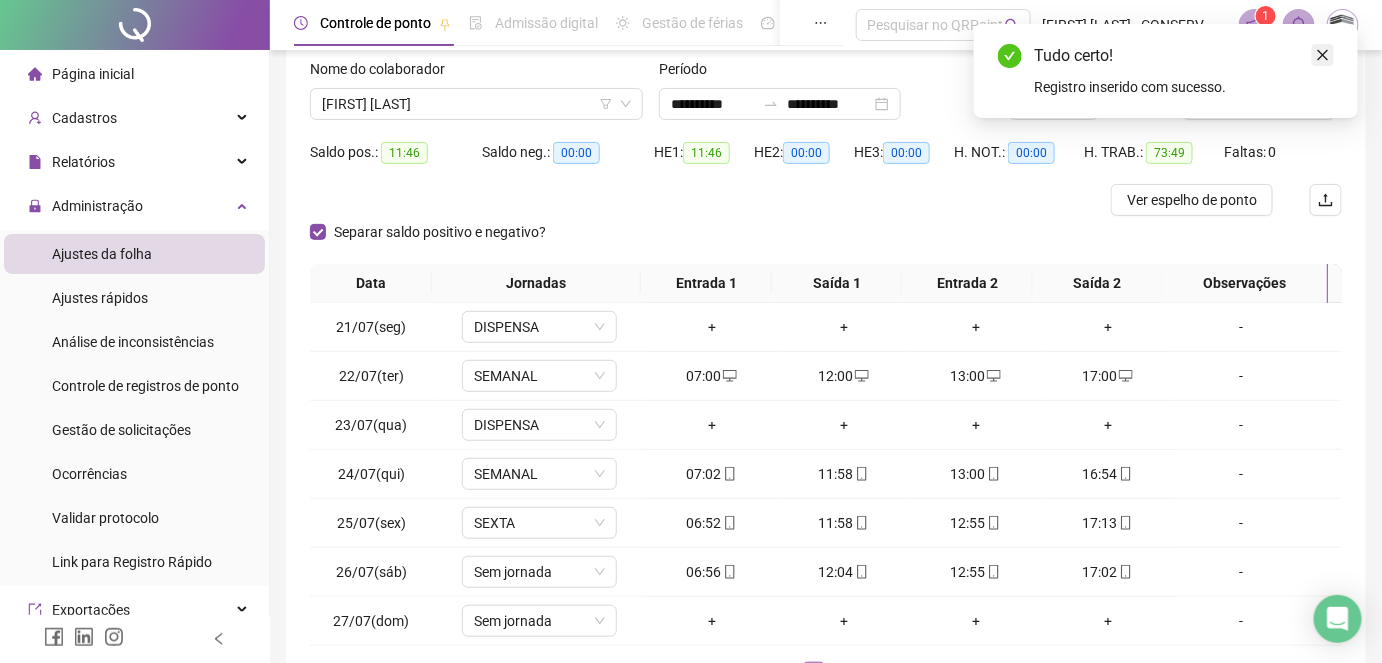 click 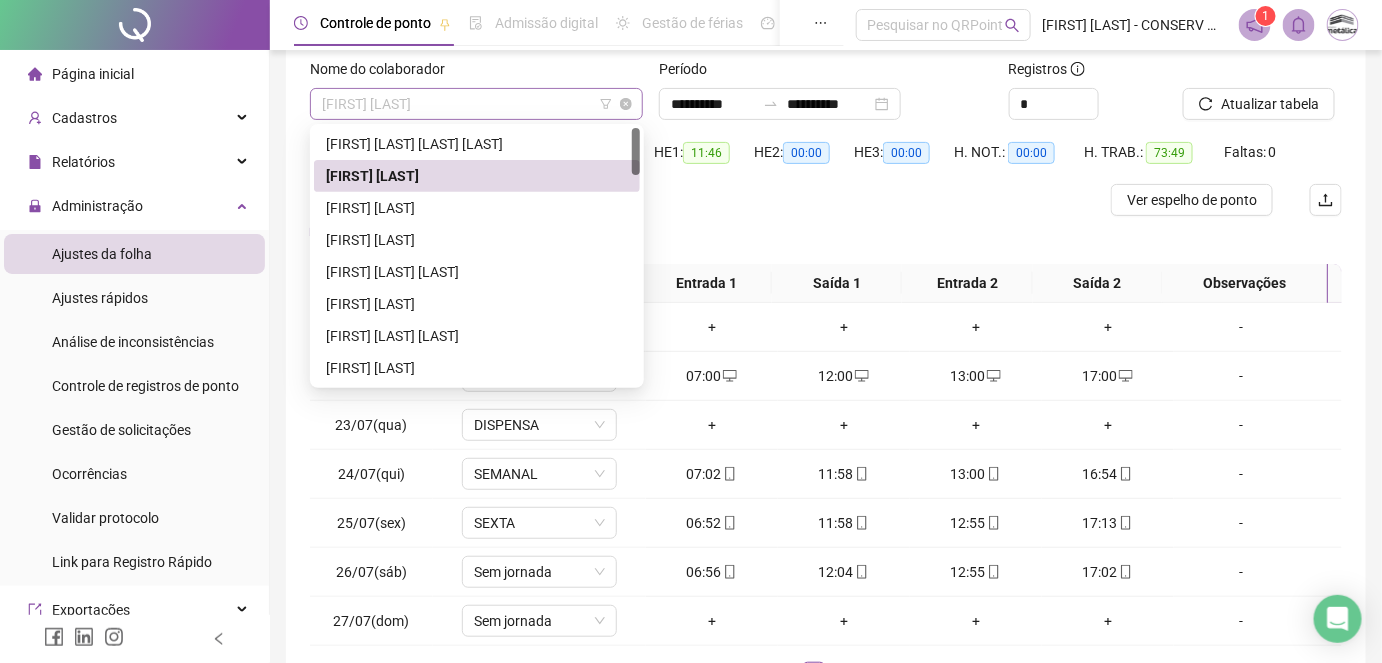 click on "[FIRST] [LAST]" at bounding box center [476, 104] 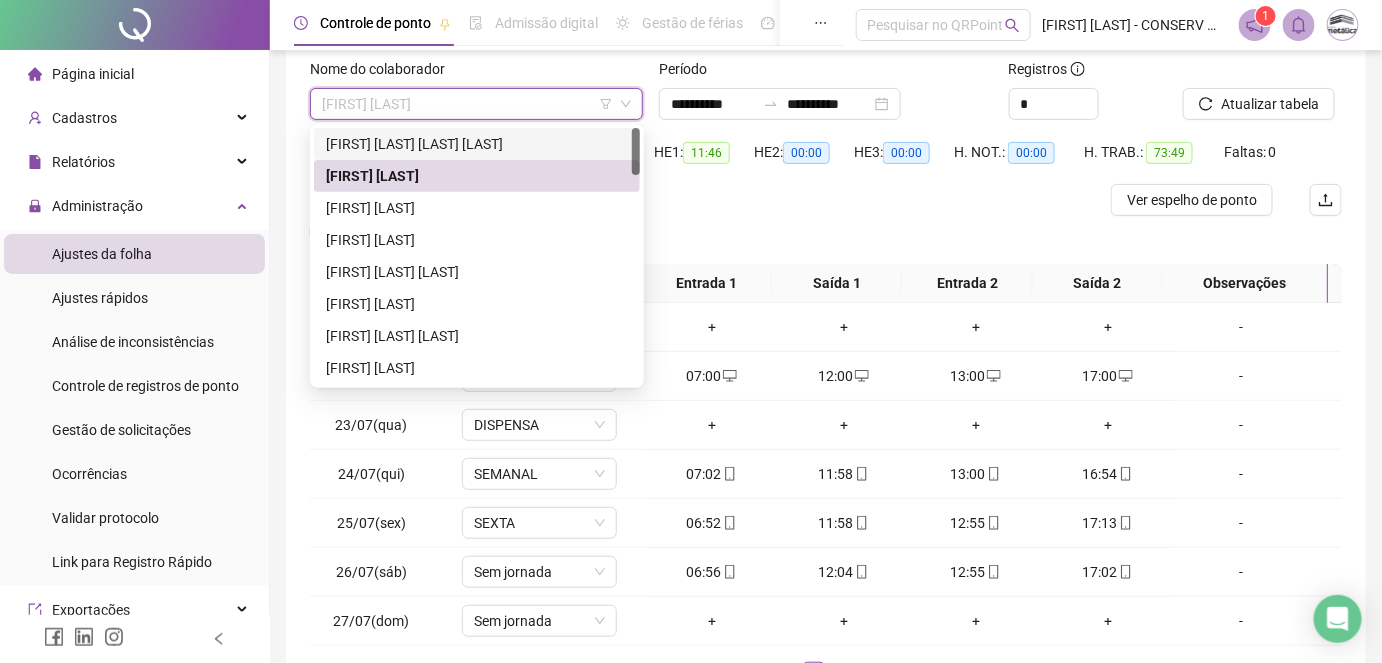 click on "[FIRST] [LAST] [LAST] [LAST]" at bounding box center [477, 144] 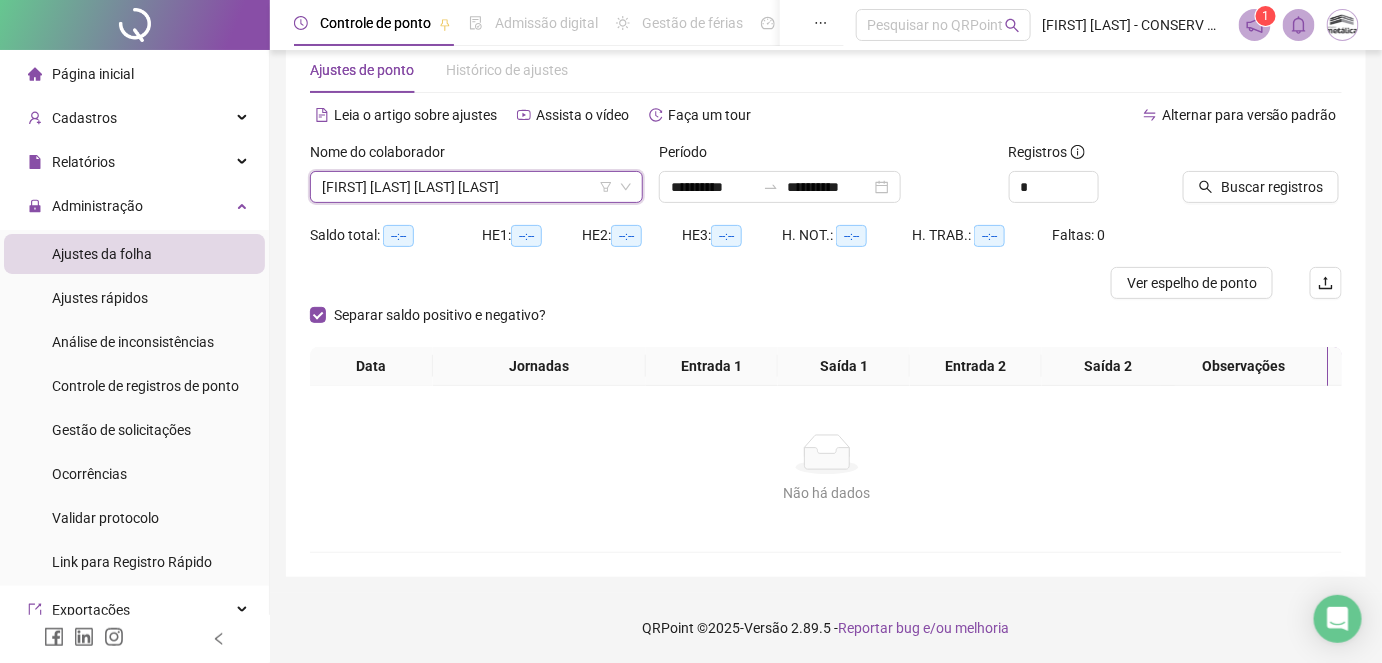 scroll, scrollTop: 56, scrollLeft: 0, axis: vertical 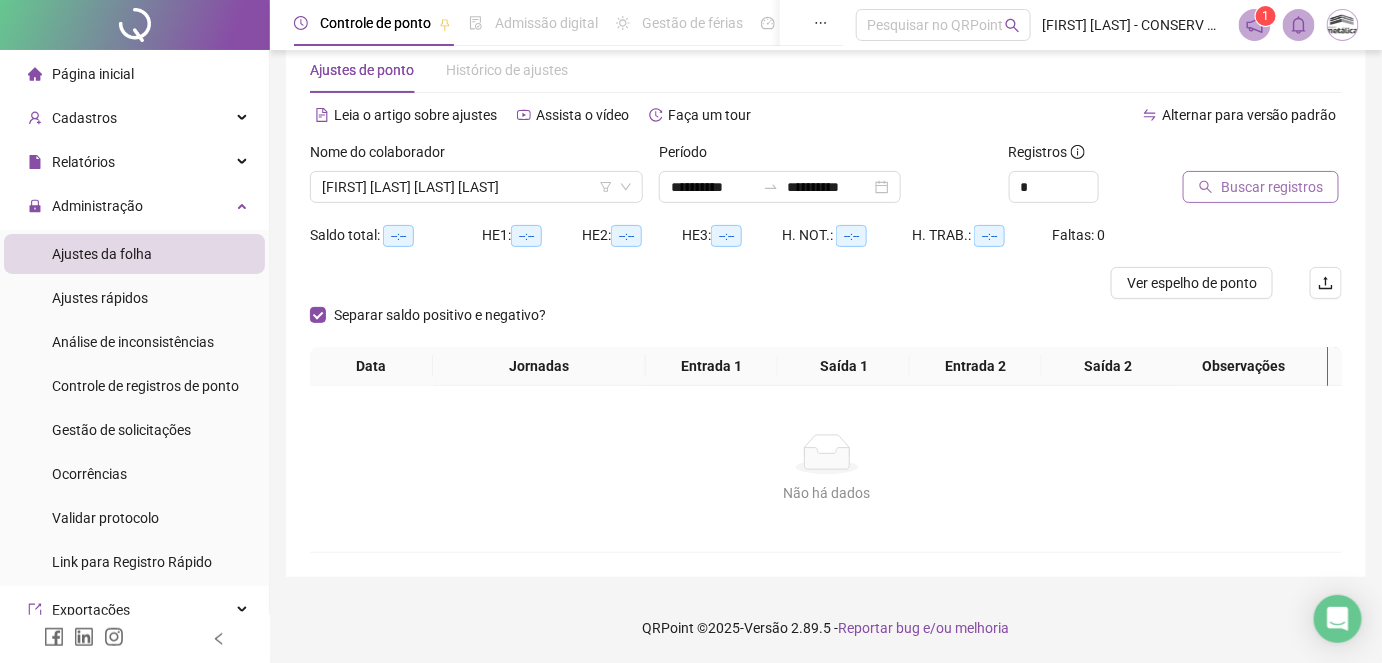 click 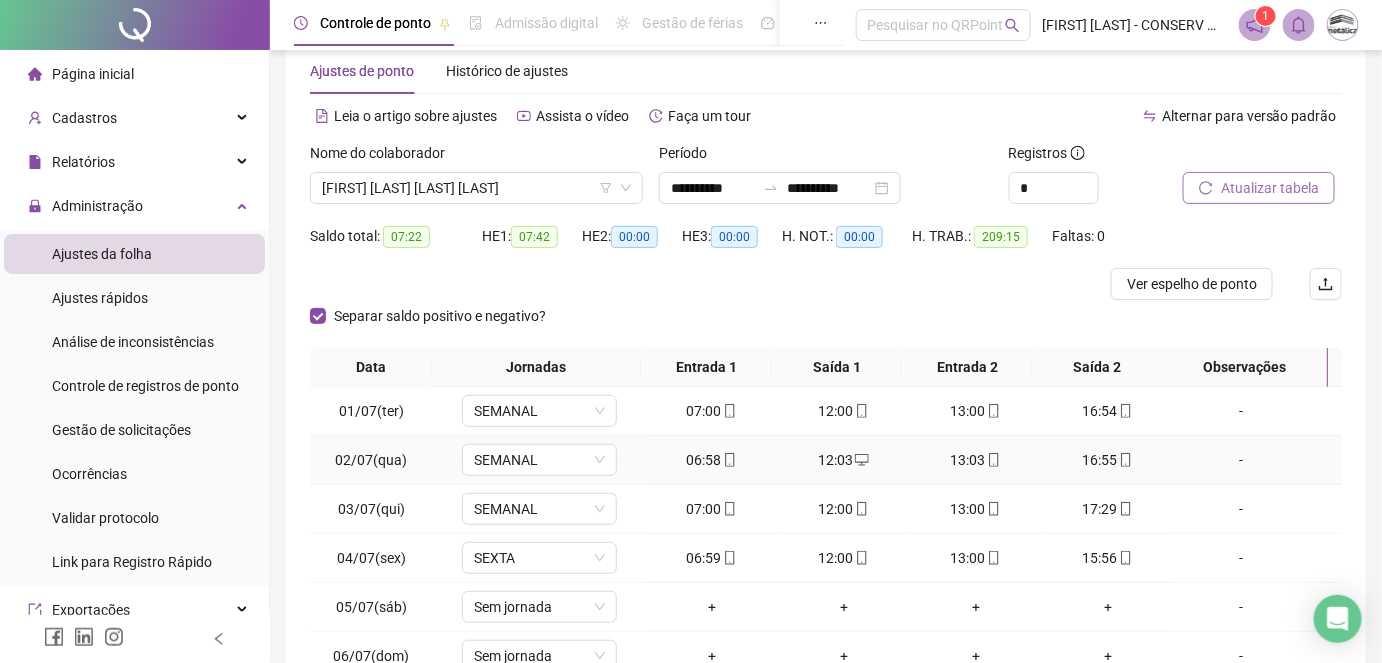 scroll, scrollTop: 272, scrollLeft: 0, axis: vertical 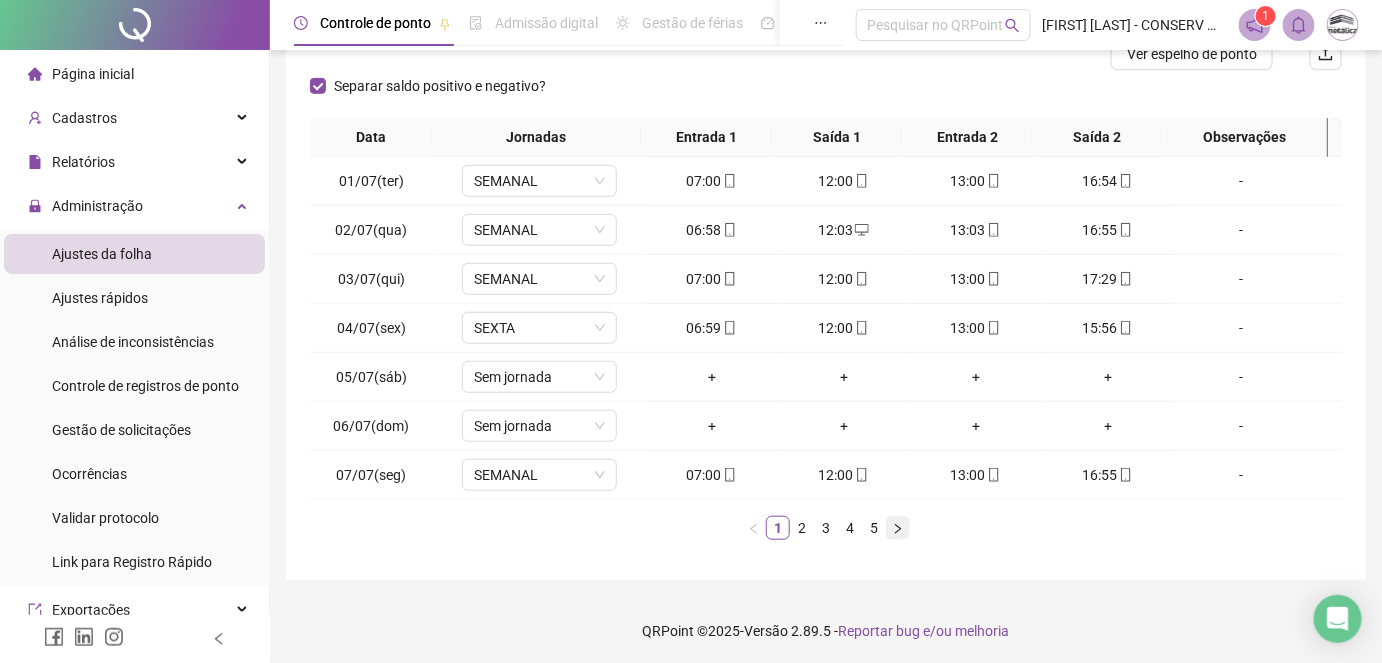 click 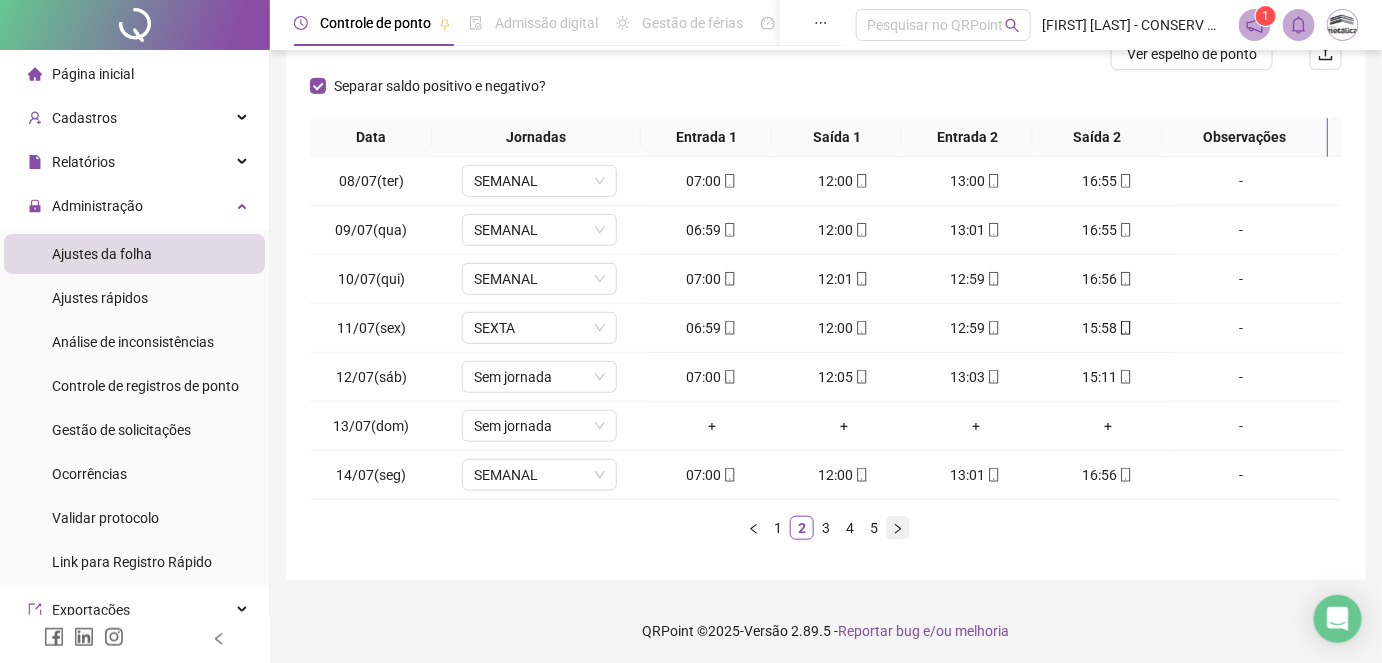 click 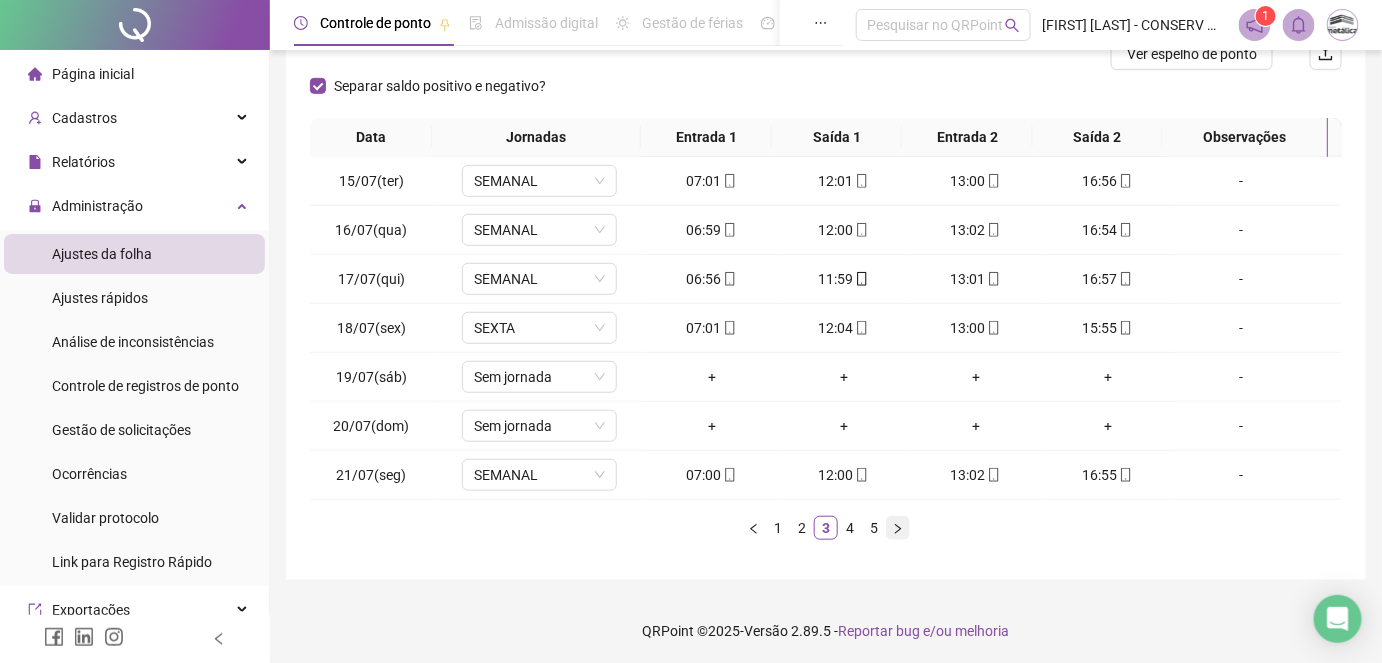 click 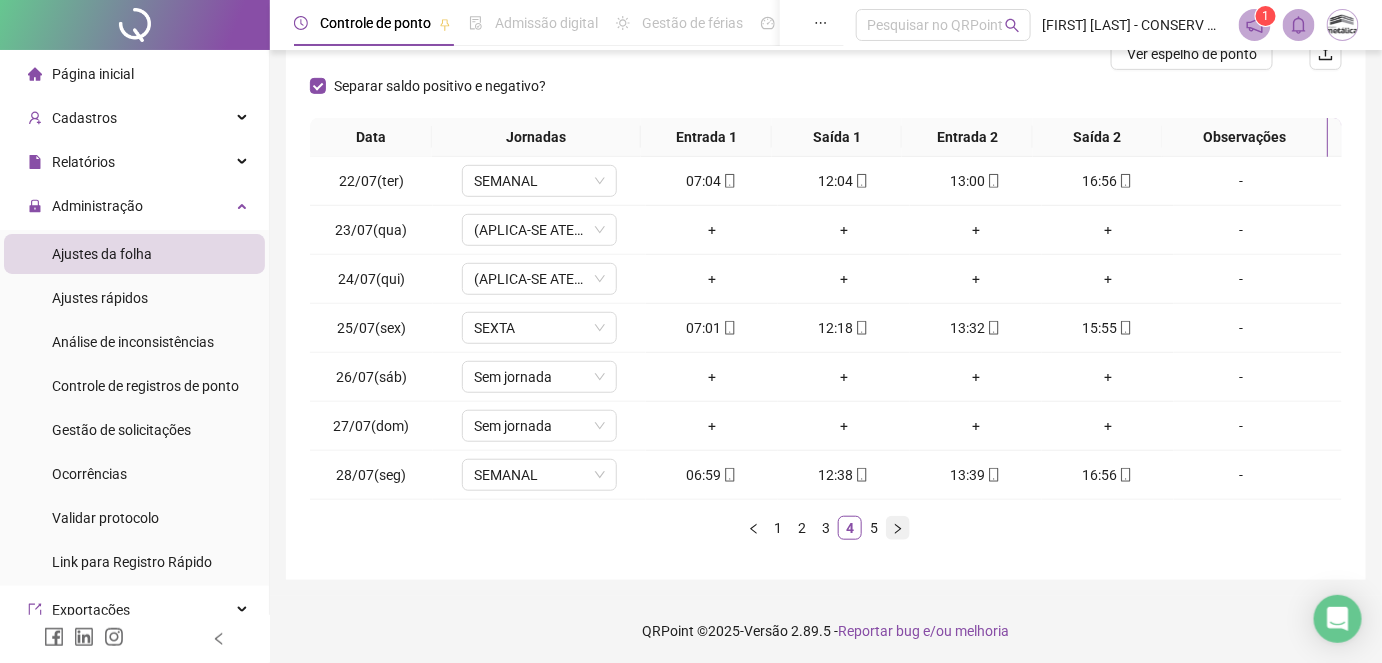 click 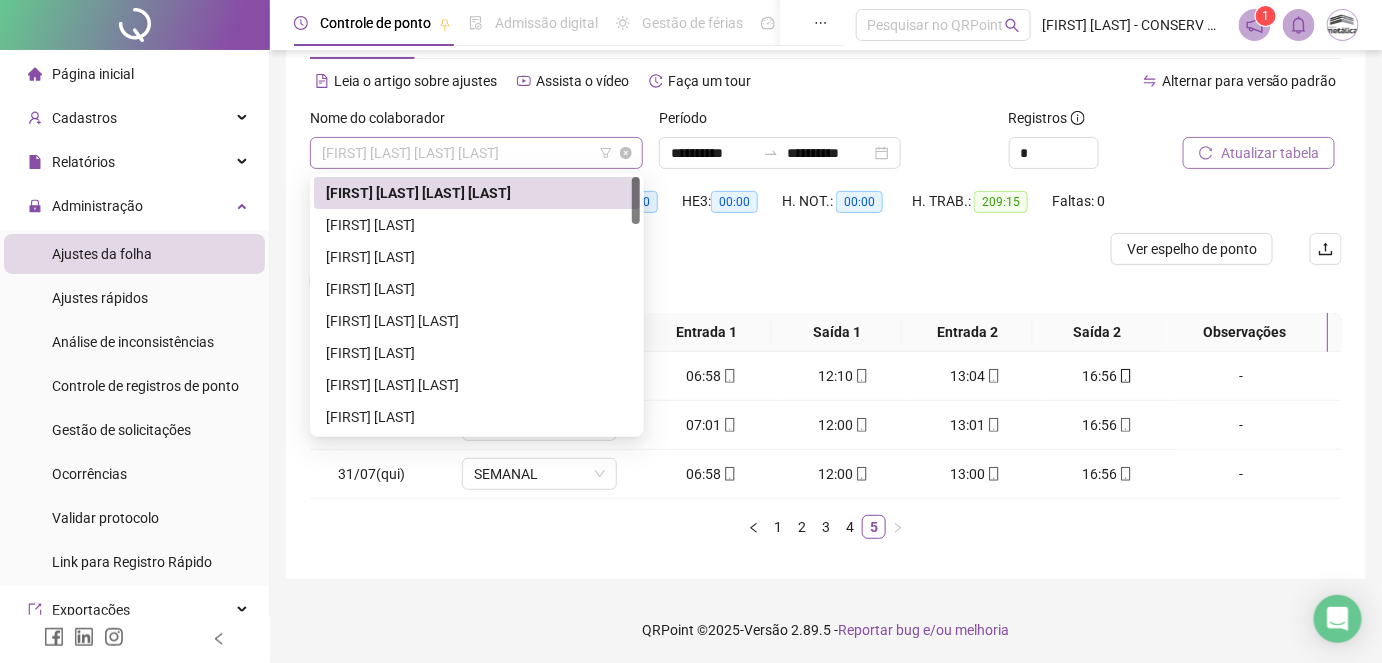 click on "[FIRST] [LAST] [LAST] [LAST]" at bounding box center [476, 153] 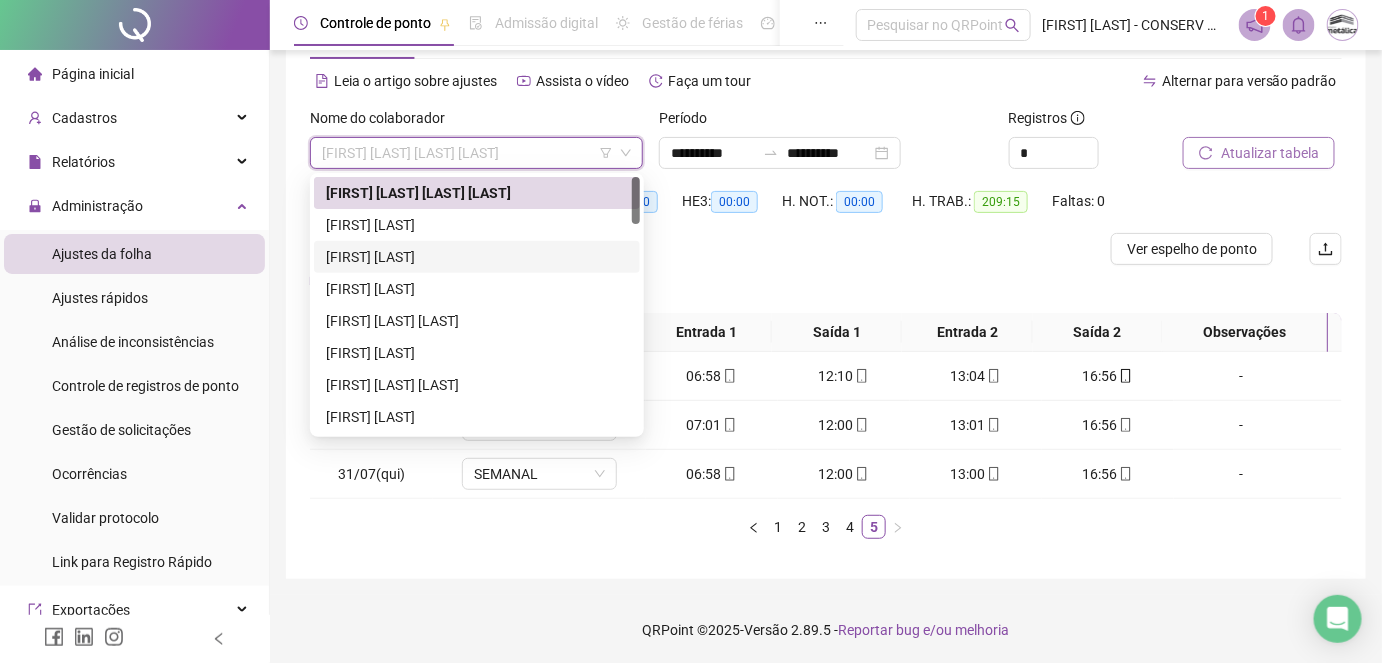 click on "[FIRST] [LAST]" at bounding box center (477, 257) 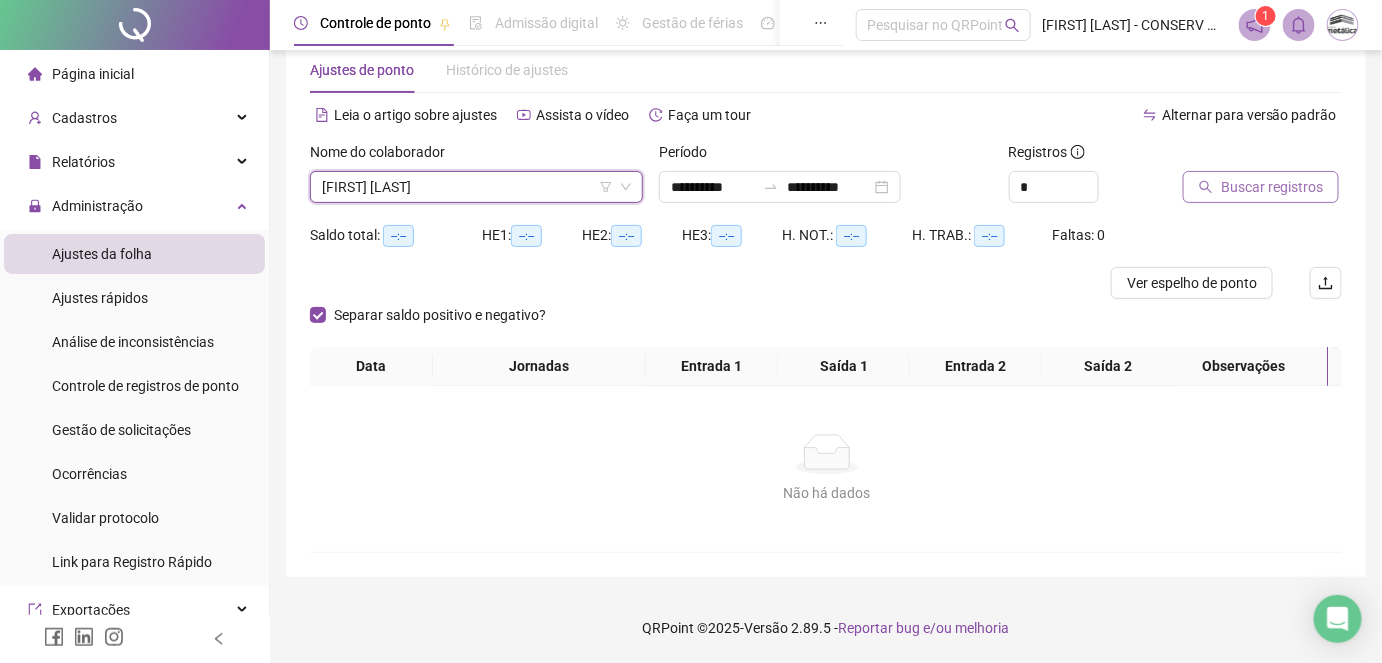 click on "Buscar registros" at bounding box center (1272, 187) 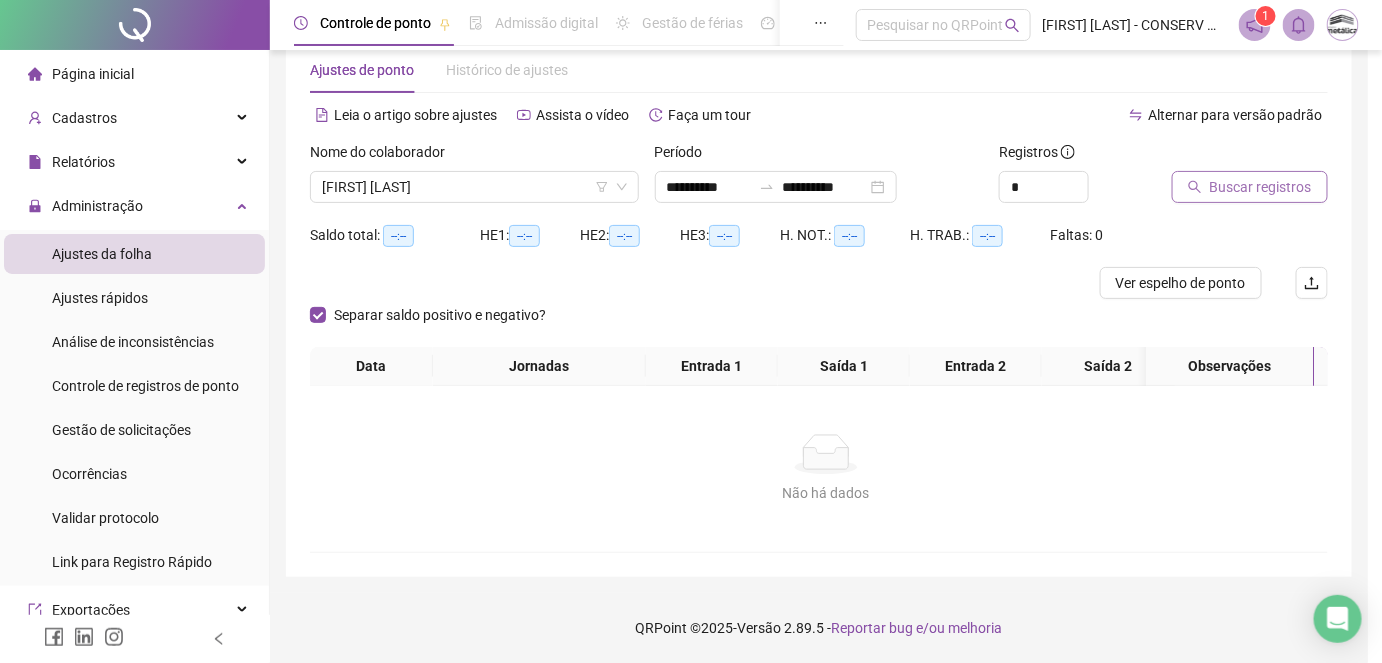 scroll, scrollTop: 42, scrollLeft: 0, axis: vertical 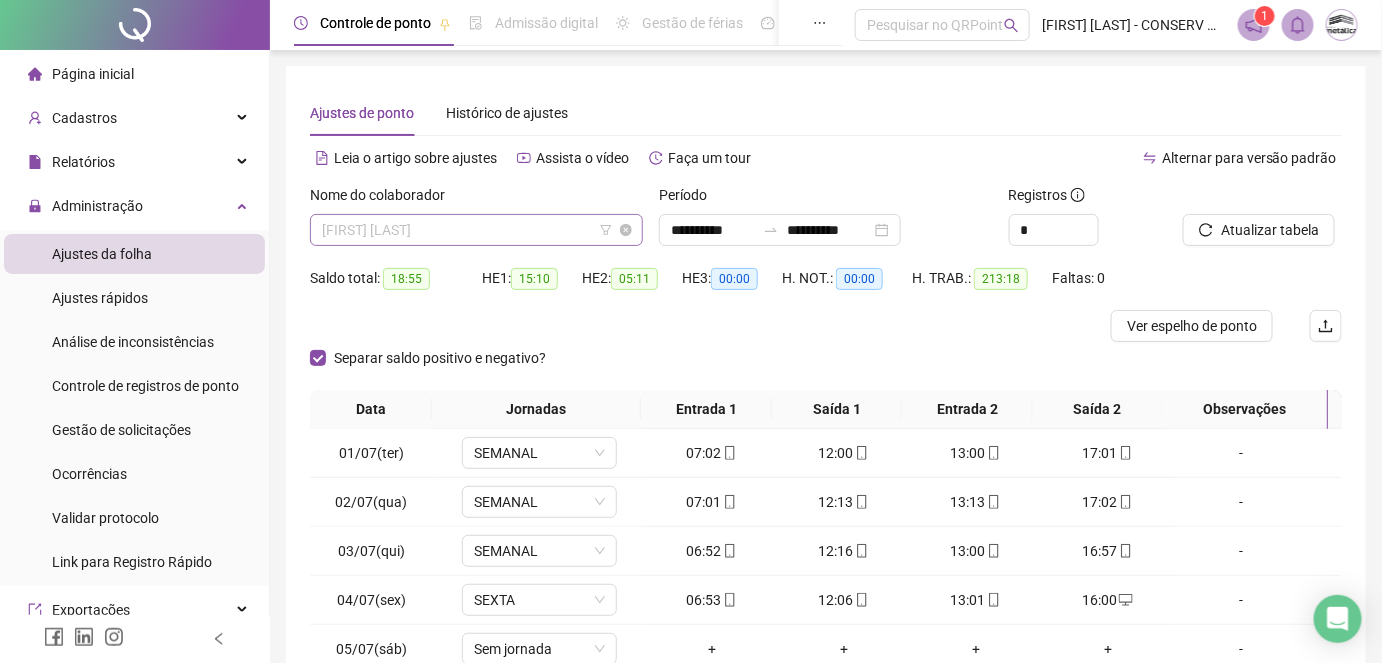 click on "[FIRST] [LAST]" at bounding box center [476, 230] 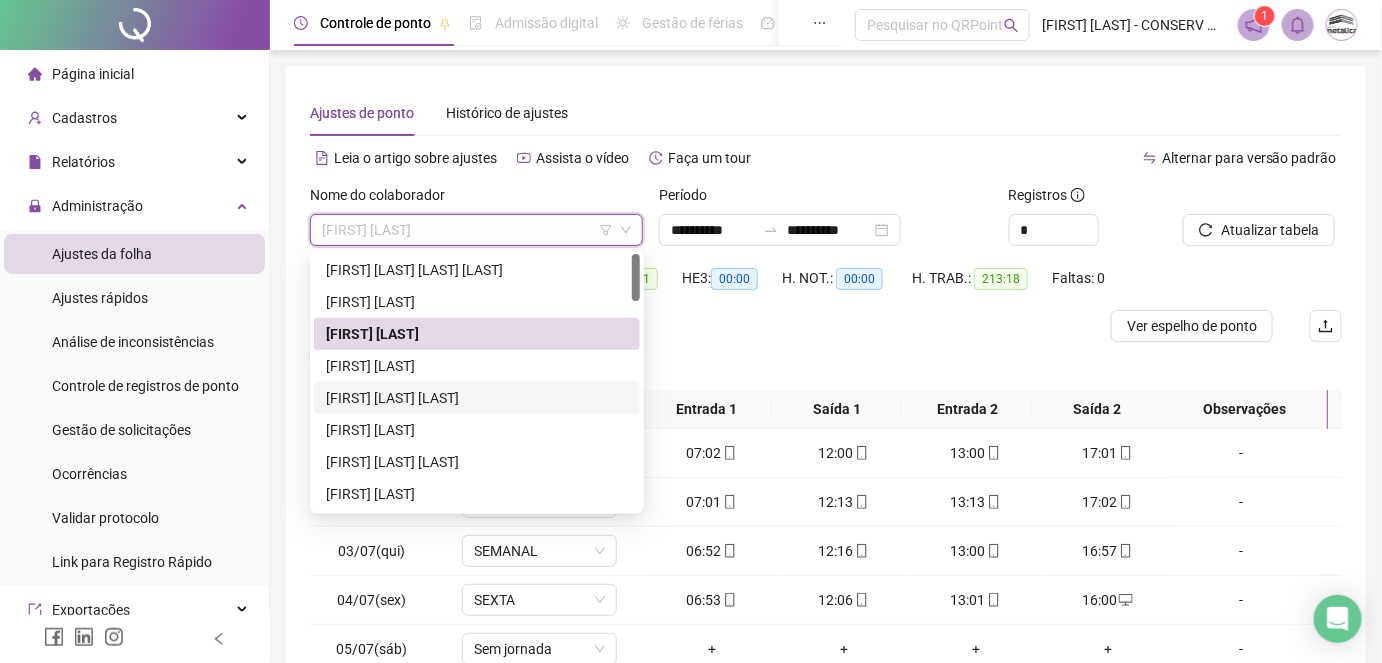 click on "[FIRST] [LAST] [LAST]" at bounding box center (477, 398) 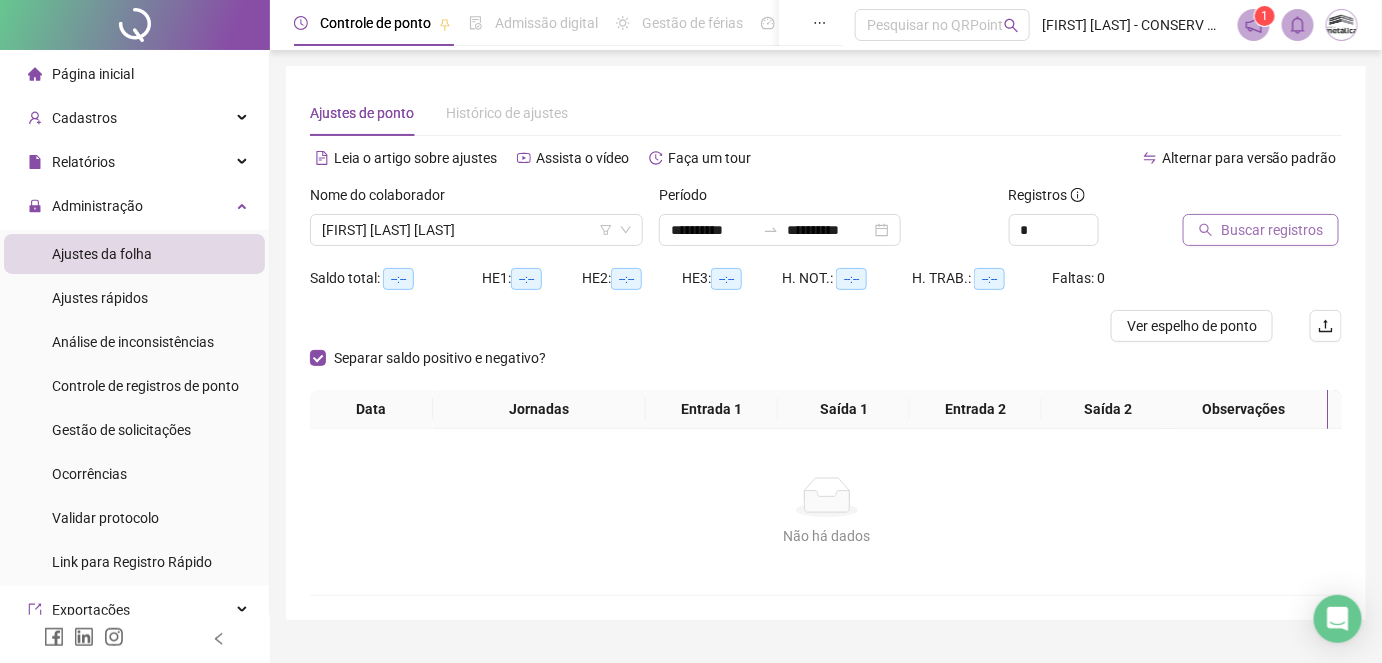 click on "Buscar registros" at bounding box center [1261, 230] 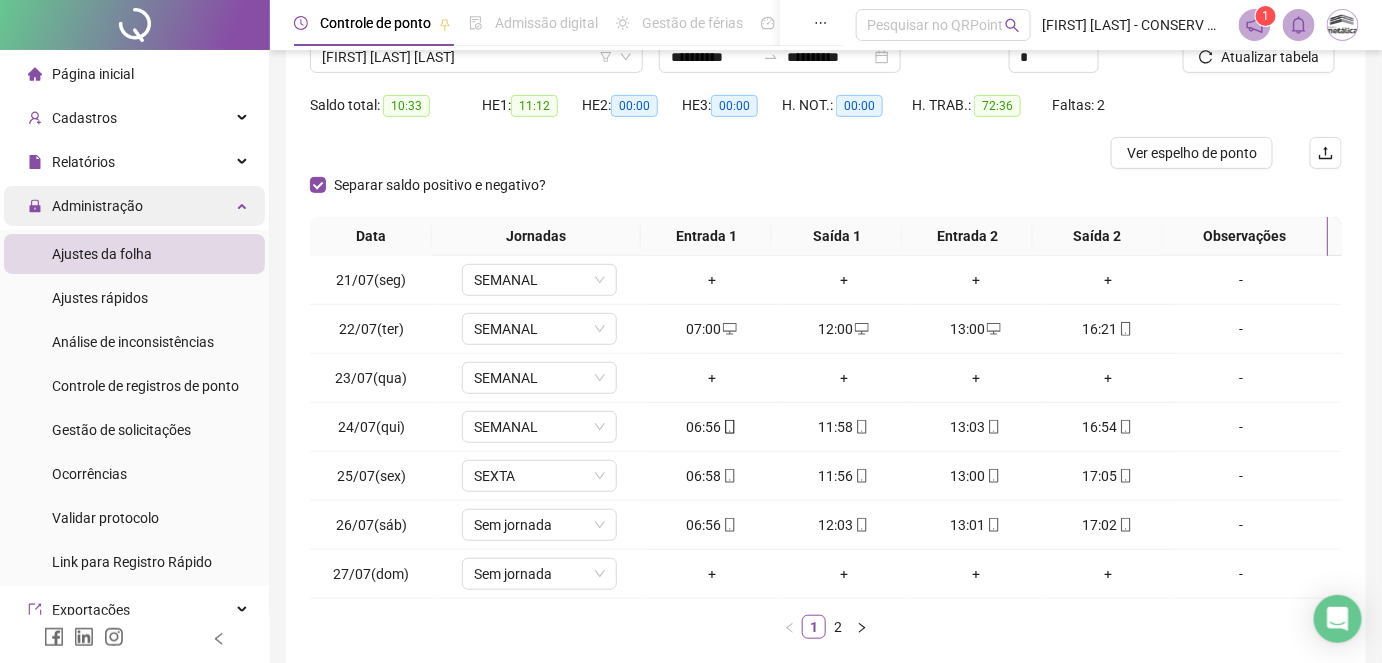 scroll, scrollTop: 0, scrollLeft: 0, axis: both 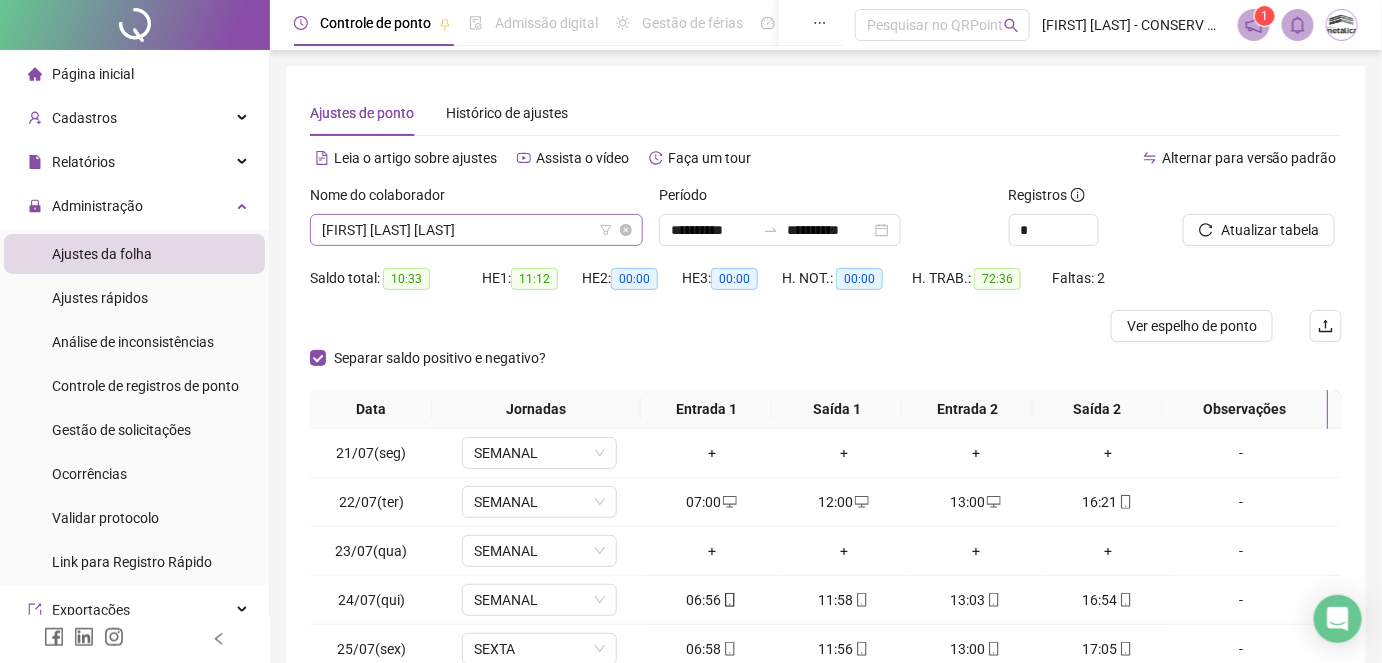 click on "[FIRST] [LAST] [LAST]" at bounding box center (476, 230) 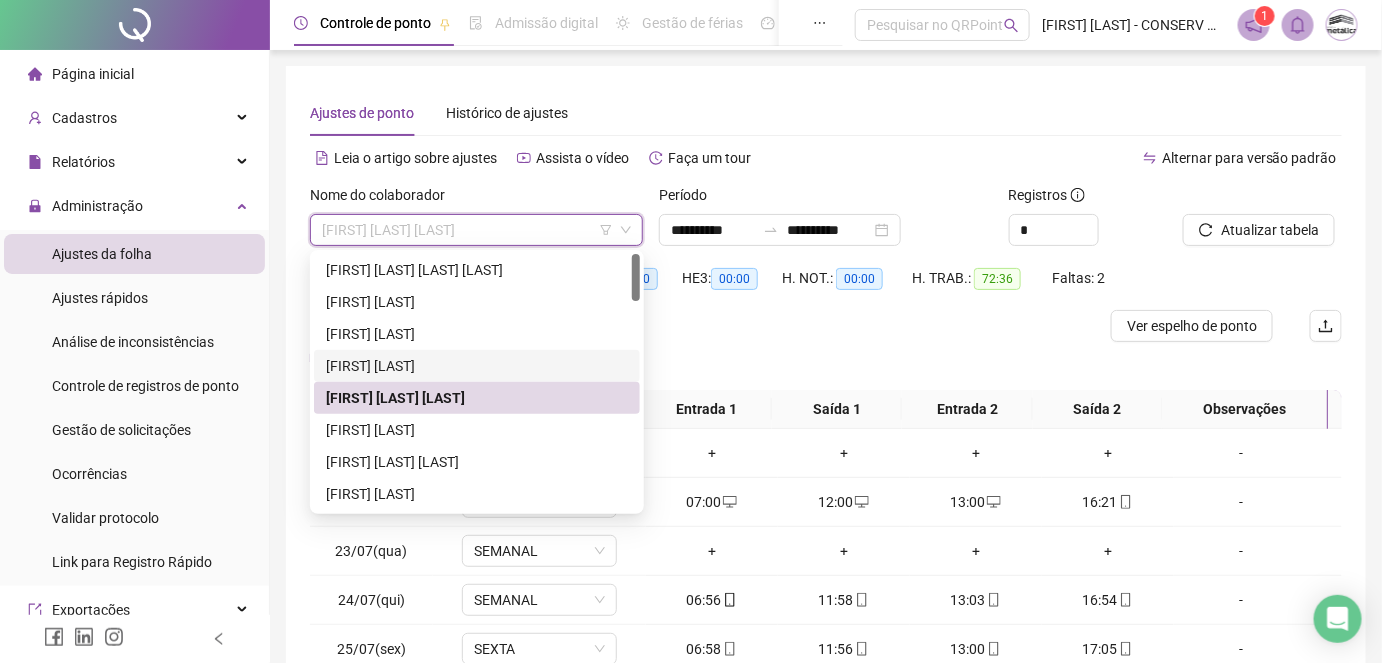 click on "[FIRST] [LAST]" at bounding box center [477, 366] 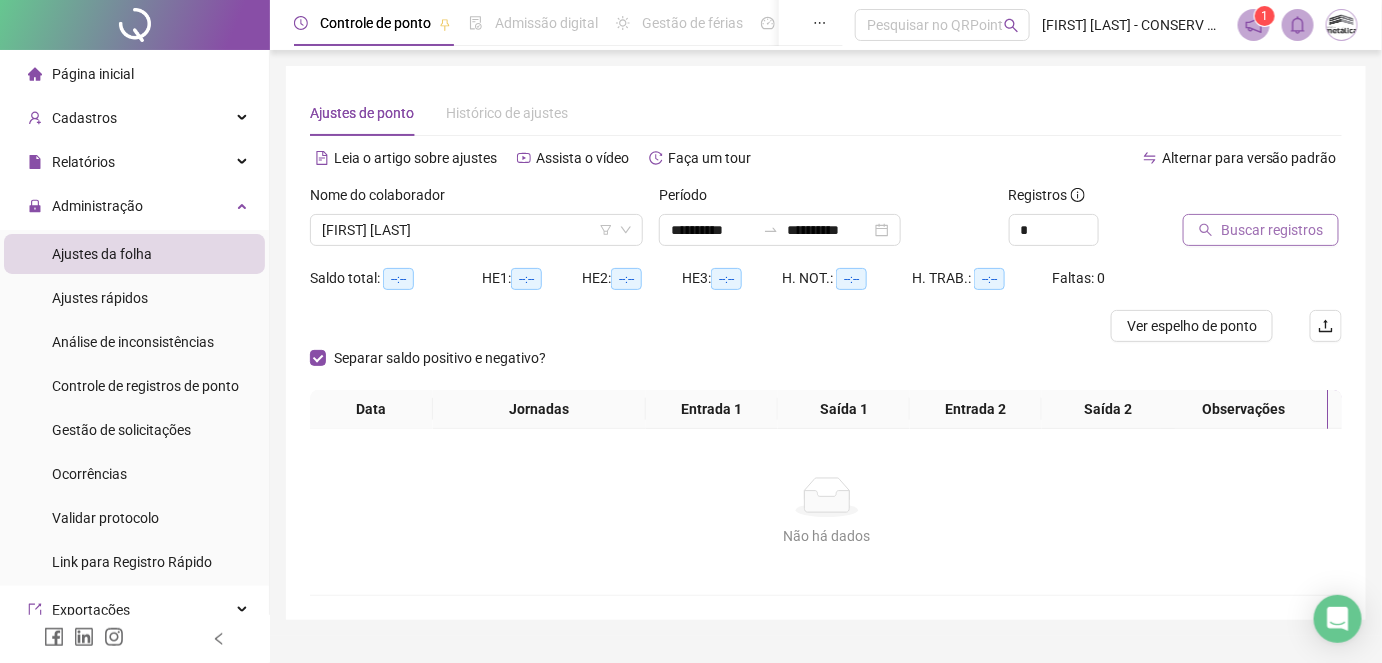 click on "Buscar registros" at bounding box center (1272, 230) 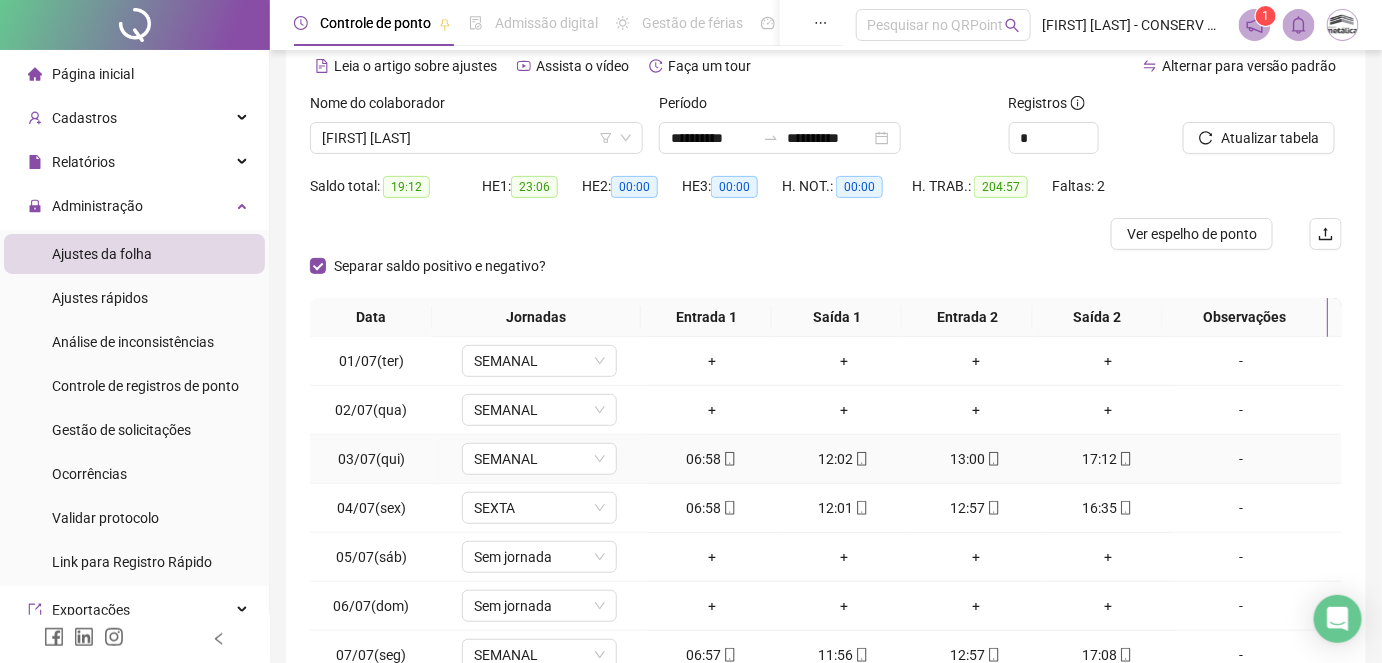 scroll, scrollTop: 272, scrollLeft: 0, axis: vertical 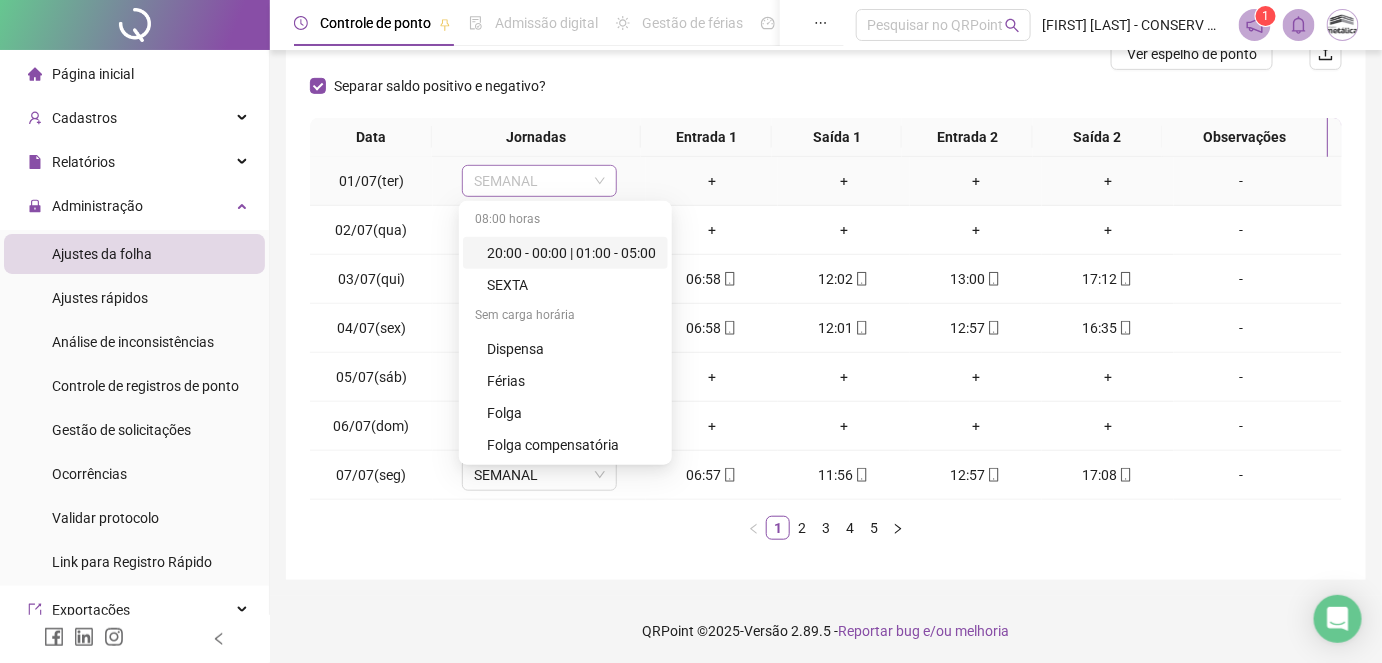 click on "SEMANAL" at bounding box center [539, 181] 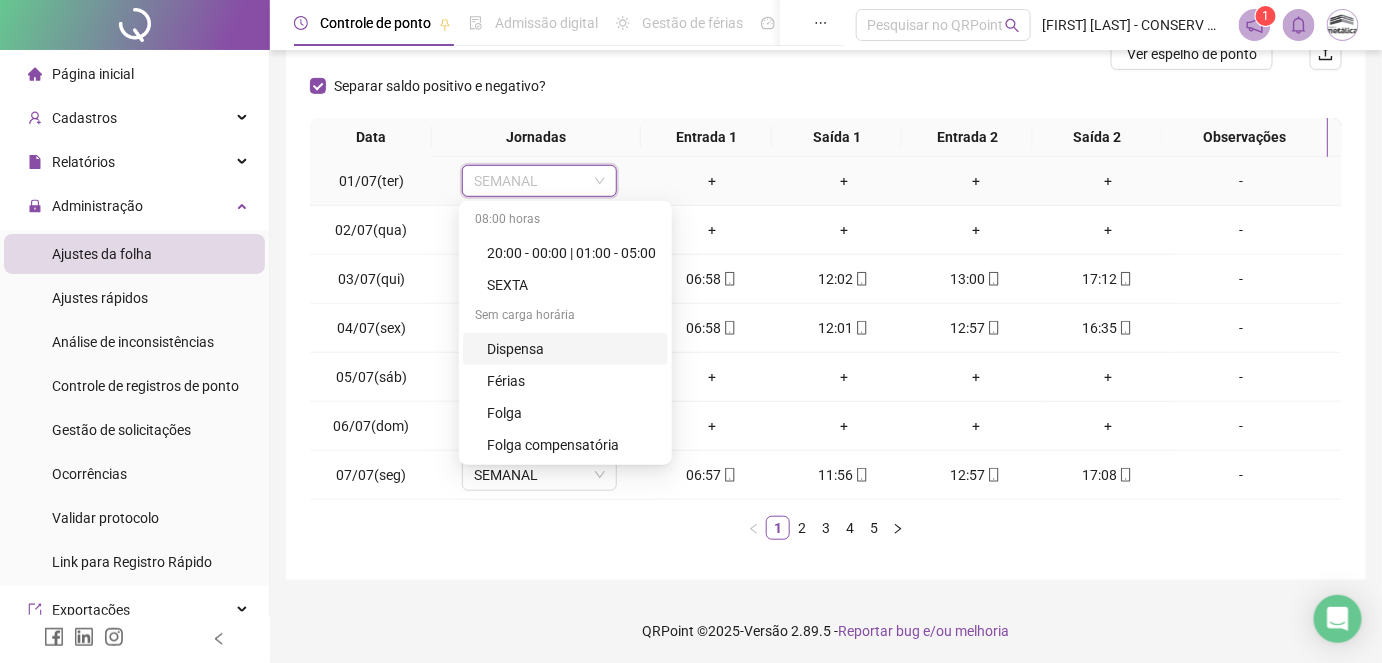 click on "Dispensa" at bounding box center [571, 349] 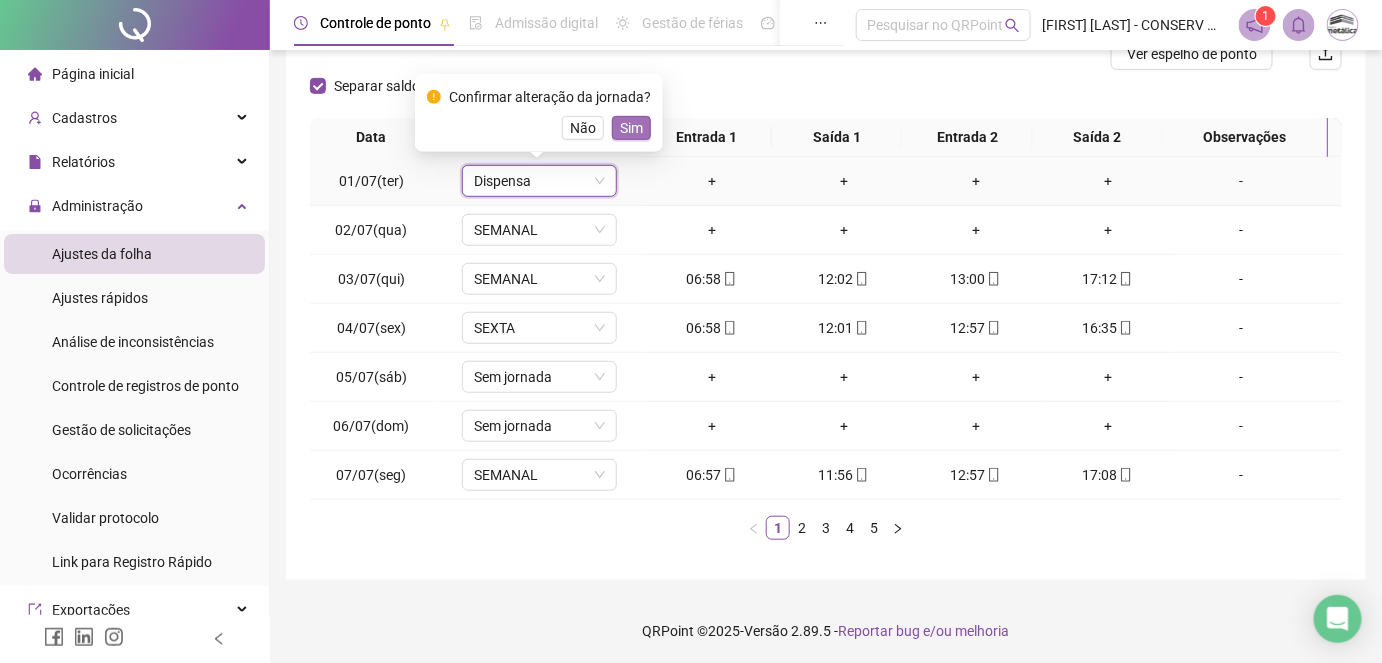 click on "Sim" at bounding box center (631, 128) 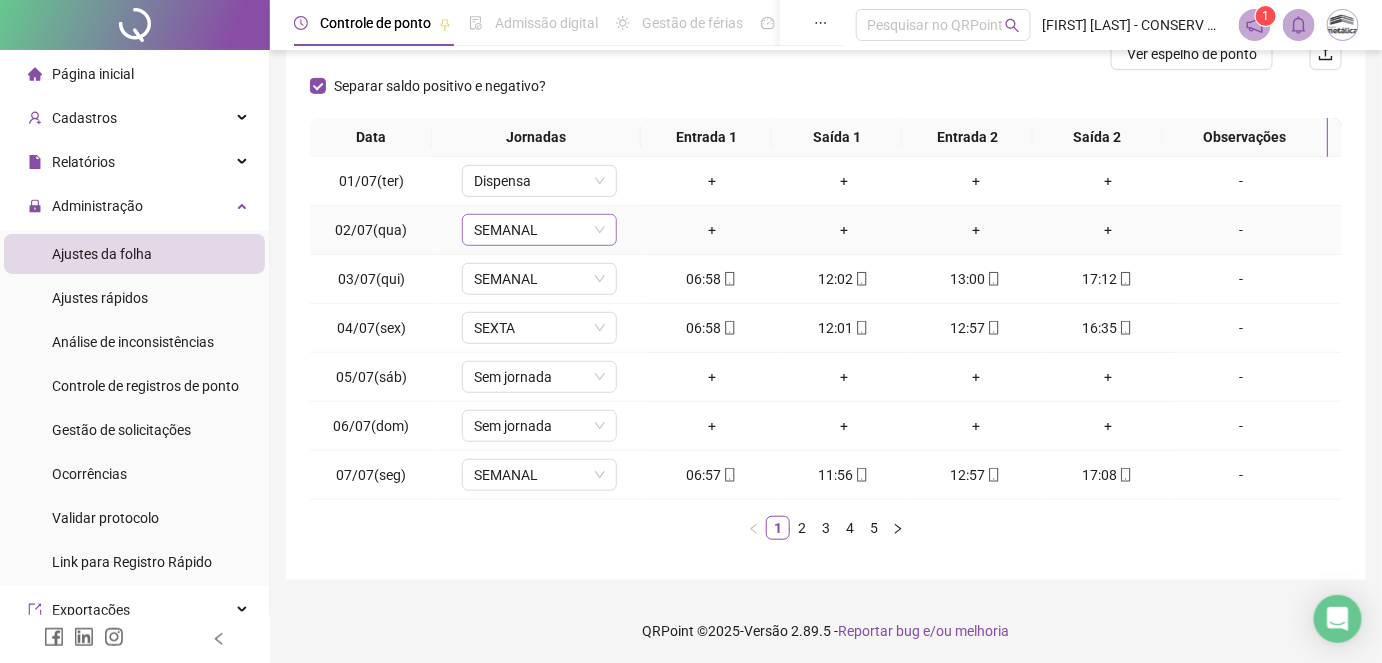 click on "SEMANAL" at bounding box center [539, 230] 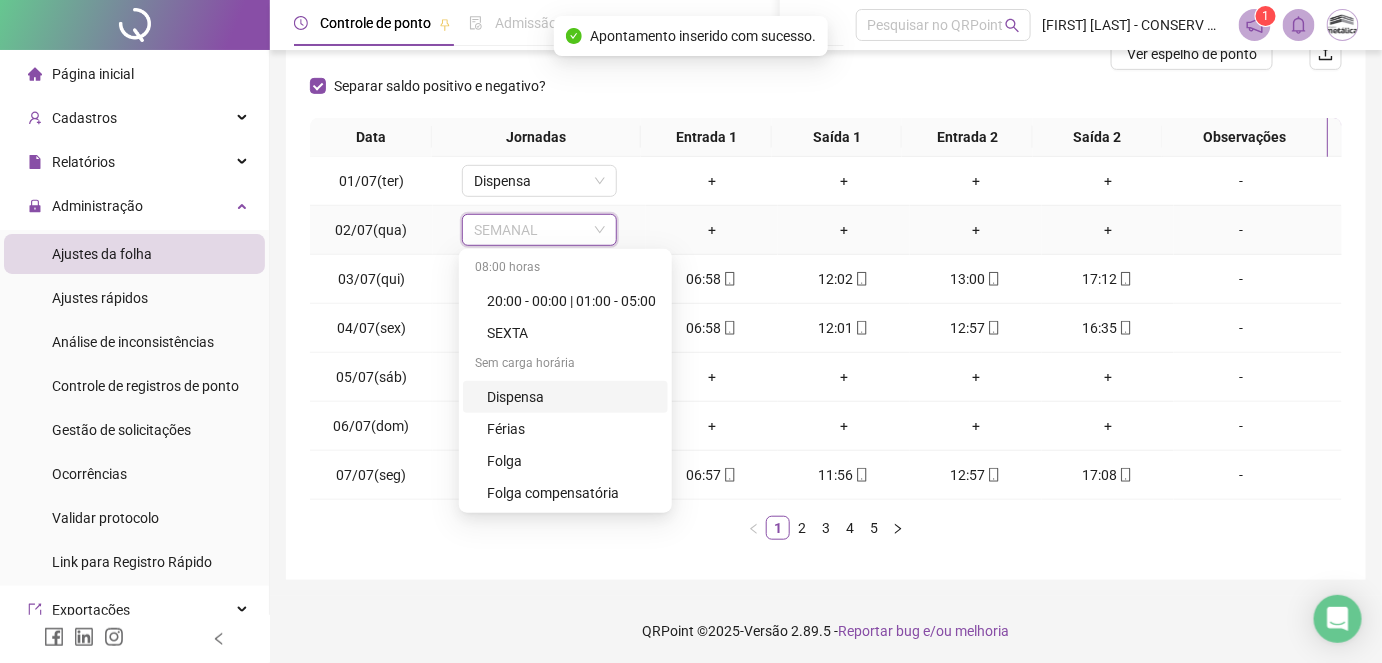 click on "Dispensa" at bounding box center (571, 397) 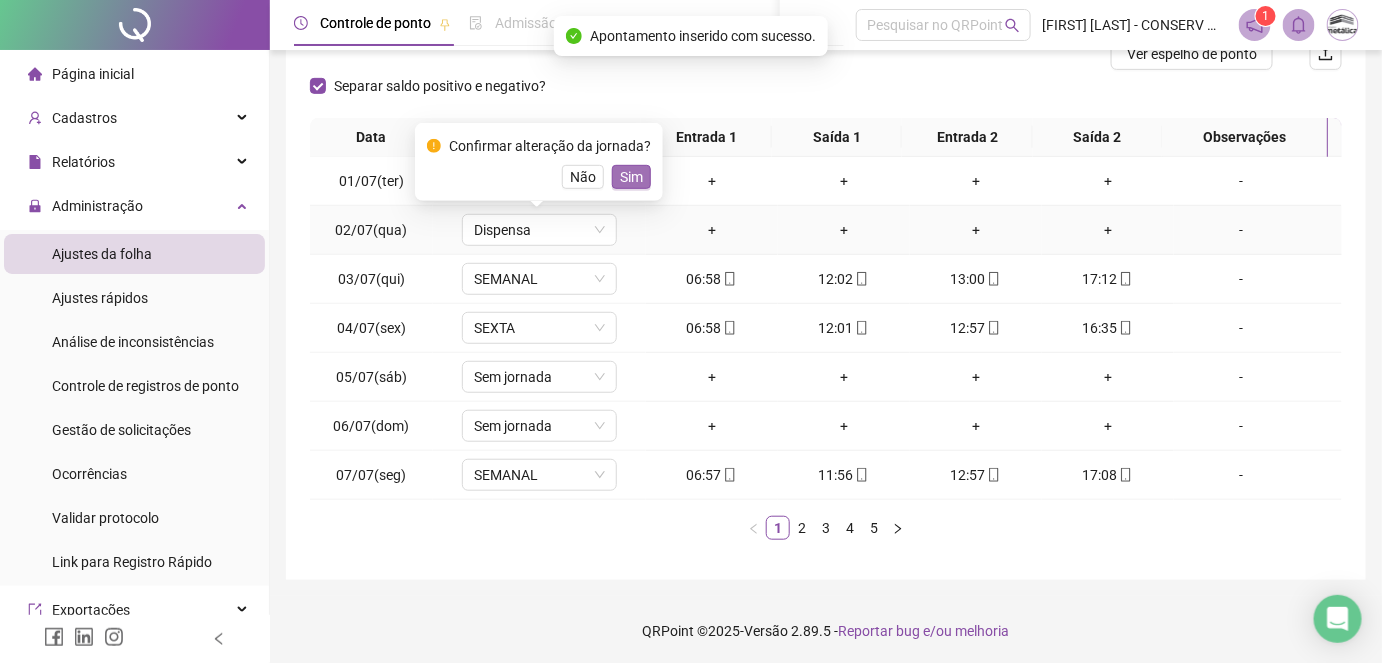 click on "Sim" at bounding box center [631, 177] 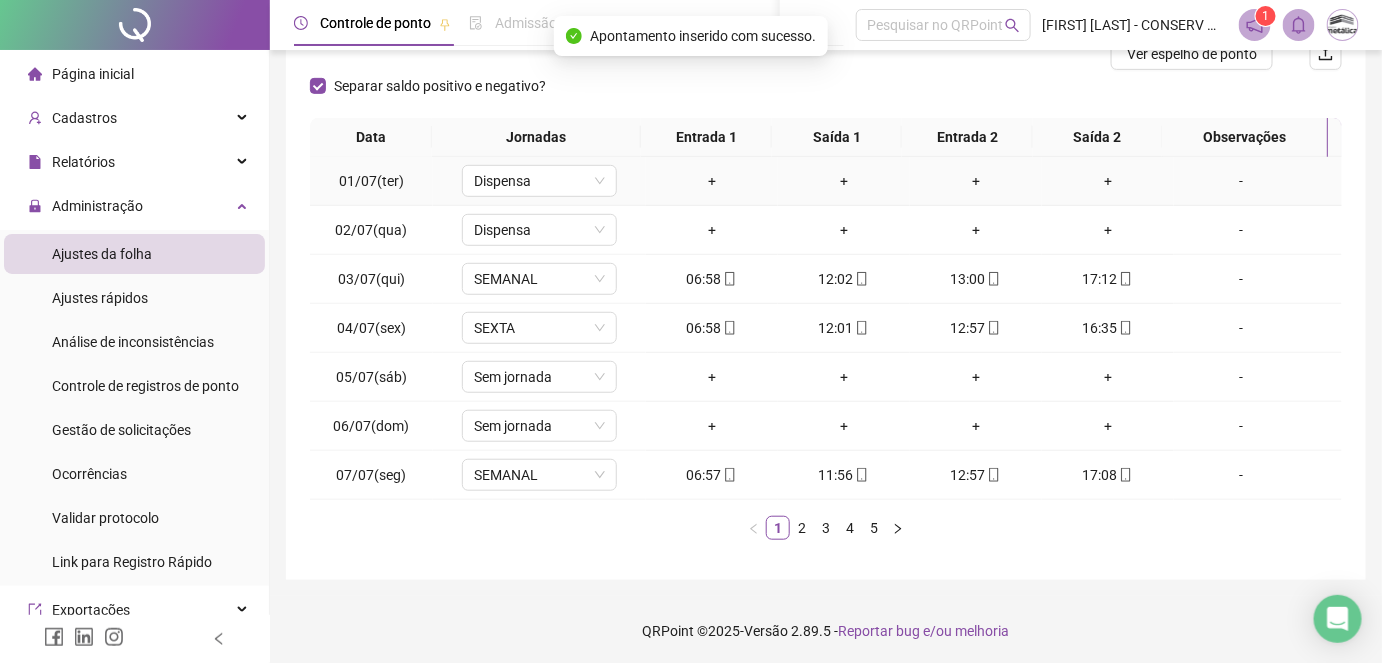 click on "-" at bounding box center [1241, 181] 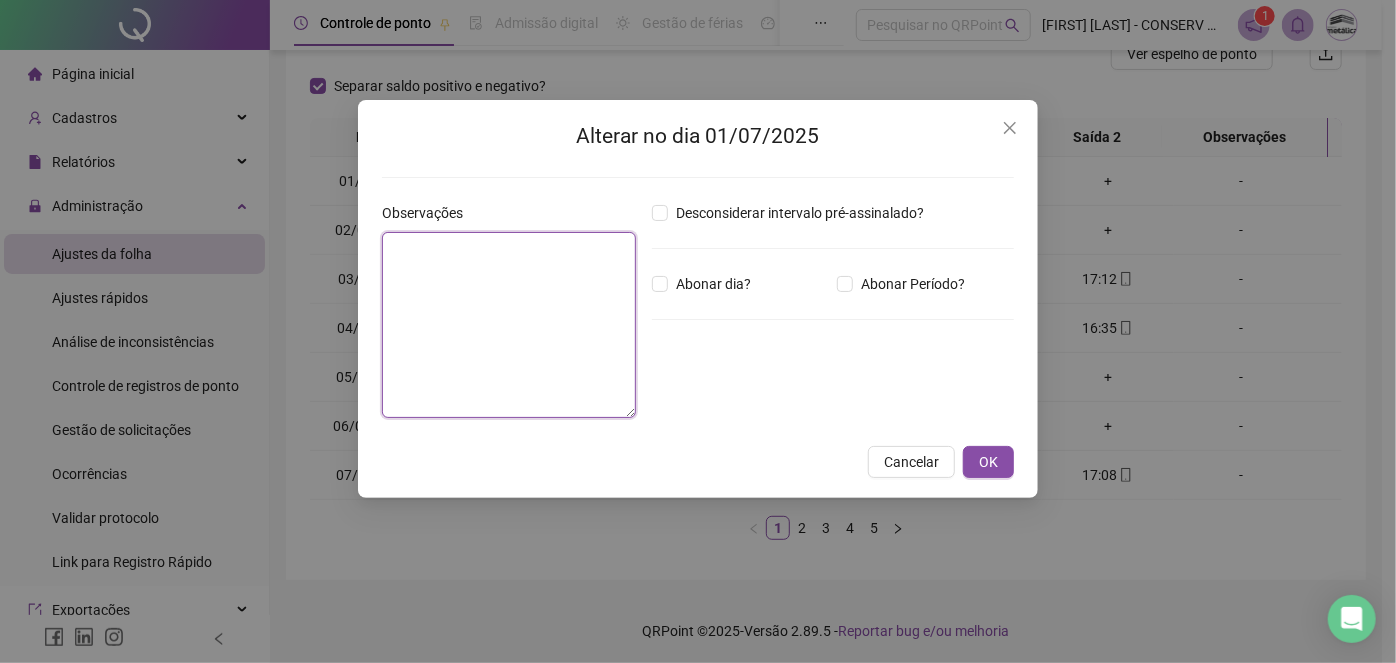 click at bounding box center (509, 325) 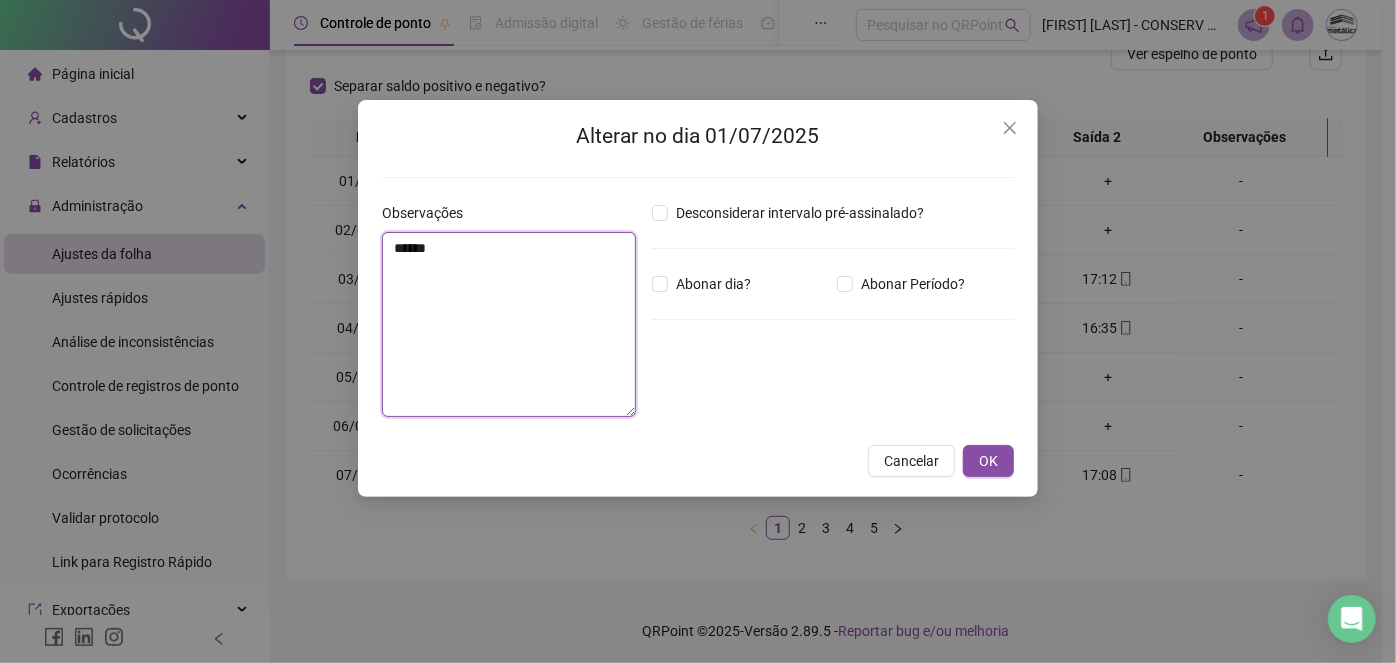 type on "******" 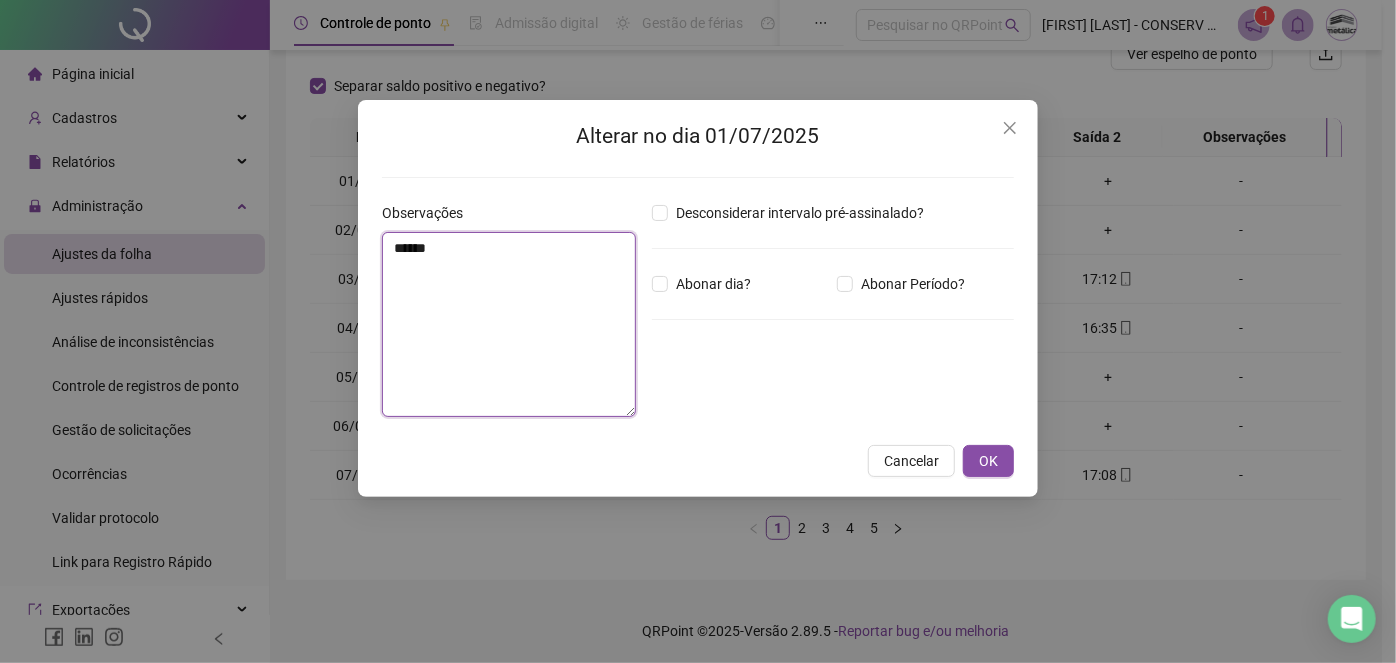 drag, startPoint x: 456, startPoint y: 251, endPoint x: 304, endPoint y: 235, distance: 152.83978 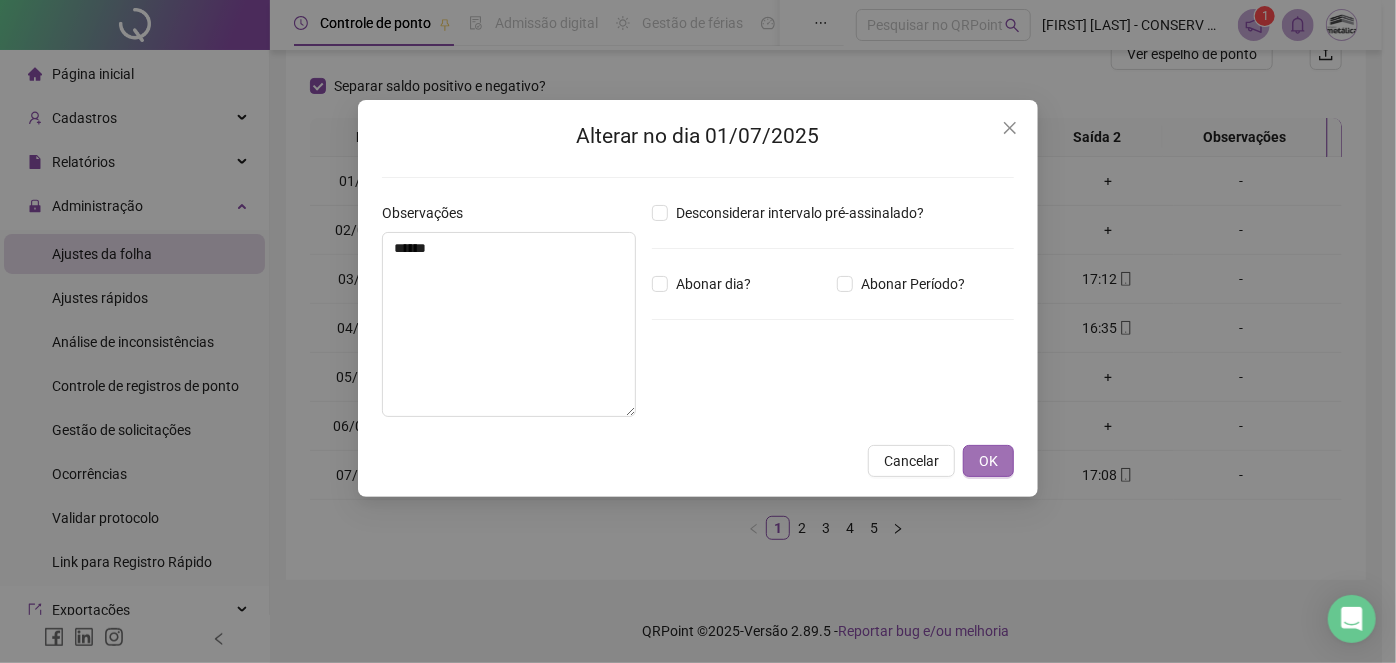 click on "OK" at bounding box center [988, 461] 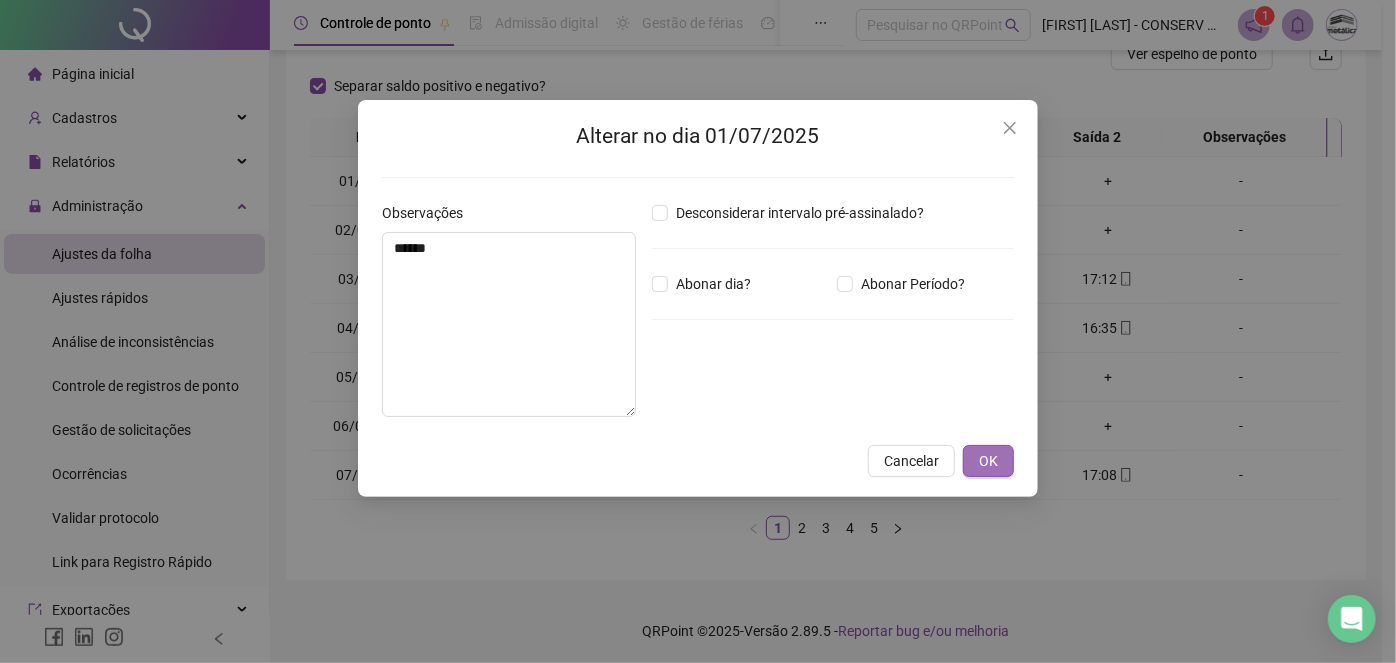 click on "OK" at bounding box center [988, 461] 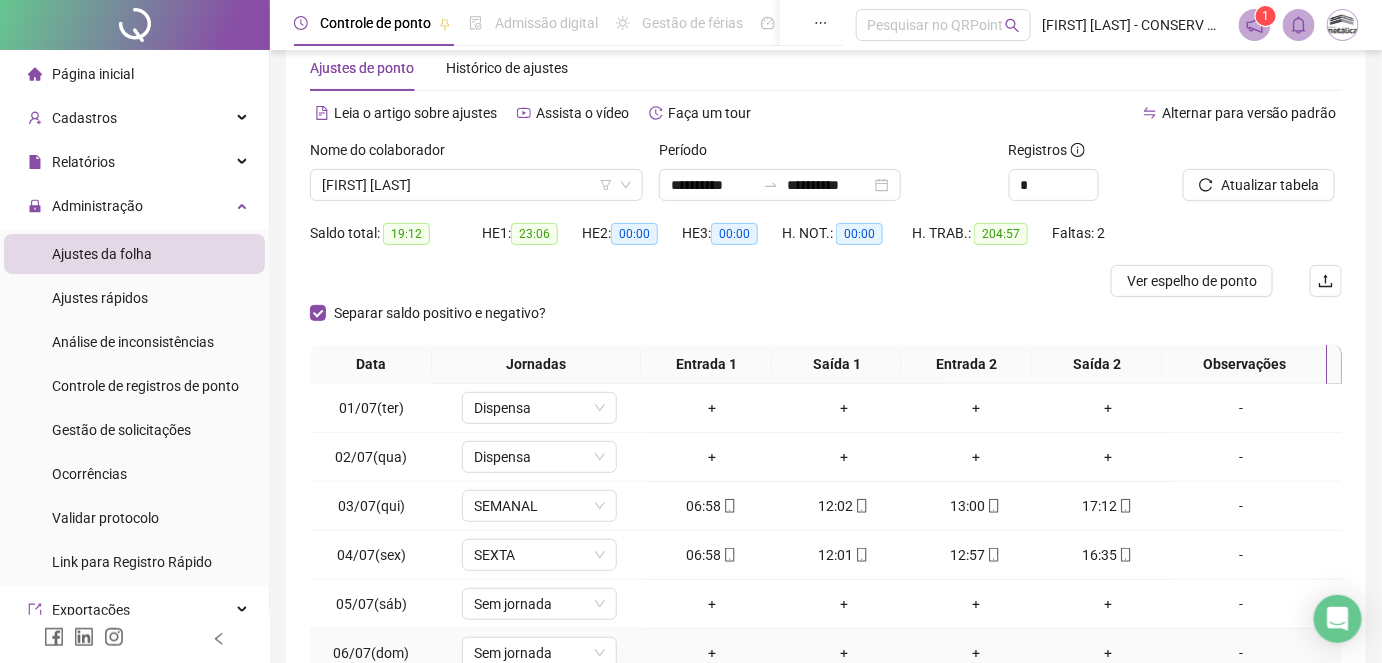 scroll, scrollTop: 0, scrollLeft: 0, axis: both 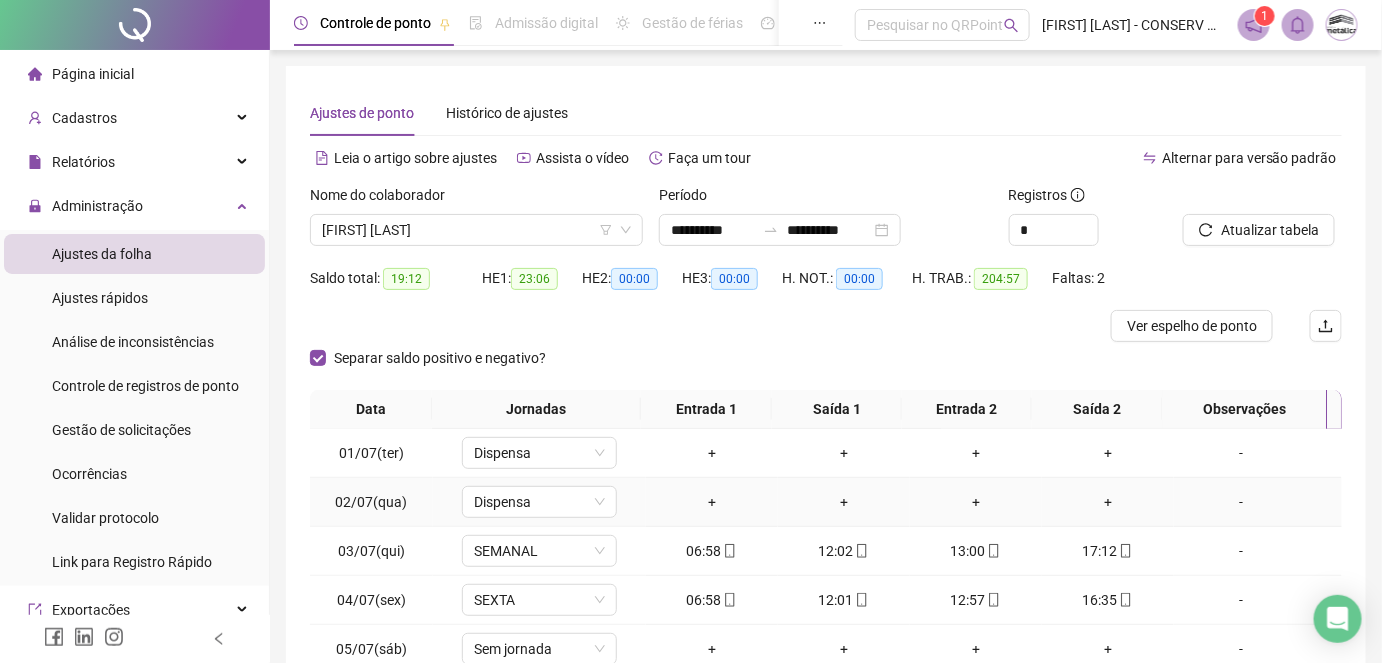 click on "-" at bounding box center (1241, 502) 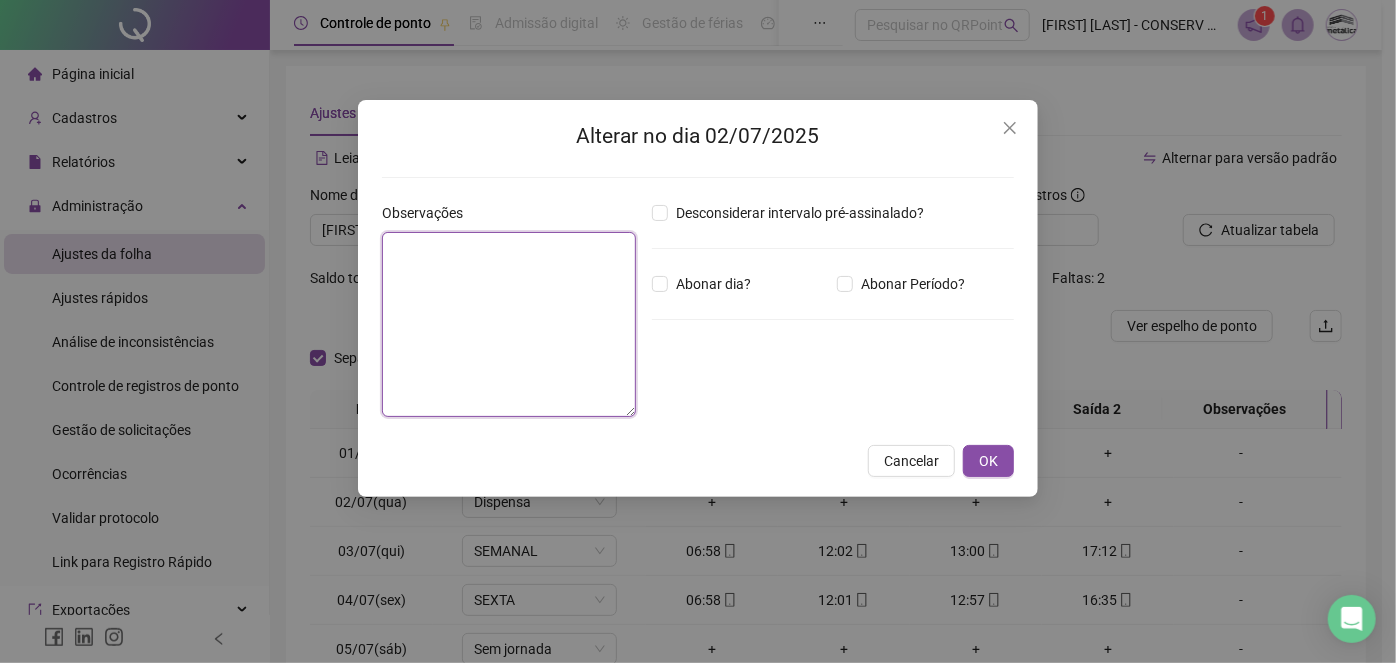 click at bounding box center [509, 324] 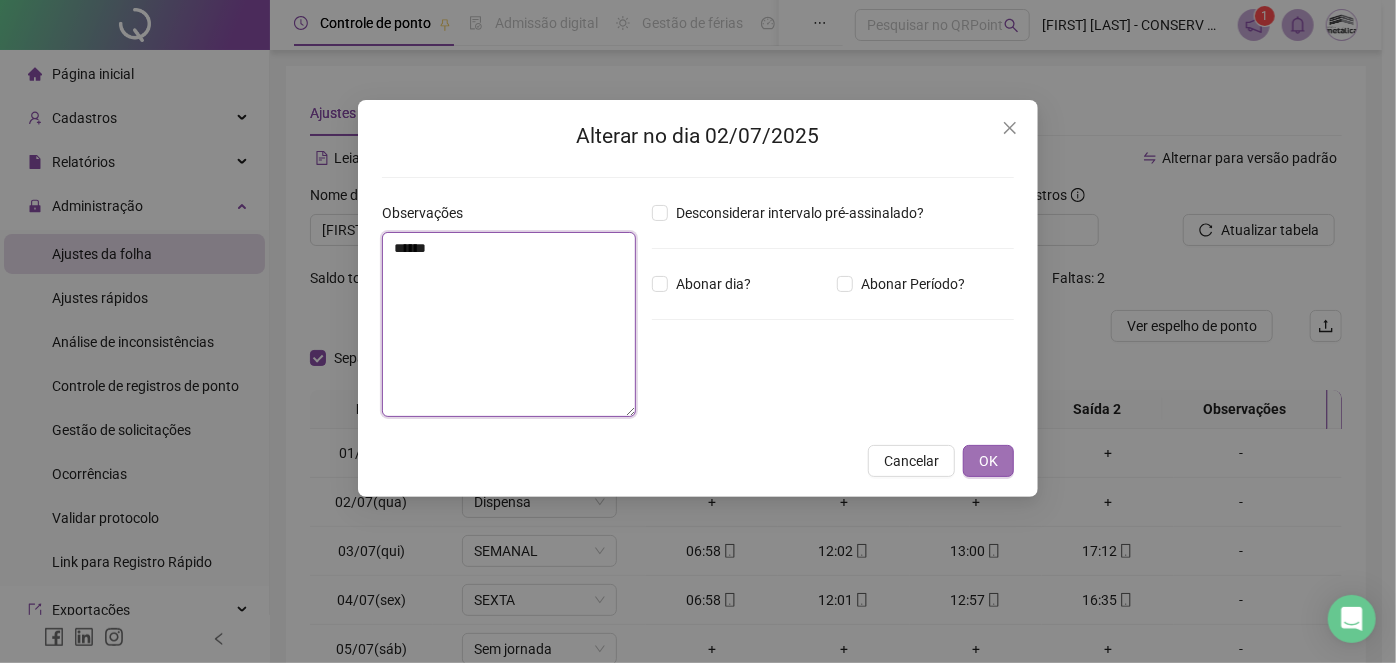 type on "******" 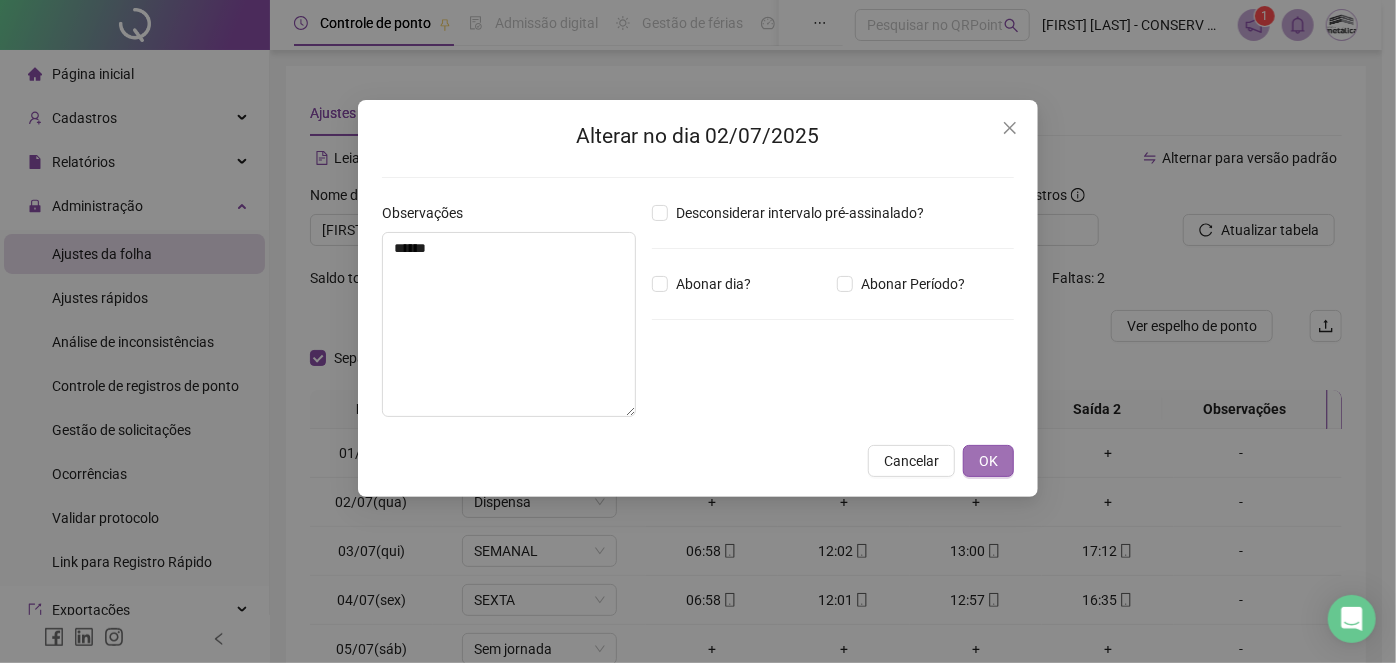 click on "OK" at bounding box center [988, 461] 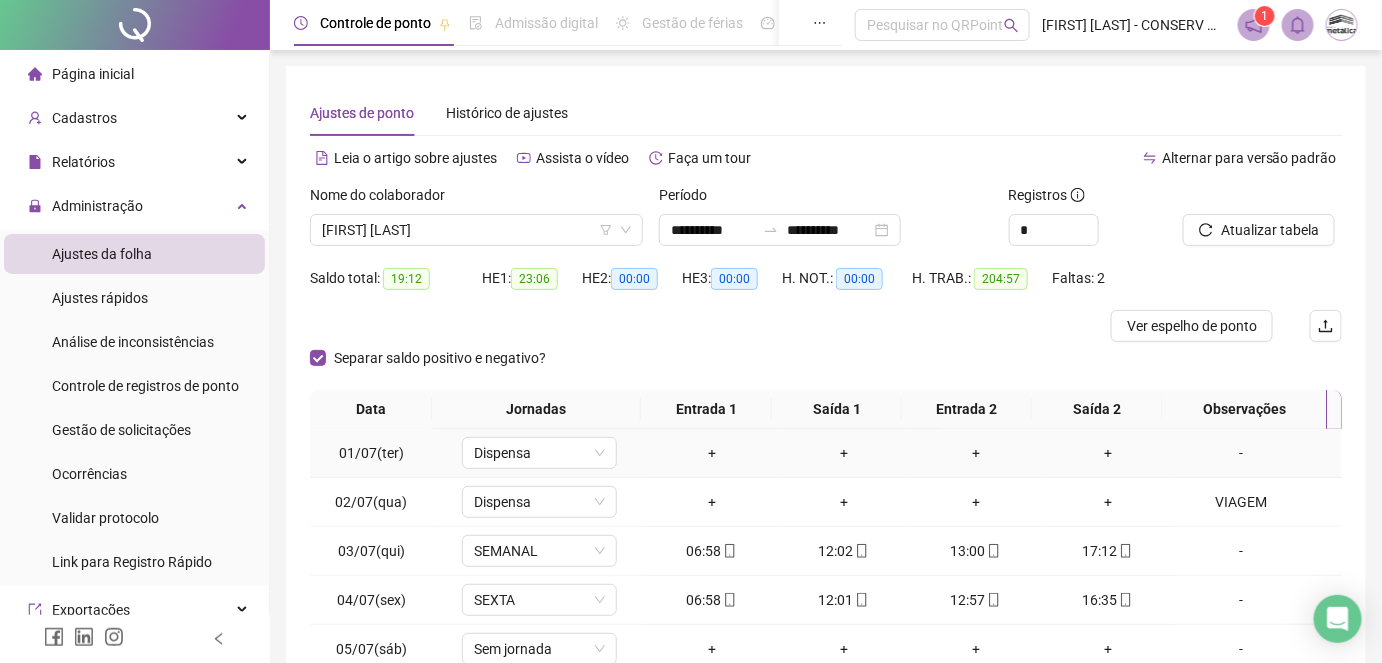 click on "-" at bounding box center [1241, 453] 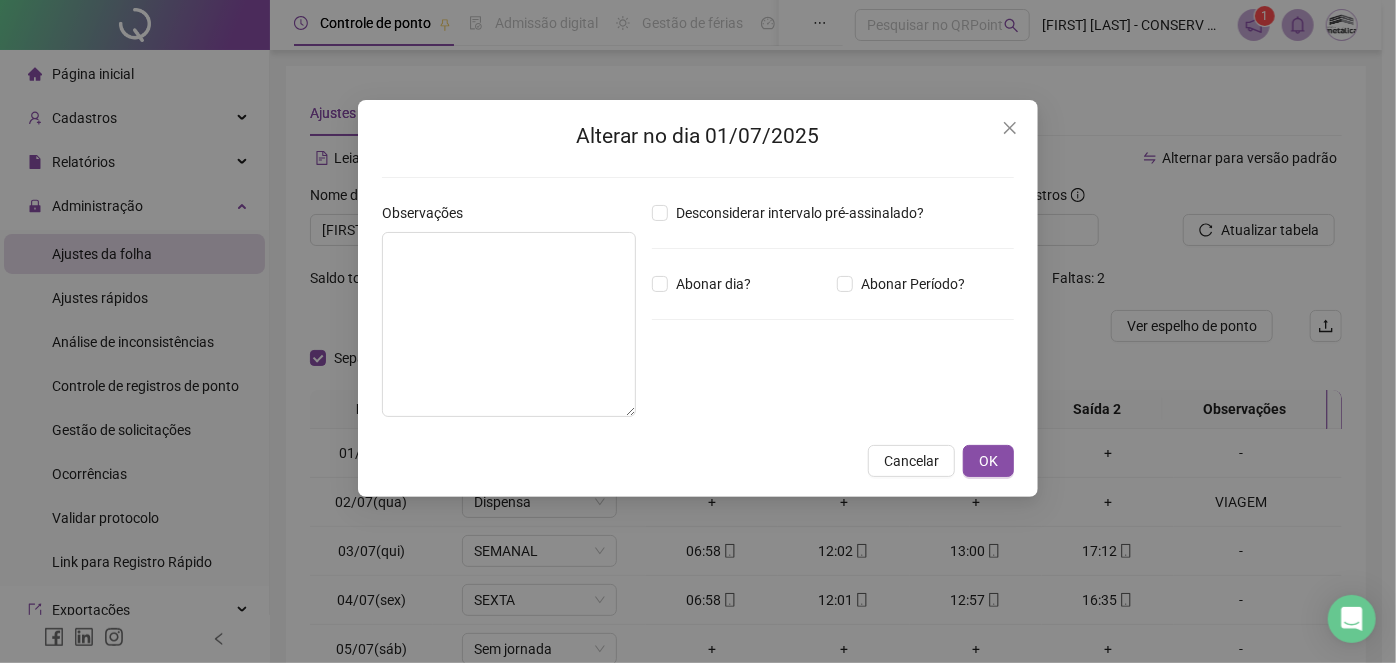 type on "******" 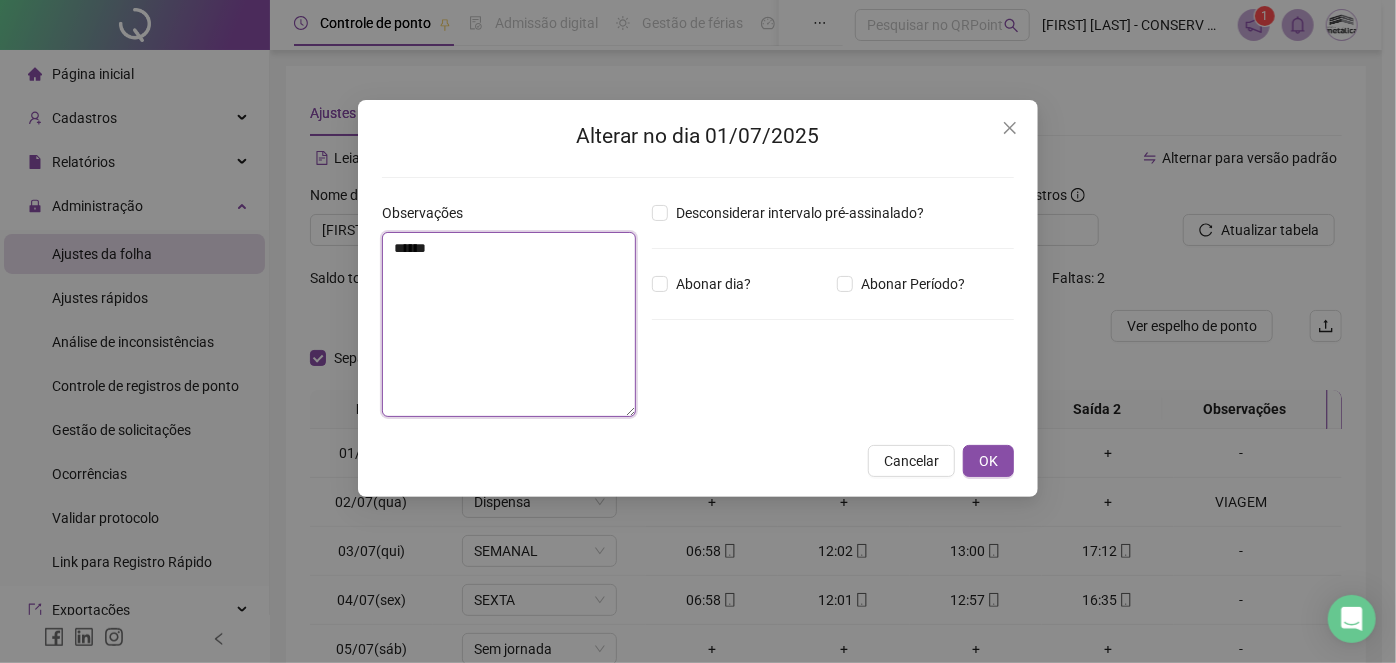 drag, startPoint x: 461, startPoint y: 254, endPoint x: 0, endPoint y: 193, distance: 465.01828 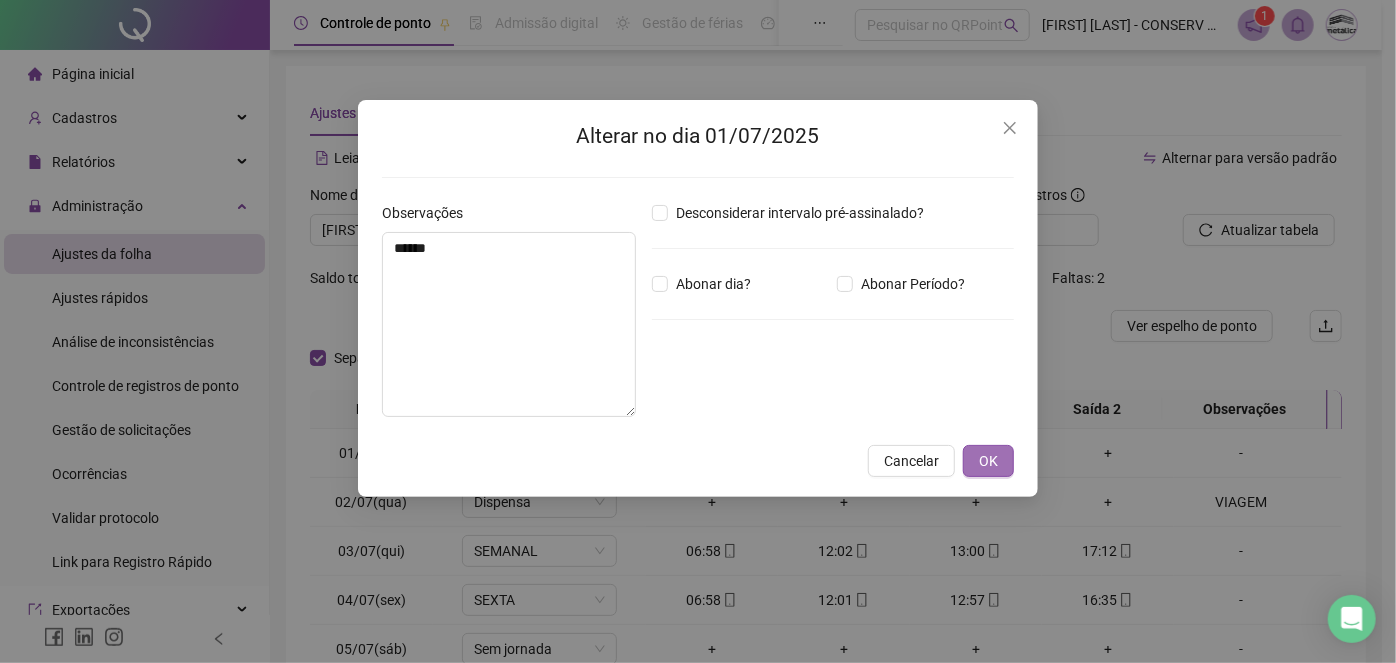 click on "OK" at bounding box center [988, 461] 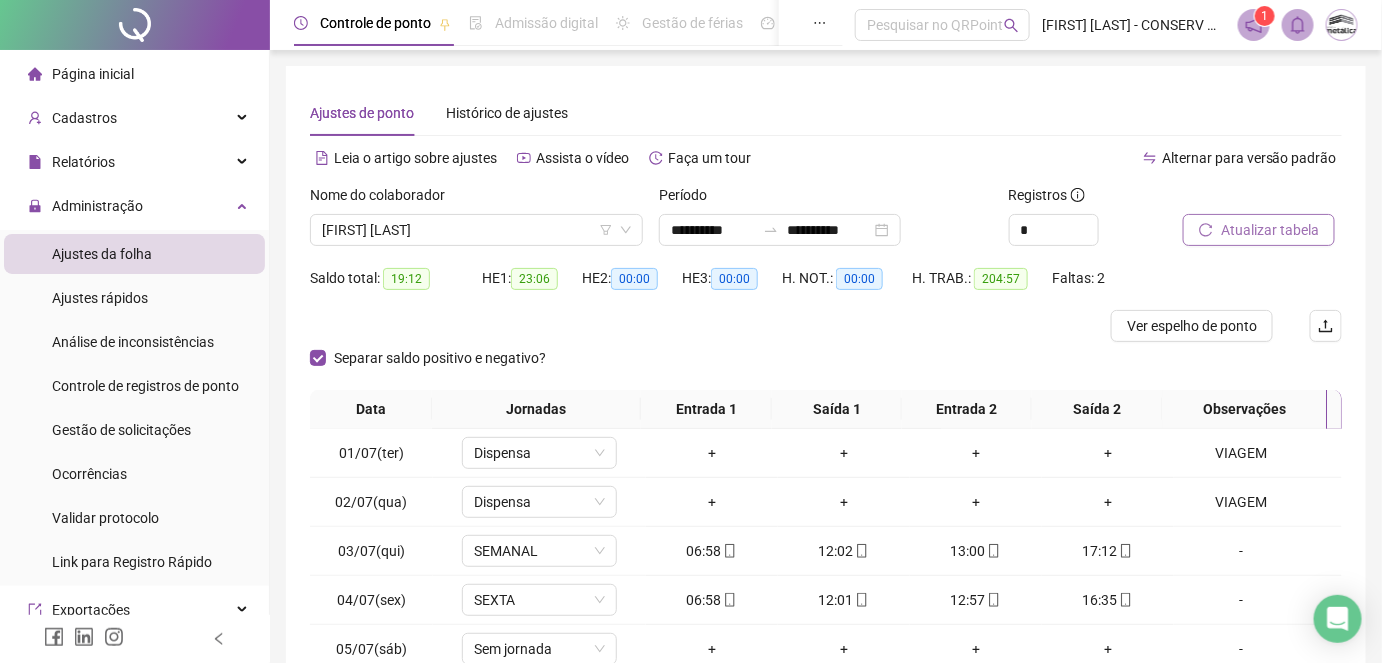 click on "Atualizar tabela" at bounding box center (1270, 230) 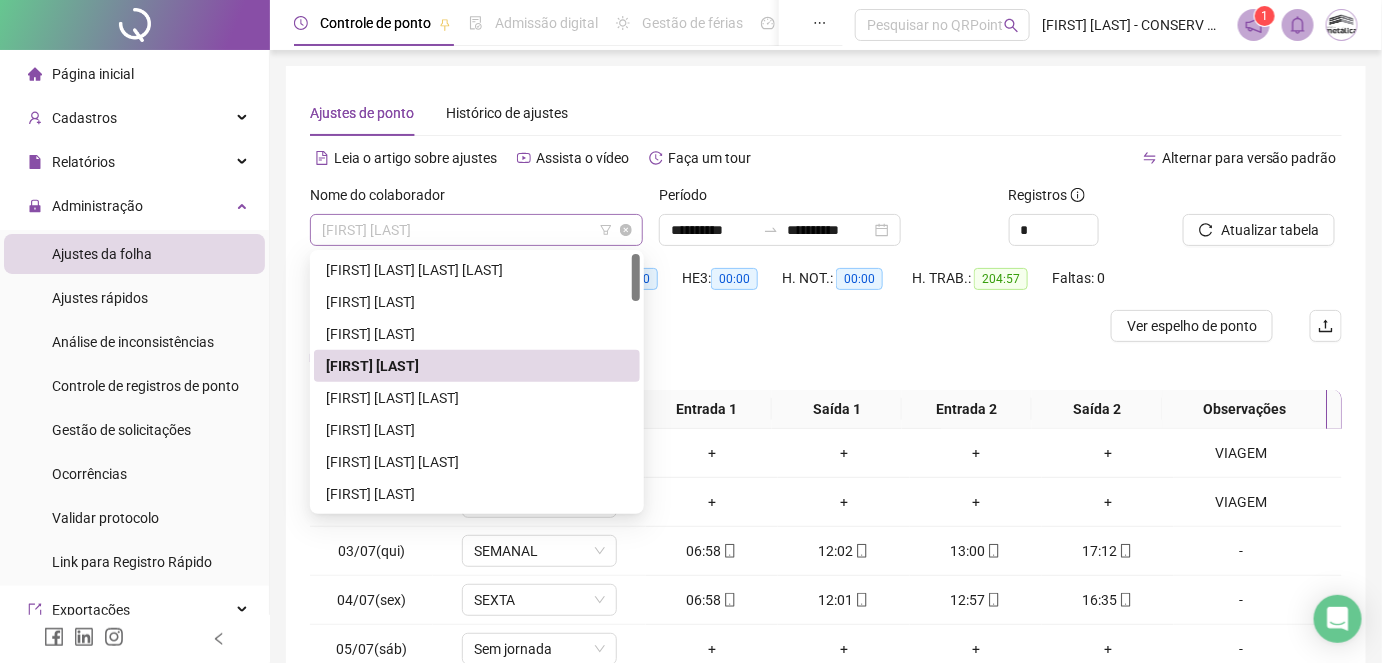 click on "[FIRST] [LAST]" at bounding box center [476, 230] 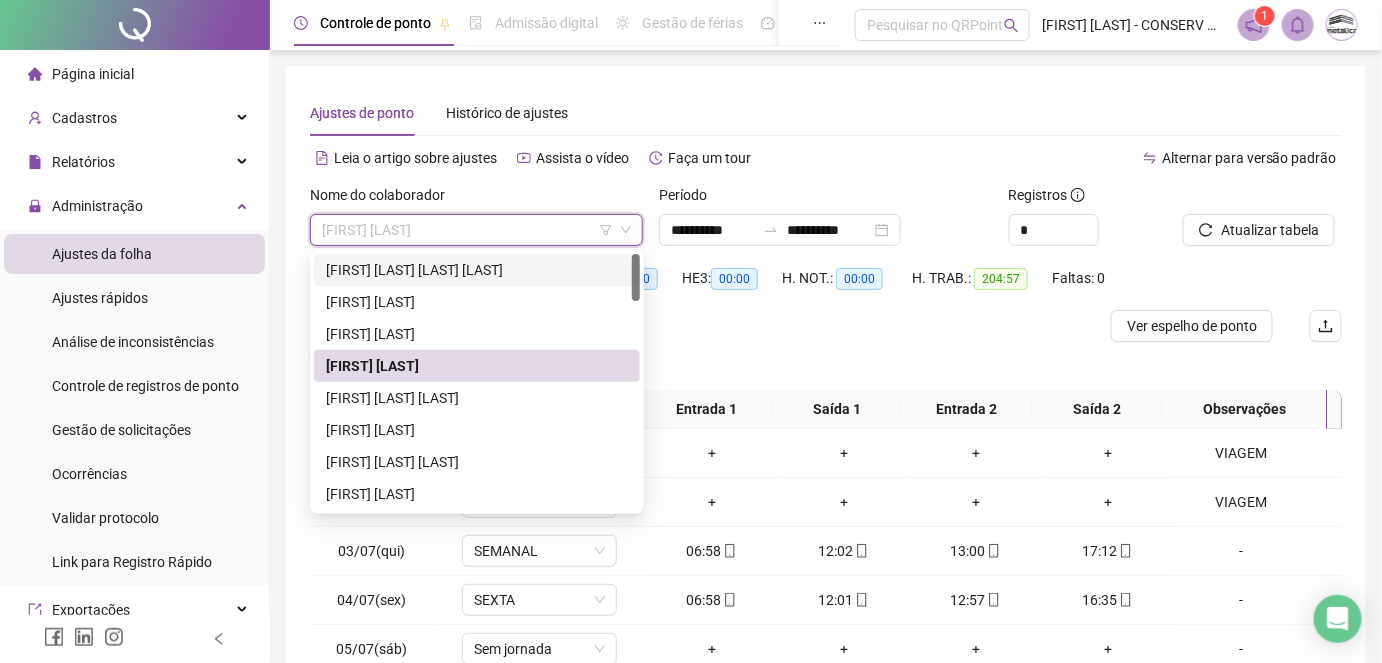 click on "[FIRST] [LAST] [LAST] [LAST]" at bounding box center (477, 270) 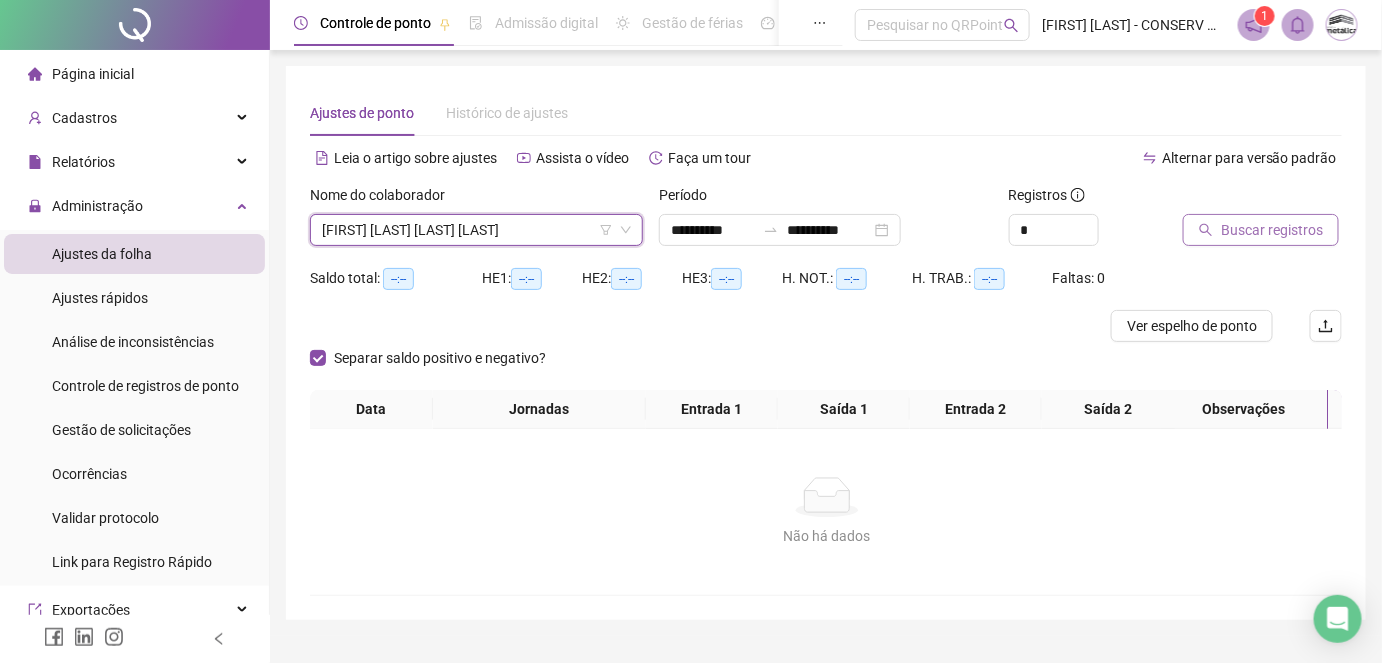 click on "Buscar registros" at bounding box center (1272, 230) 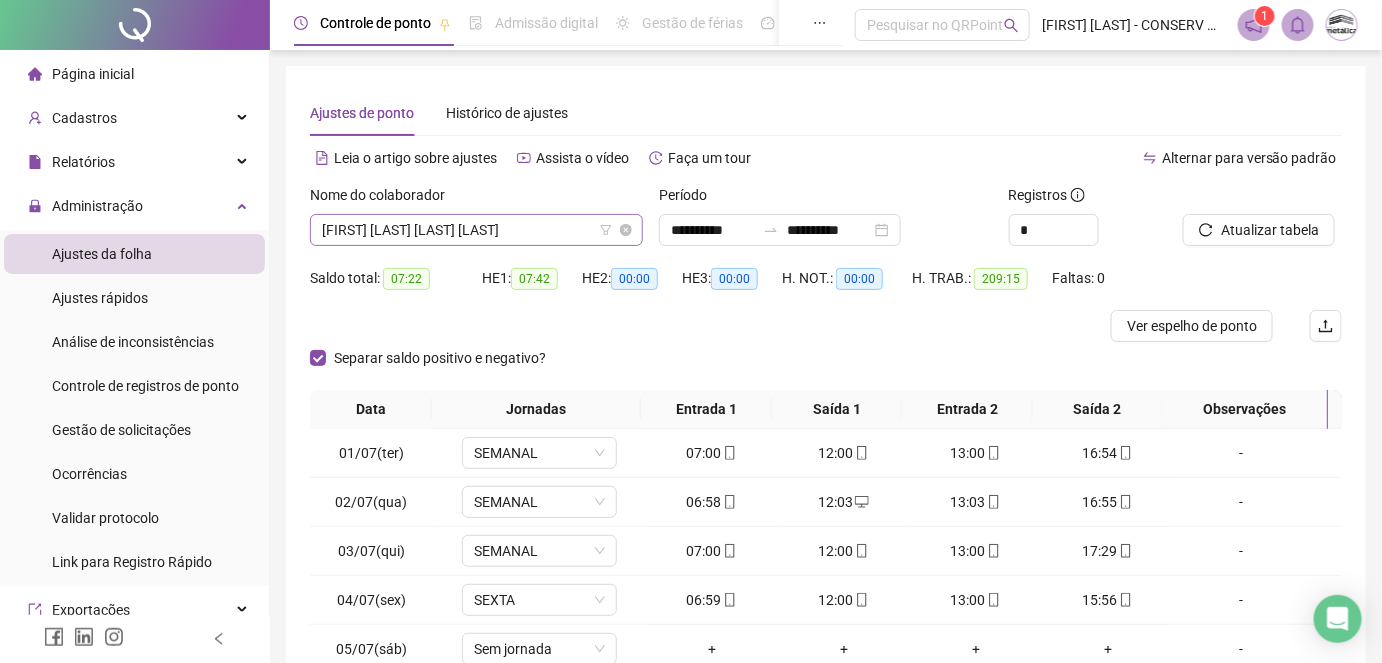 click on "[FIRST] [LAST] [LAST] [LAST]" at bounding box center (476, 230) 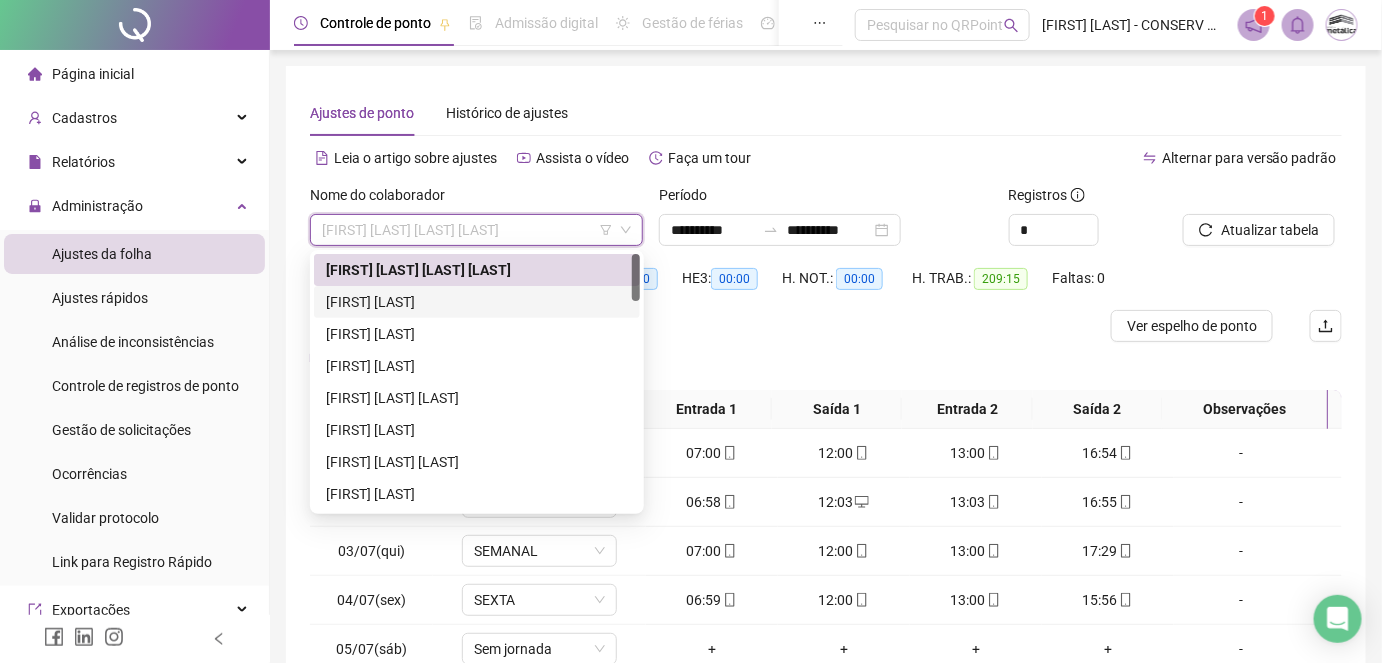 click on "[FIRST] [LAST]" at bounding box center [477, 302] 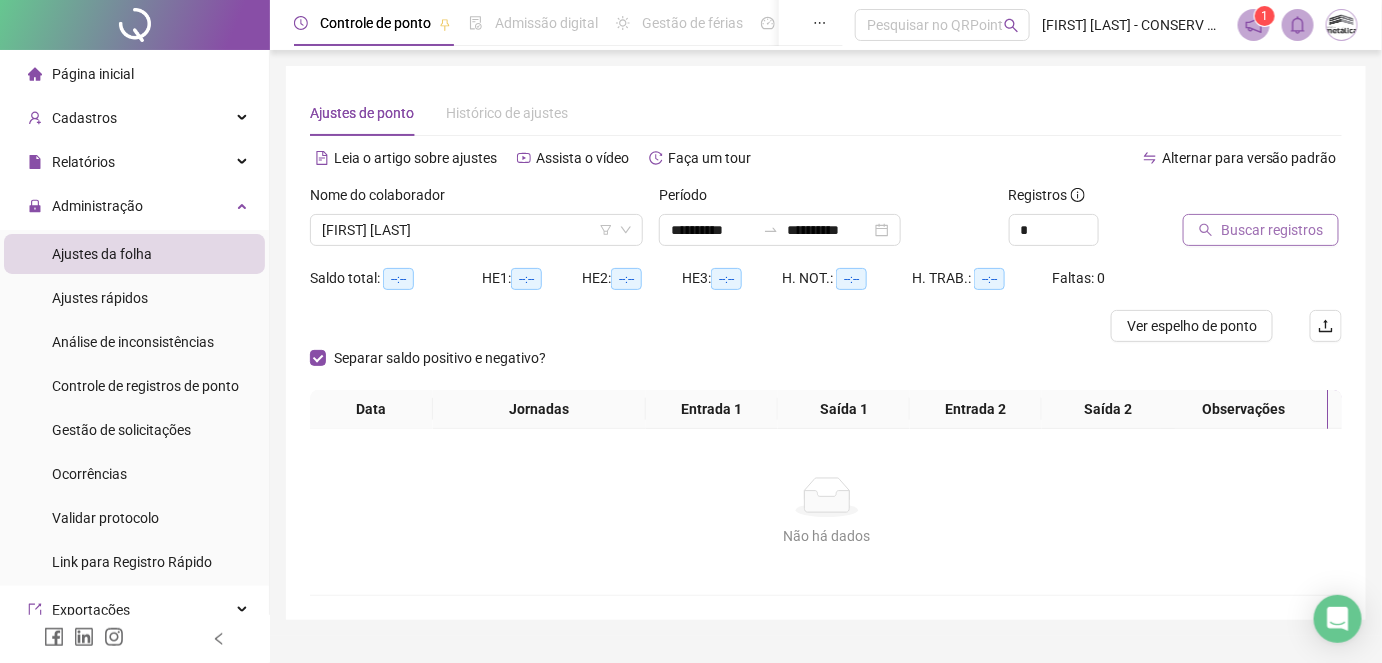 click on "Buscar registros" at bounding box center [1272, 230] 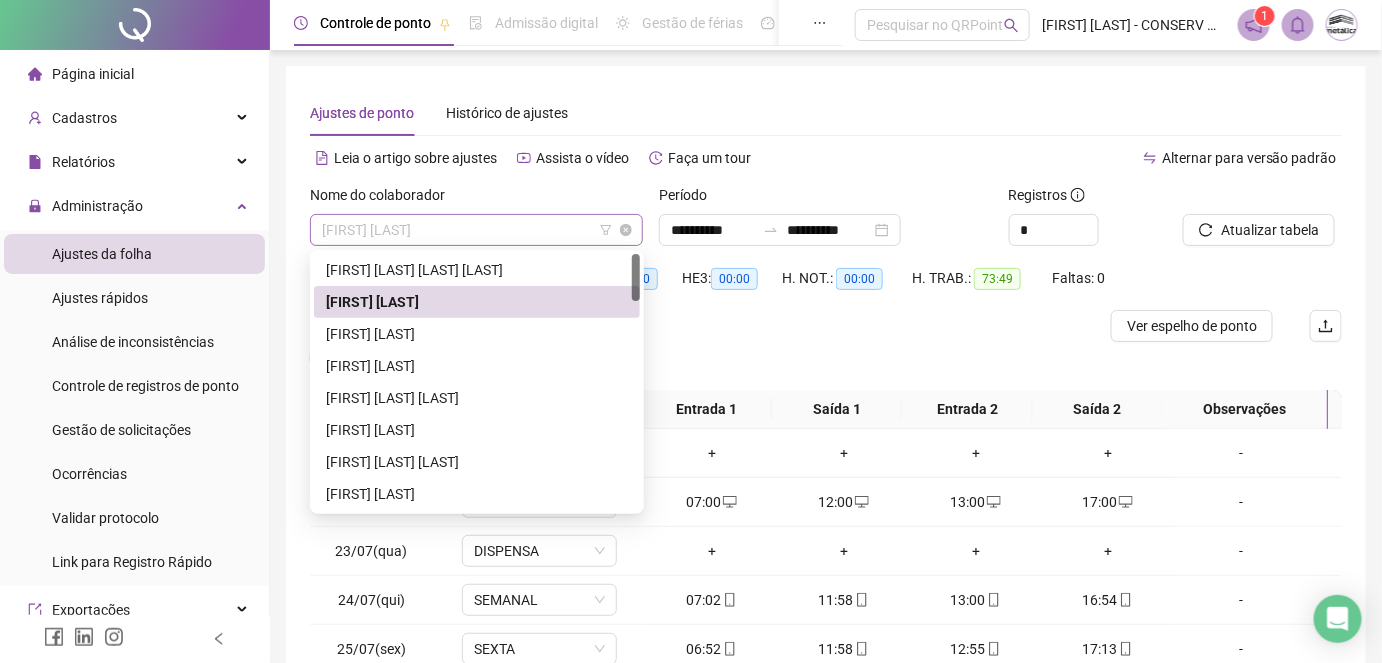 click on "[FIRST] [LAST]" at bounding box center (476, 230) 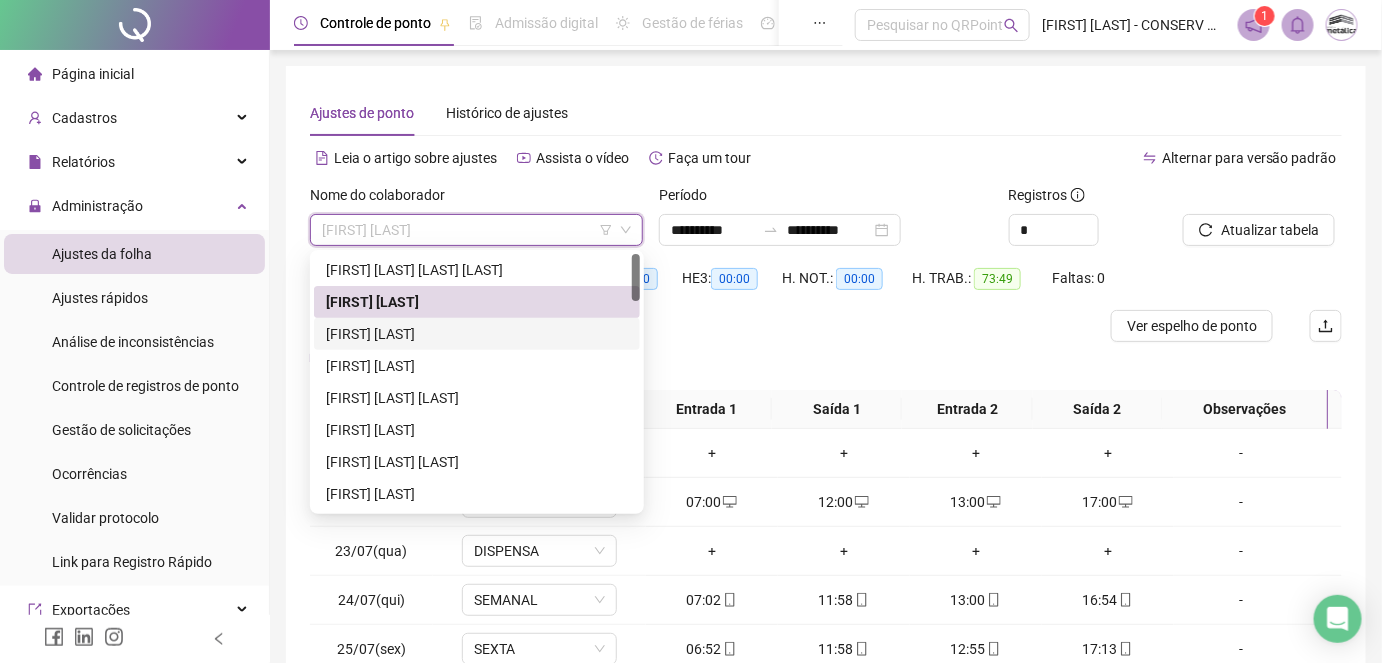 click on "[FIRST] [LAST]" at bounding box center (477, 334) 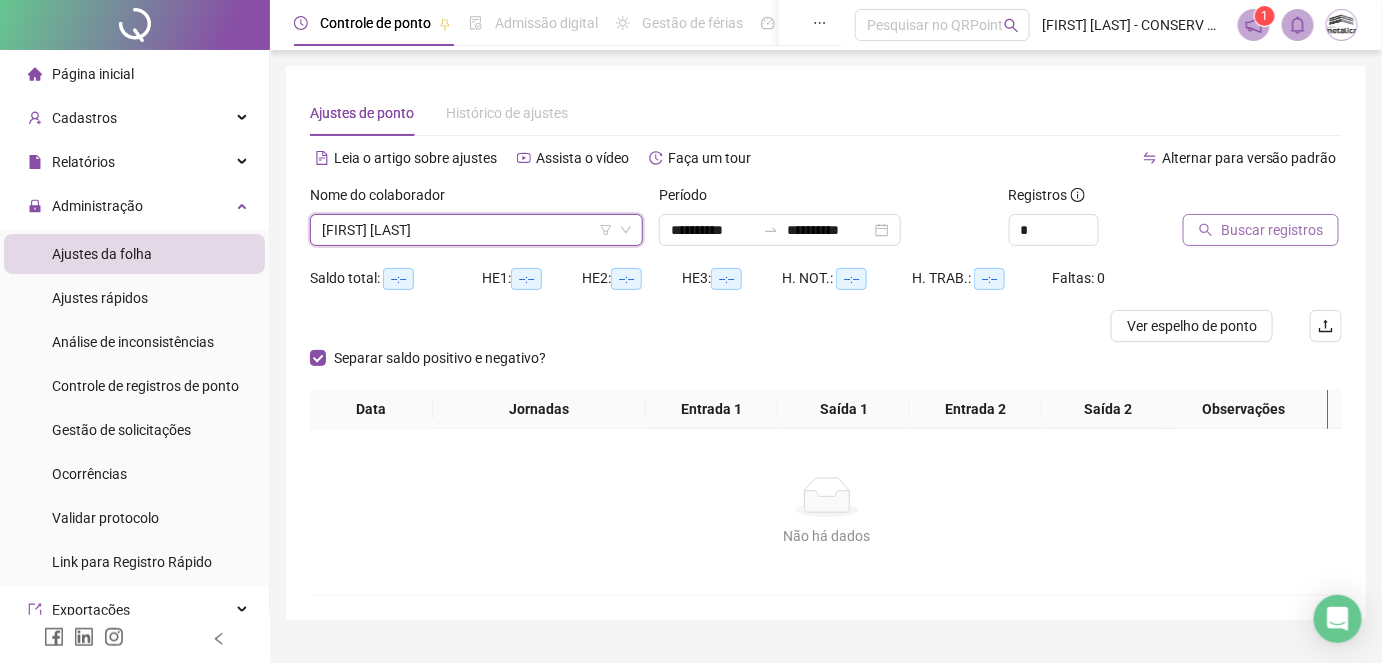 click on "Buscar registros" at bounding box center (1272, 230) 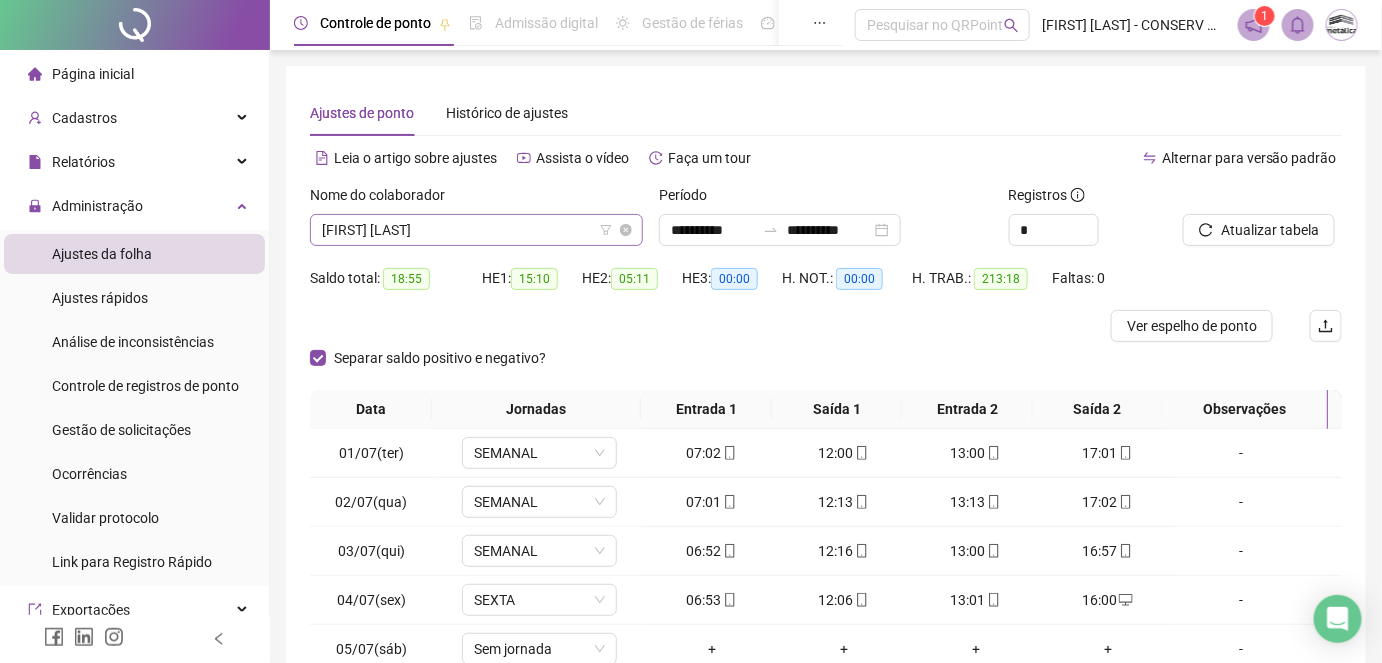 click on "[FIRST] [LAST]" at bounding box center (476, 230) 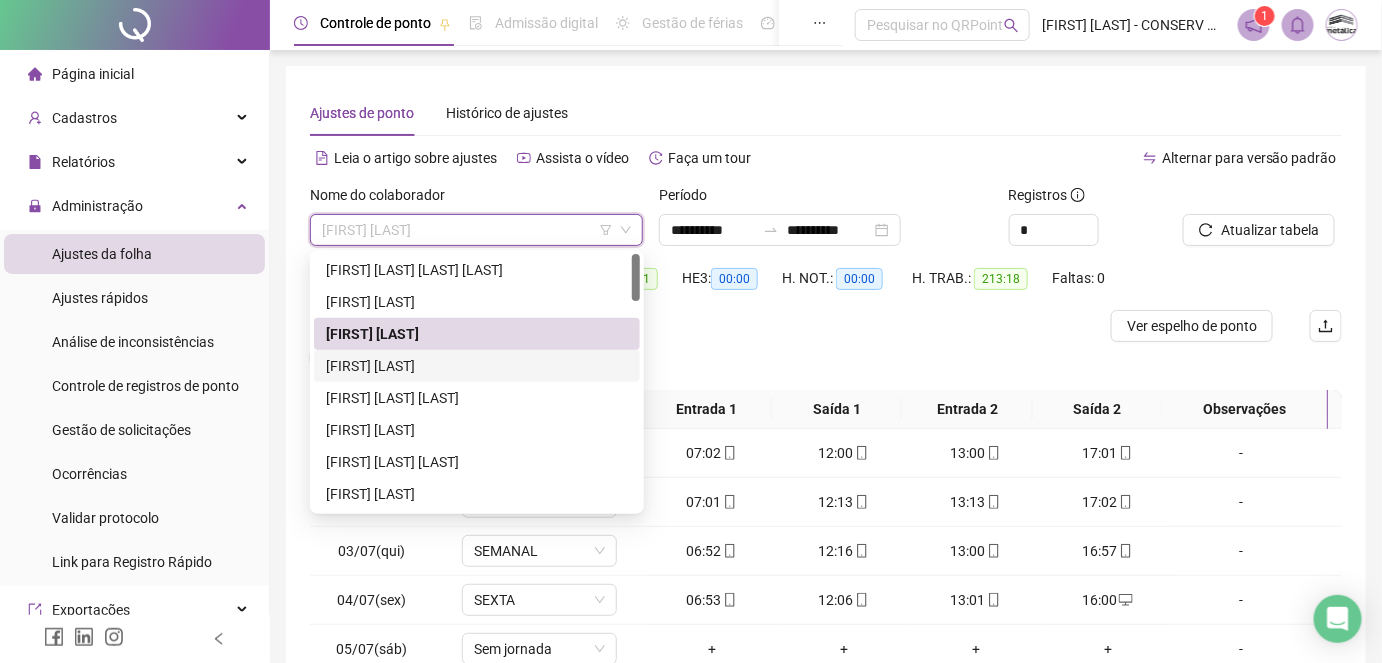 click on "[FIRST] [LAST]" at bounding box center (477, 366) 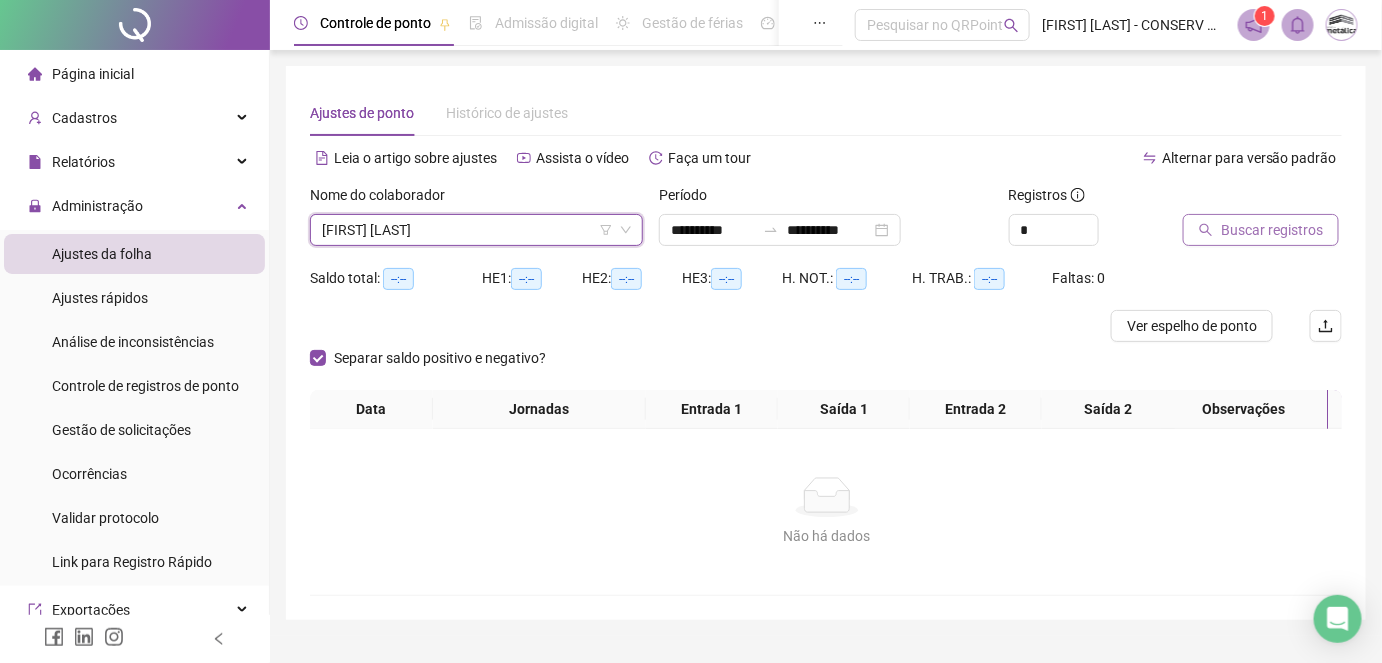 click on "Buscar registros" at bounding box center (1272, 230) 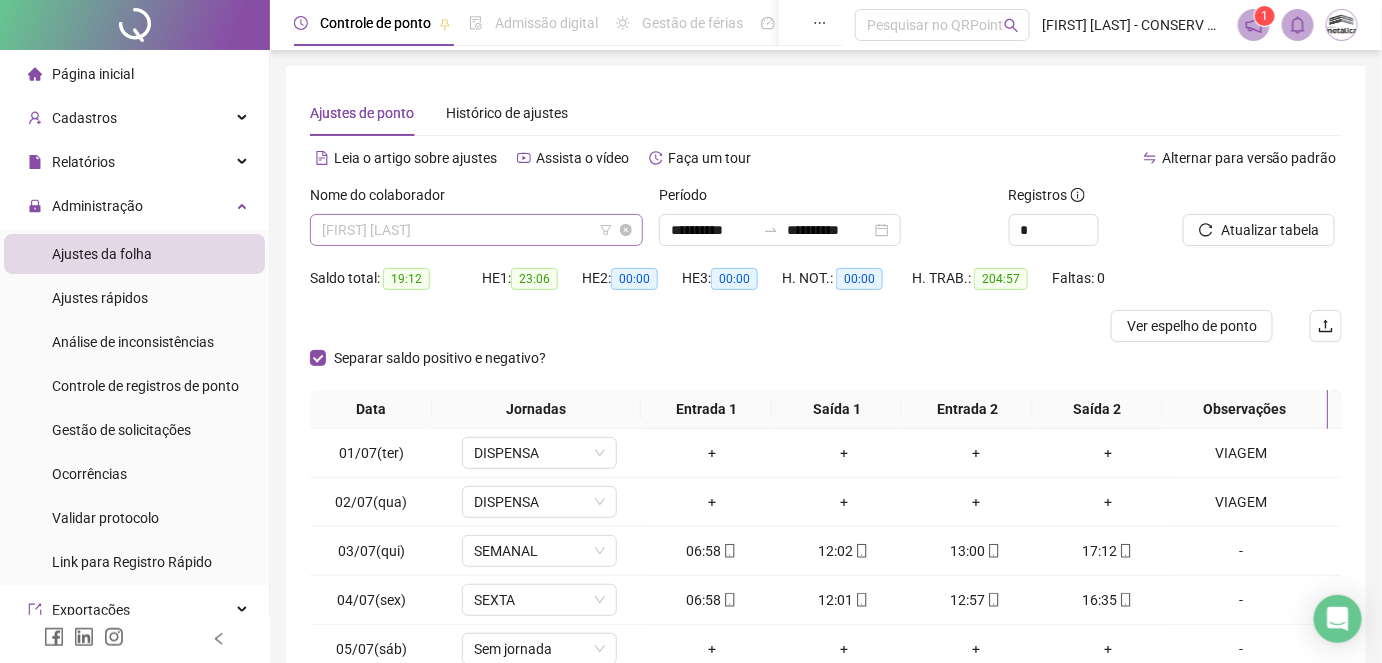 click on "[FIRST] [LAST]" at bounding box center (476, 230) 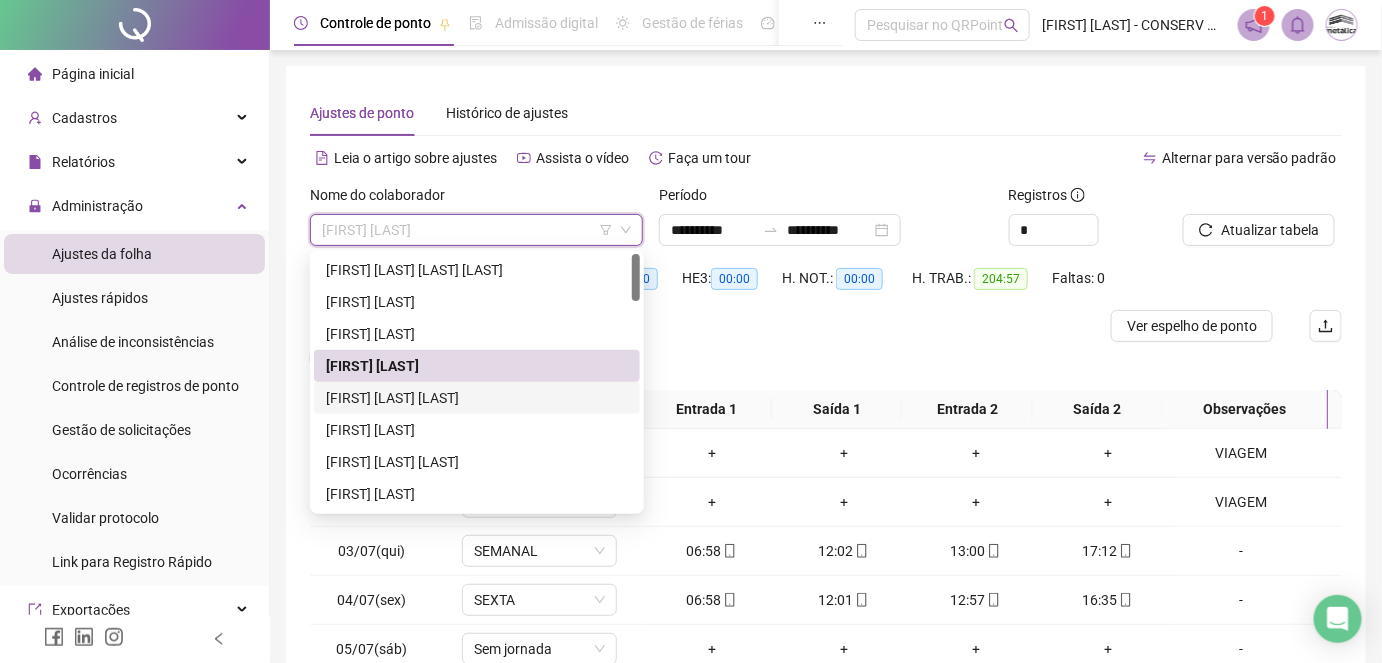 click on "[FIRST] [LAST] [LAST]" at bounding box center (477, 398) 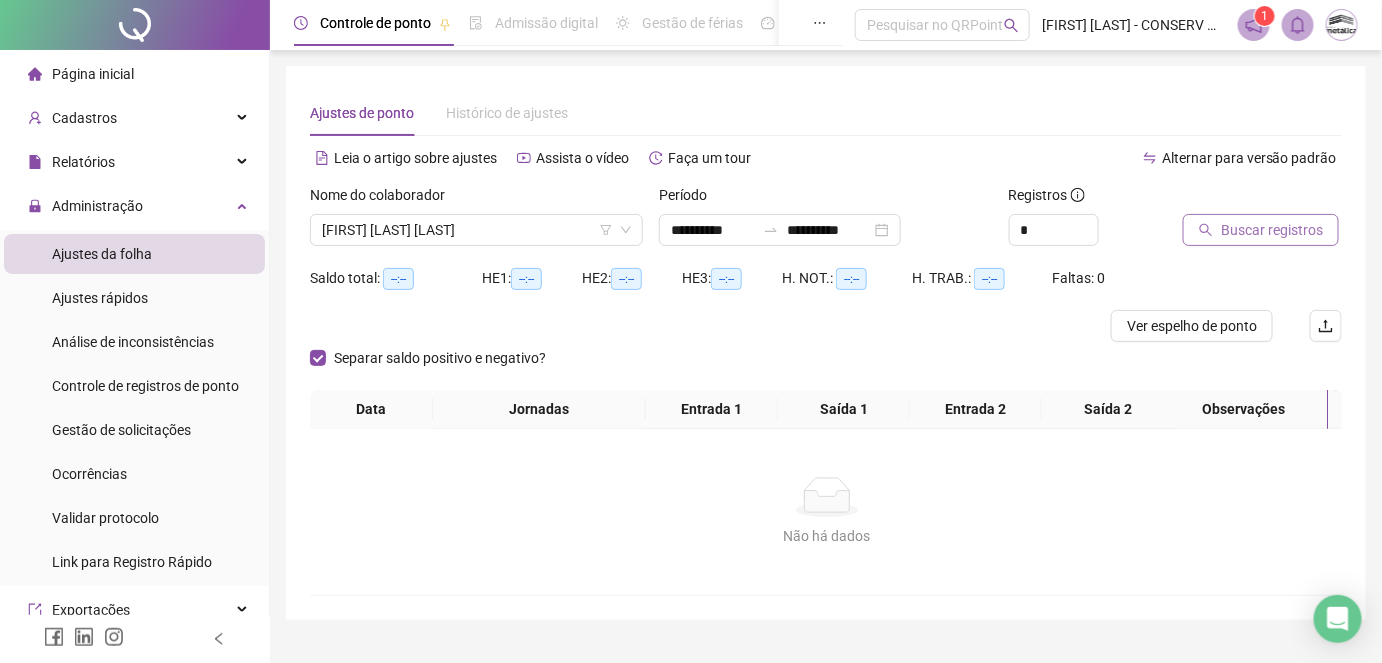 click on "Buscar registros" at bounding box center (1272, 230) 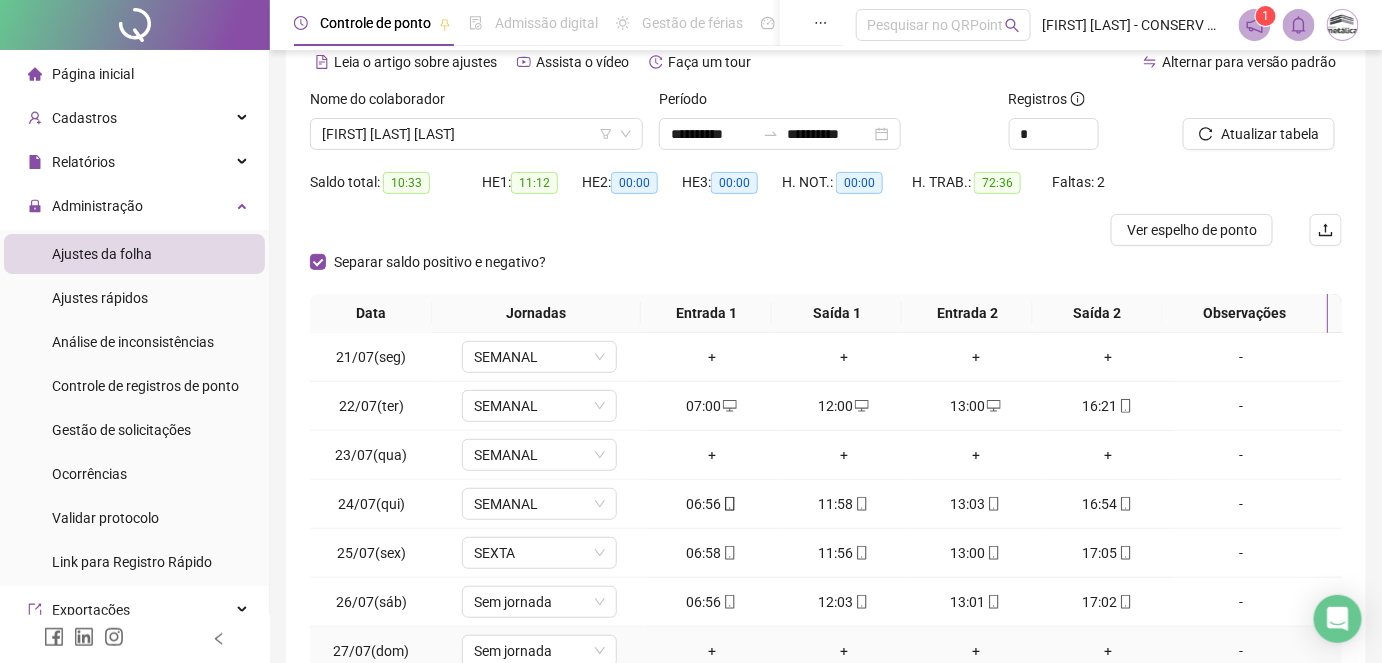 scroll, scrollTop: 0, scrollLeft: 0, axis: both 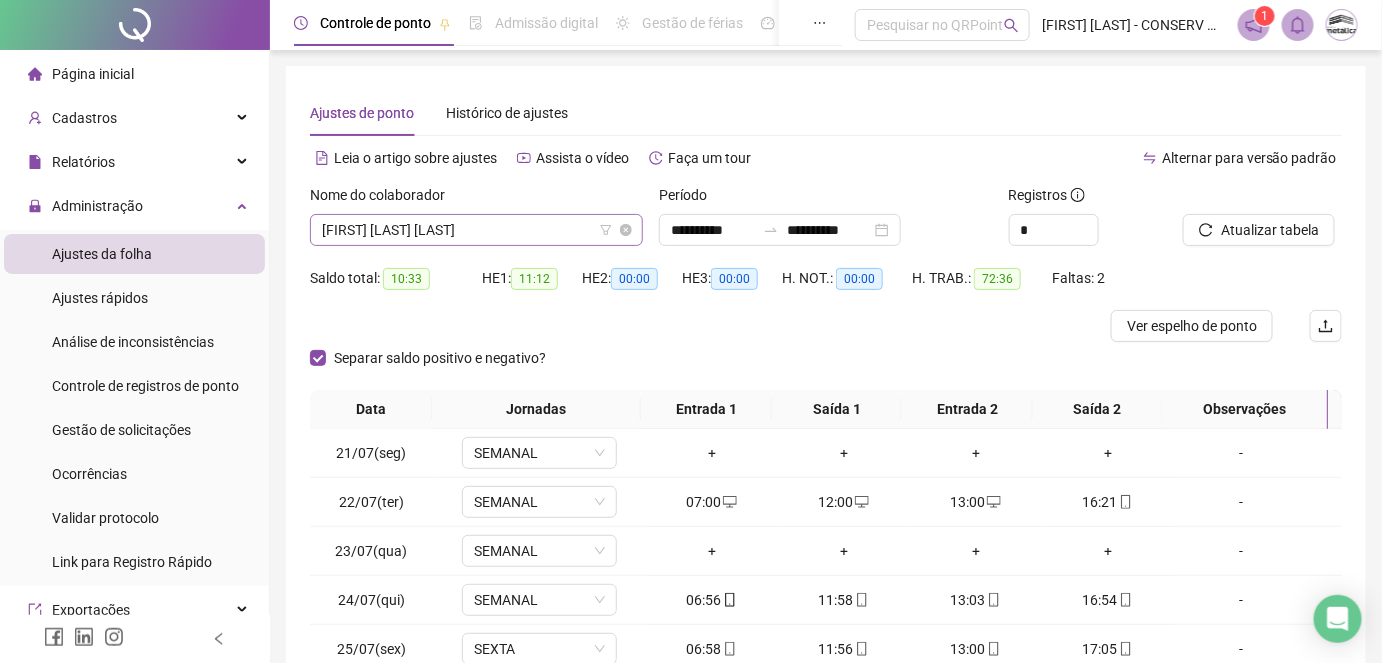 click on "[FIRST] [LAST] [LAST]" at bounding box center (476, 230) 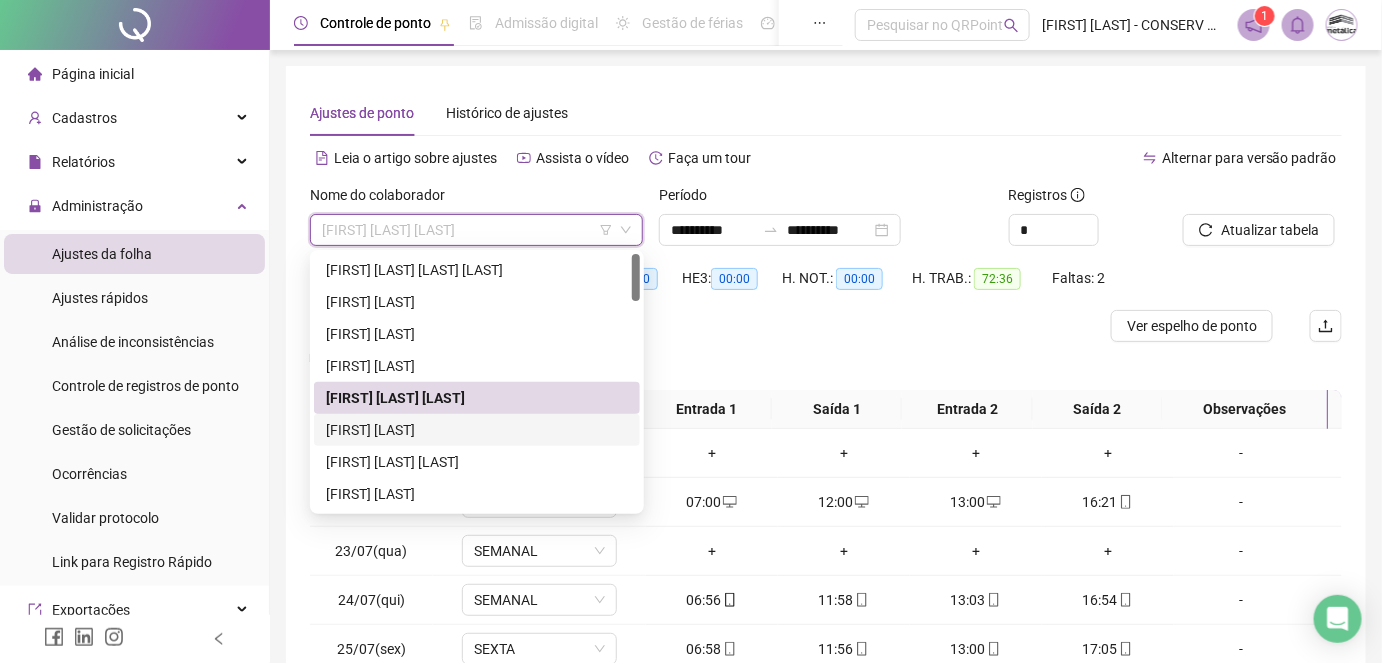 click on "[FIRST] [LAST]" at bounding box center (477, 430) 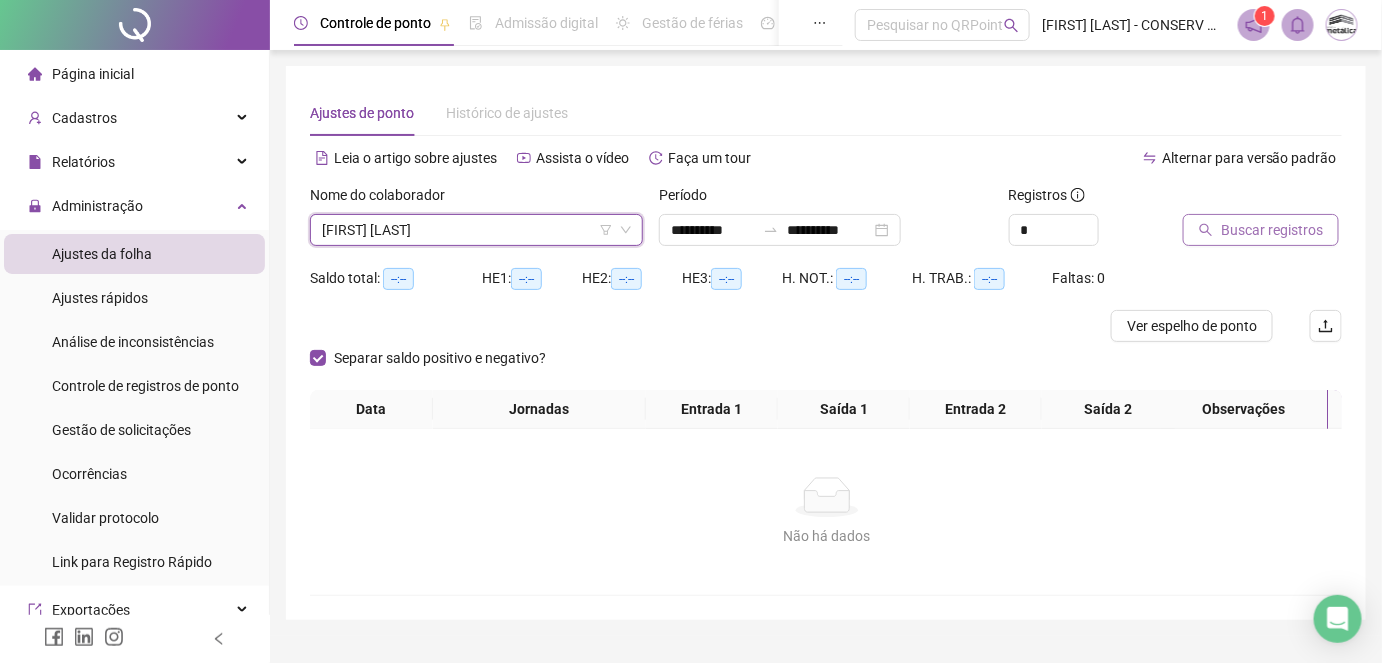 click on "Buscar registros" at bounding box center (1272, 230) 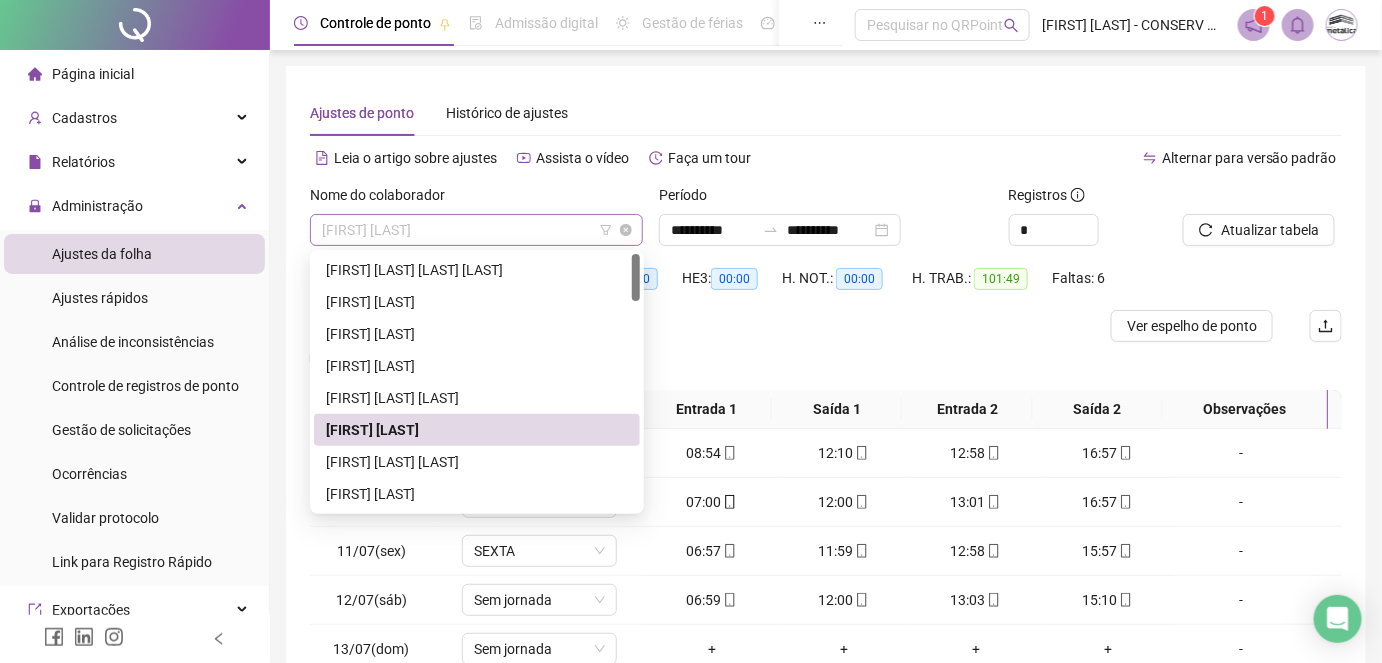 click on "[FIRST] [LAST]" at bounding box center [476, 230] 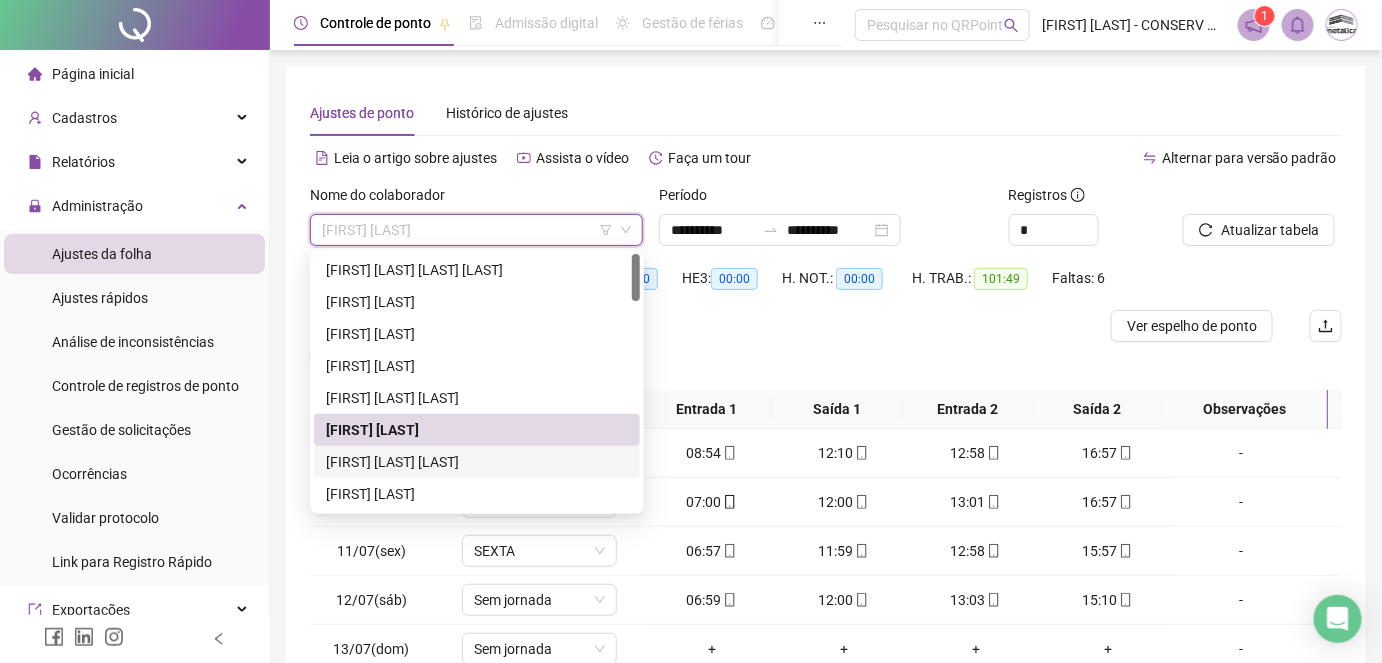 click on "[FIRST] [LAST] [LAST]" at bounding box center (477, 462) 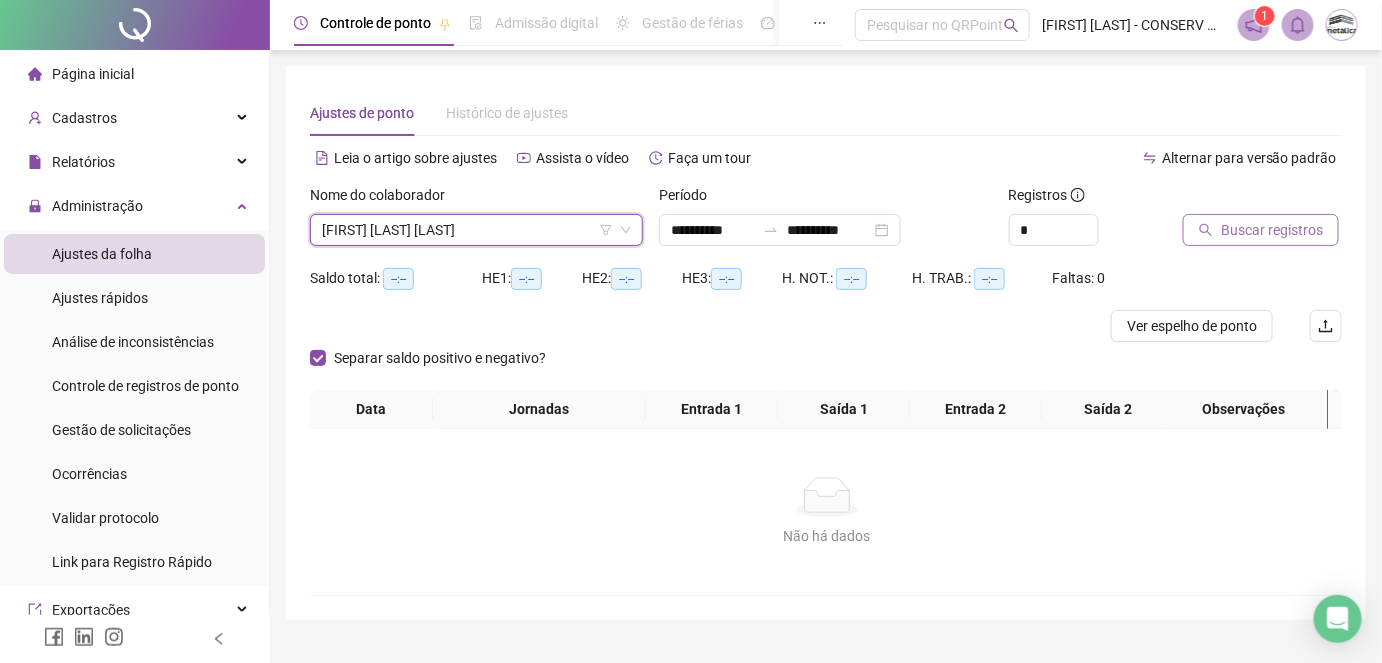click on "Buscar registros" at bounding box center [1272, 230] 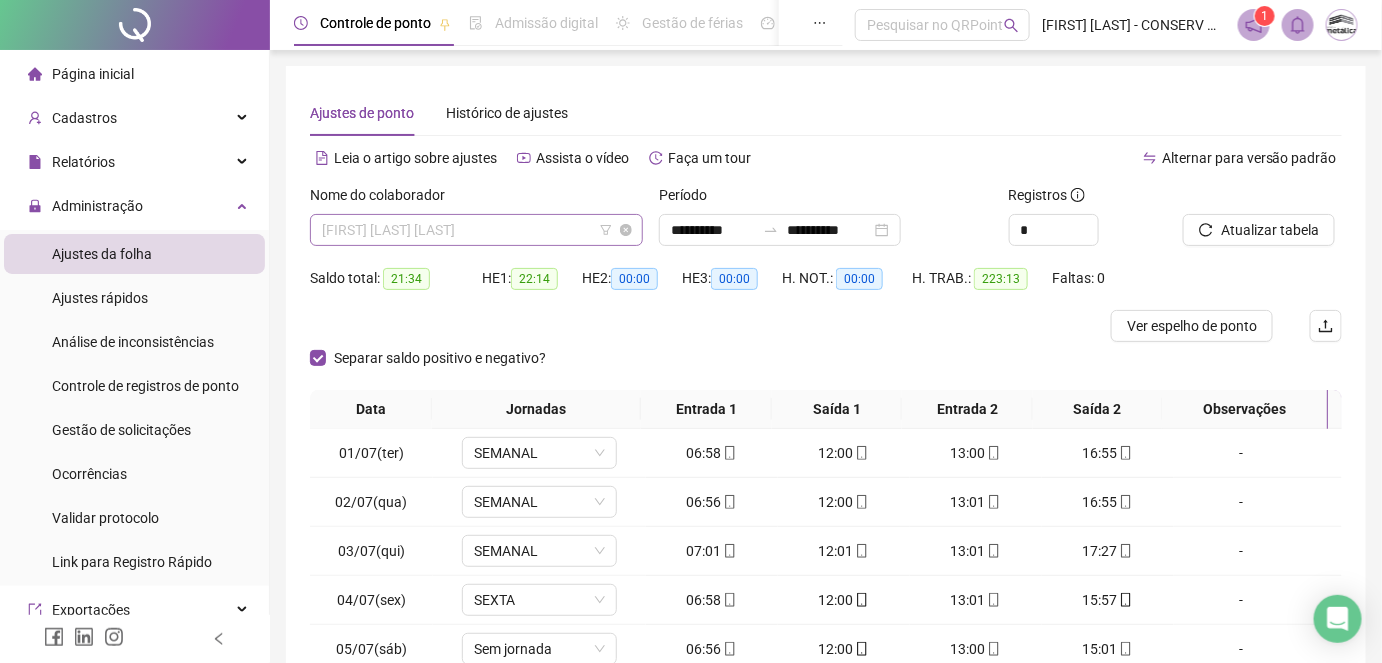 click on "[FIRST] [LAST] [LAST]" at bounding box center [476, 230] 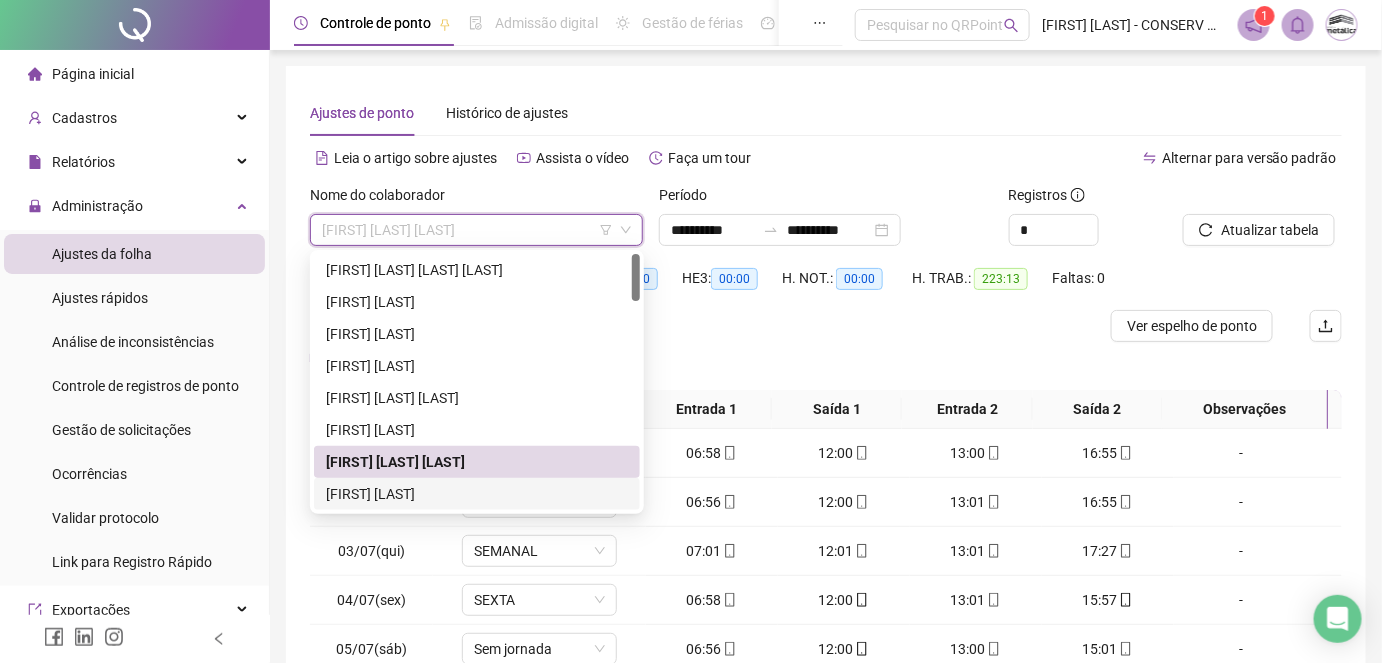 click on "[FIRST] [LAST]" at bounding box center (477, 494) 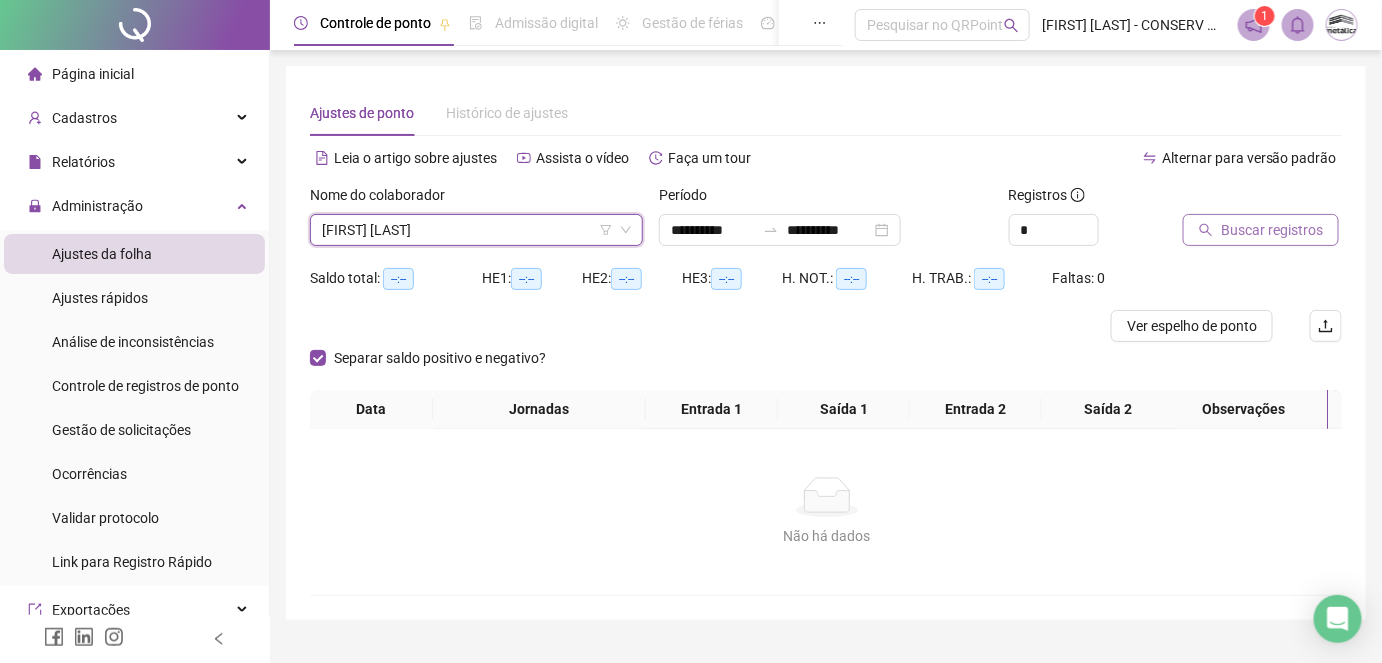 click on "Buscar registros" at bounding box center [1272, 230] 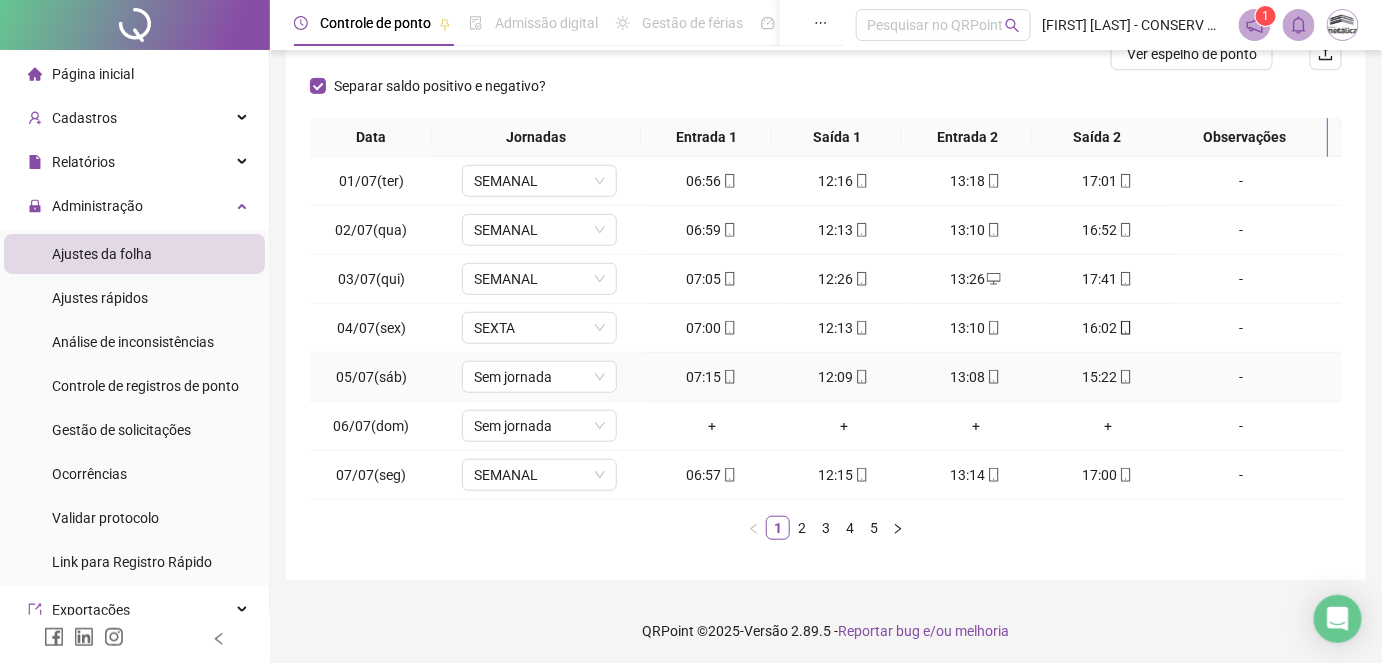scroll, scrollTop: 90, scrollLeft: 0, axis: vertical 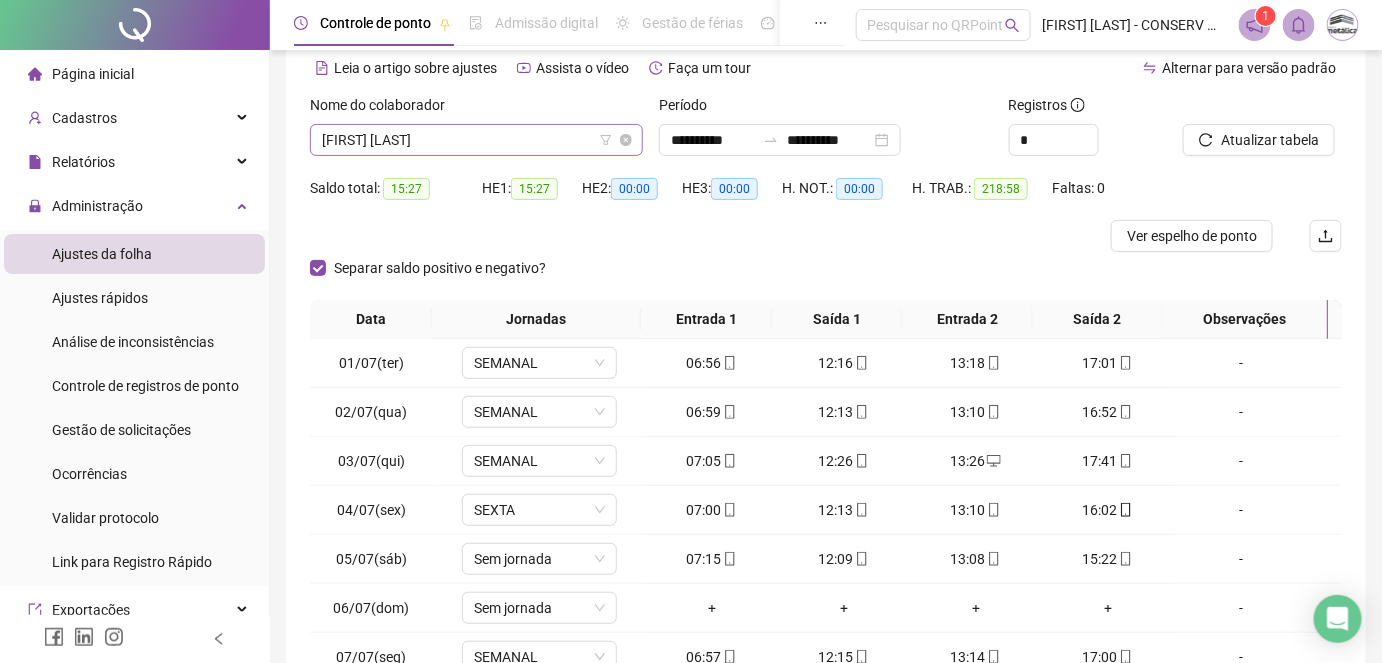 click on "[FIRST] [LAST]" at bounding box center (476, 140) 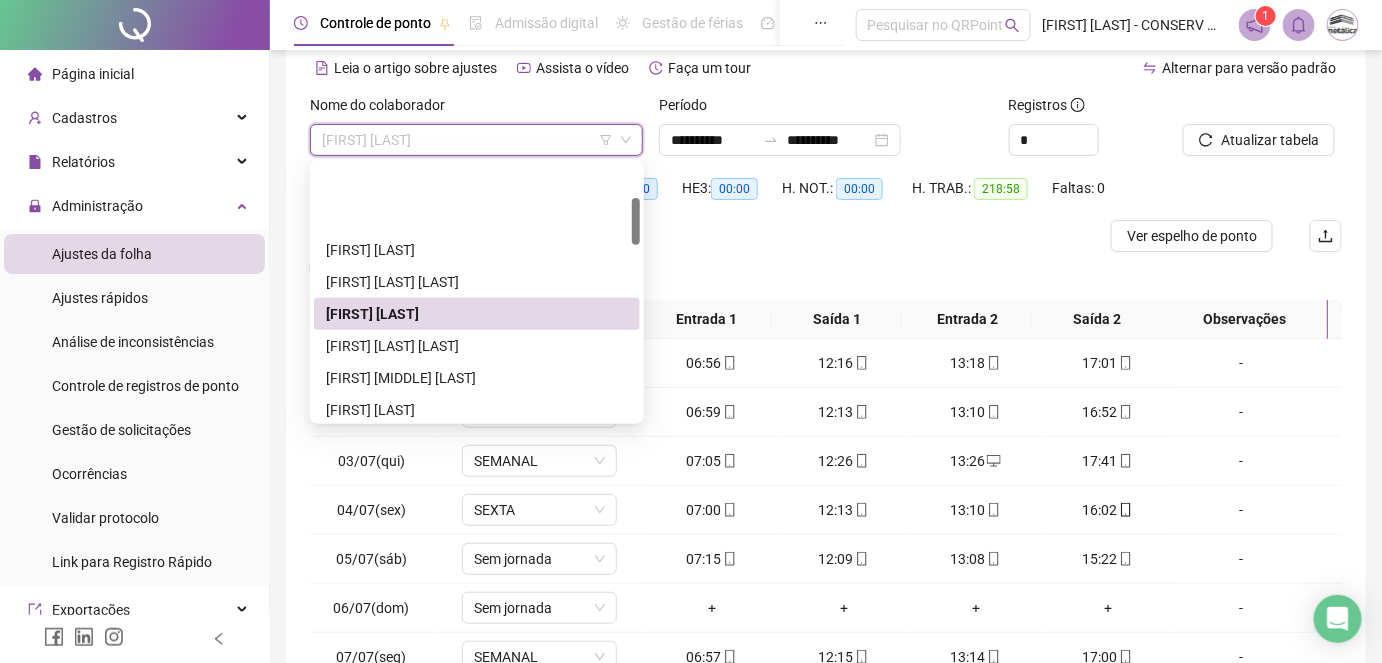 scroll, scrollTop: 181, scrollLeft: 0, axis: vertical 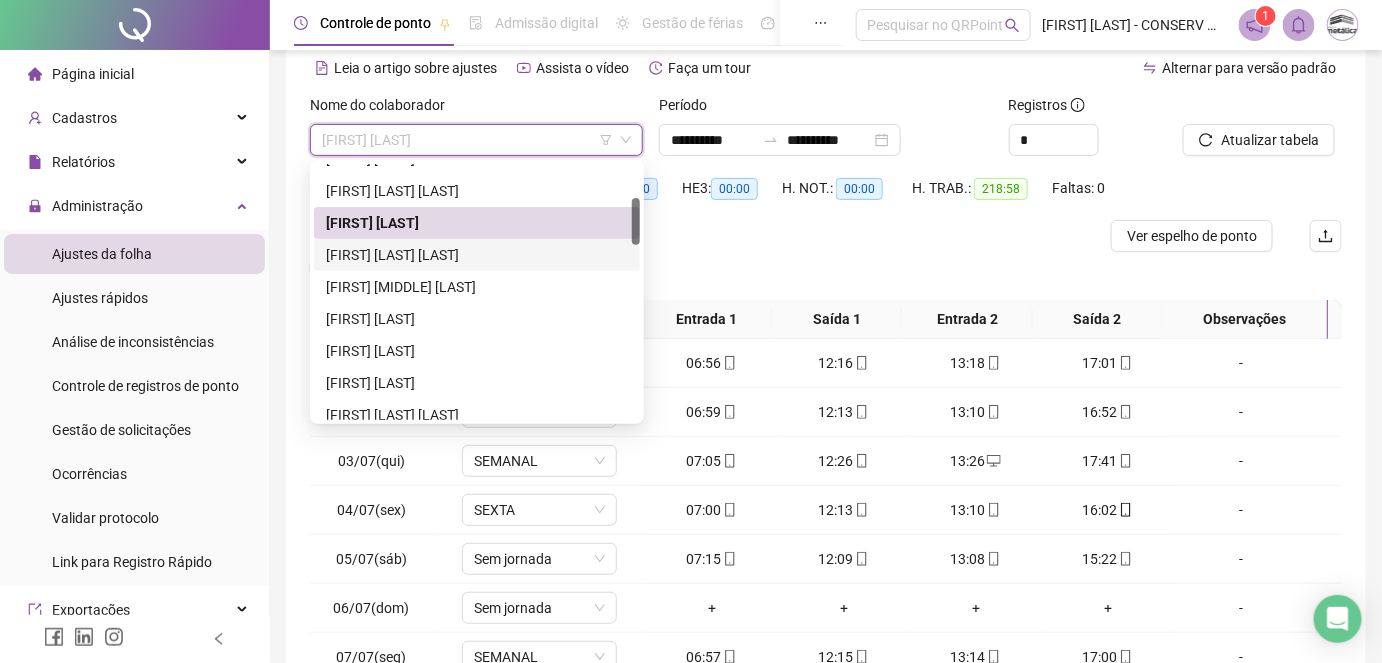 click on "[FIRST] [LAST] [LAST]" at bounding box center [477, 255] 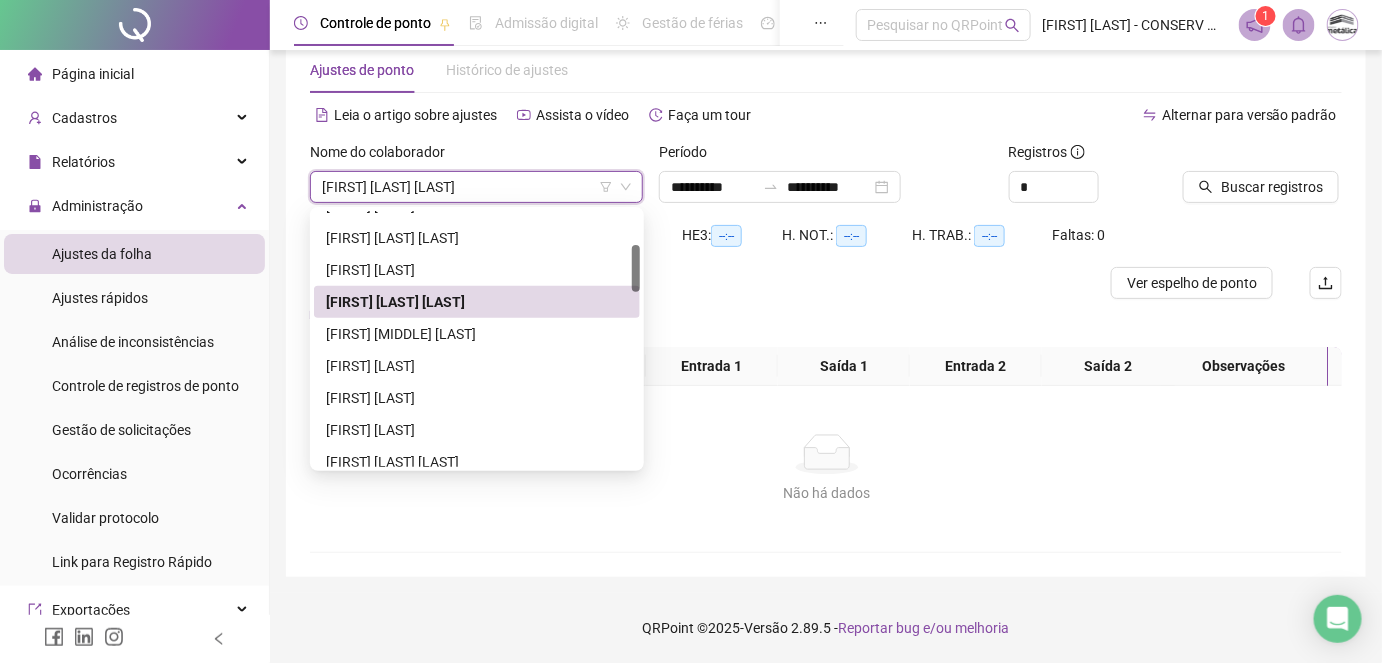 scroll, scrollTop: 56, scrollLeft: 0, axis: vertical 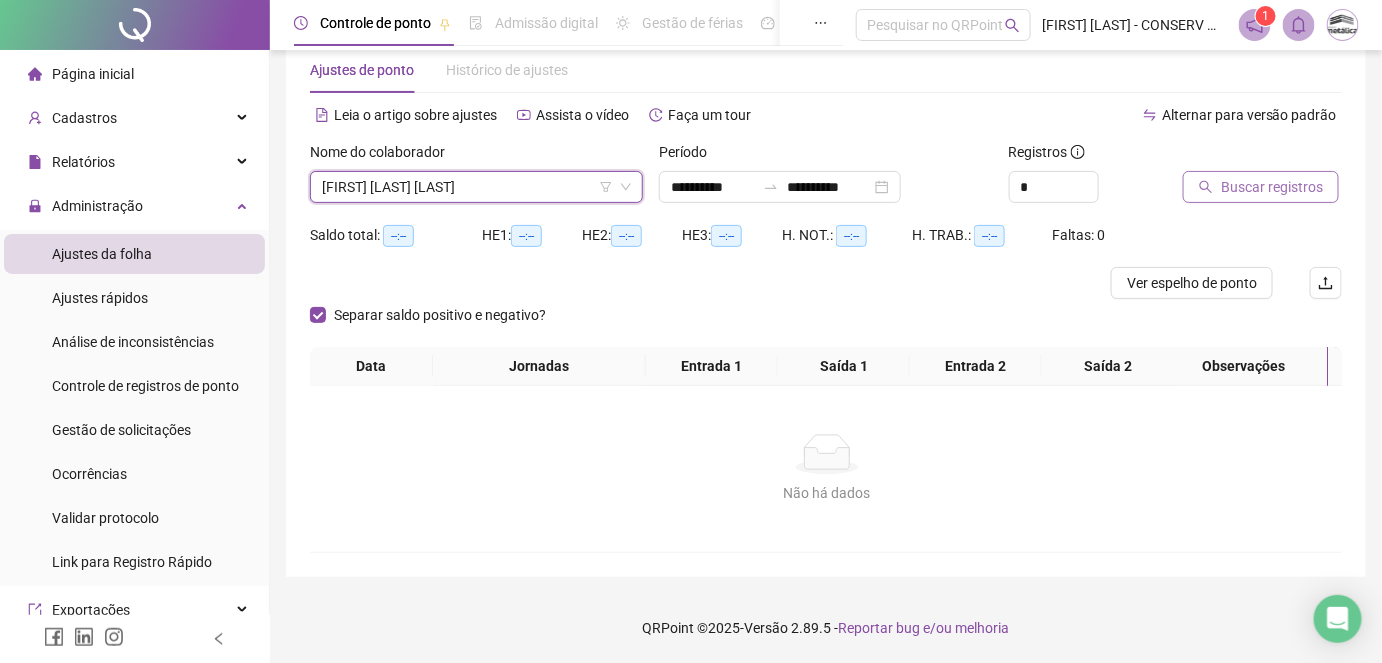 click on "Buscar registros" at bounding box center (1272, 187) 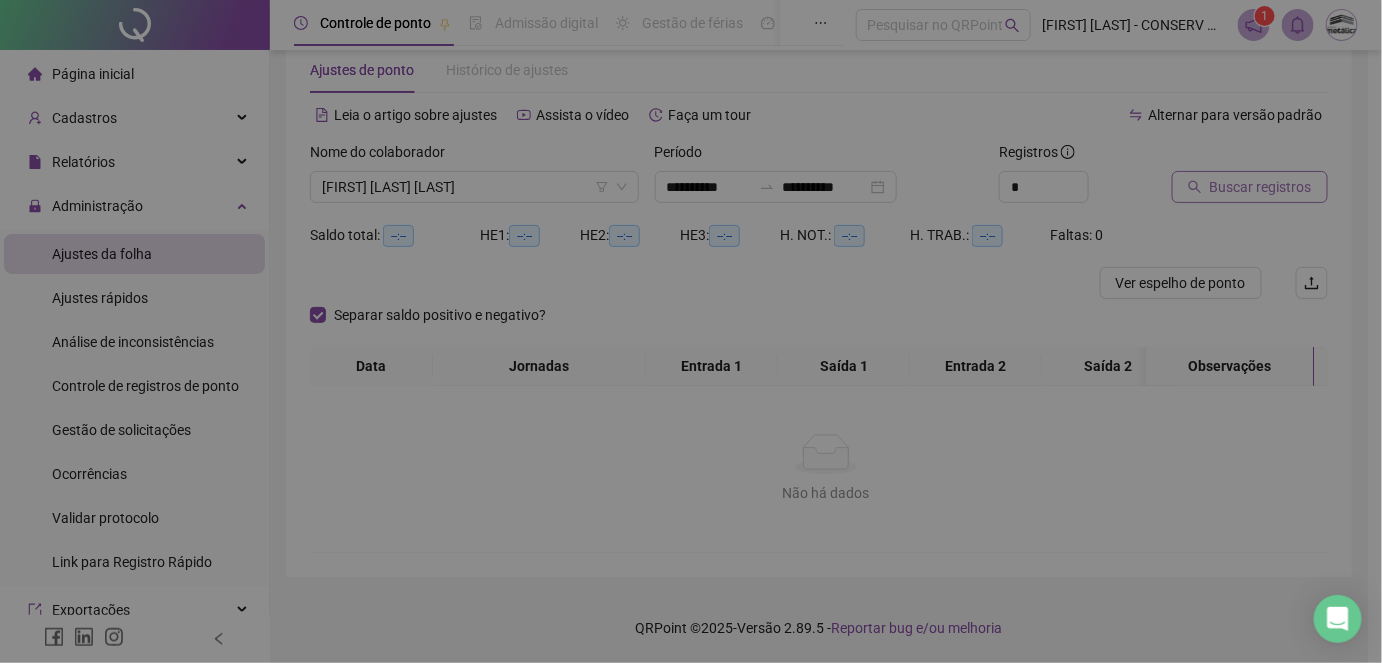 scroll, scrollTop: 42, scrollLeft: 0, axis: vertical 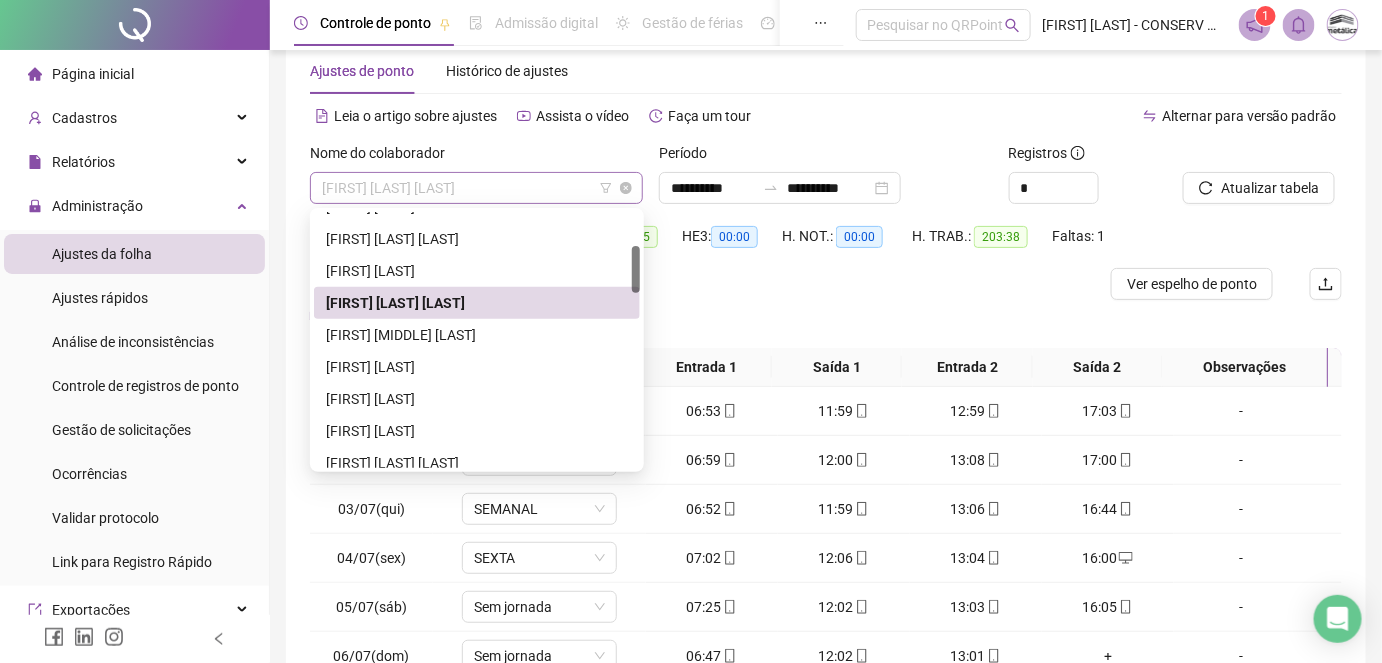 click on "[FIRST] [LAST] [LAST]" at bounding box center [476, 188] 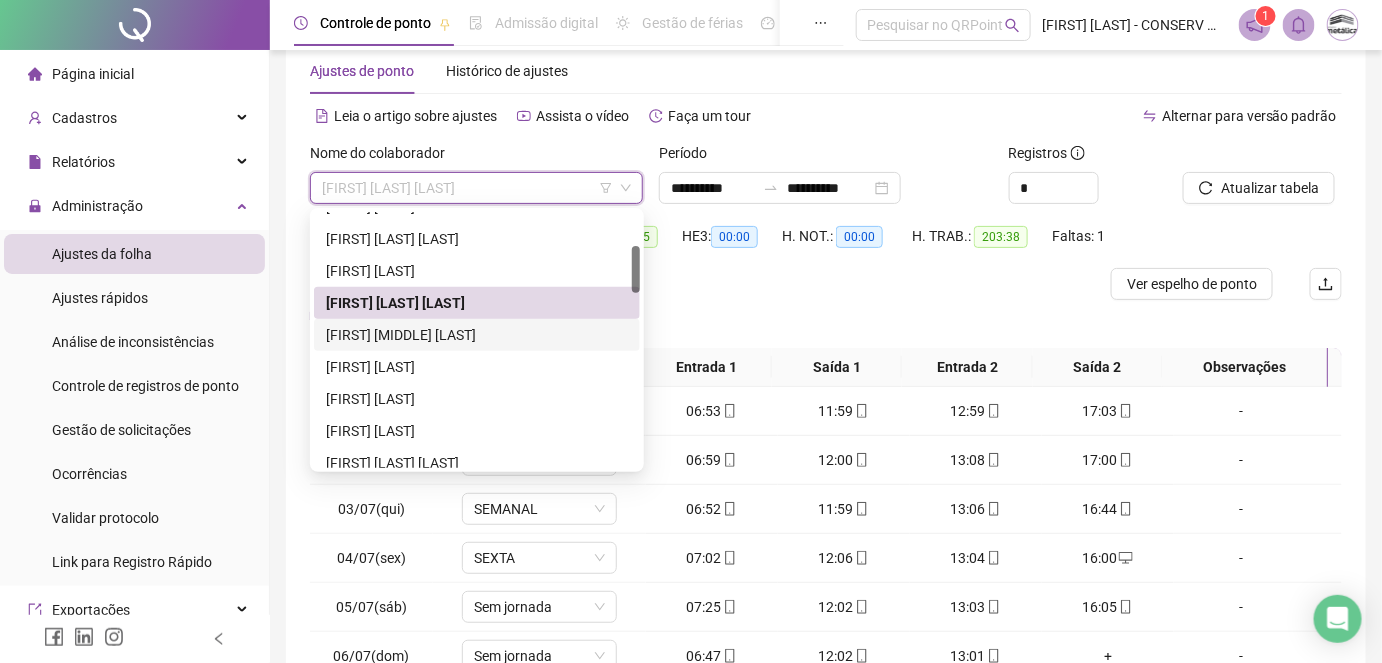 click on "[FIRST] [MIDDLE] [LAST]" at bounding box center (477, 335) 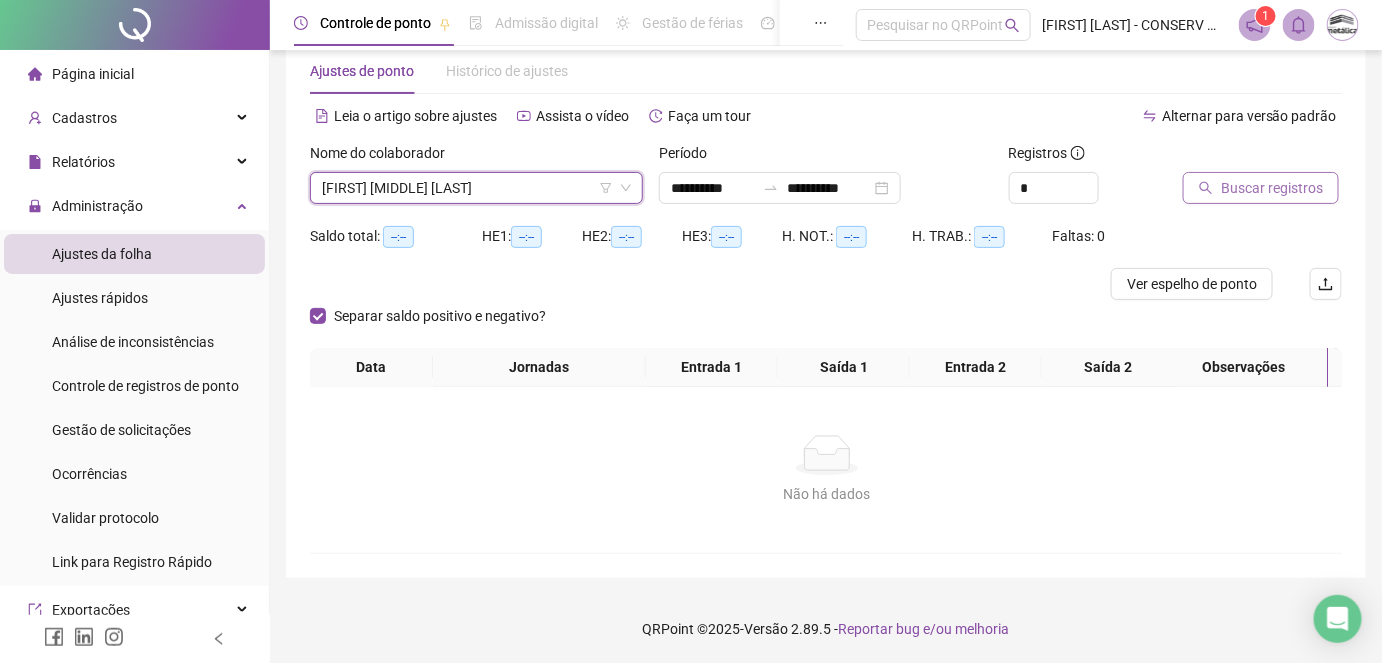 click on "Buscar registros" at bounding box center (1272, 188) 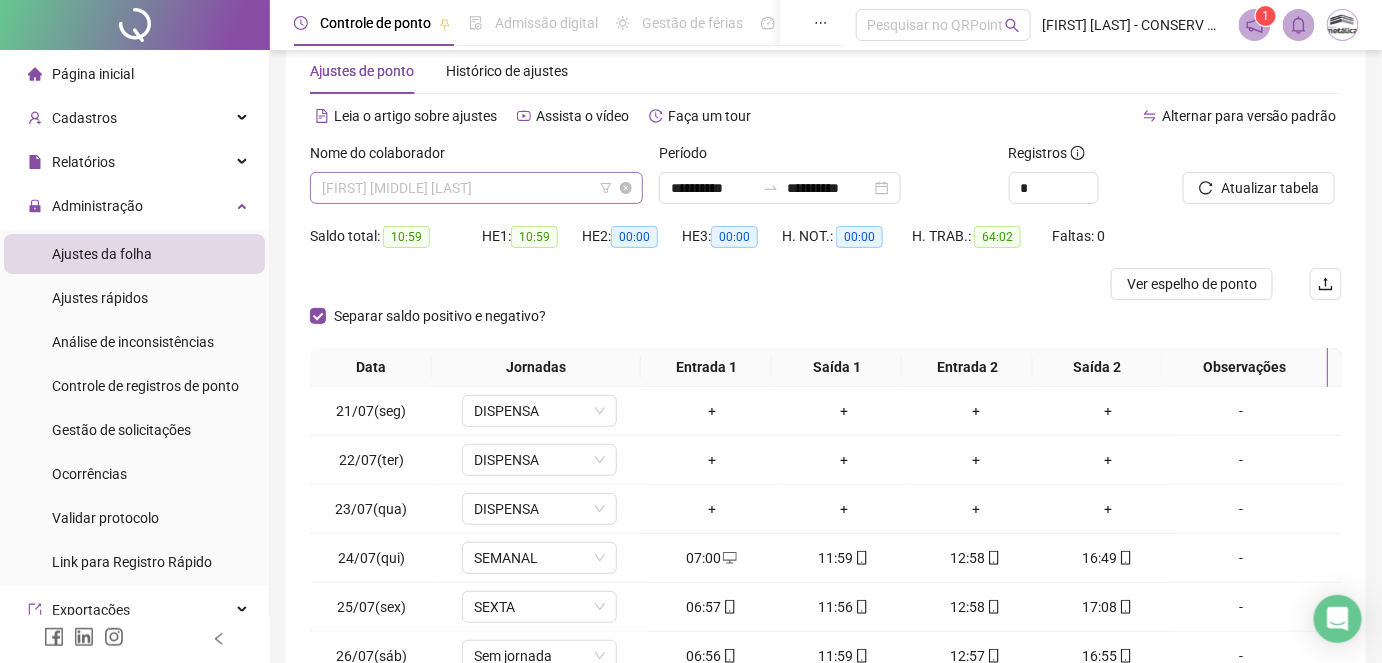 click on "[FIRST] [MIDDLE] [LAST]" at bounding box center (476, 188) 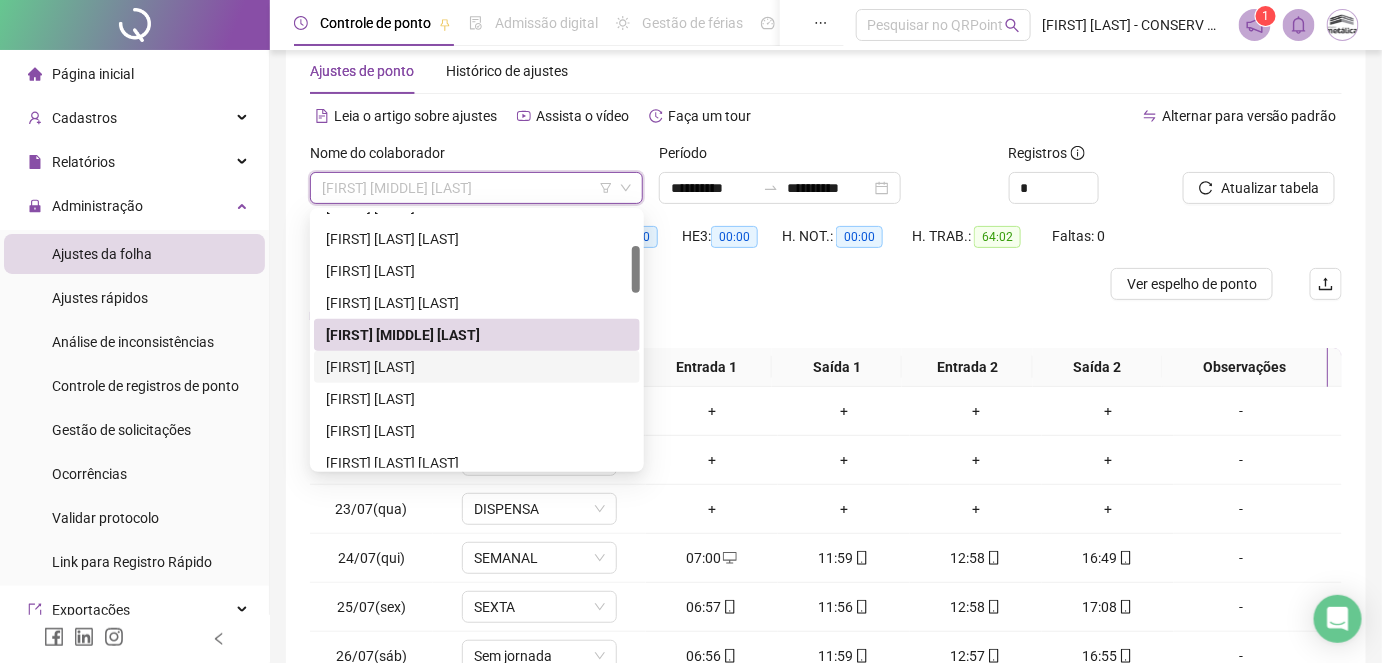 click on "[FIRST] [LAST]" at bounding box center [477, 367] 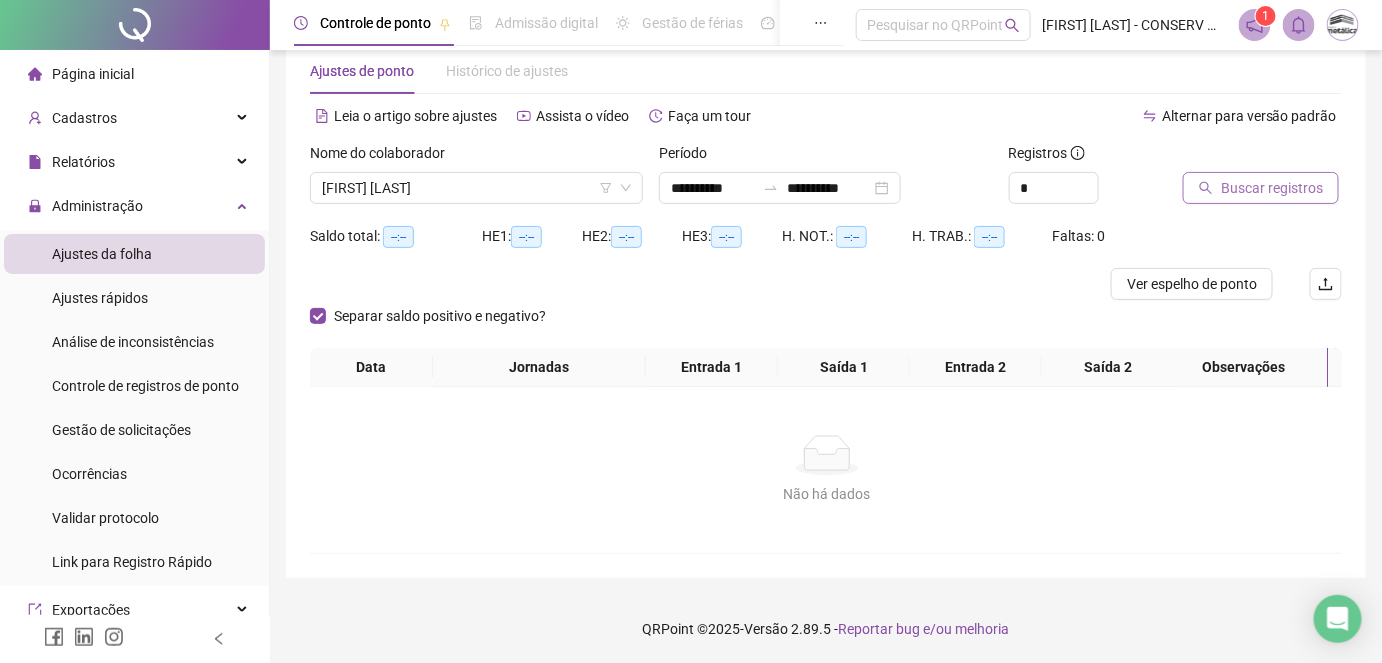 click on "Buscar registros" at bounding box center (1261, 188) 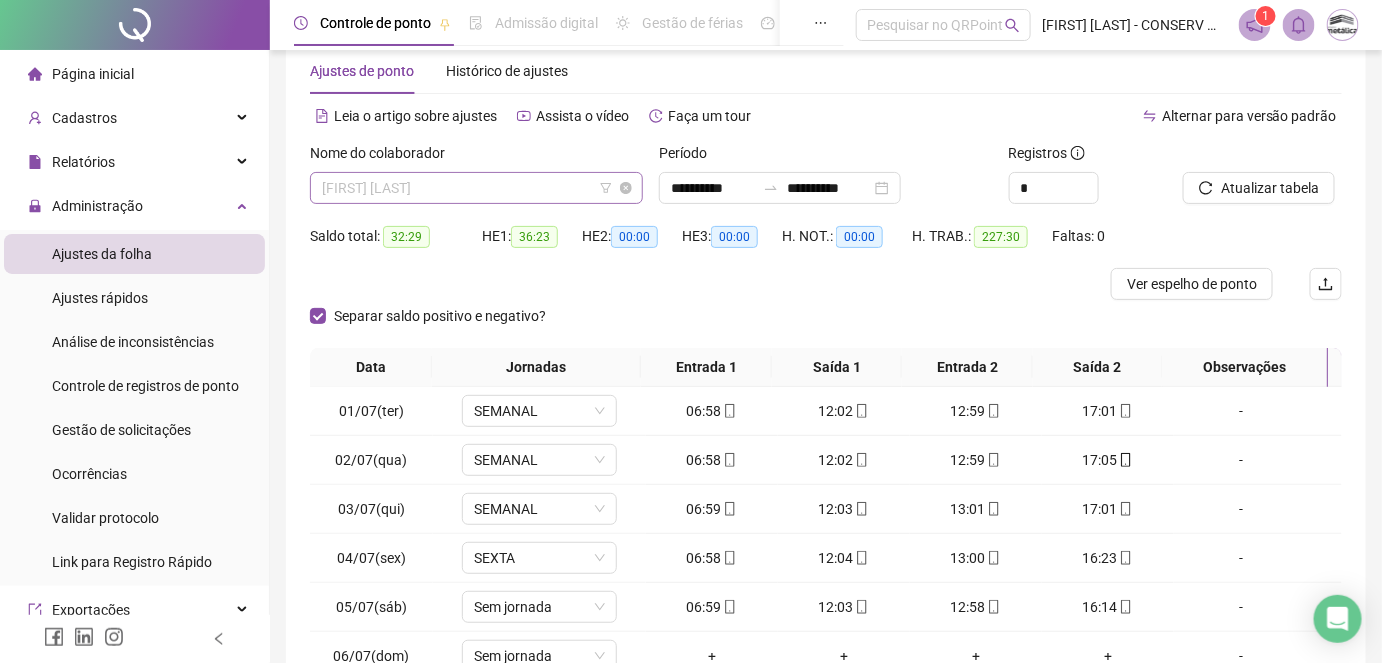 click on "[FIRST] [LAST]" at bounding box center (476, 188) 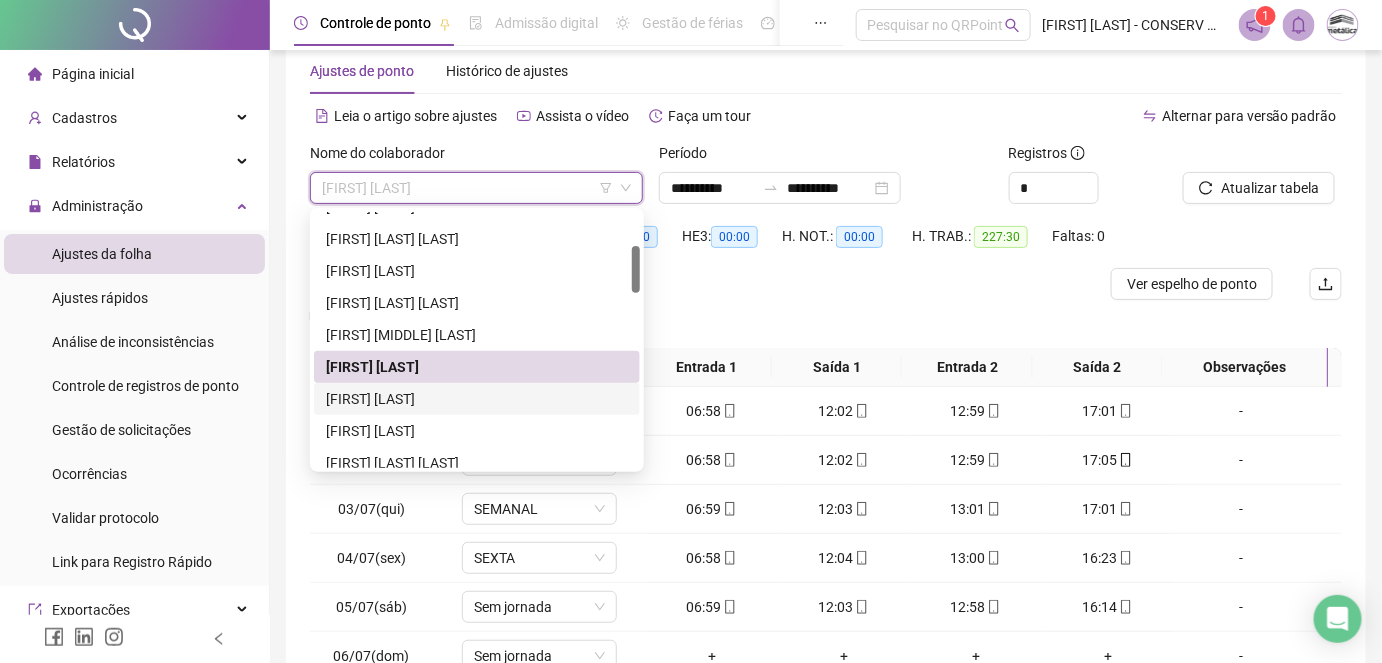 click on "[FIRST] [LAST]" at bounding box center [477, 399] 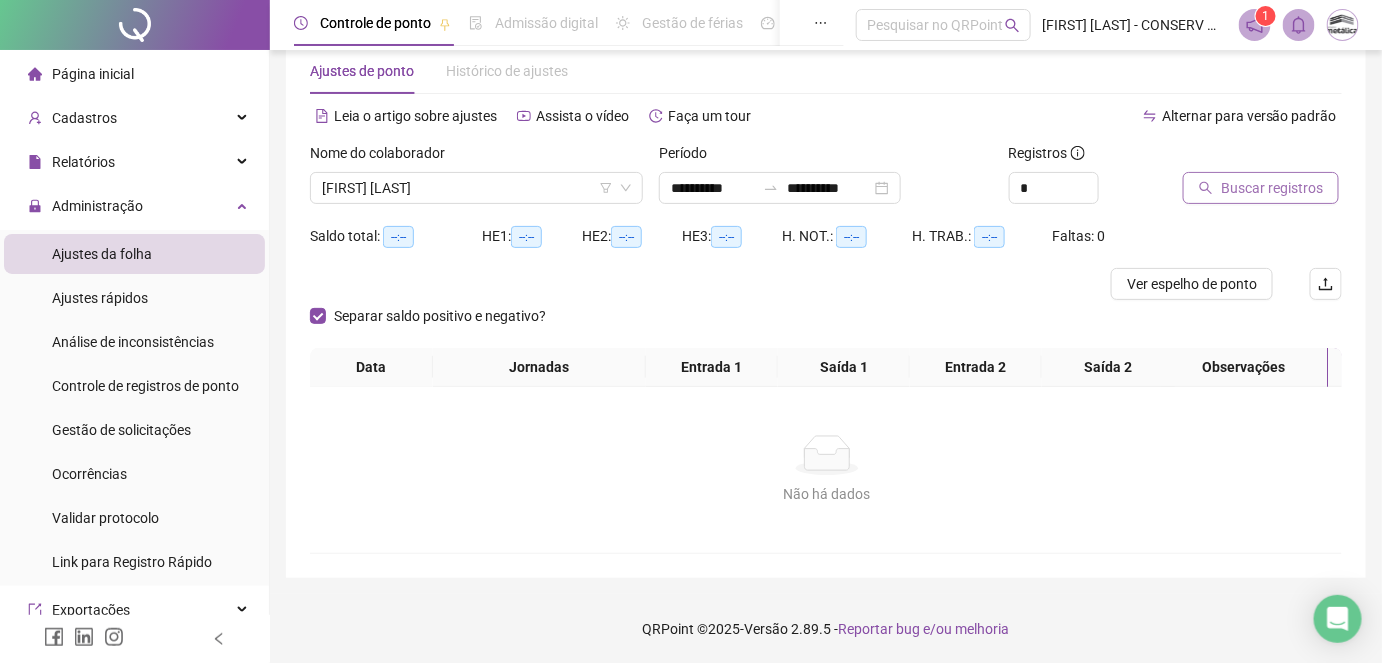 click on "Buscar registros" at bounding box center [1272, 188] 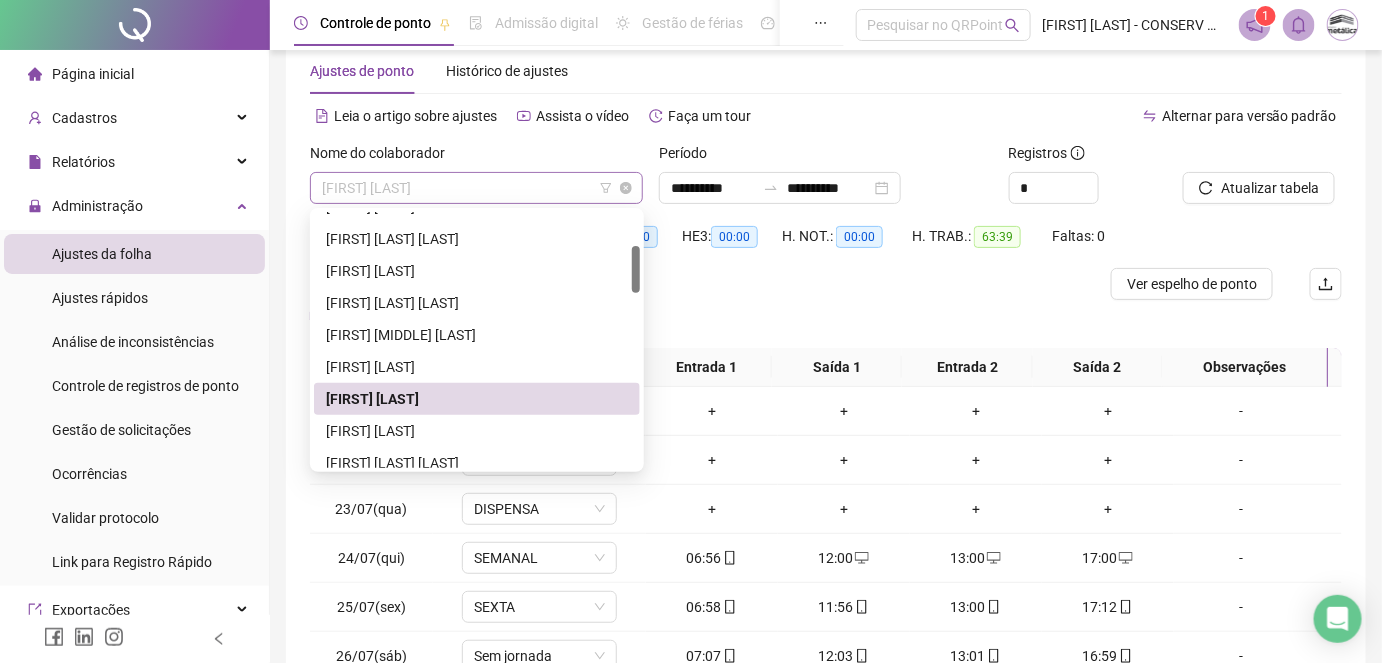 click on "[FIRST] [LAST]" at bounding box center (476, 188) 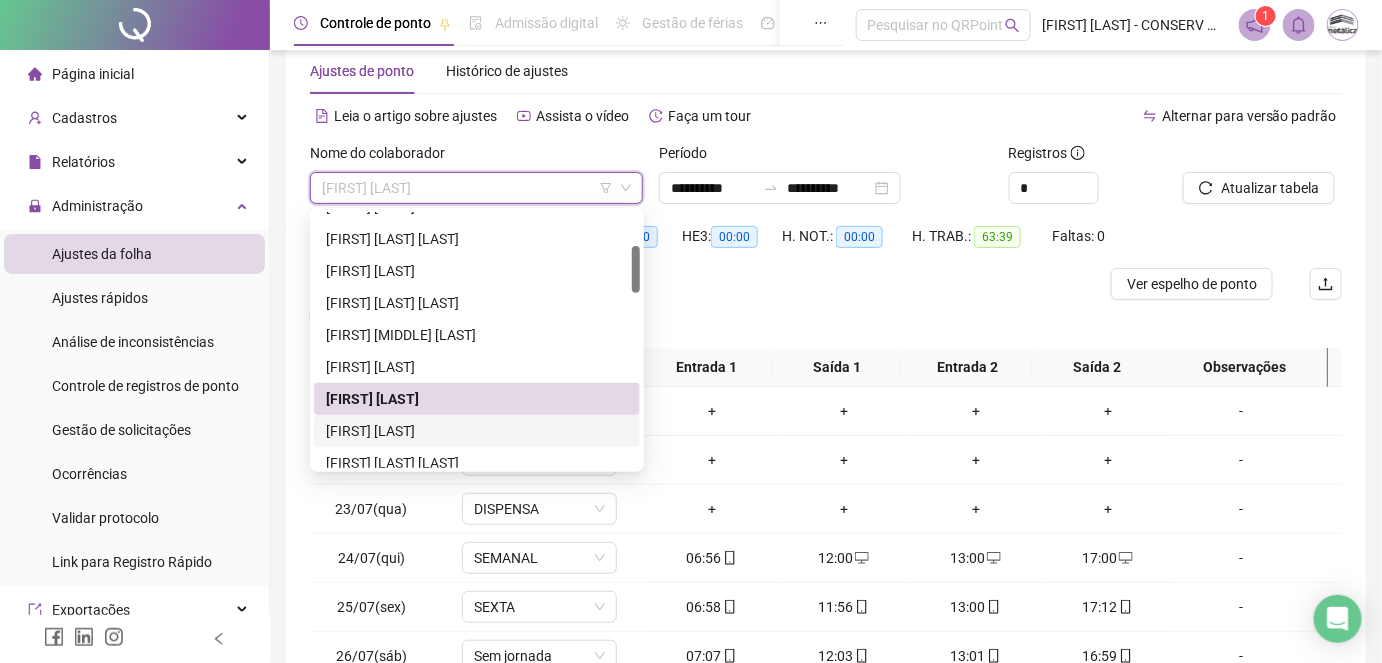 click on "[FIRST] [LAST]" at bounding box center (477, 431) 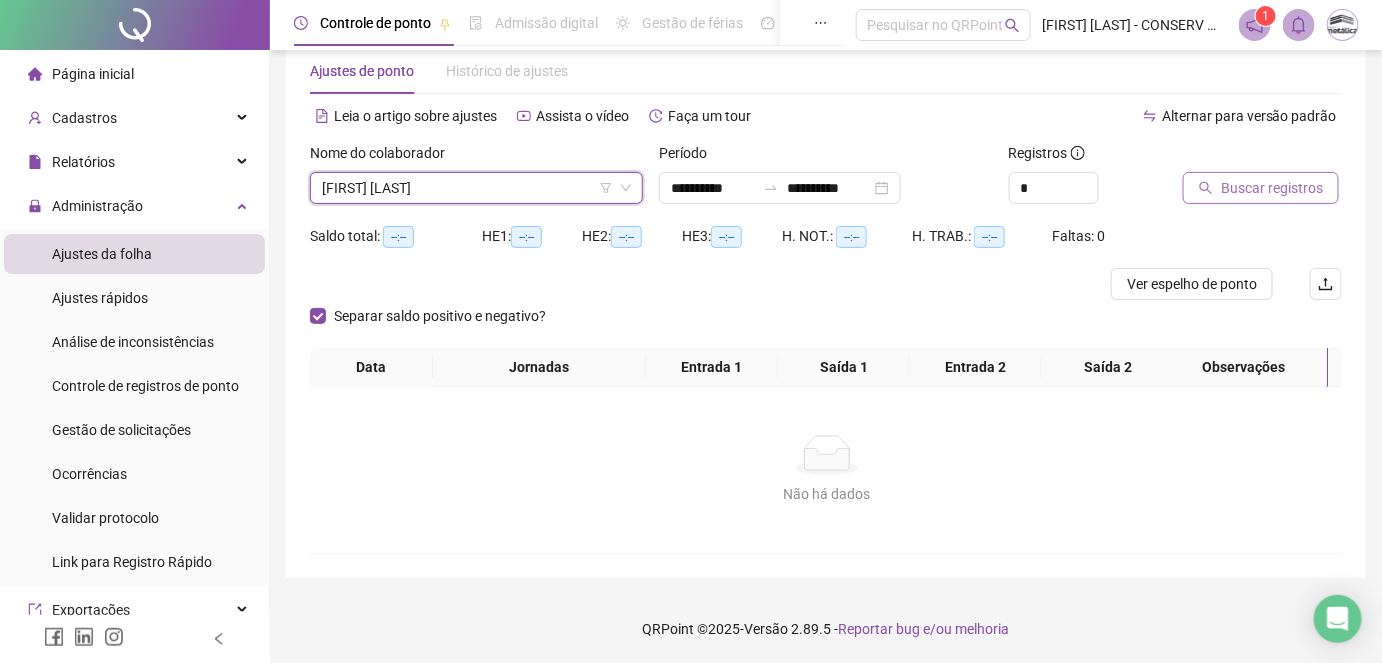 click on "Buscar registros" at bounding box center [1261, 188] 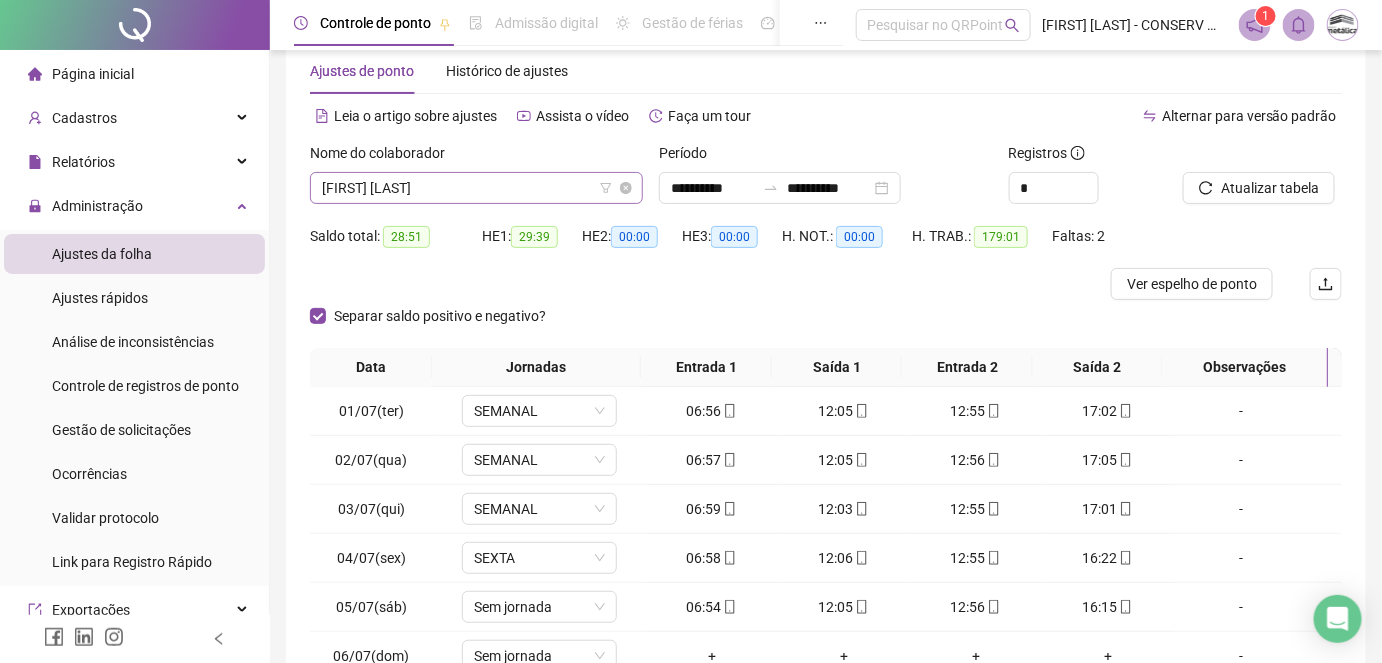 click on "[FIRST] [LAST]" at bounding box center (476, 188) 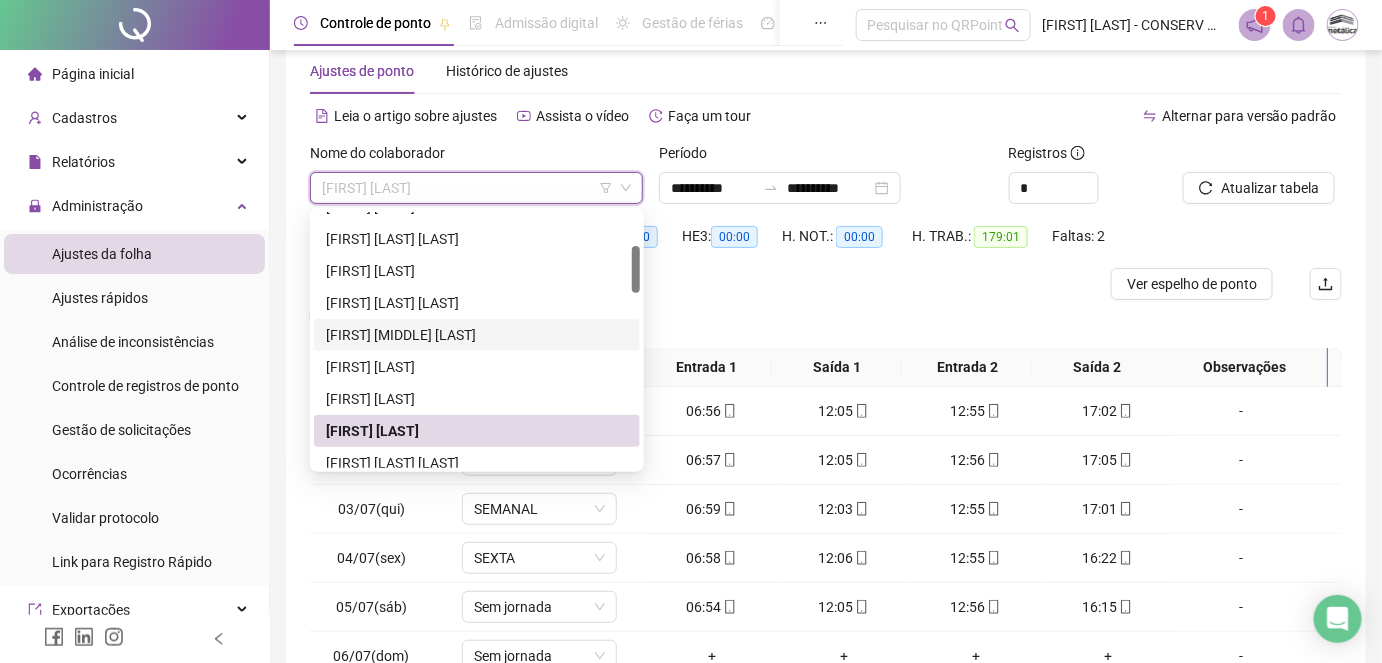 scroll, scrollTop: 272, scrollLeft: 0, axis: vertical 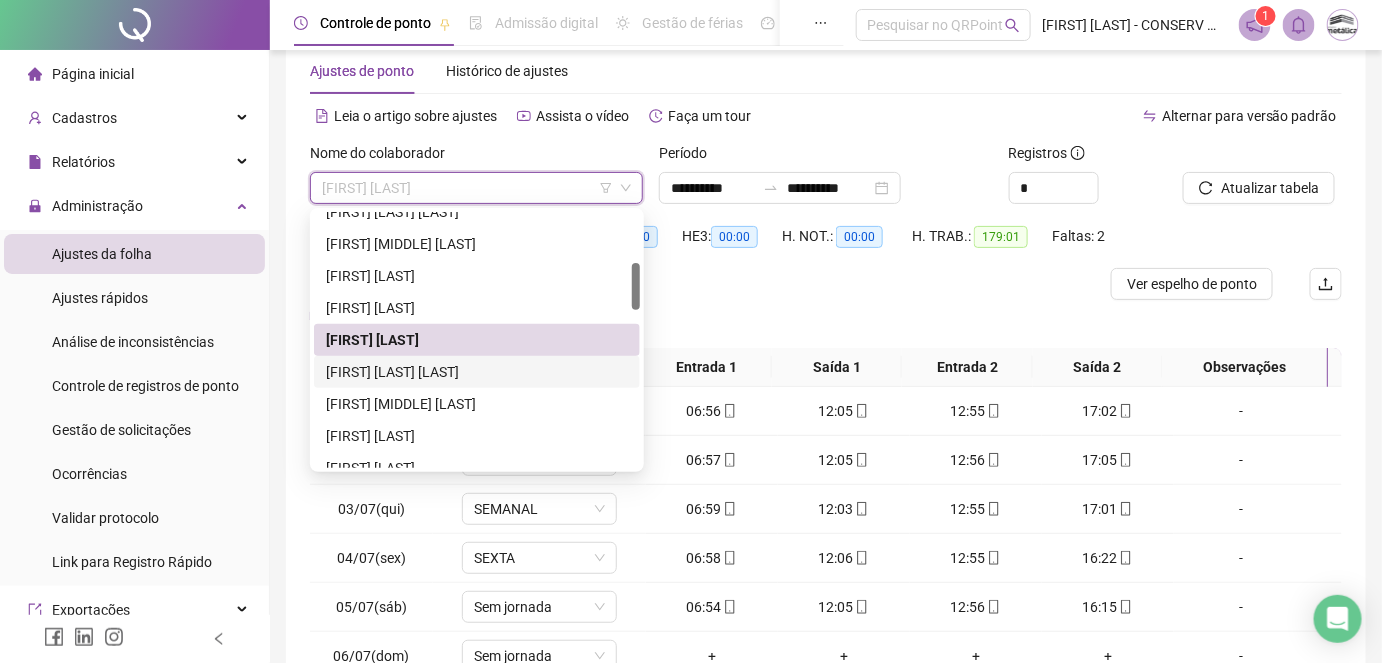 click on "[FIRST] [LAST] [LAST]" at bounding box center [477, 372] 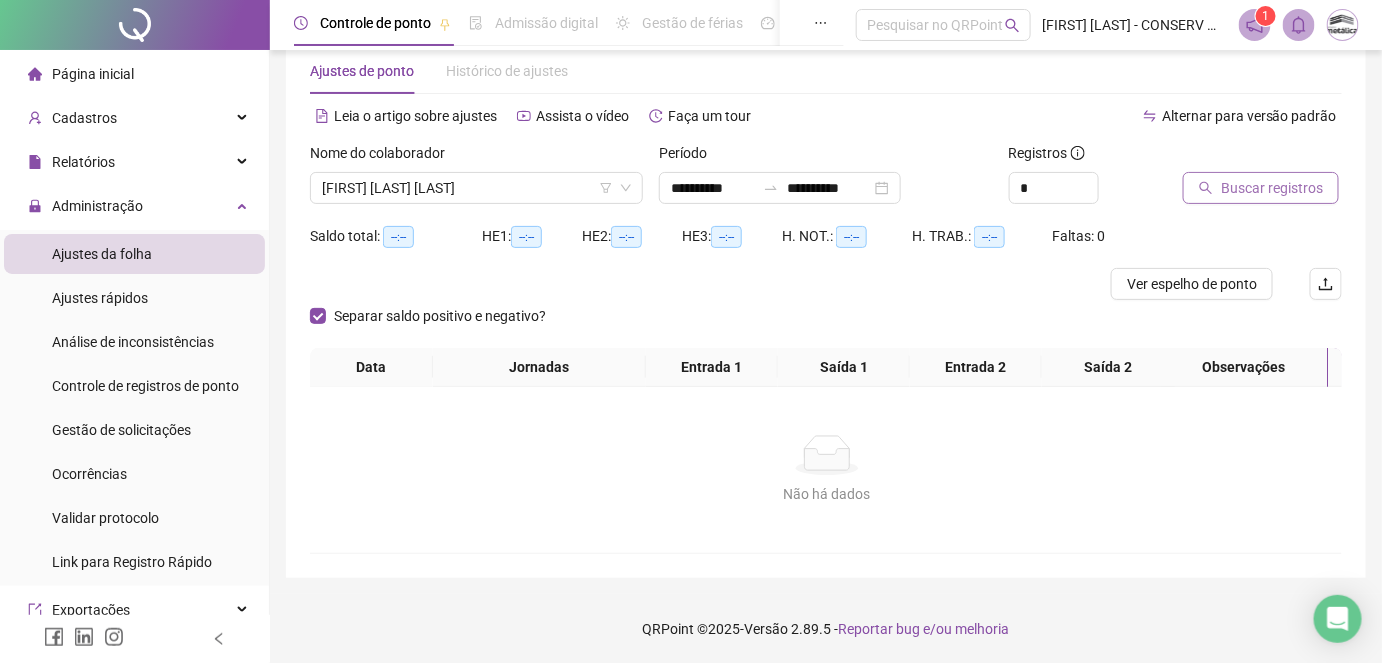 click on "Buscar registros" at bounding box center (1262, 181) 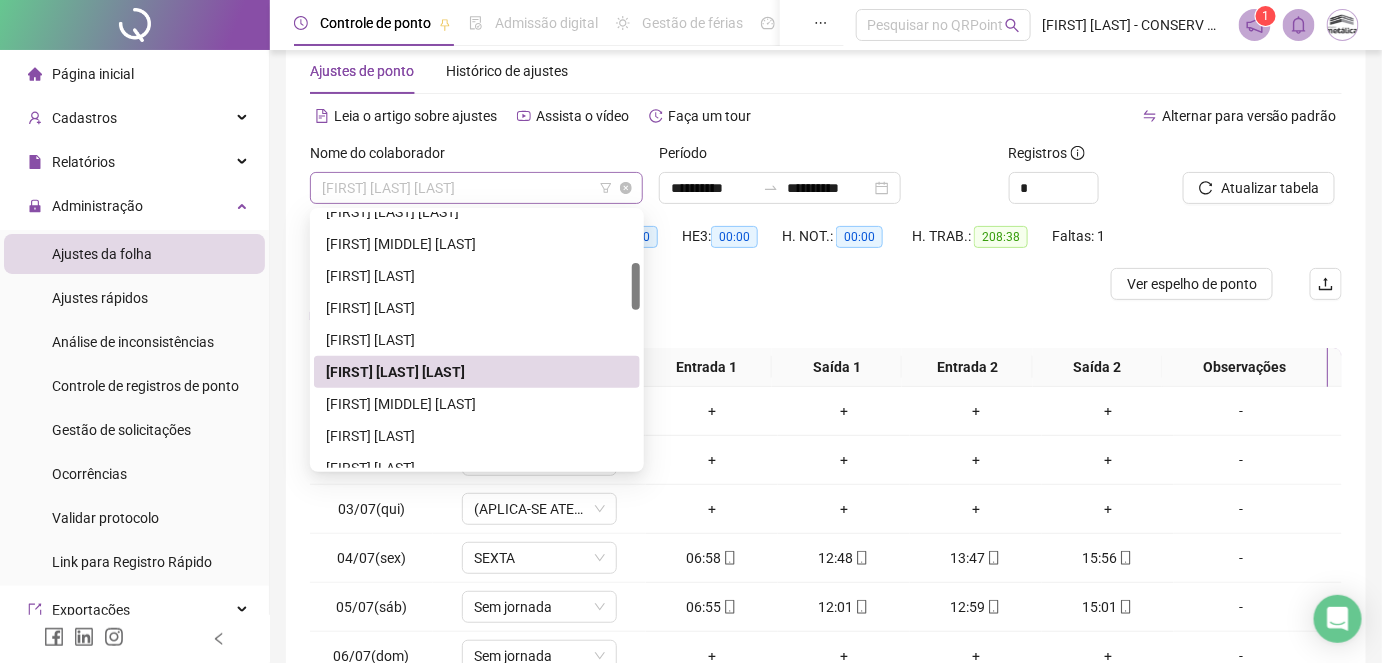 click on "[FIRST] [LAST] [LAST]" at bounding box center [476, 188] 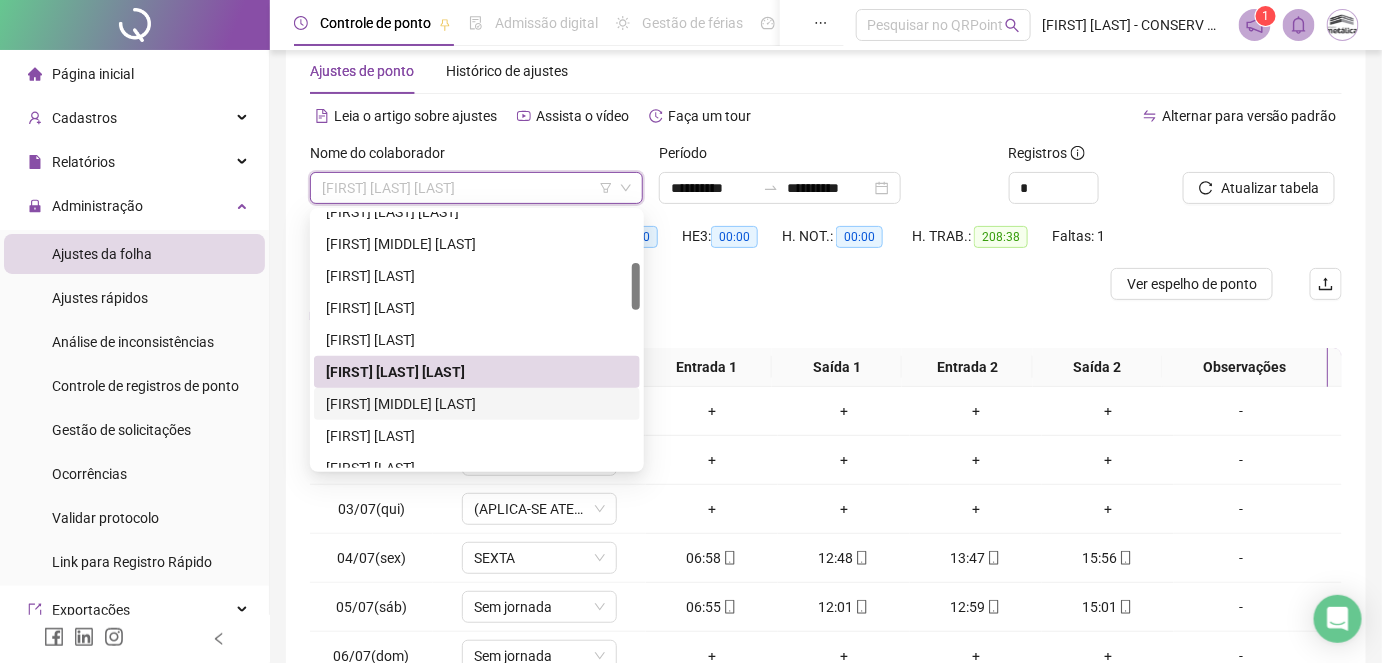 click on "[FIRST] [MIDDLE] [LAST]" at bounding box center (477, 404) 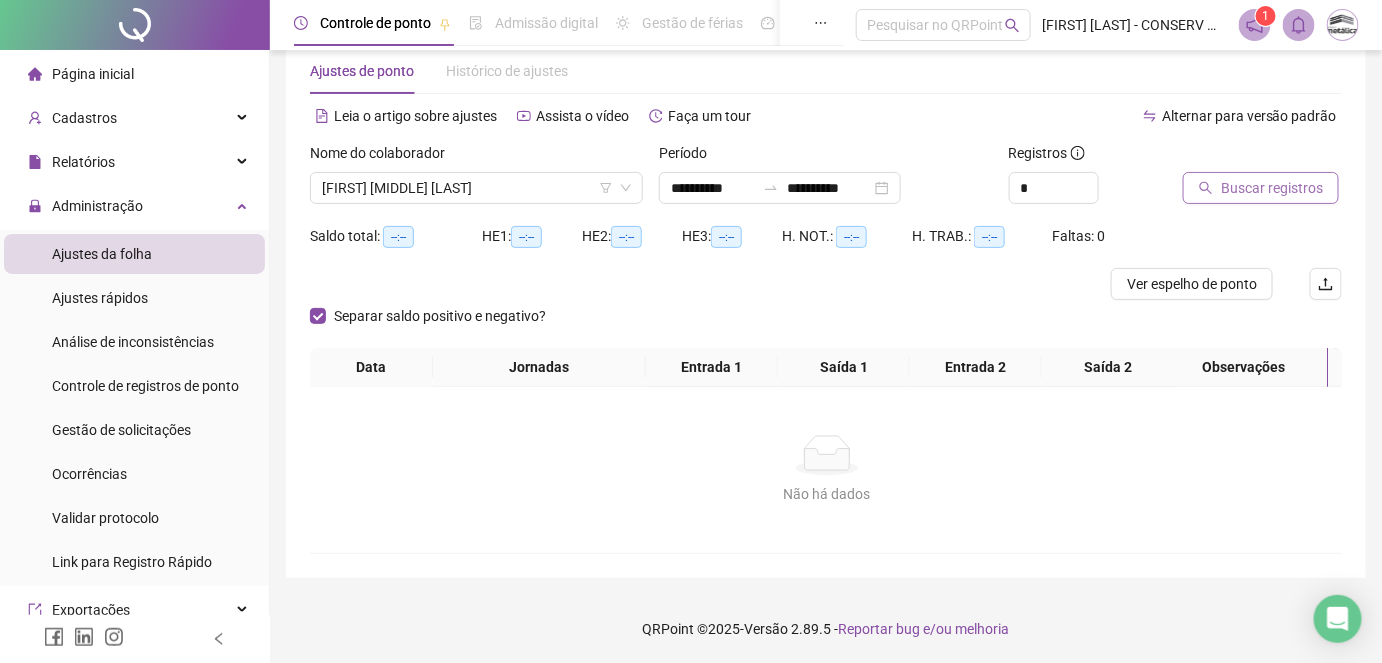 click on "Buscar registros" at bounding box center [1272, 188] 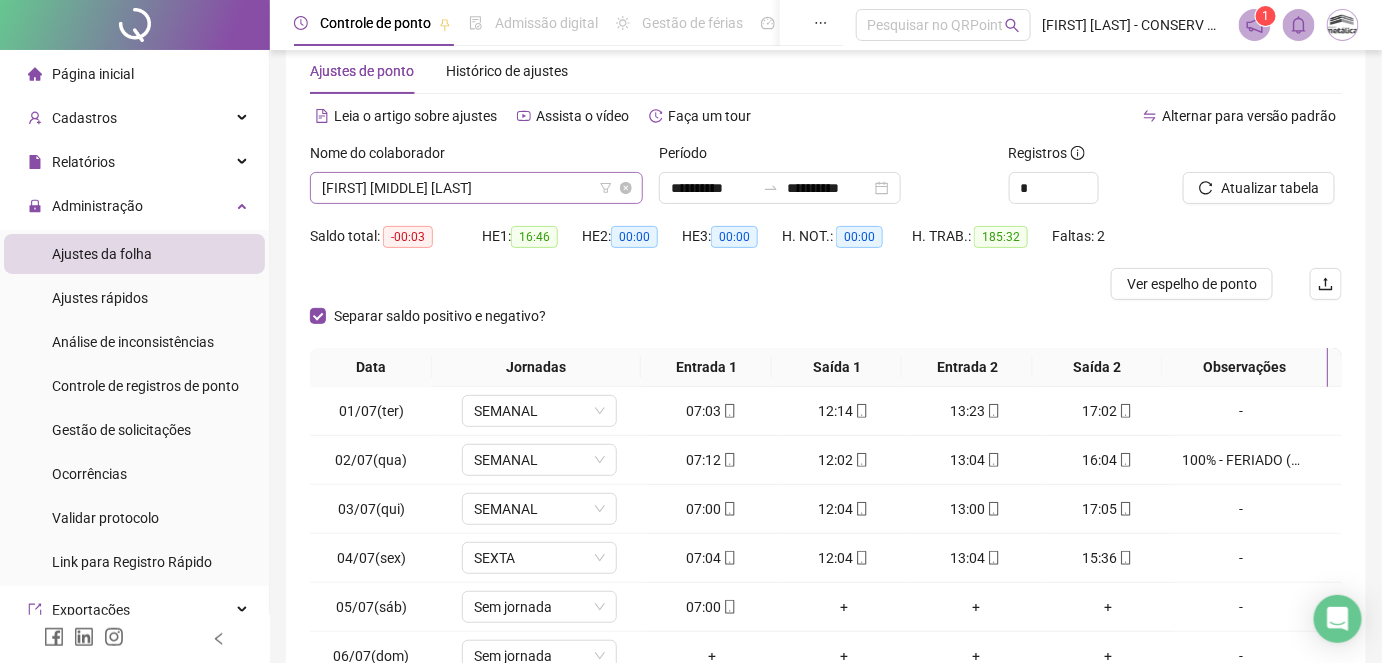 click on "[FIRST] [MIDDLE] [LAST]" at bounding box center [476, 188] 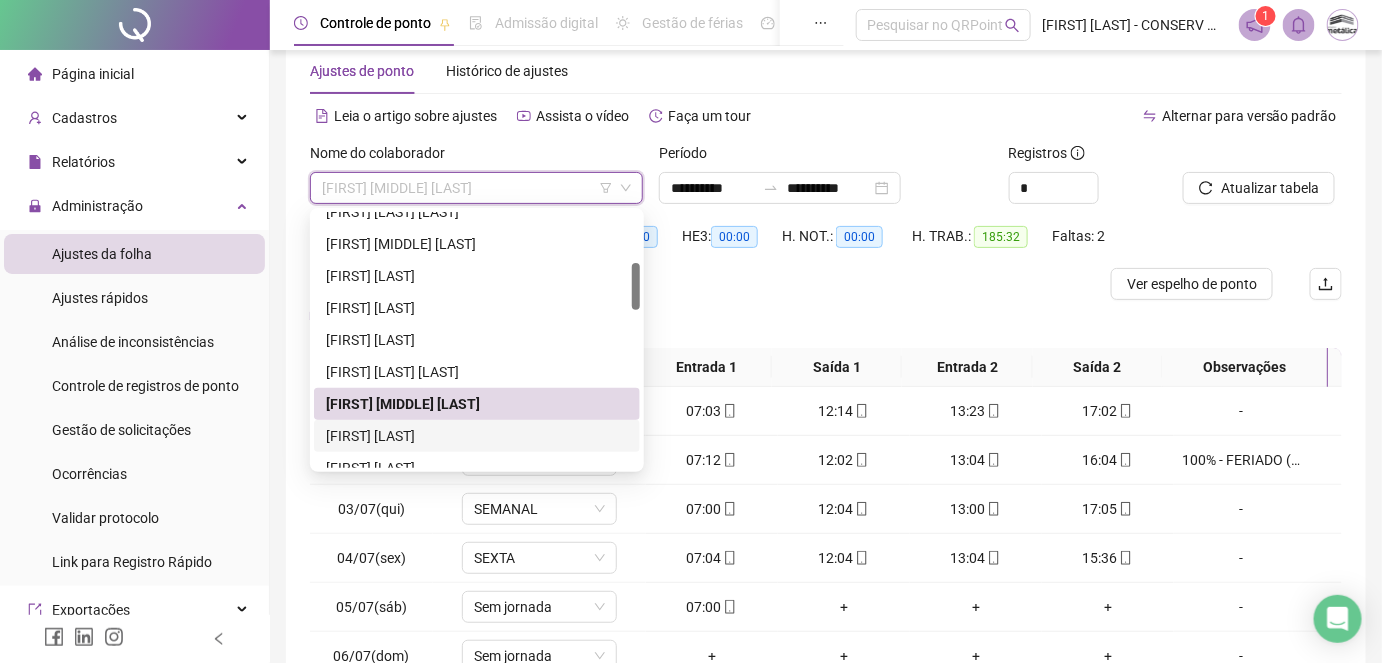 click on "[FIRST] [LAST]" at bounding box center [477, 436] 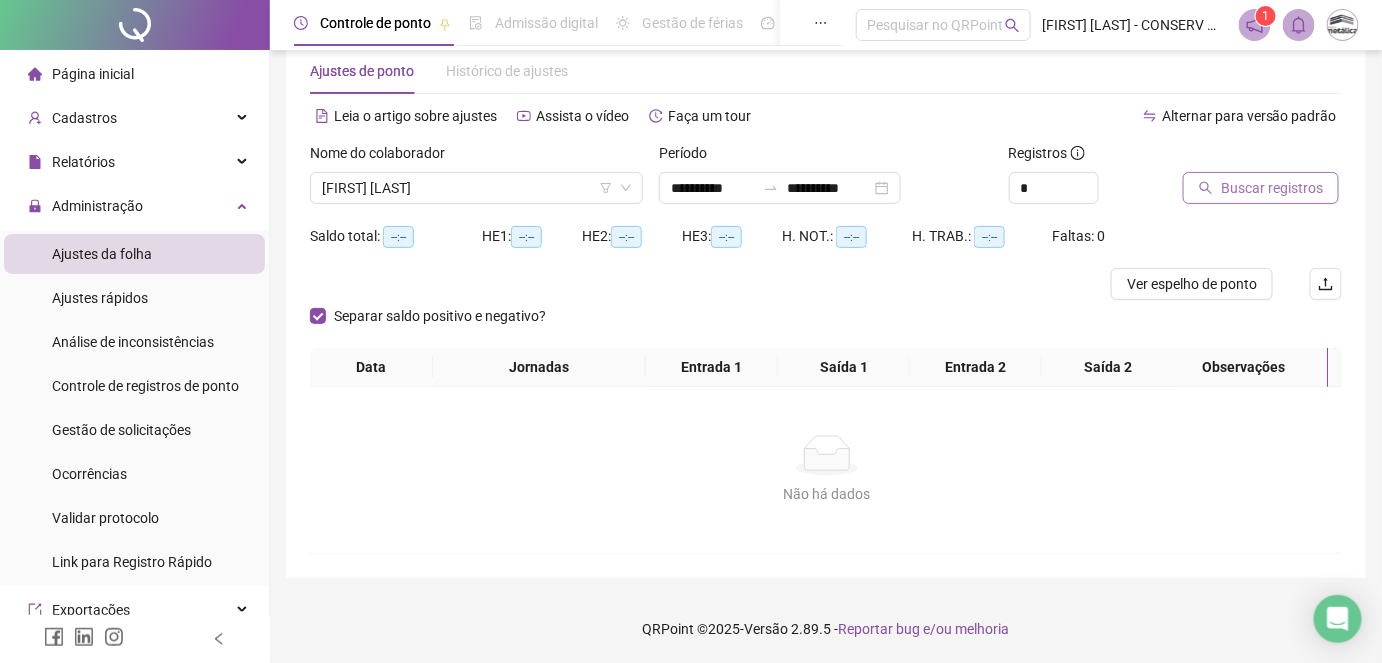 click on "Buscar registros" at bounding box center (1261, 188) 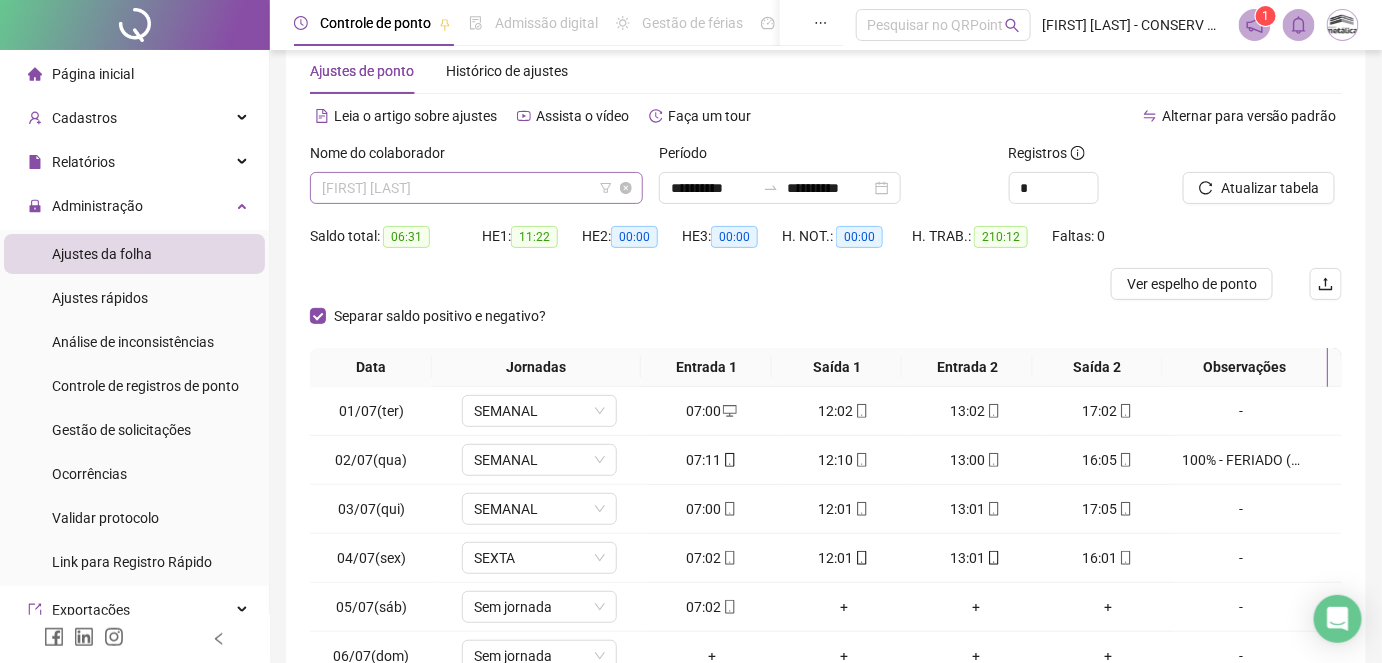 click on "[FIRST] [LAST]" at bounding box center (476, 188) 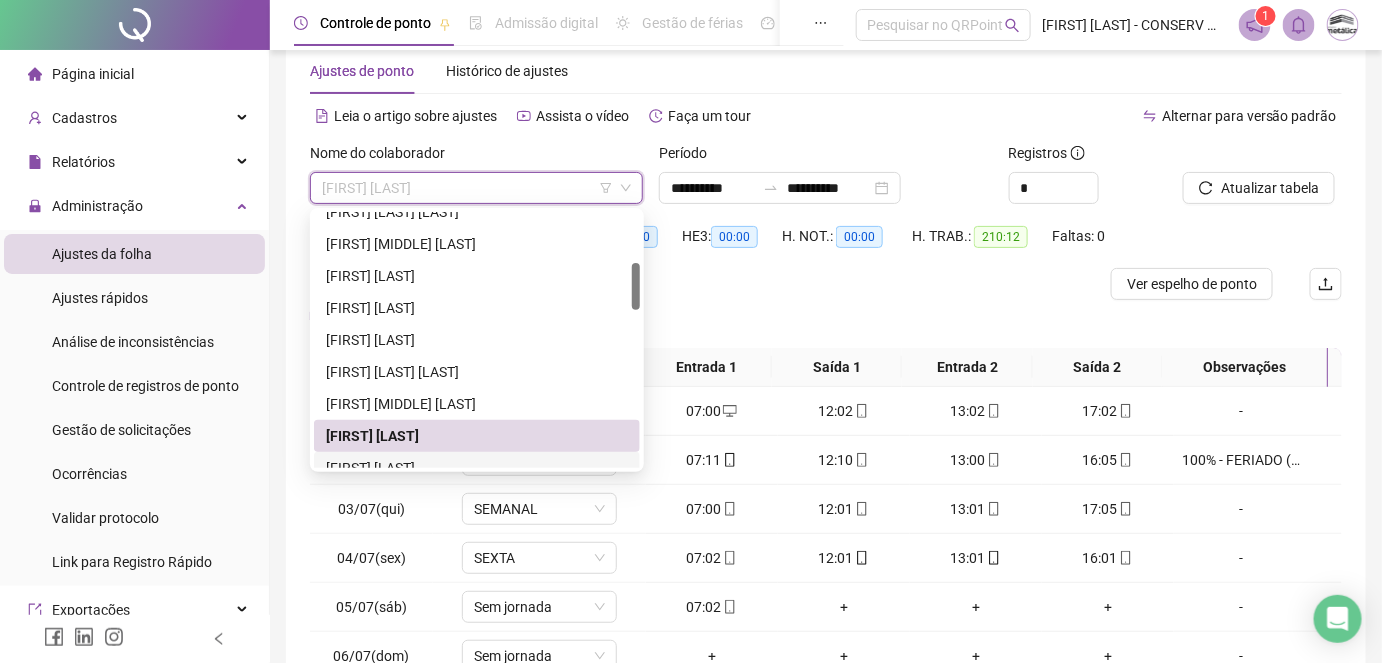 click on "[FIRST] [LAST]" at bounding box center (477, 468) 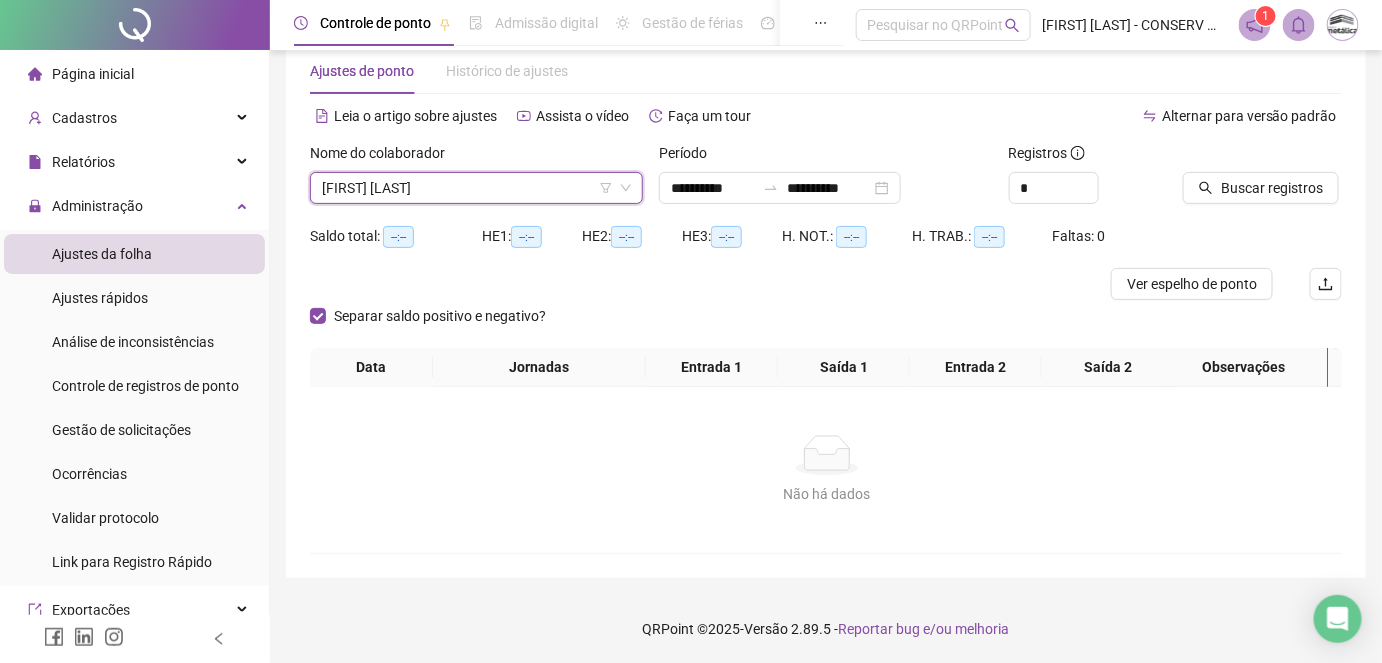 click on "Saldo total:   --:-- HE 1:   --:-- HE 2:   --:-- HE 3:   --:-- H. NOT.:   --:-- H. TRAB.:   --:-- Faltas:   0" at bounding box center [826, 244] 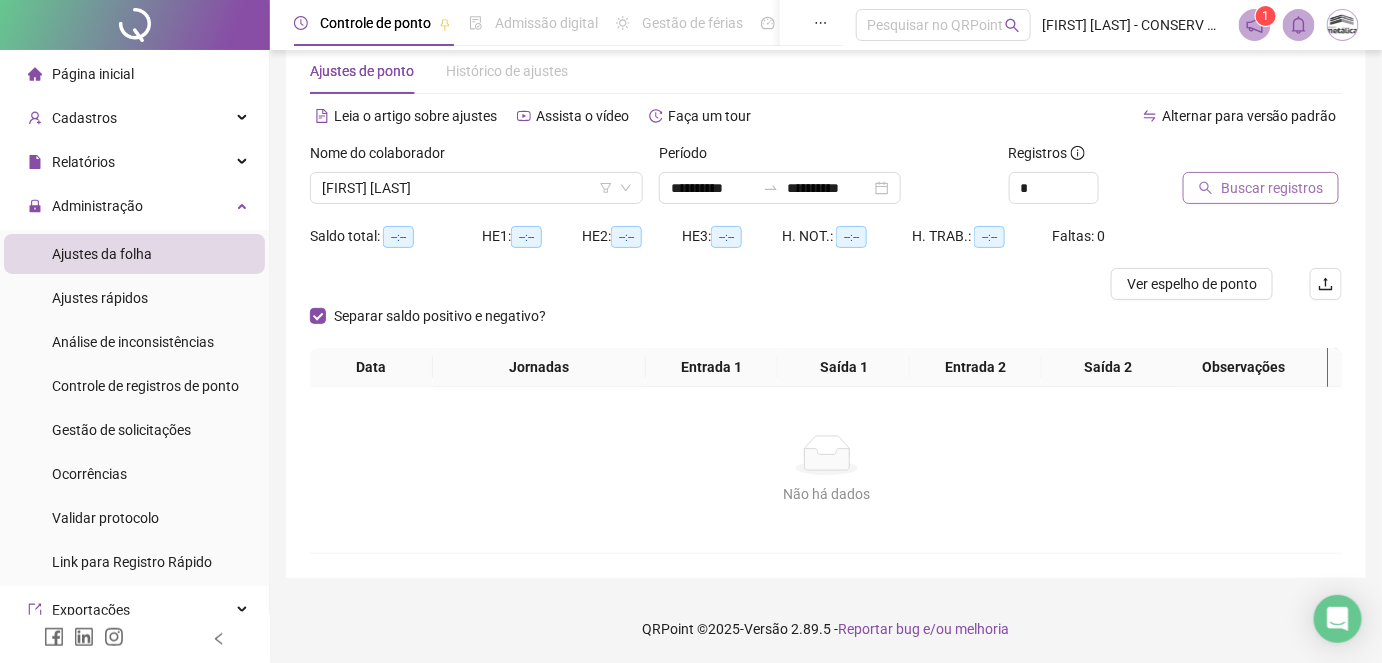 click on "Buscar registros" at bounding box center [1272, 188] 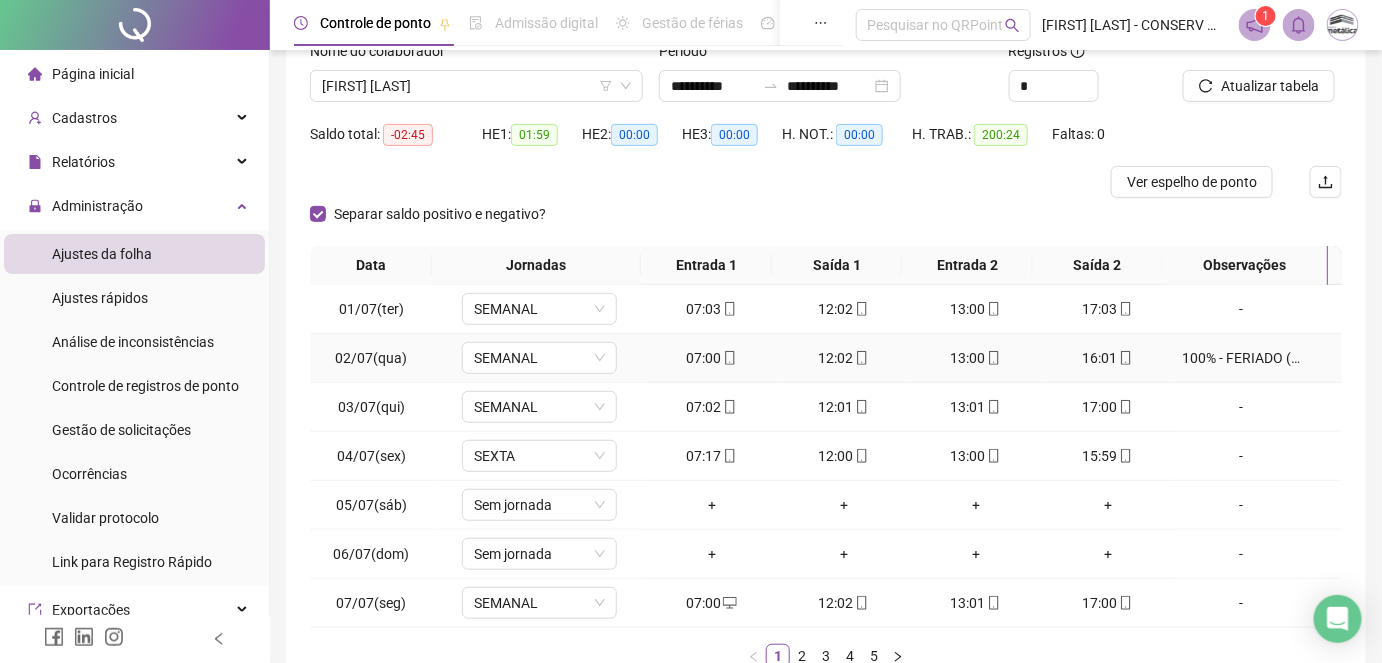 scroll, scrollTop: 272, scrollLeft: 0, axis: vertical 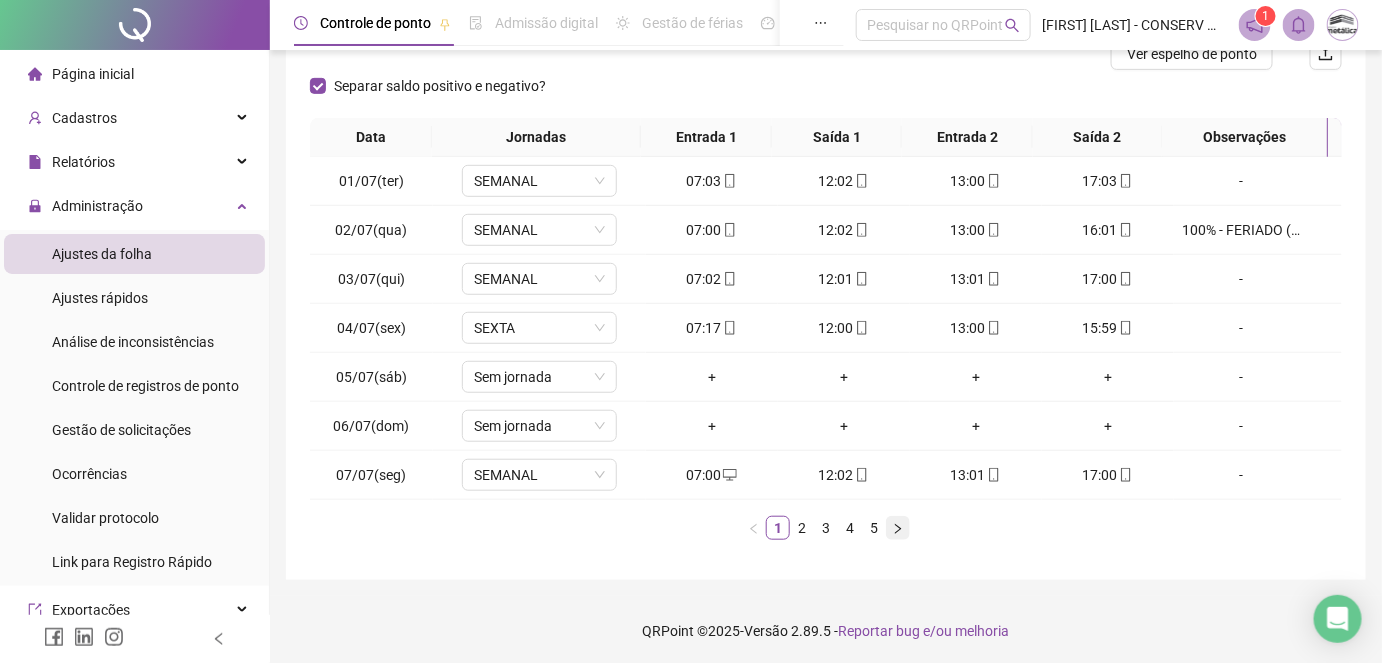 click at bounding box center [898, 528] 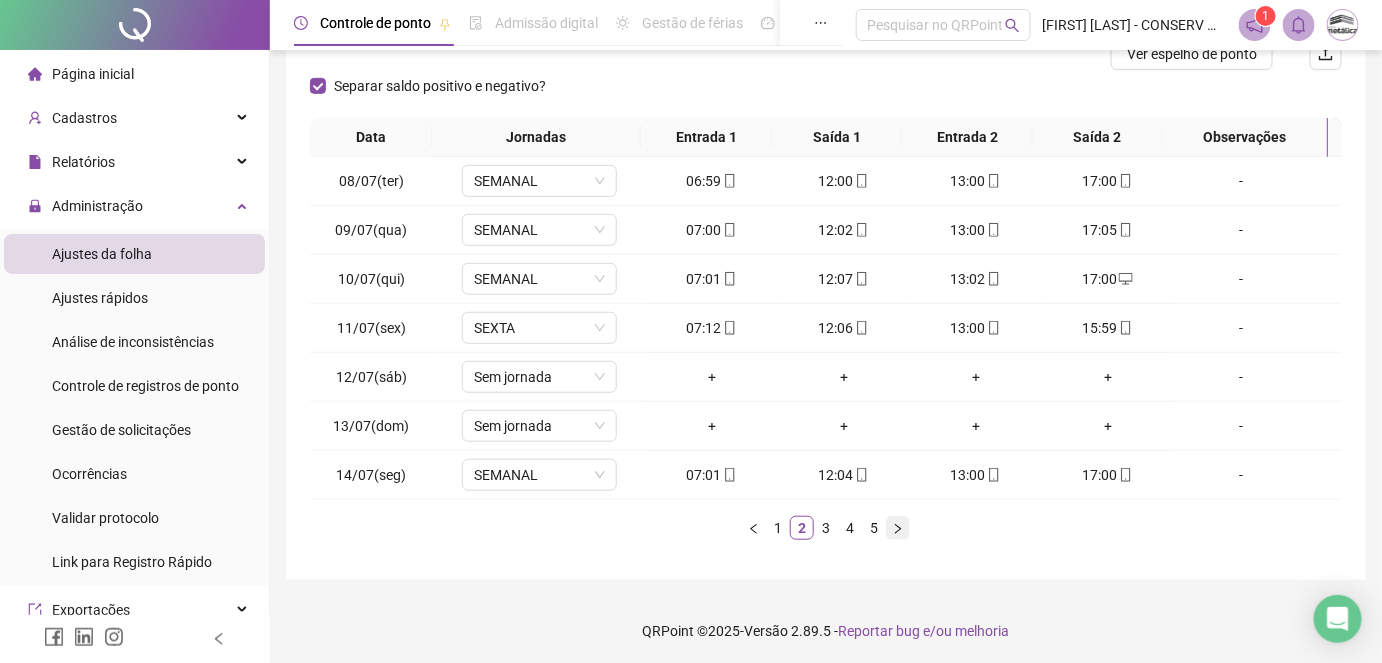 click at bounding box center [898, 528] 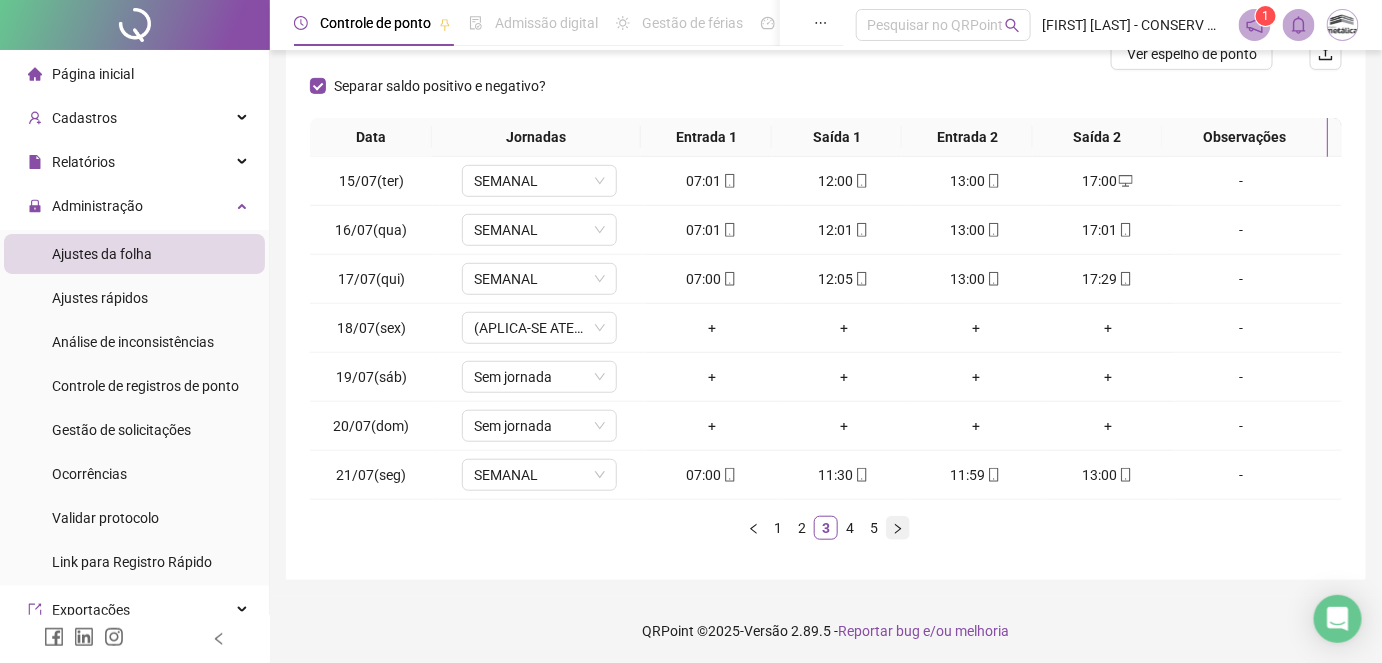 click at bounding box center (898, 528) 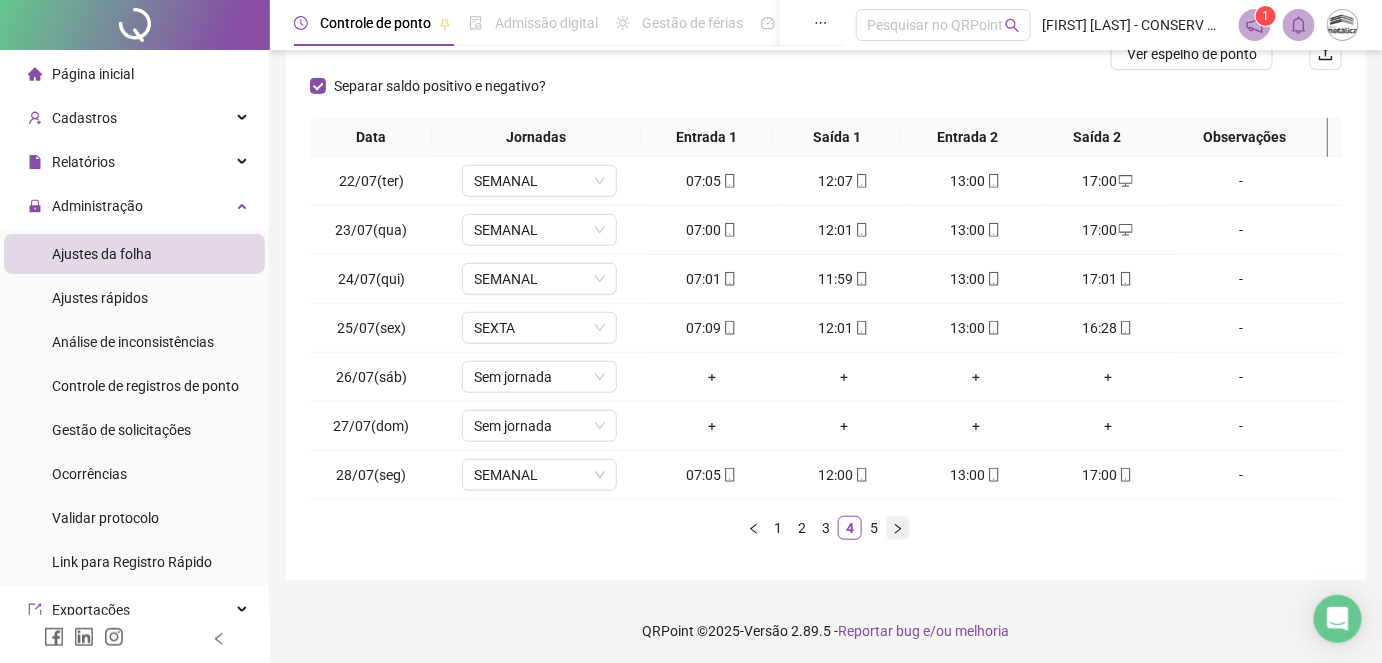 click at bounding box center [898, 528] 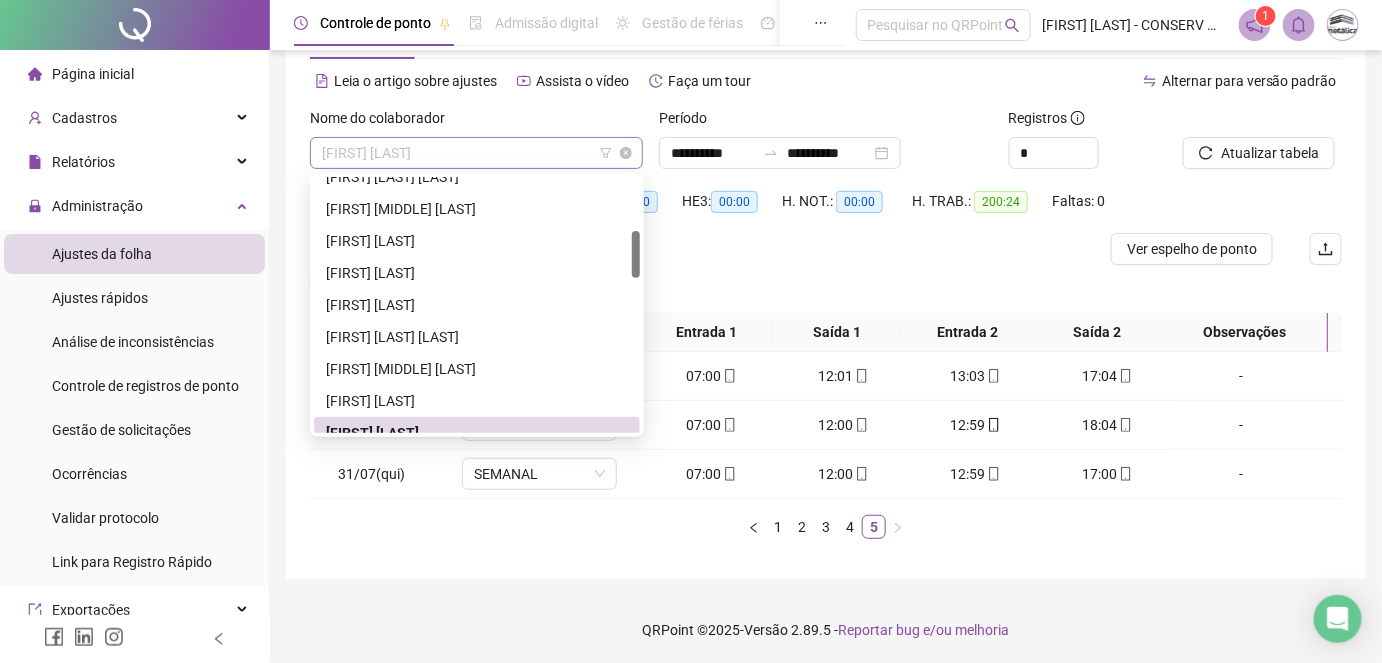 click on "[FIRST] [LAST]" at bounding box center (476, 153) 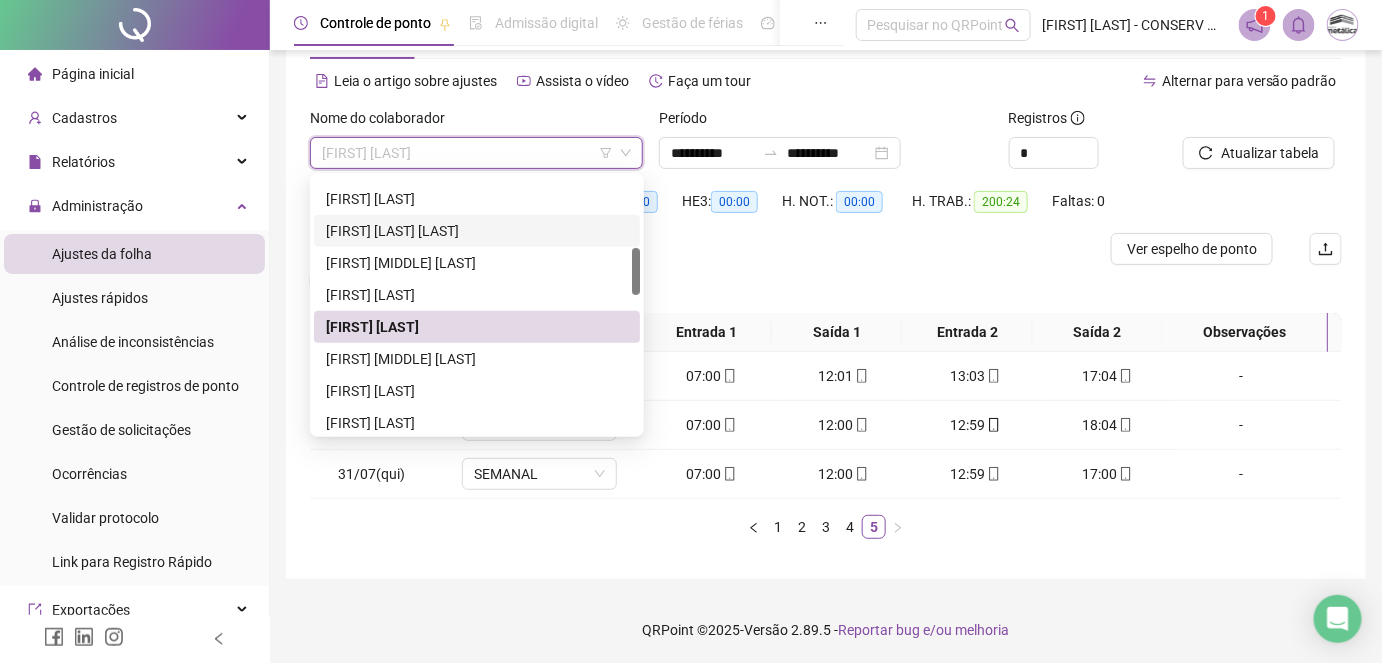 scroll, scrollTop: 469, scrollLeft: 0, axis: vertical 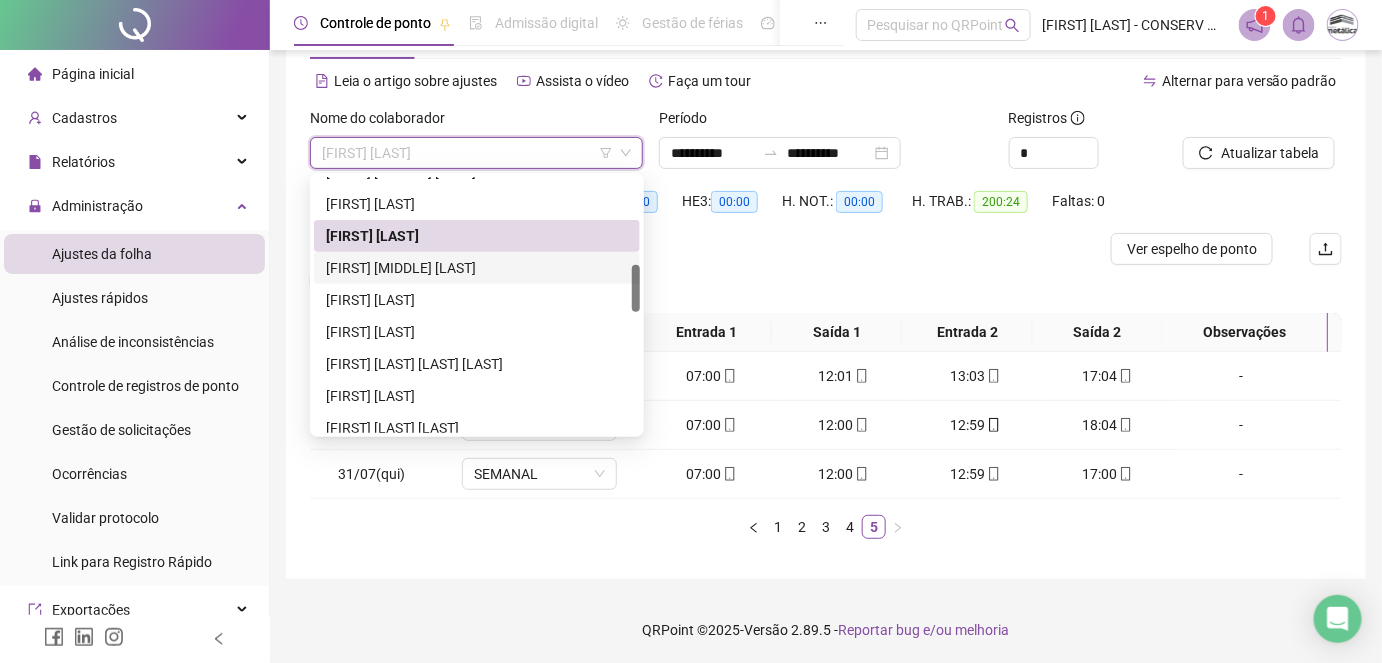 click on "[FIRST] [MIDDLE] [LAST]" at bounding box center (477, 268) 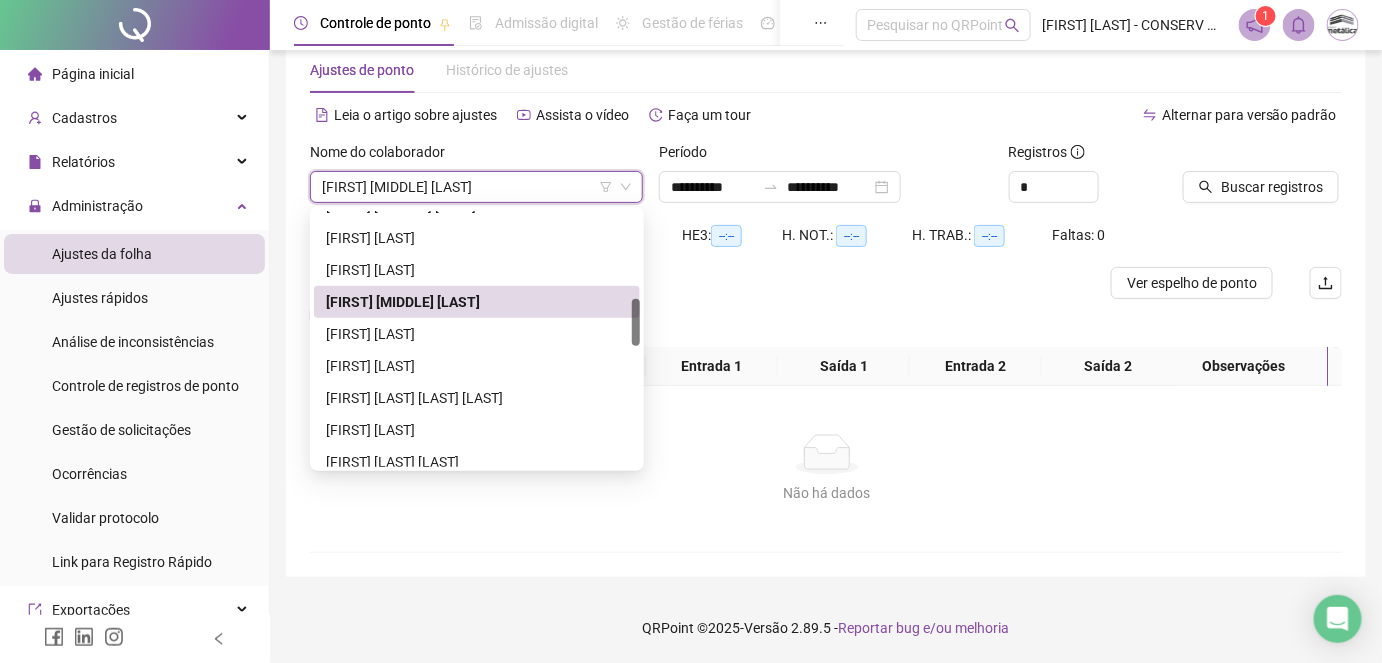 scroll, scrollTop: 56, scrollLeft: 0, axis: vertical 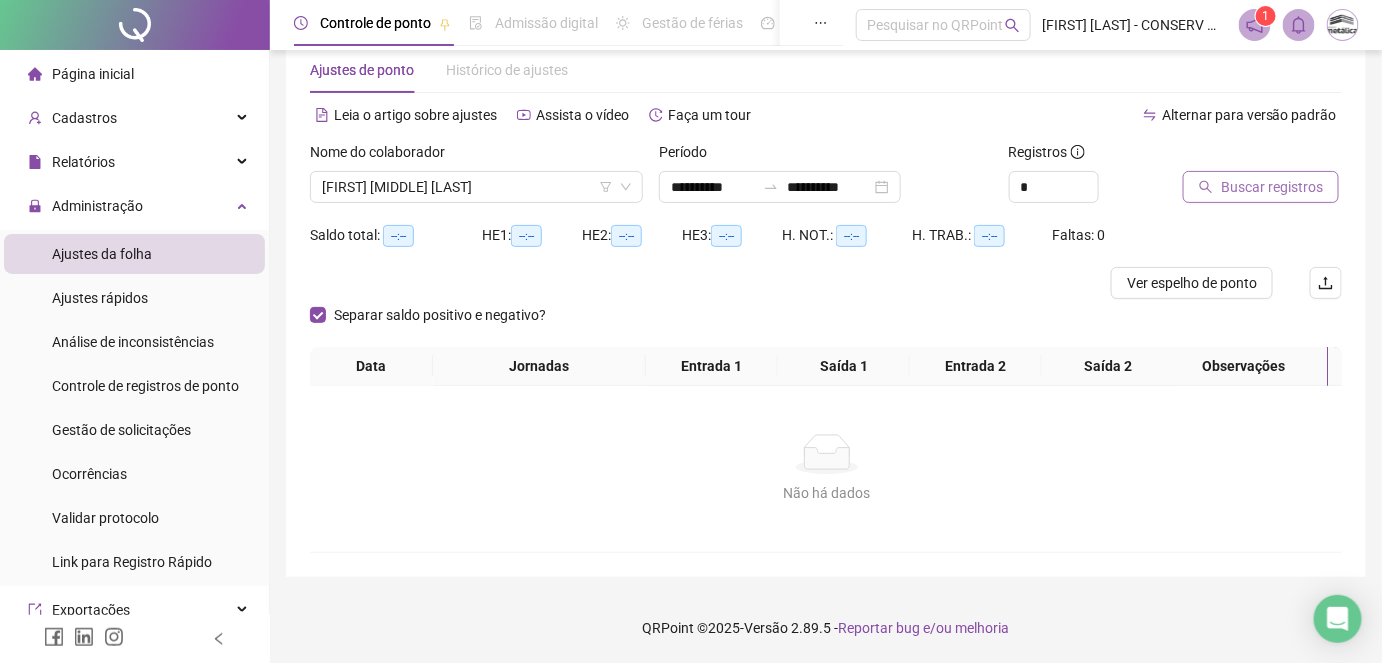 click on "Buscar registros" at bounding box center (1272, 187) 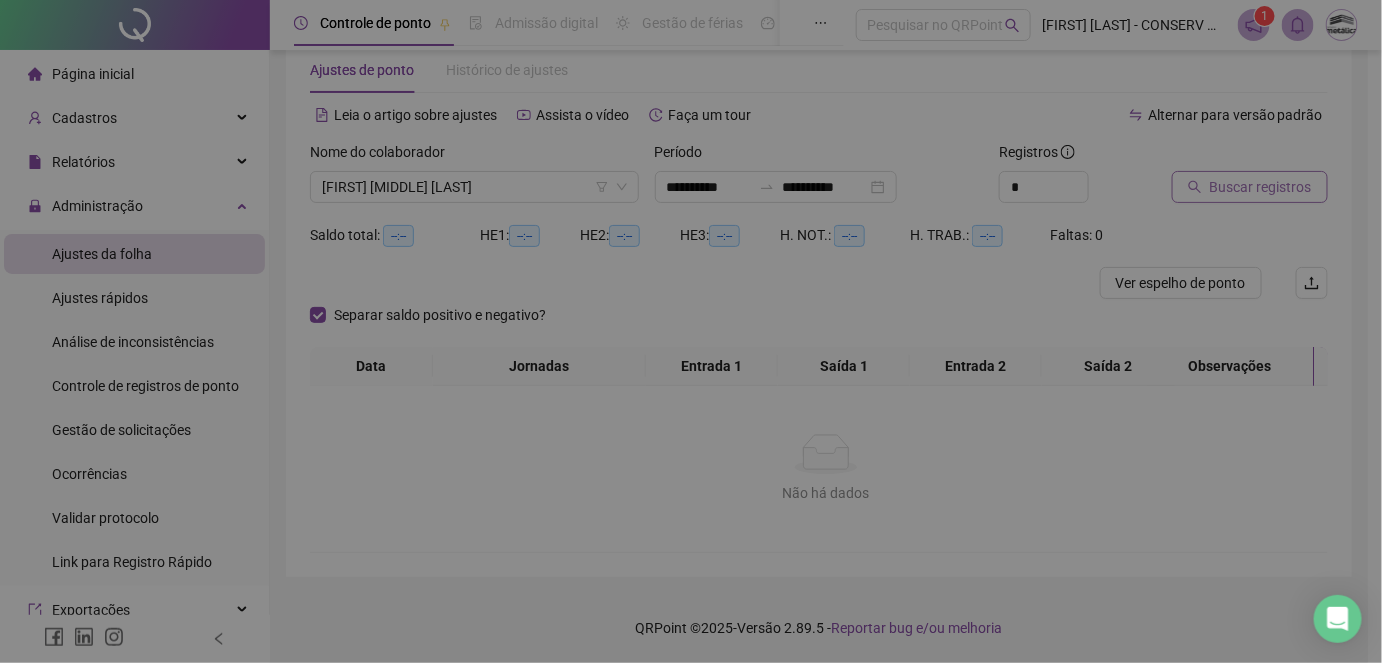 scroll, scrollTop: 42, scrollLeft: 0, axis: vertical 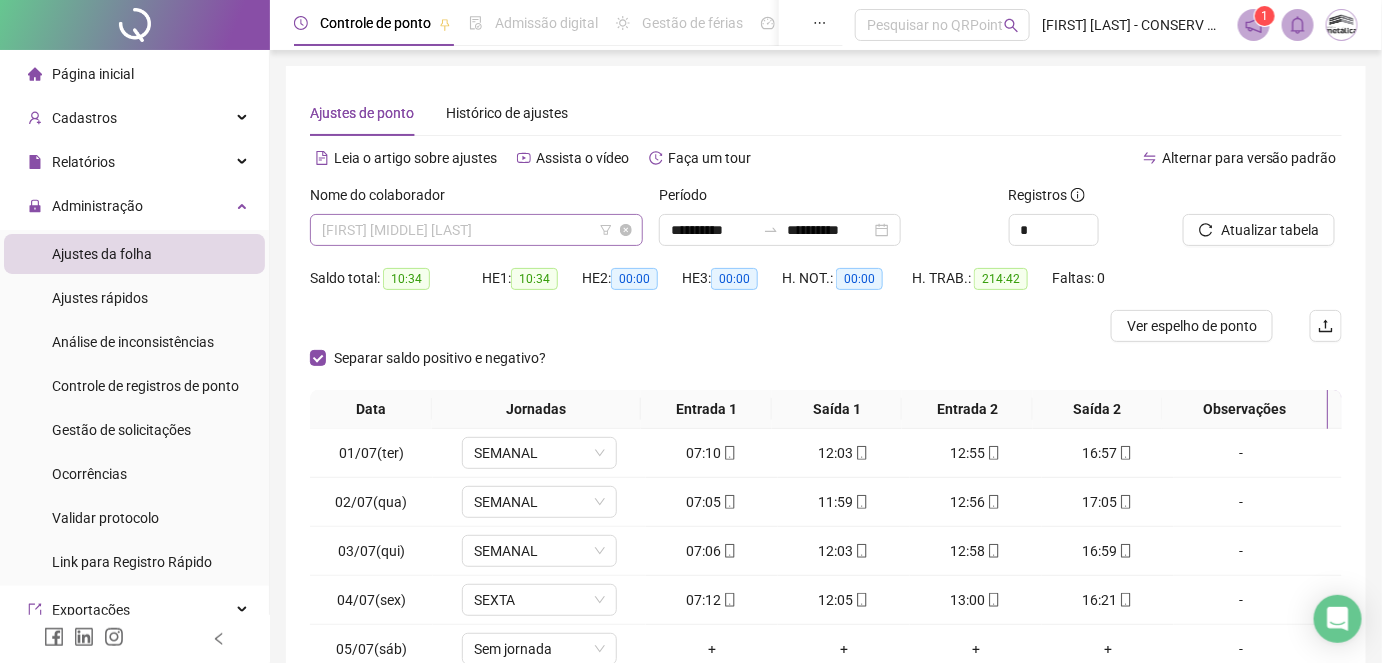 click on "[FIRST] [MIDDLE] [LAST]" at bounding box center [476, 230] 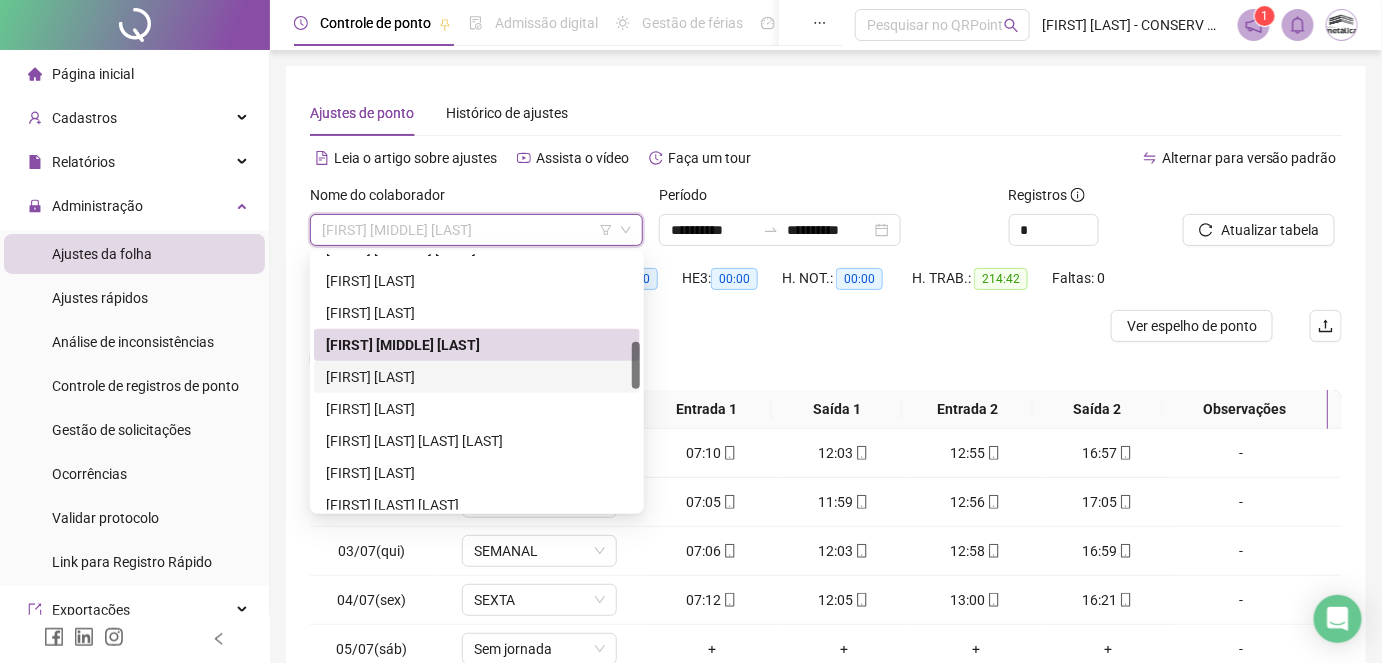 click on "[FIRST] [LAST]" at bounding box center [477, 377] 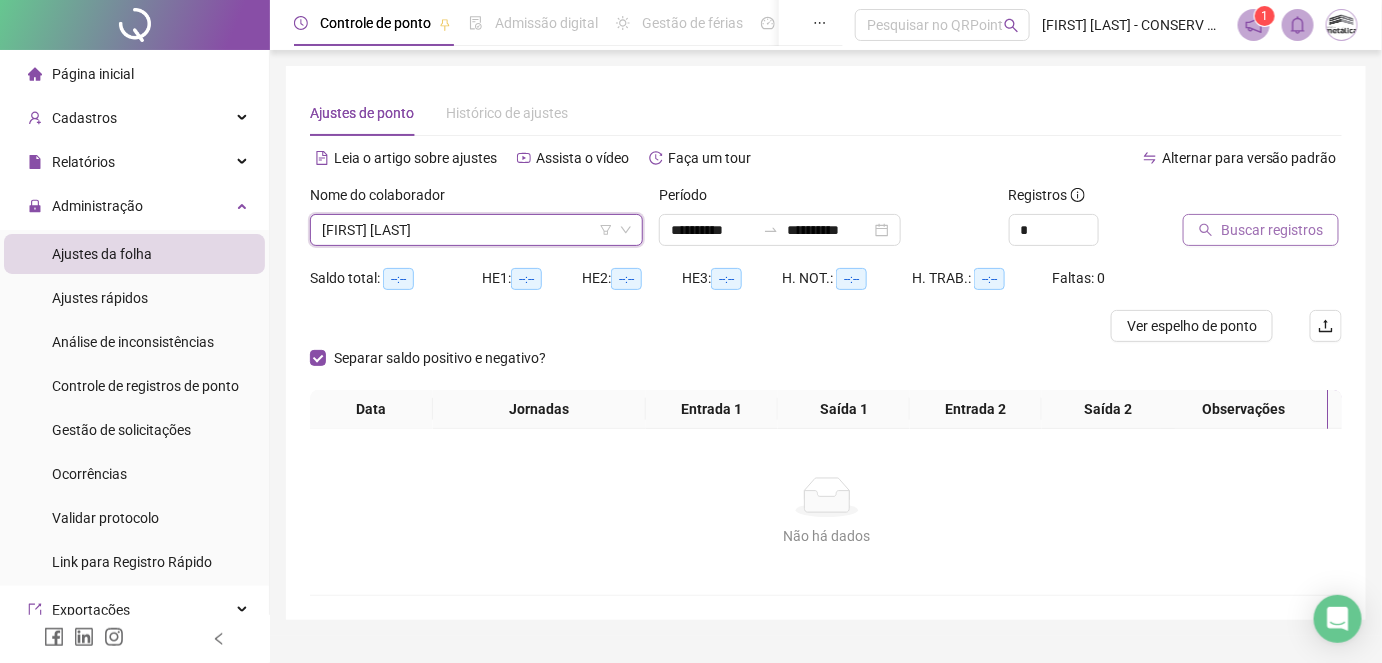 click on "Buscar registros" at bounding box center (1272, 230) 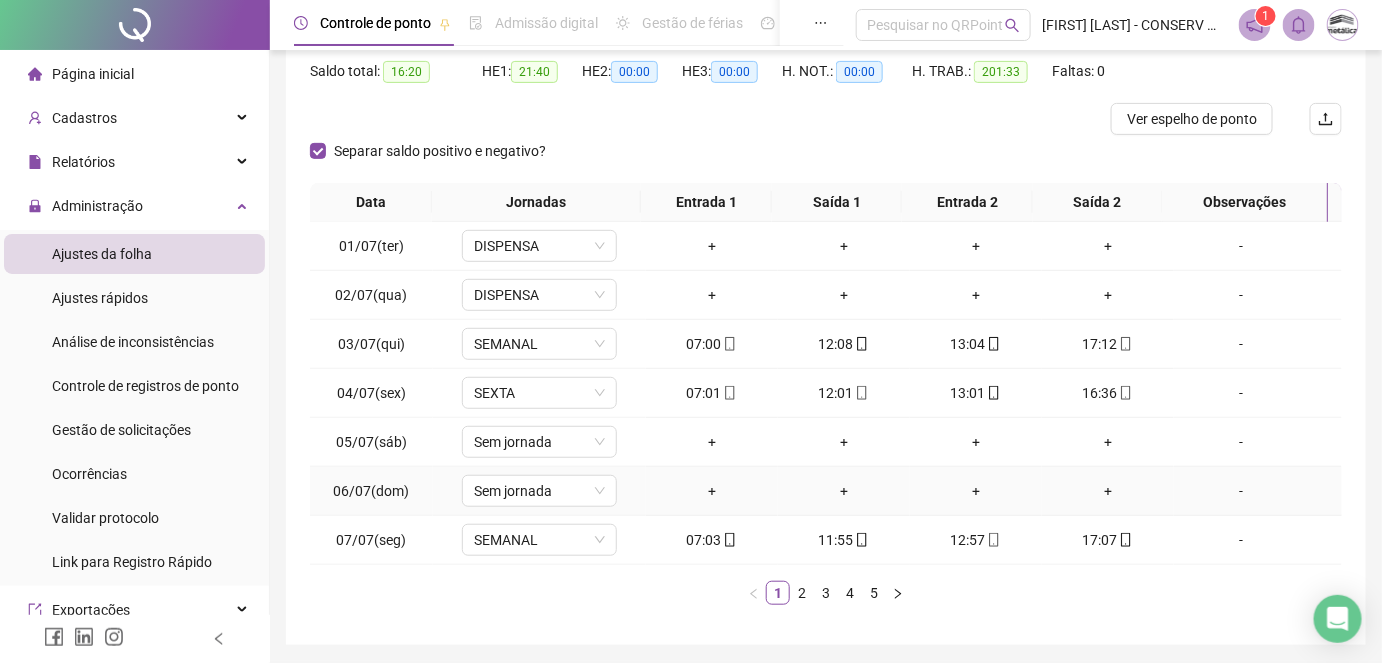 scroll, scrollTop: 90, scrollLeft: 0, axis: vertical 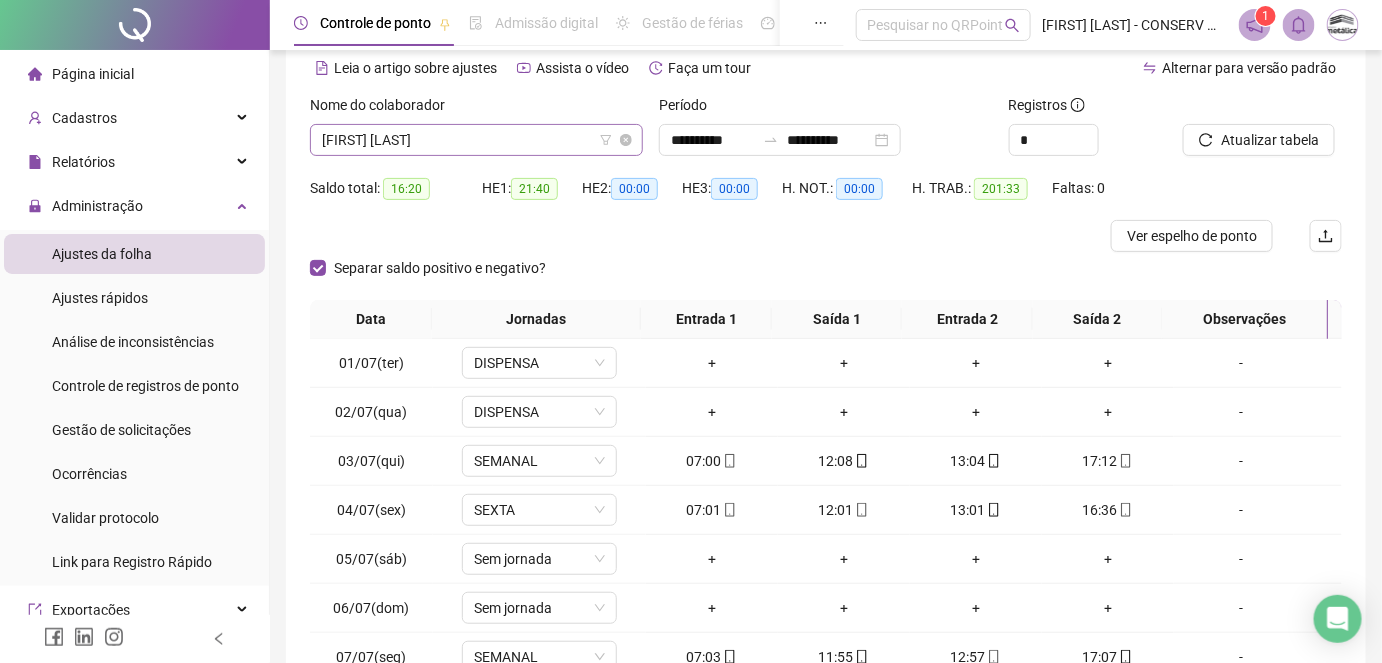 click on "[FIRST] [LAST]" at bounding box center (476, 140) 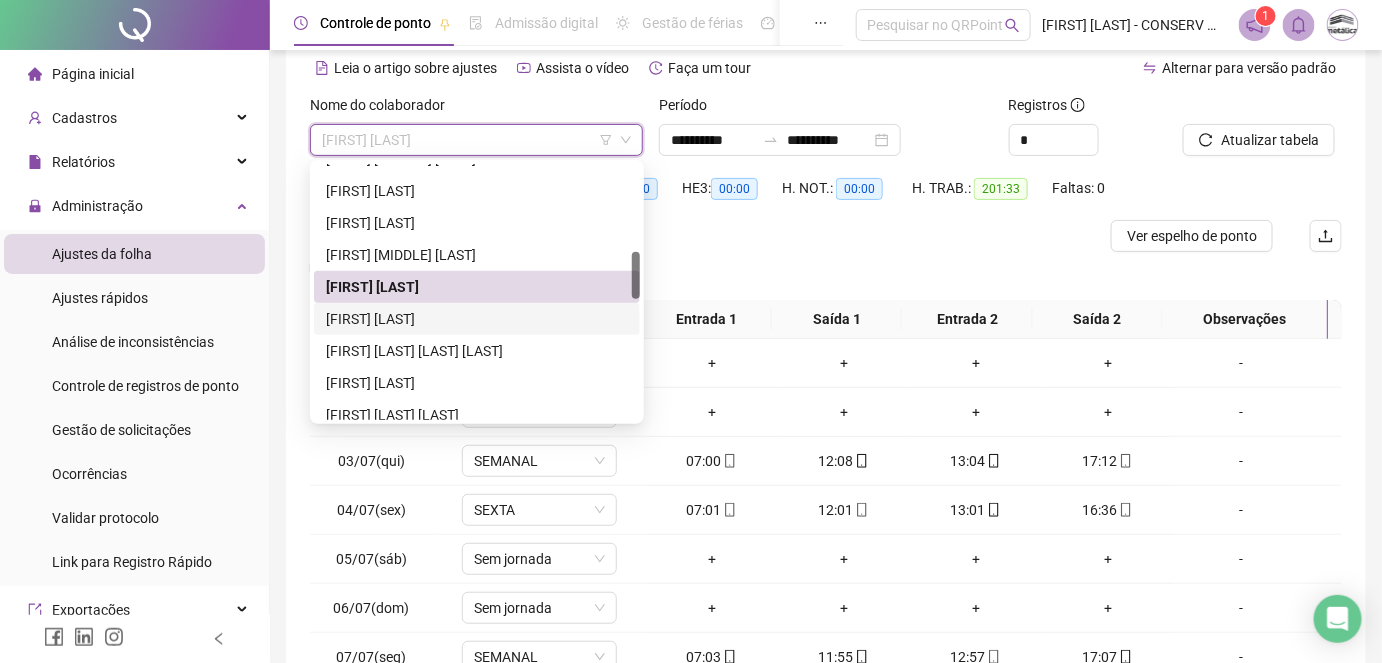 click on "[FIRST] [LAST]" at bounding box center [477, 319] 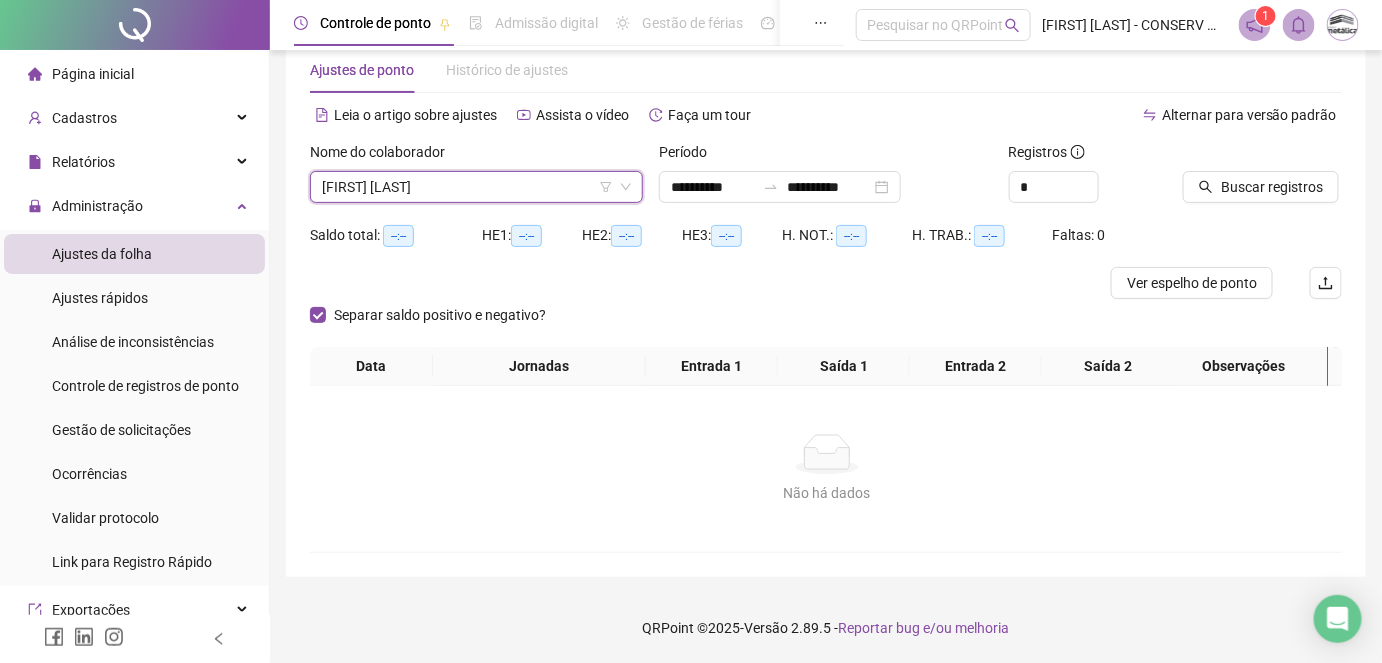 scroll, scrollTop: 56, scrollLeft: 0, axis: vertical 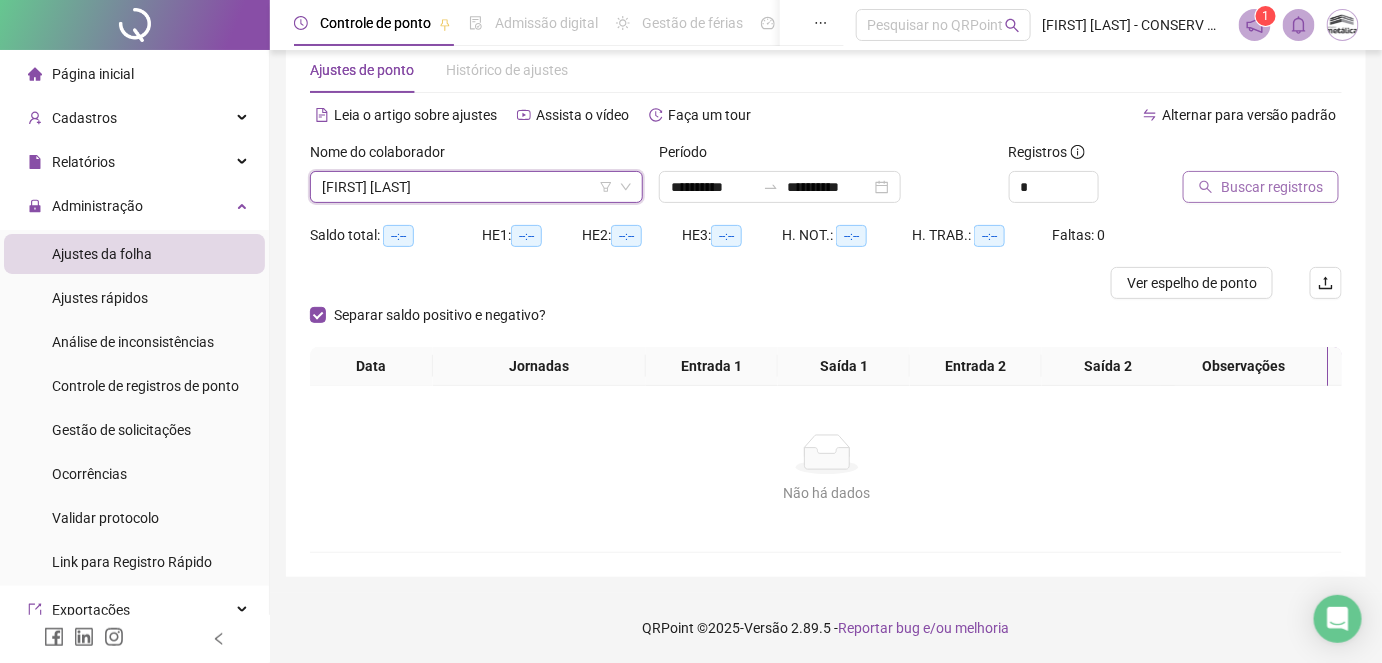 click on "Buscar registros" at bounding box center (1272, 187) 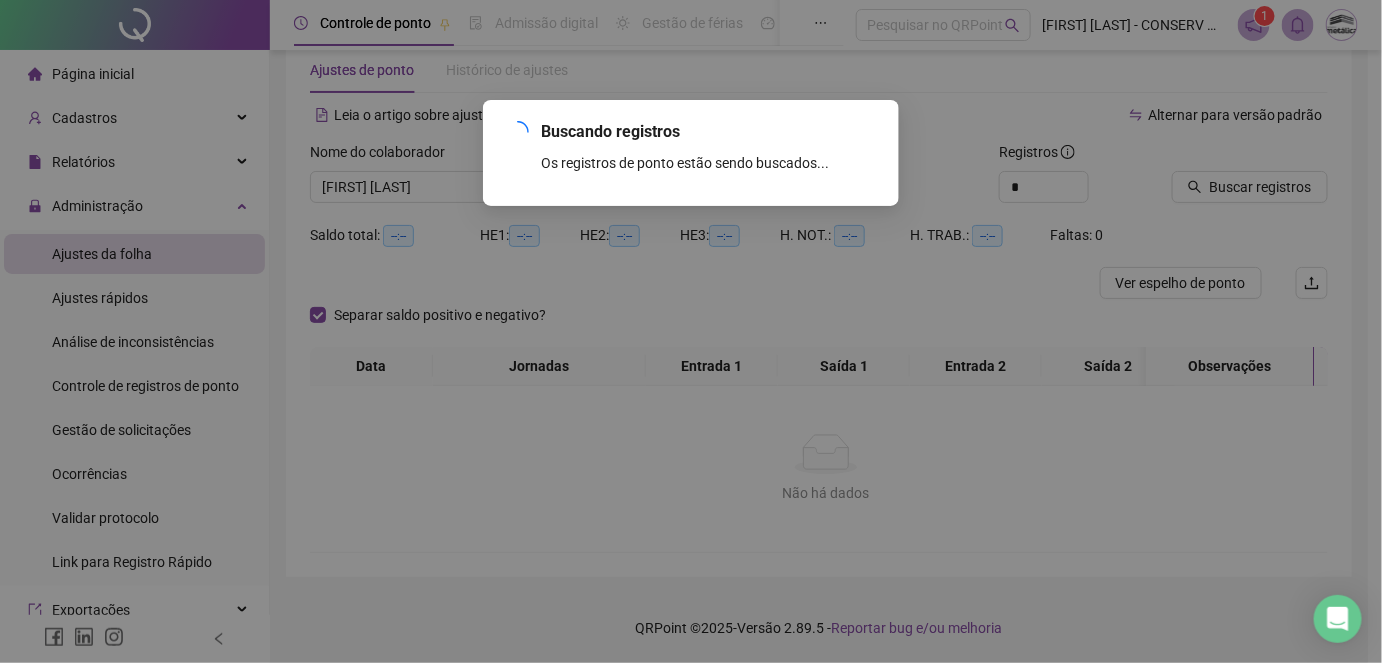 scroll, scrollTop: 42, scrollLeft: 0, axis: vertical 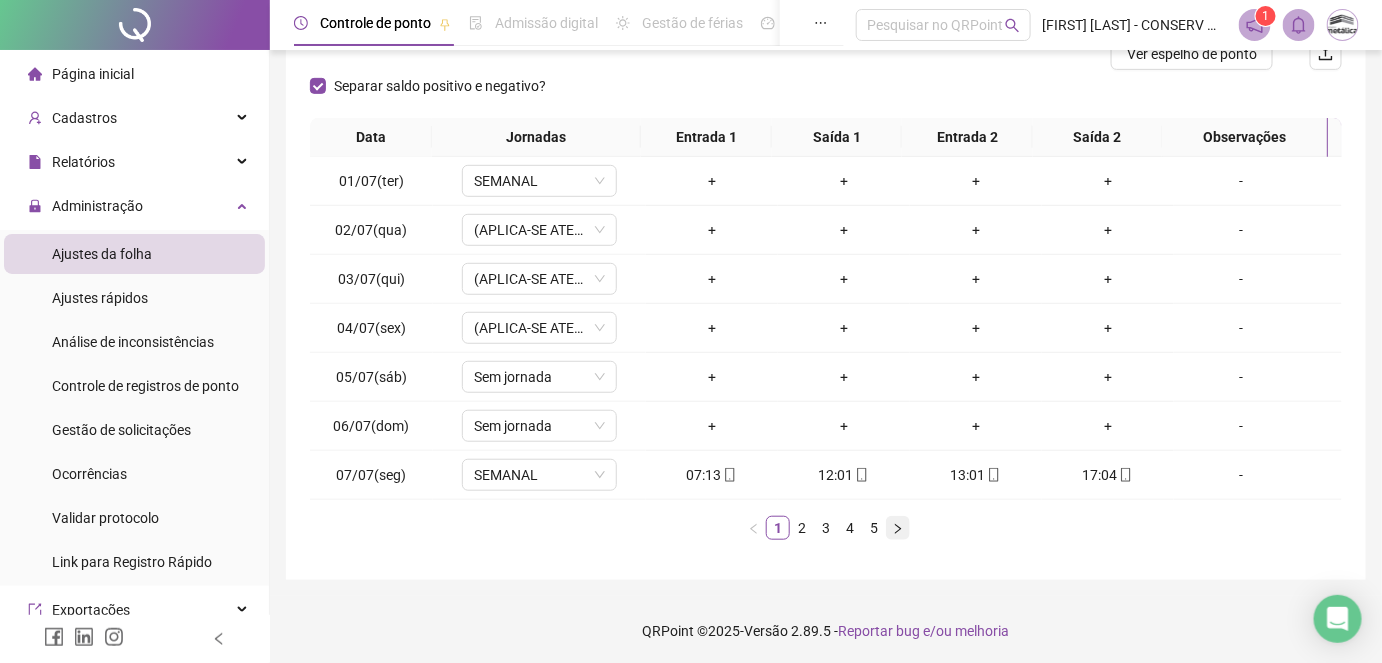 click 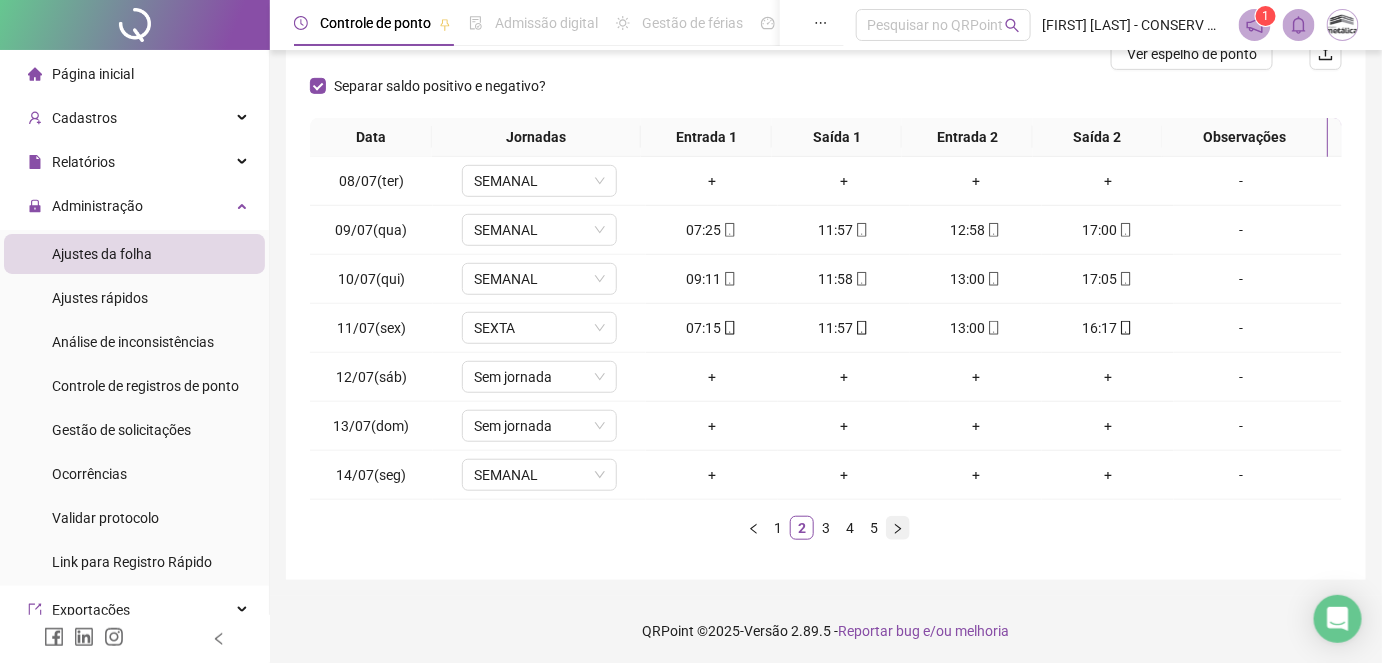 click 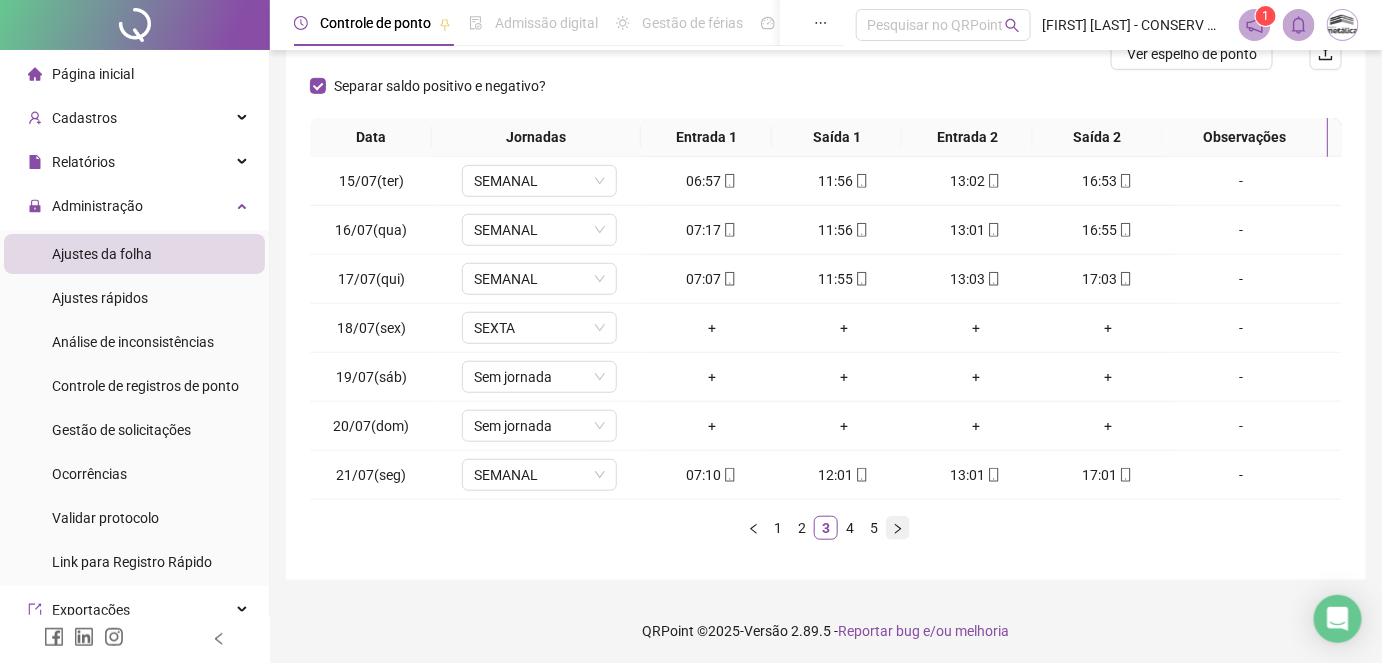 click 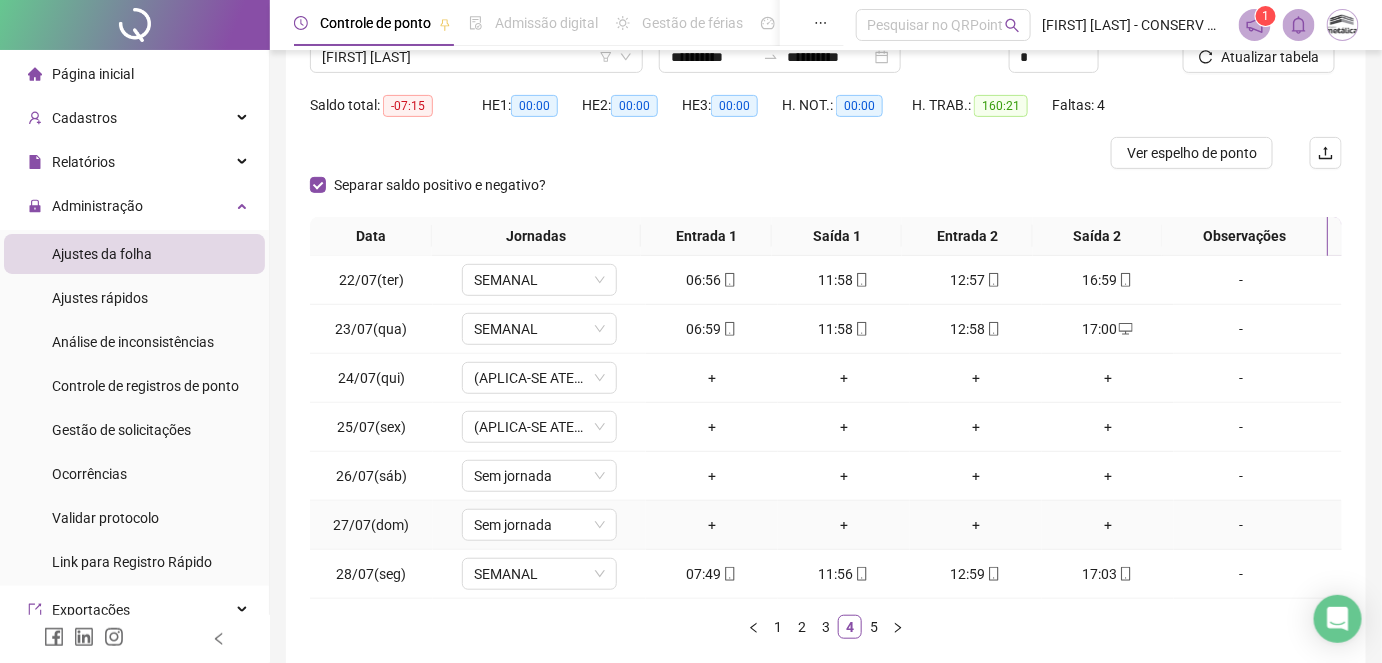 scroll, scrollTop: 0, scrollLeft: 0, axis: both 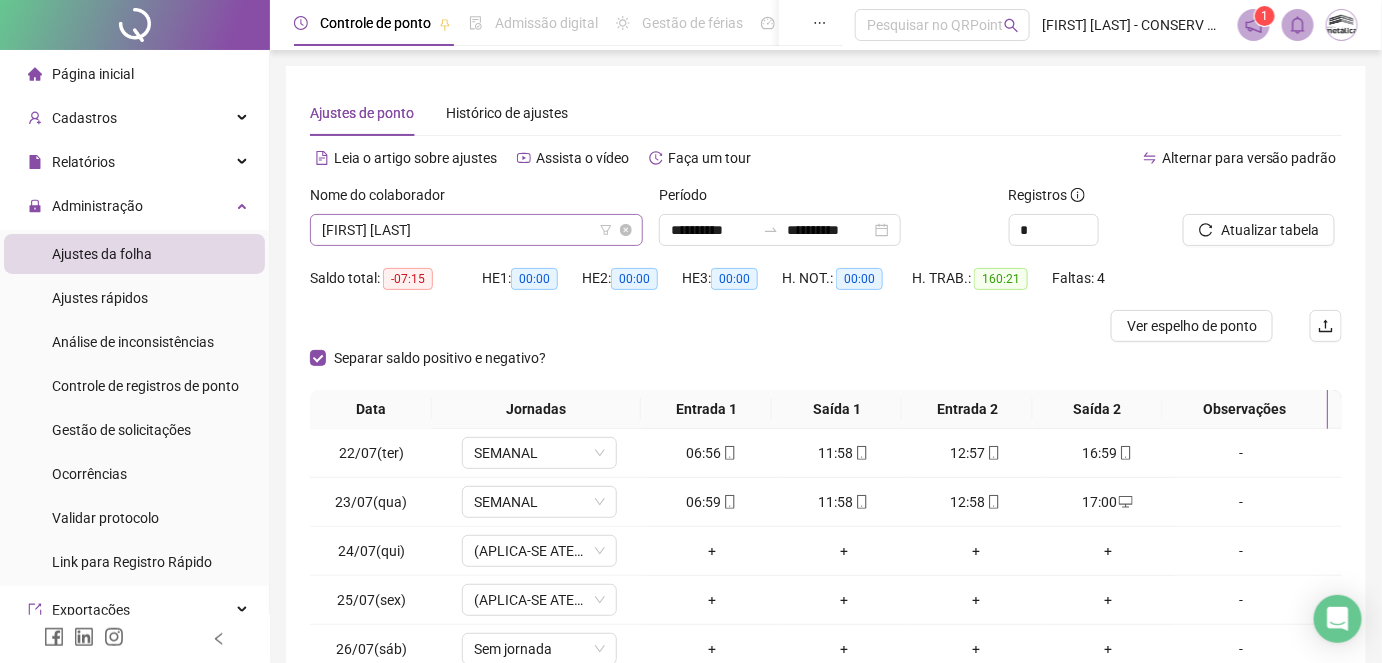 click on "[FIRST] [LAST]" at bounding box center [476, 230] 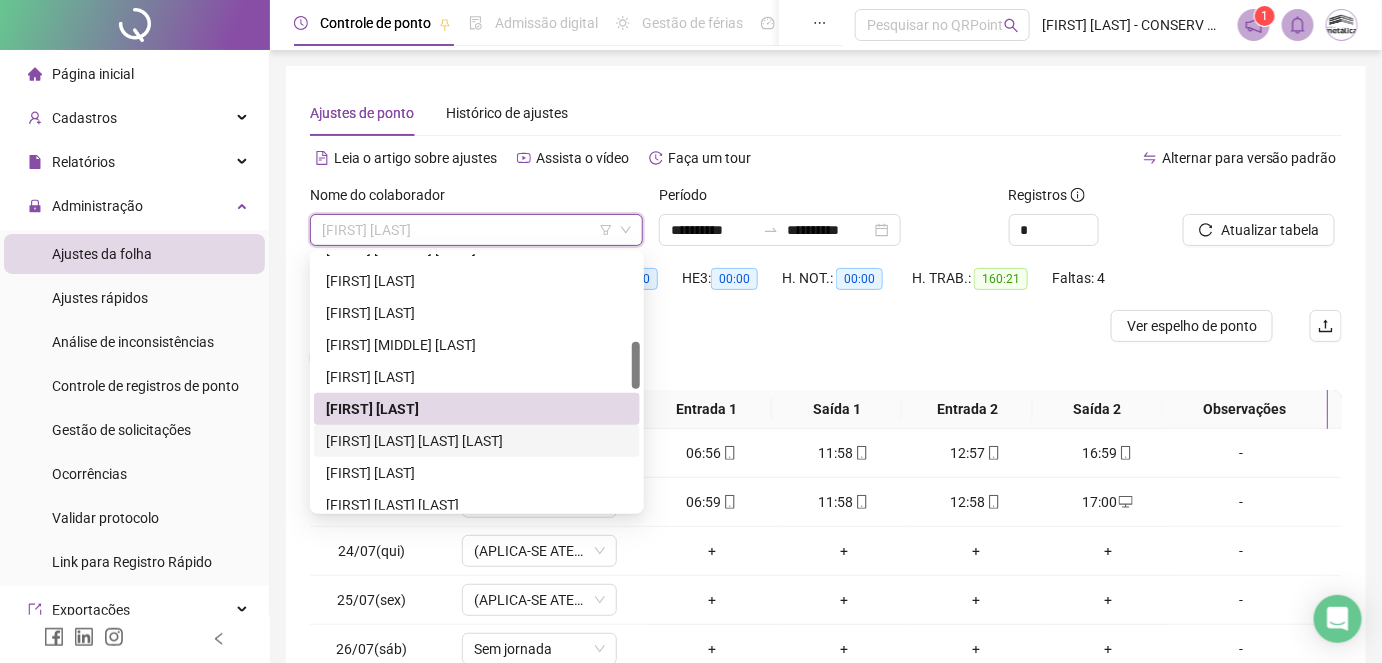 click on "[FIRST] [LAST] [LAST] [LAST]" at bounding box center (477, 441) 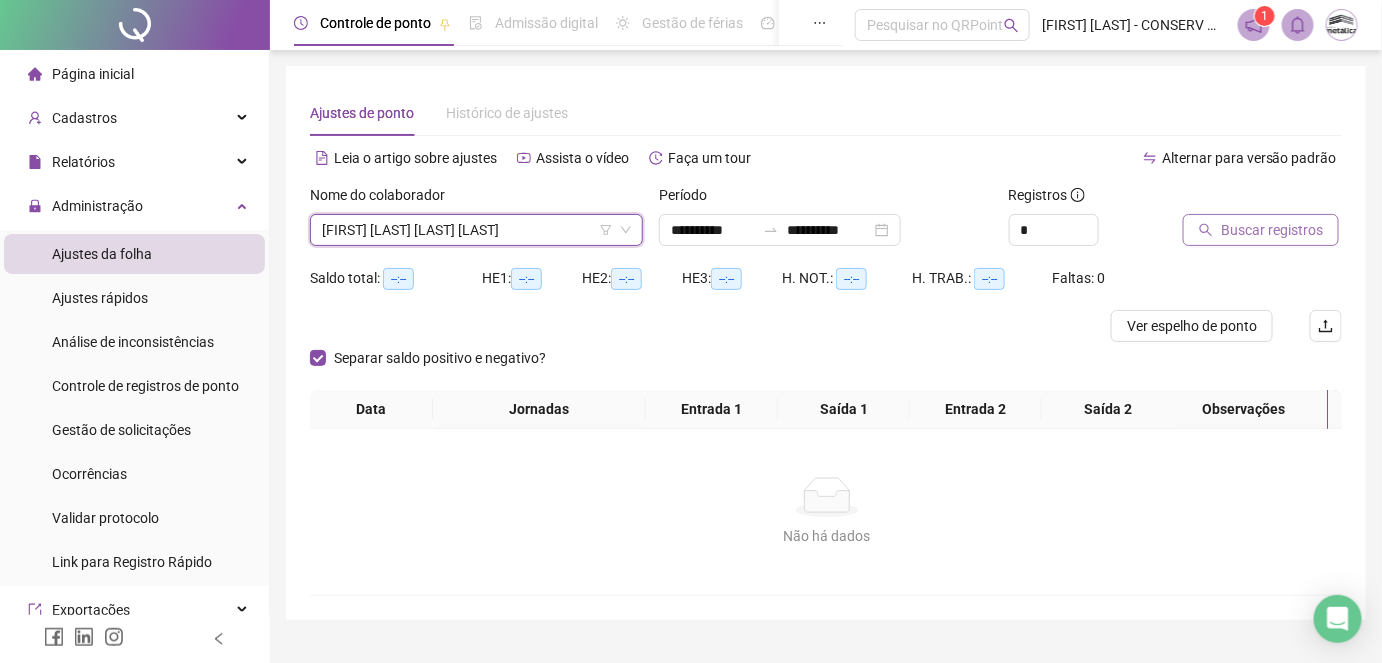click on "Buscar registros" at bounding box center [1272, 230] 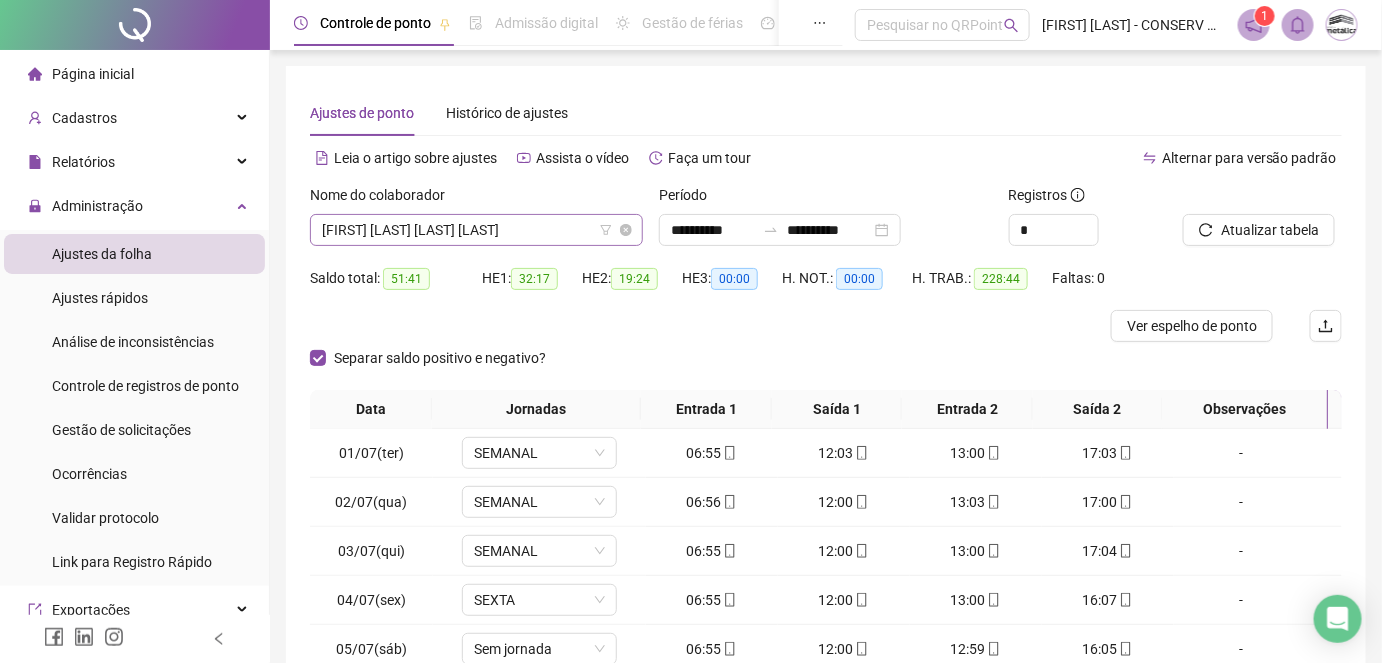 click on "[FIRST] [LAST] [LAST] [LAST]" at bounding box center (476, 230) 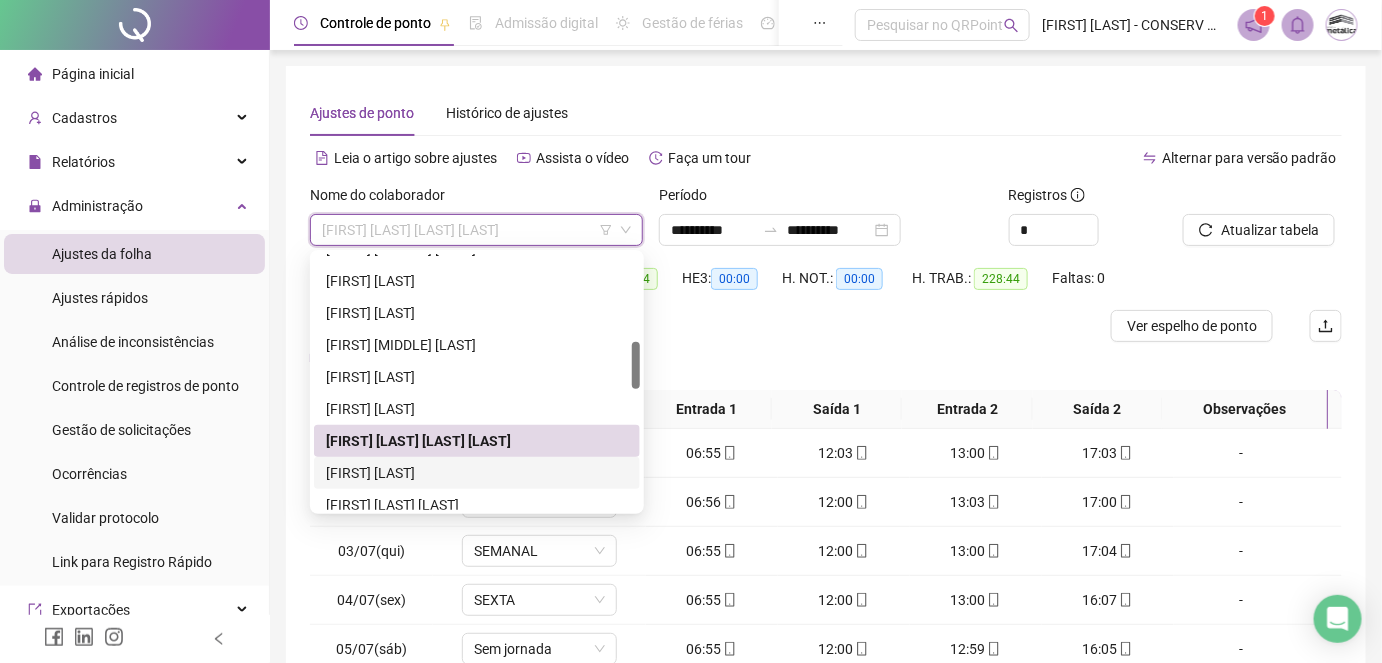 click on "[FIRST] [LAST]" at bounding box center (477, 473) 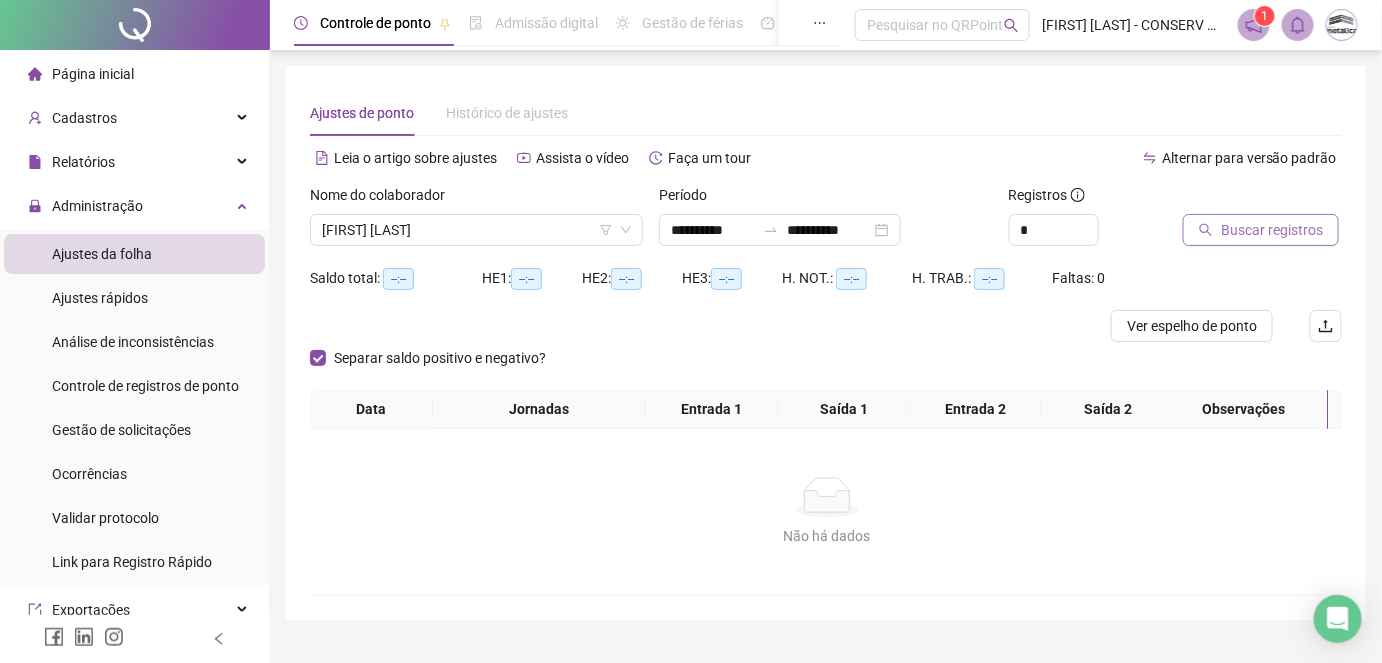 click on "Buscar registros" at bounding box center (1272, 230) 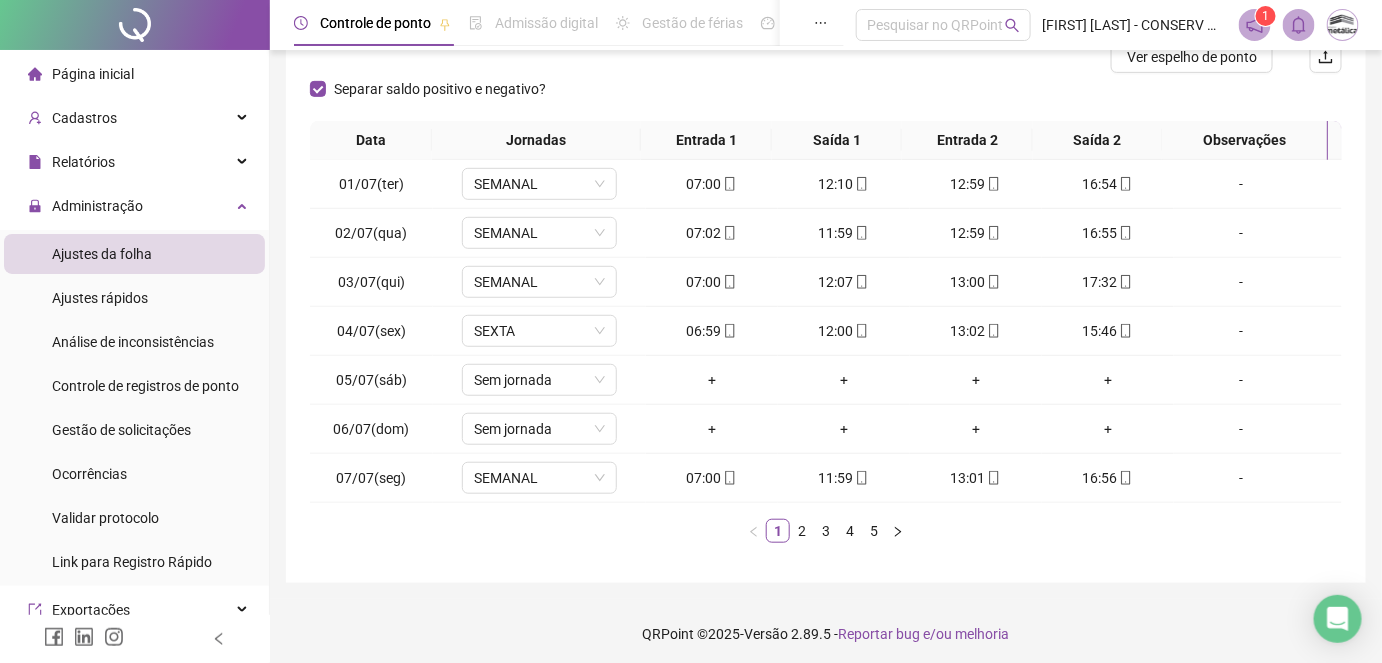 scroll, scrollTop: 272, scrollLeft: 0, axis: vertical 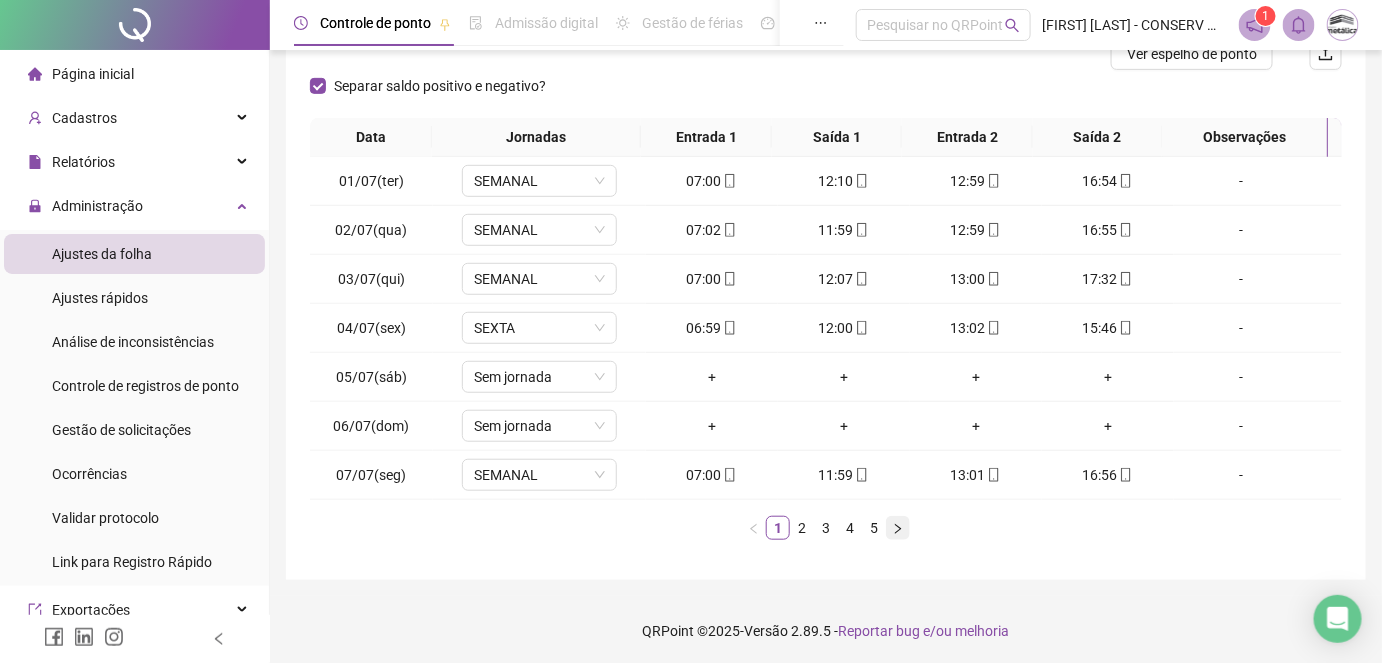 click 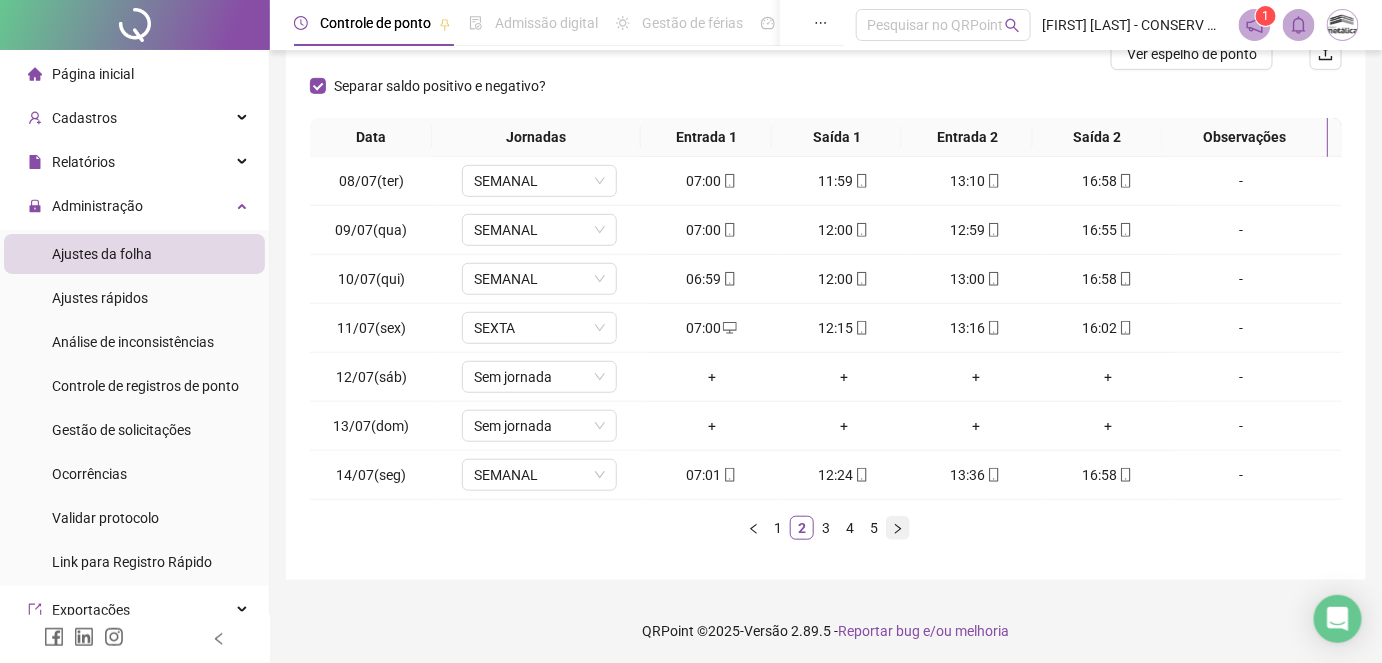 click 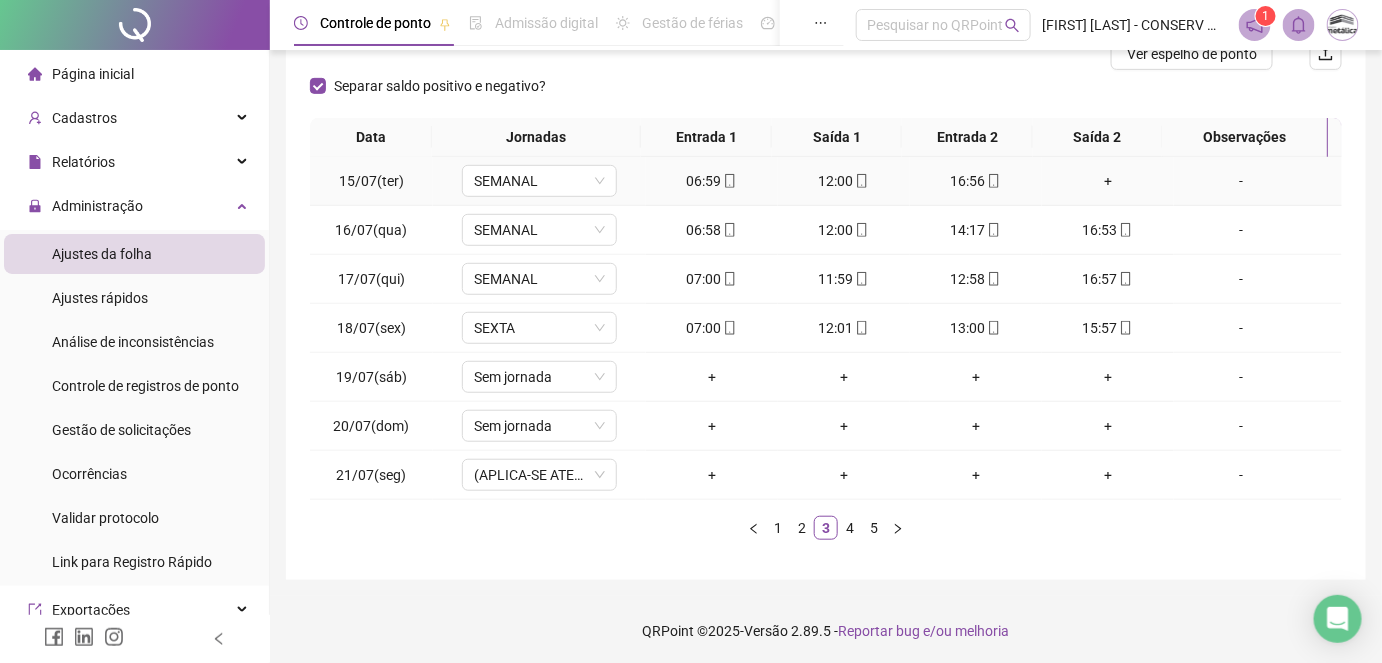click on "+" at bounding box center [1108, 181] 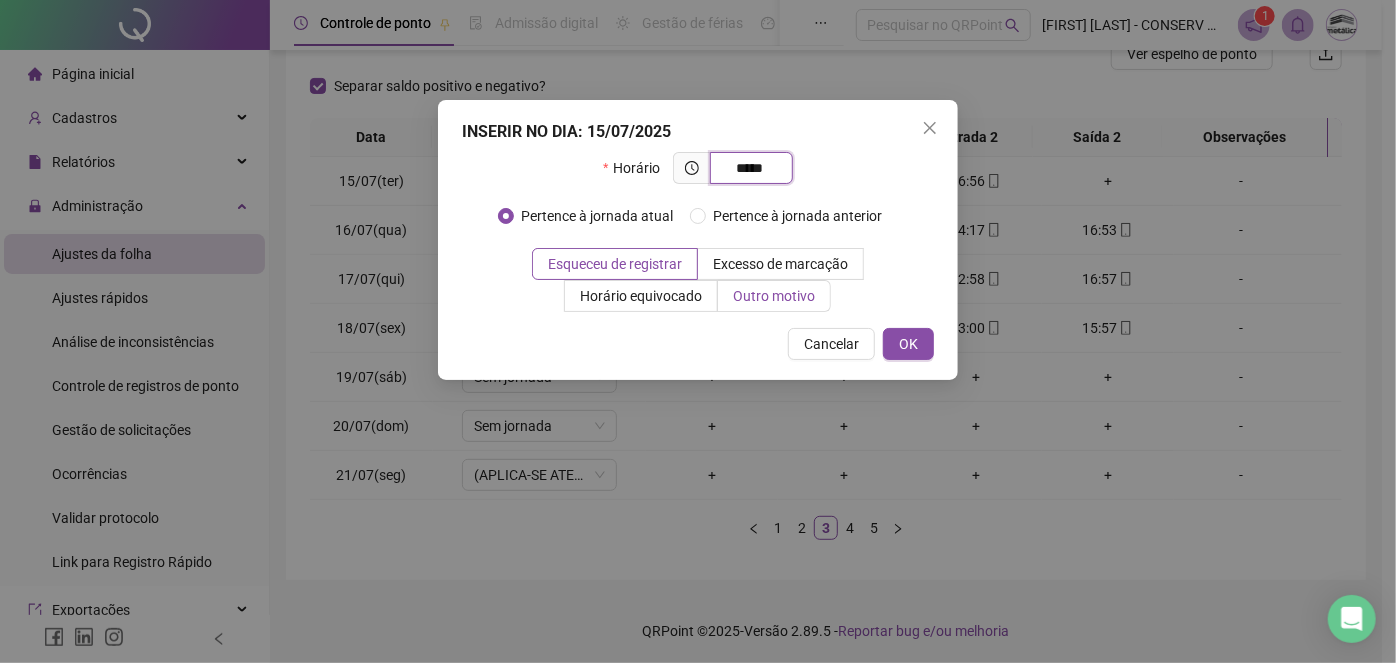 type on "*****" 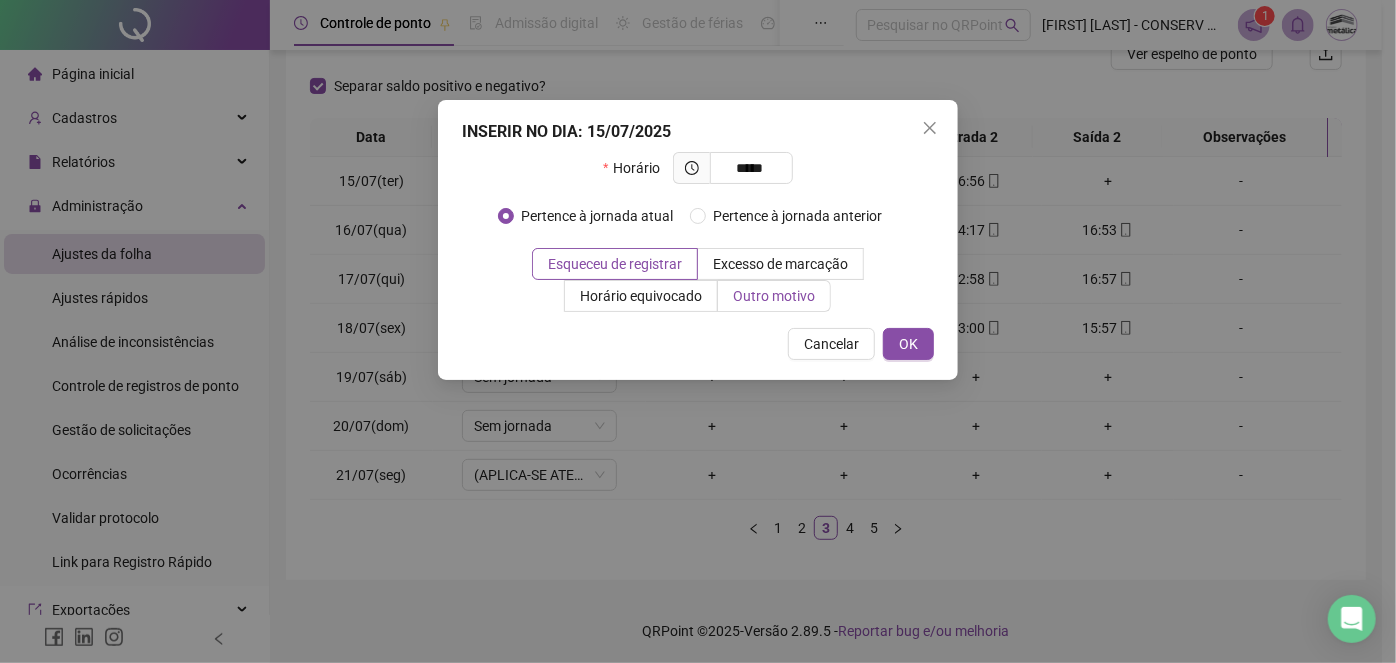 click on "Outro motivo" at bounding box center [774, 296] 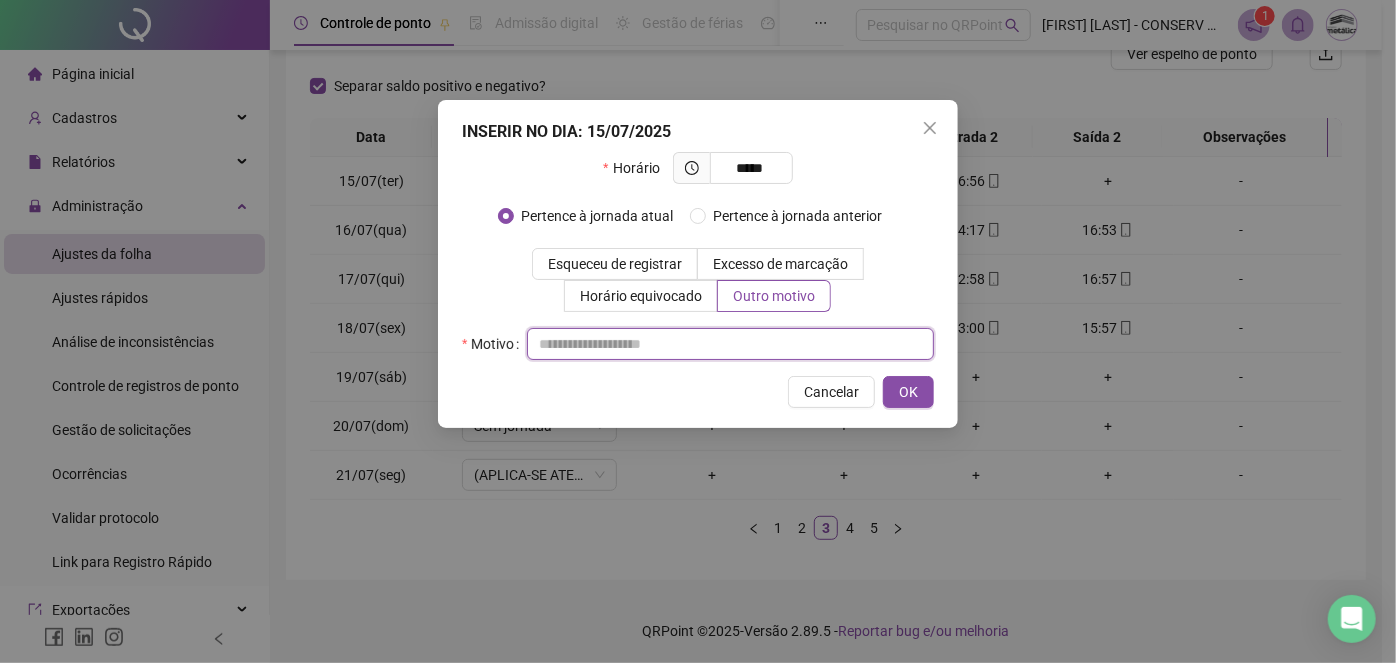 click at bounding box center [730, 344] 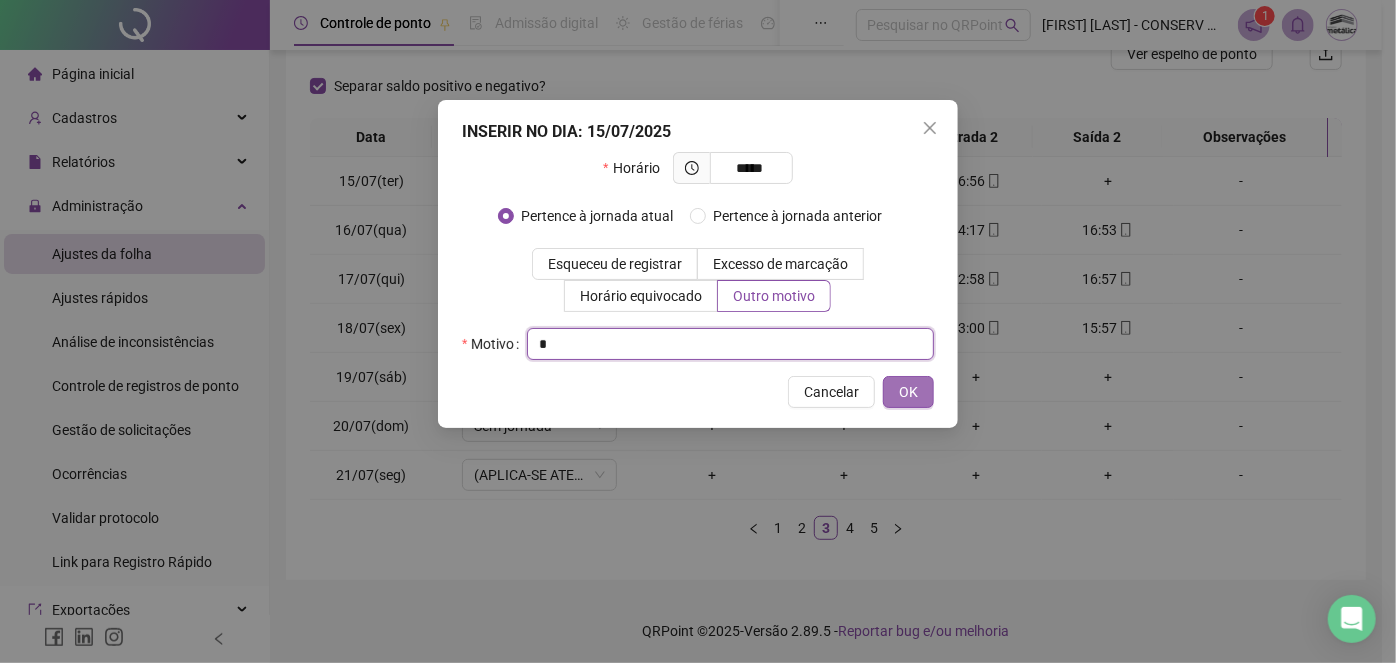 type on "*" 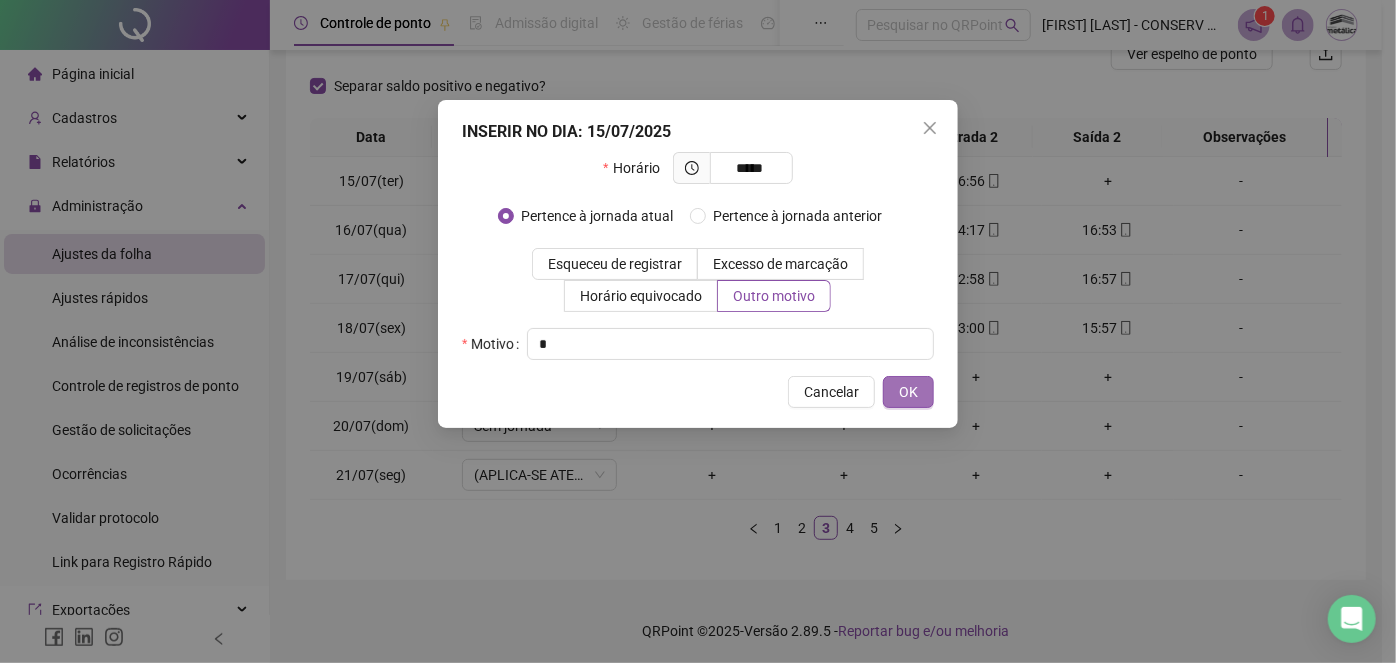 click on "OK" at bounding box center (908, 392) 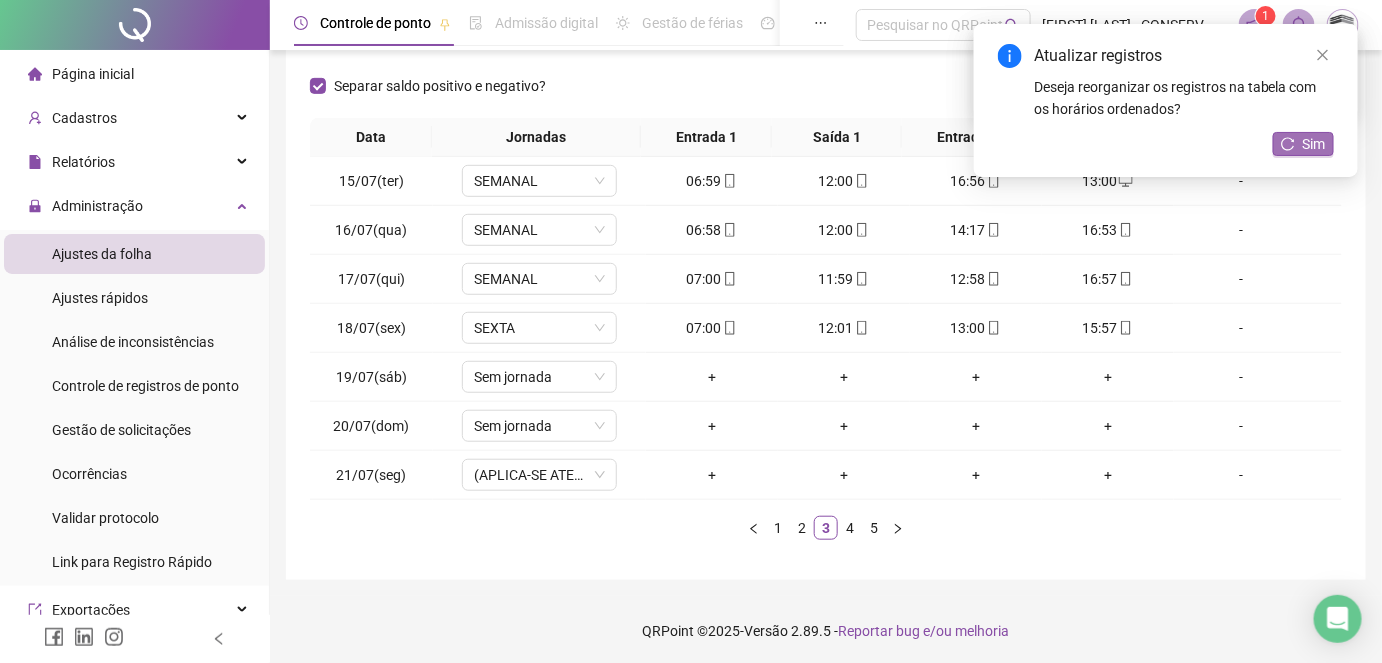 click on "Sim" at bounding box center (1314, 144) 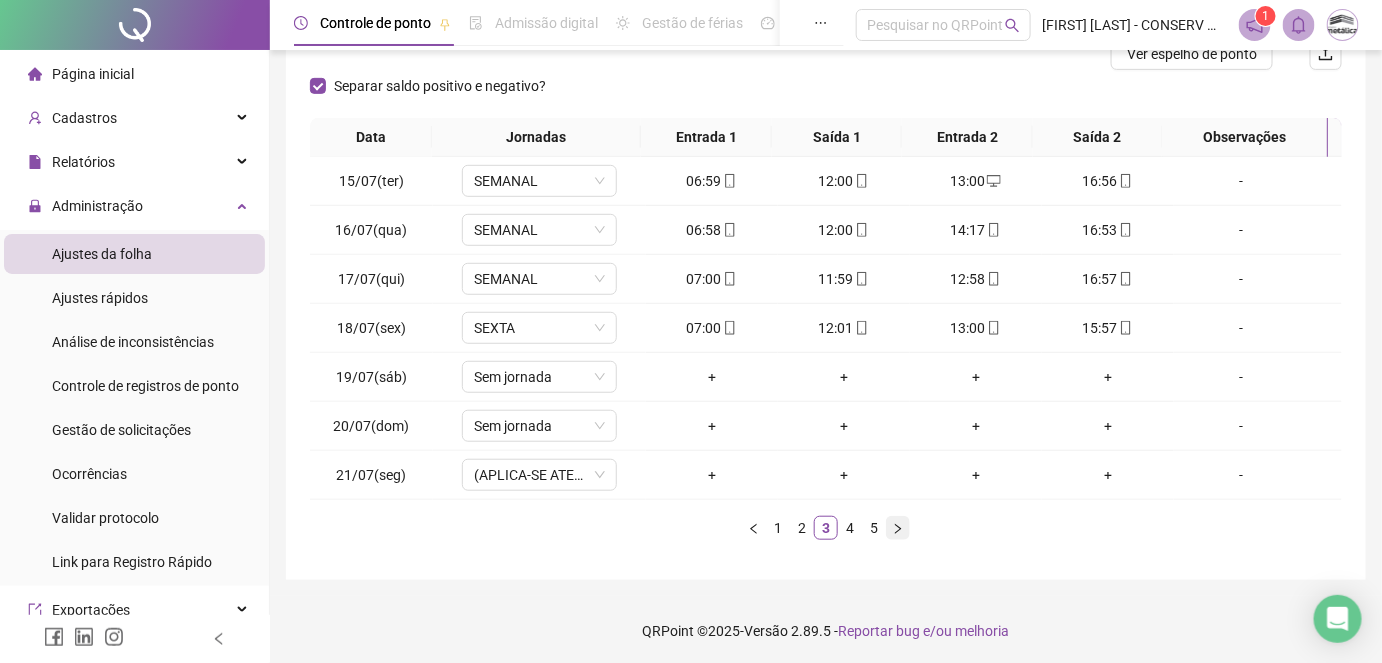 scroll, scrollTop: 181, scrollLeft: 0, axis: vertical 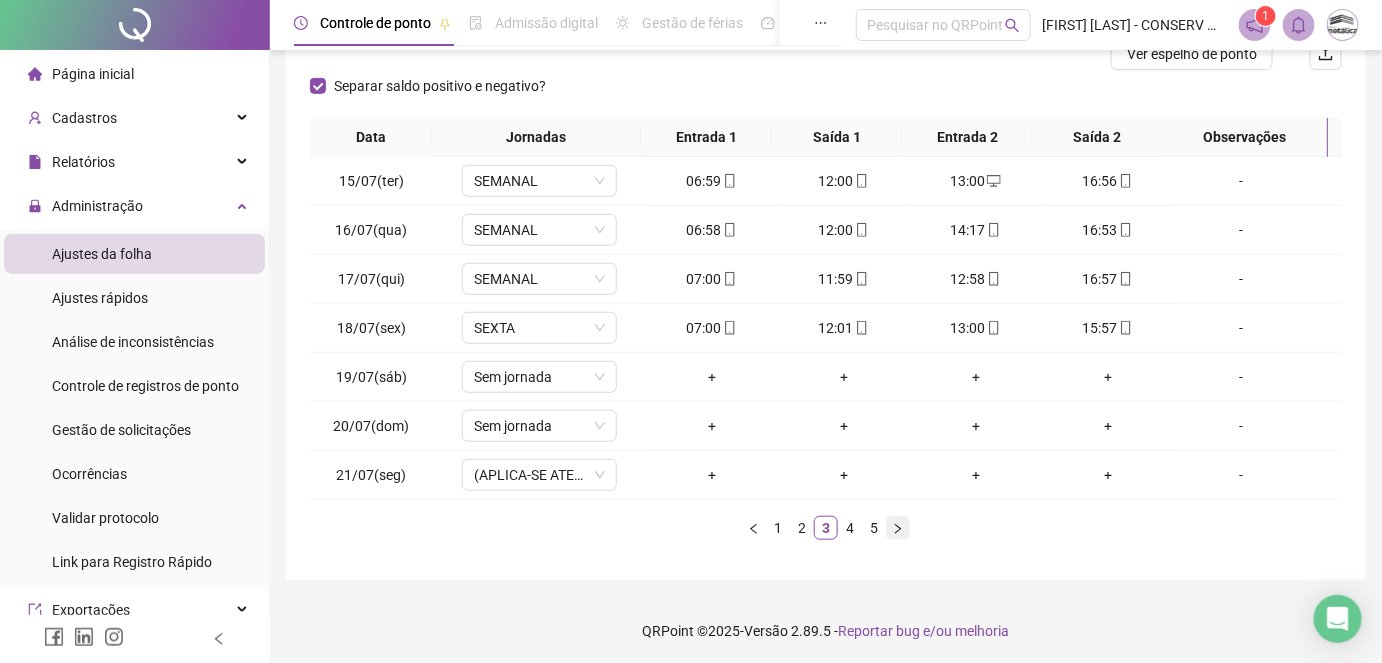 click 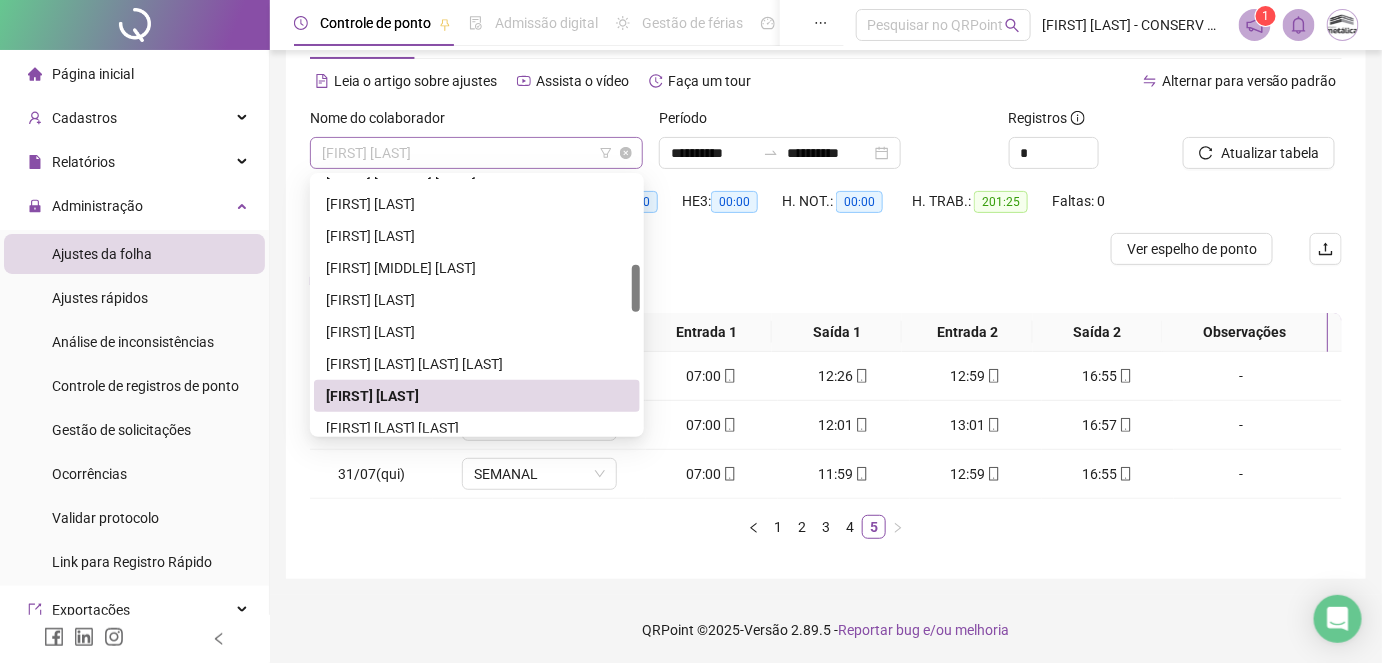 click on "[FIRST] [LAST]" at bounding box center [476, 153] 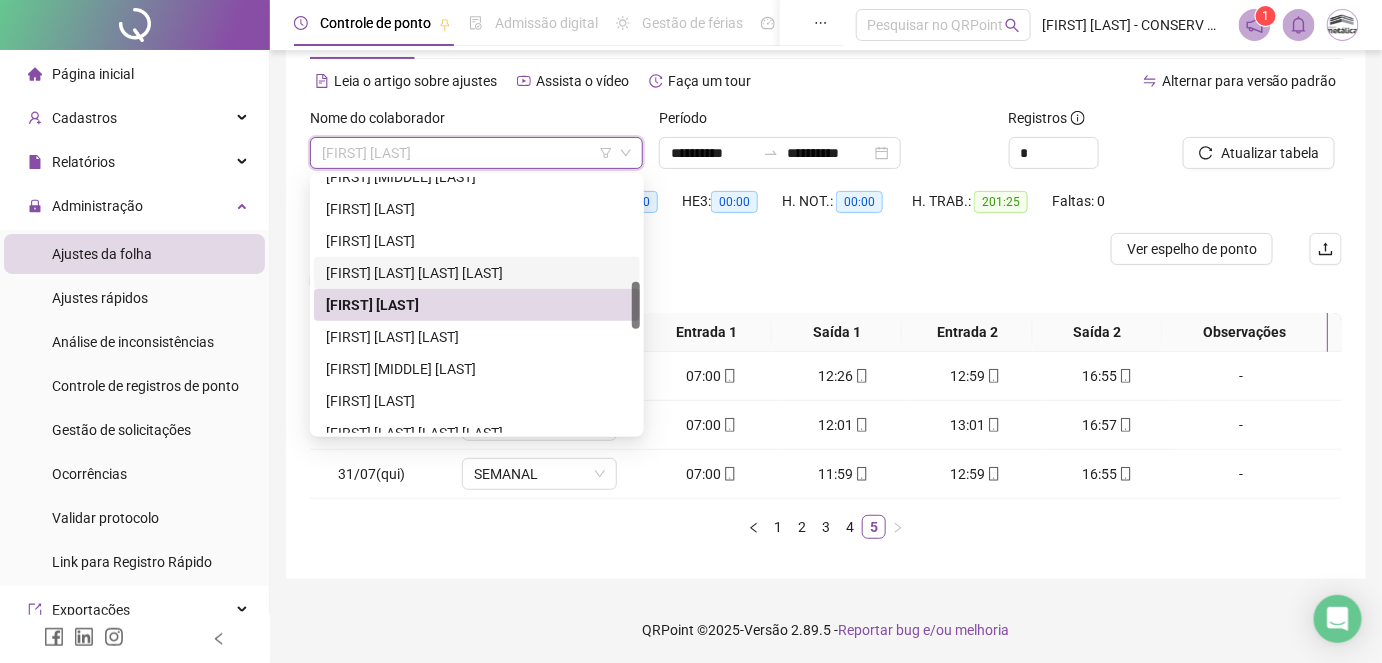 scroll, scrollTop: 651, scrollLeft: 0, axis: vertical 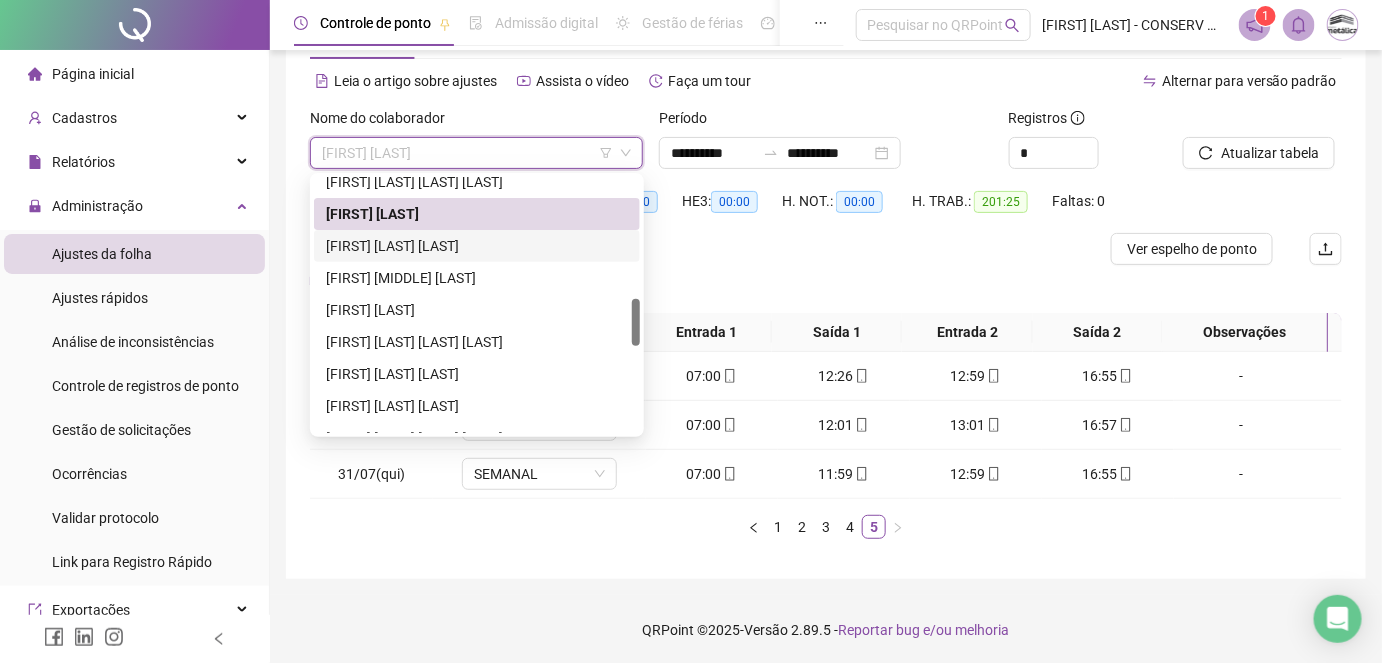 click on "[FIRST] [LAST] [LAST]" at bounding box center [477, 246] 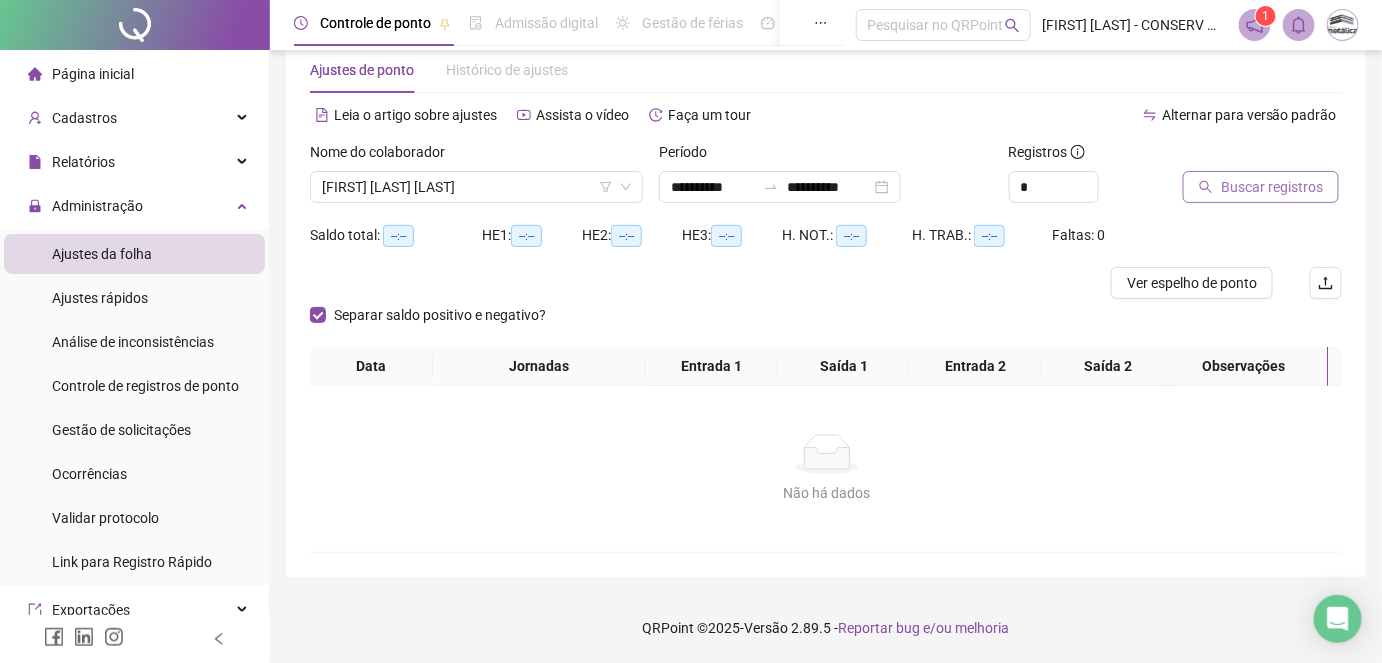 click on "Buscar registros" at bounding box center (1272, 187) 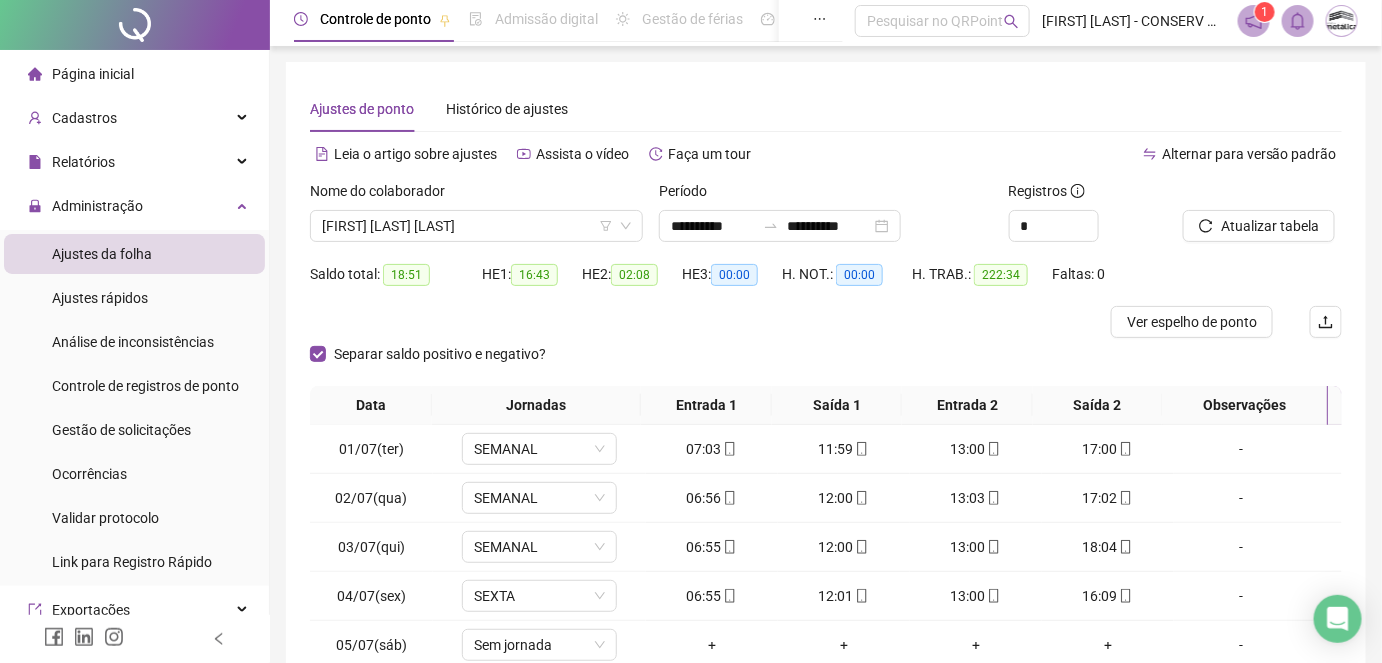 scroll, scrollTop: 0, scrollLeft: 0, axis: both 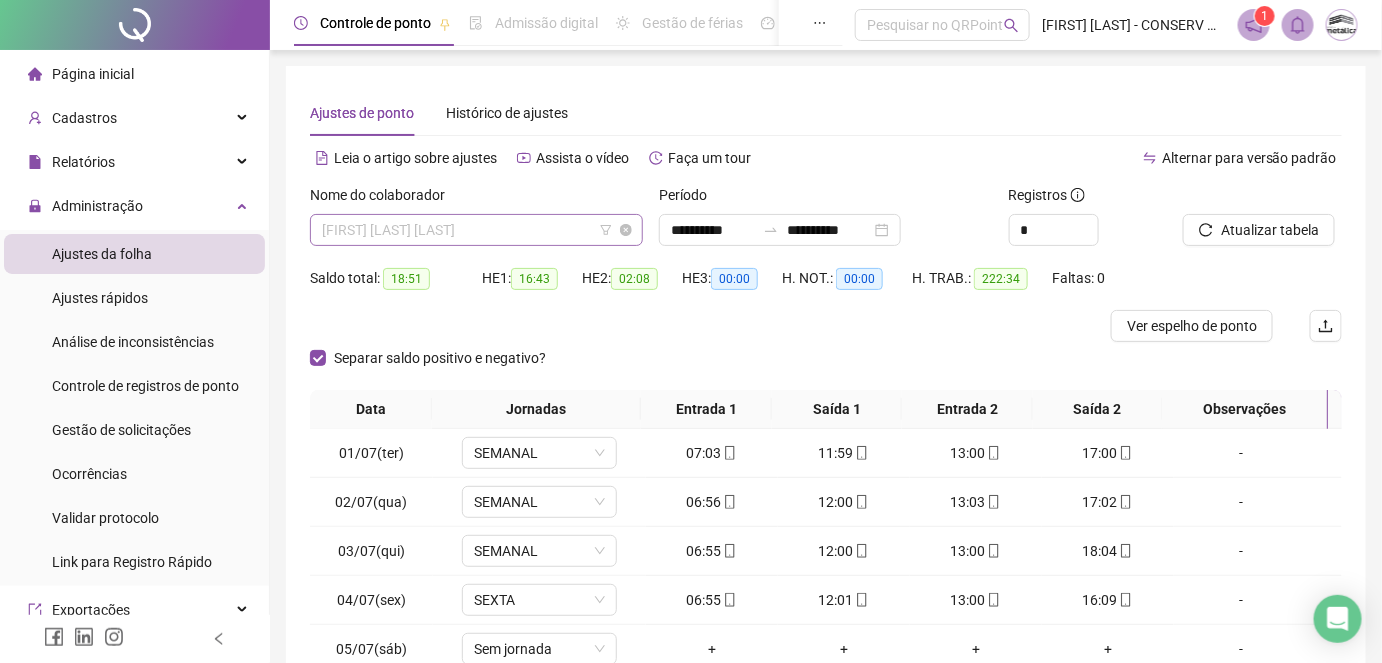 click on "[FIRST] [LAST] [LAST]" at bounding box center [476, 230] 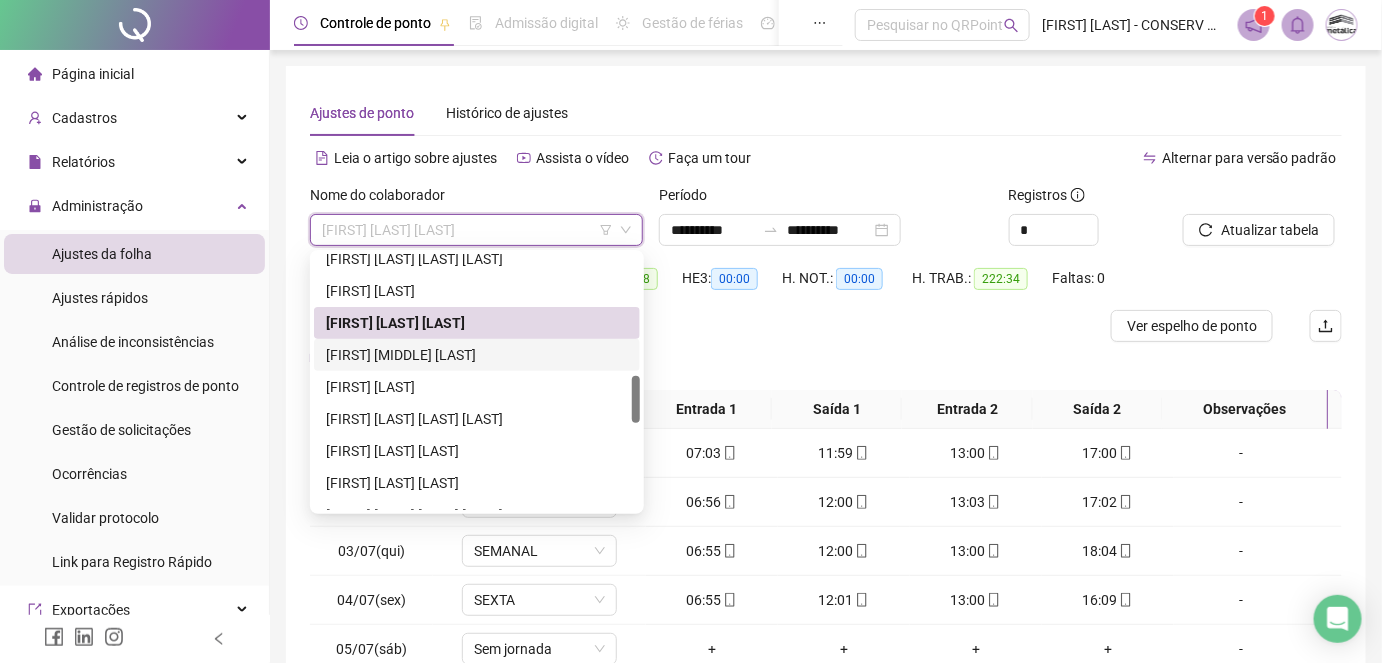 click on "[FIRST] [MIDDLE] [LAST]" at bounding box center (477, 355) 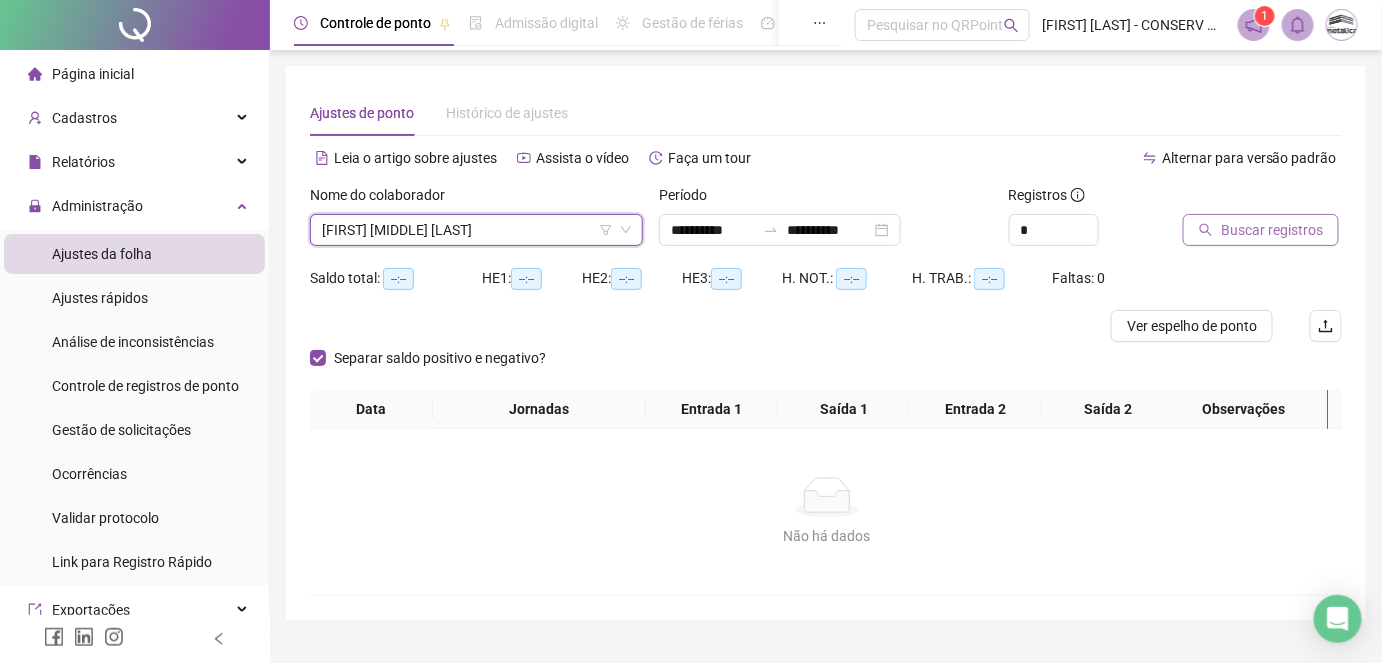 click on "Buscar registros" at bounding box center (1272, 230) 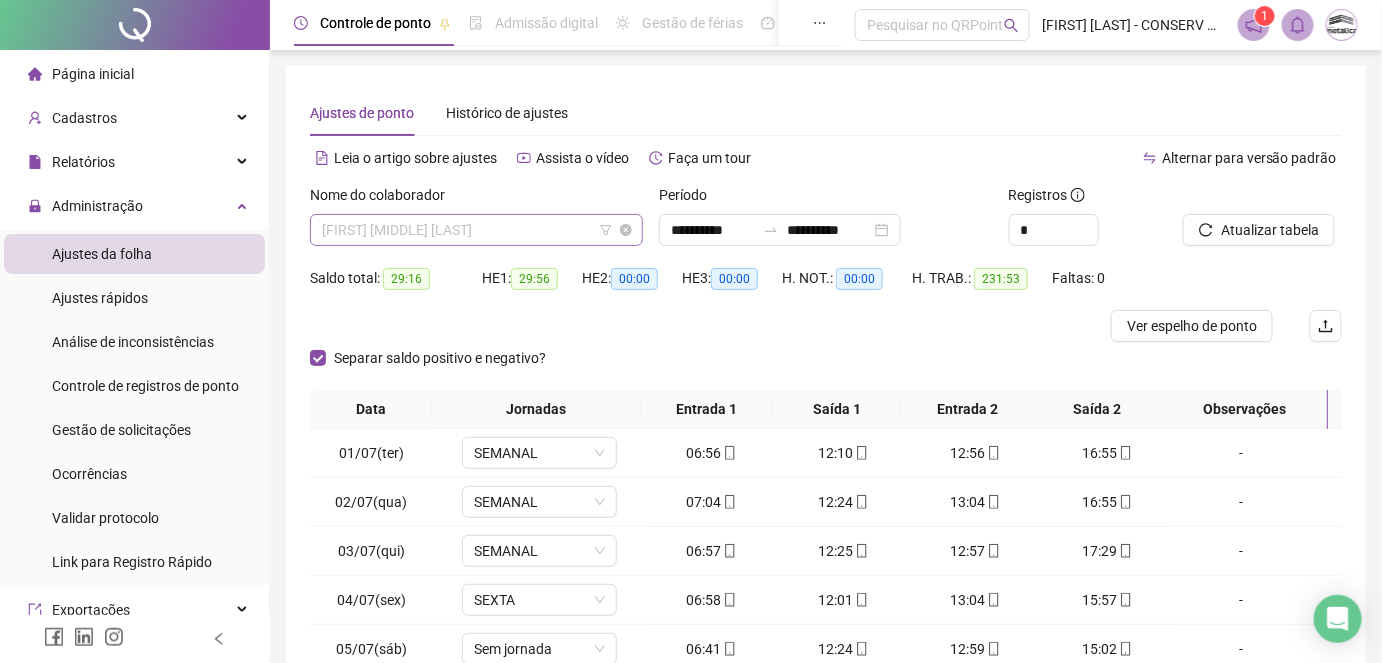 click on "[FIRST] [MIDDLE] [LAST]" at bounding box center [476, 230] 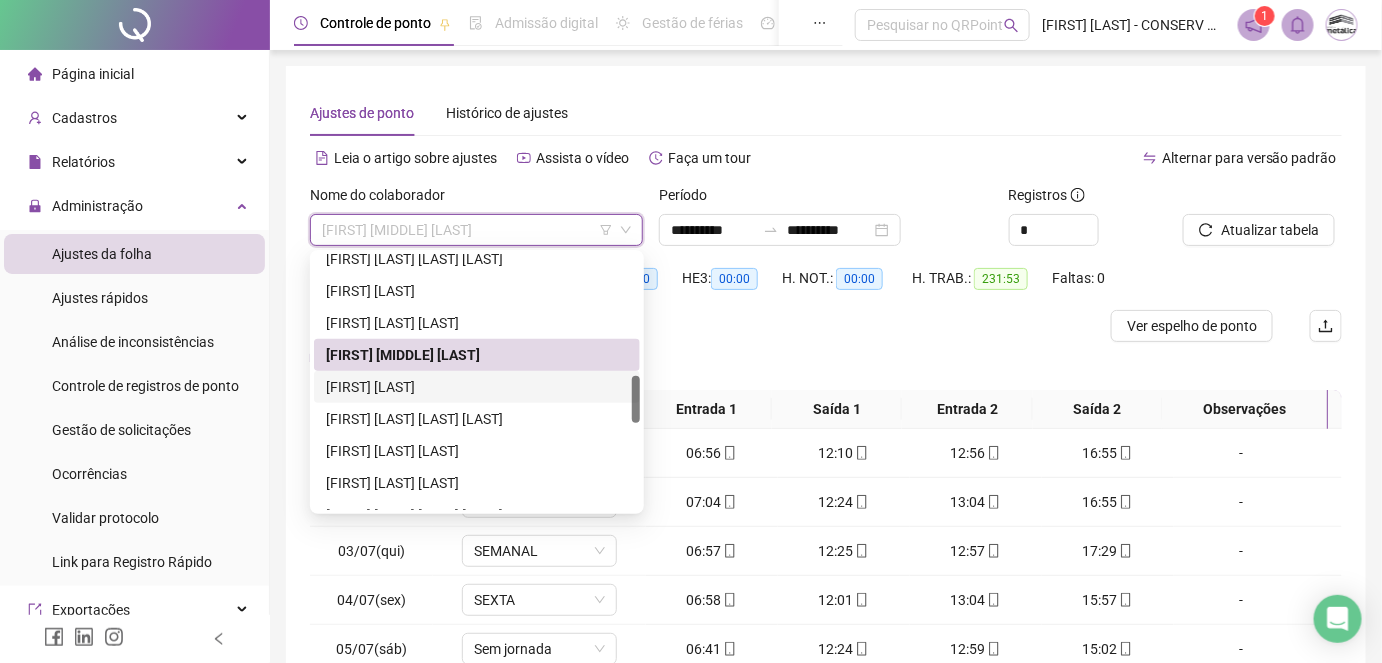 click on "[FIRST] [LAST]" at bounding box center (477, 387) 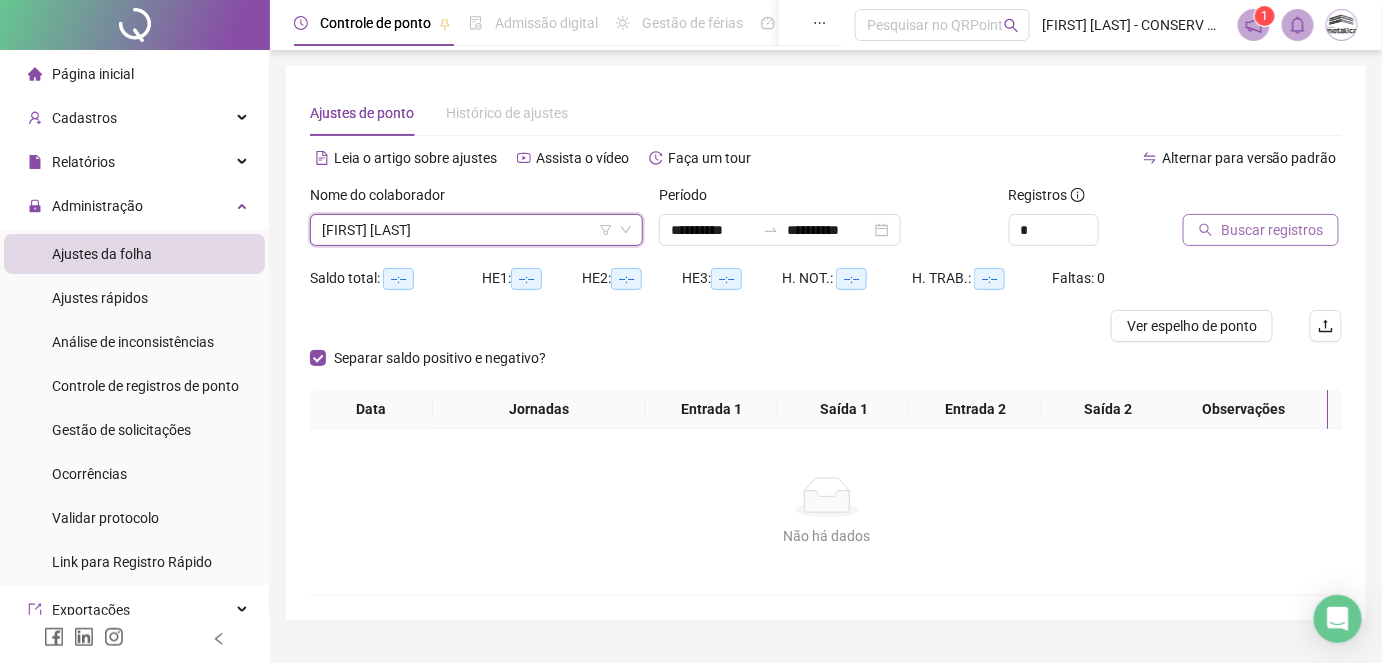 click on "Buscar registros" at bounding box center (1272, 230) 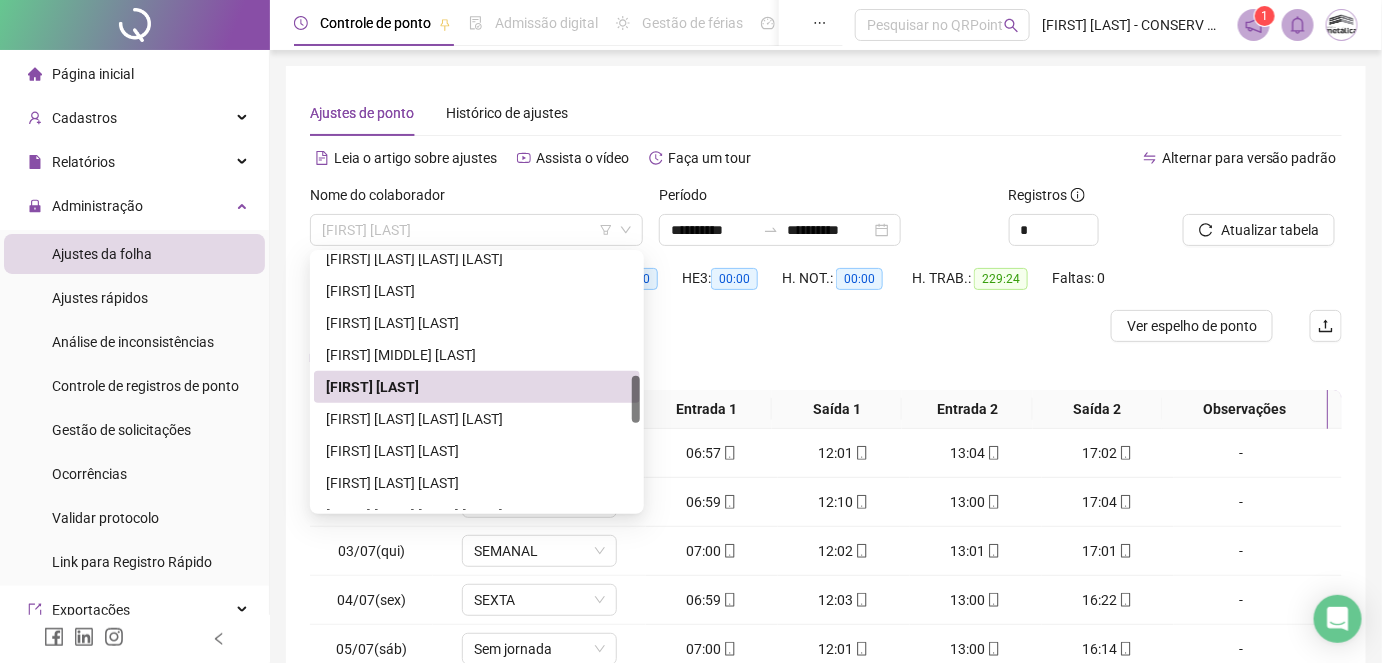click on "[FIRST] [LAST]" at bounding box center [476, 230] 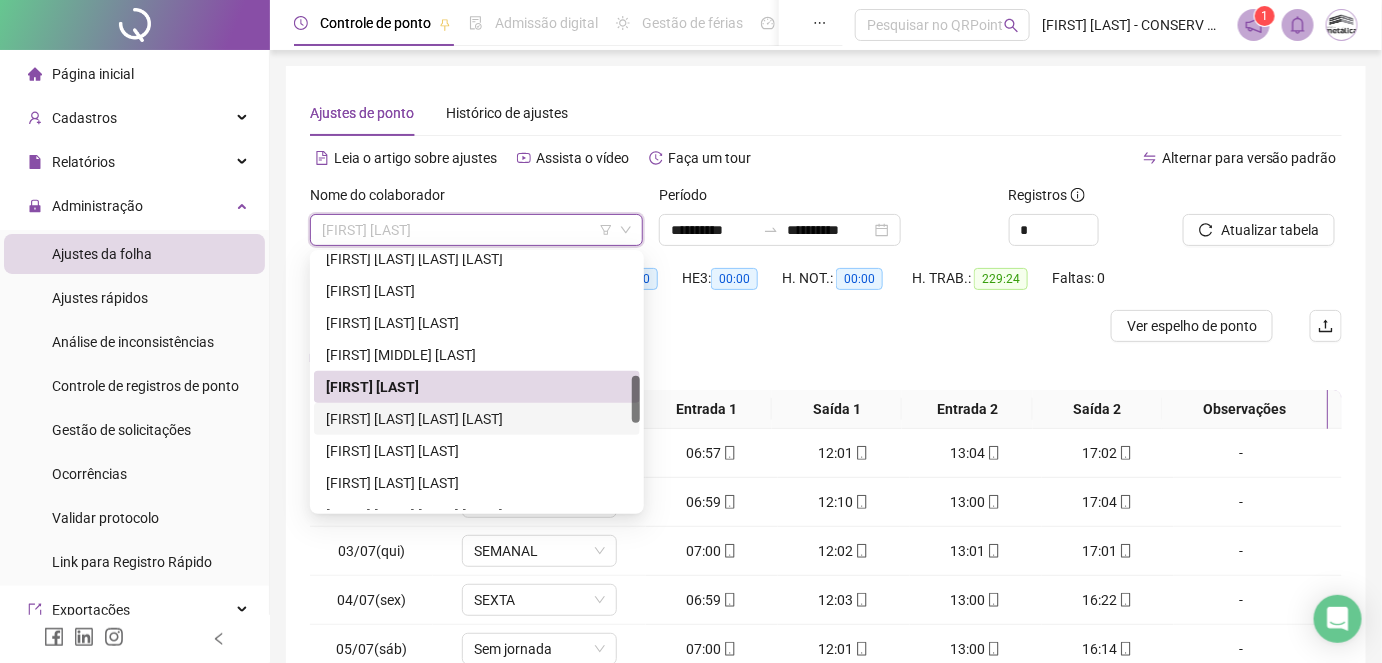 click on "[FIRST] [LAST] [LAST] [LAST]" at bounding box center (477, 419) 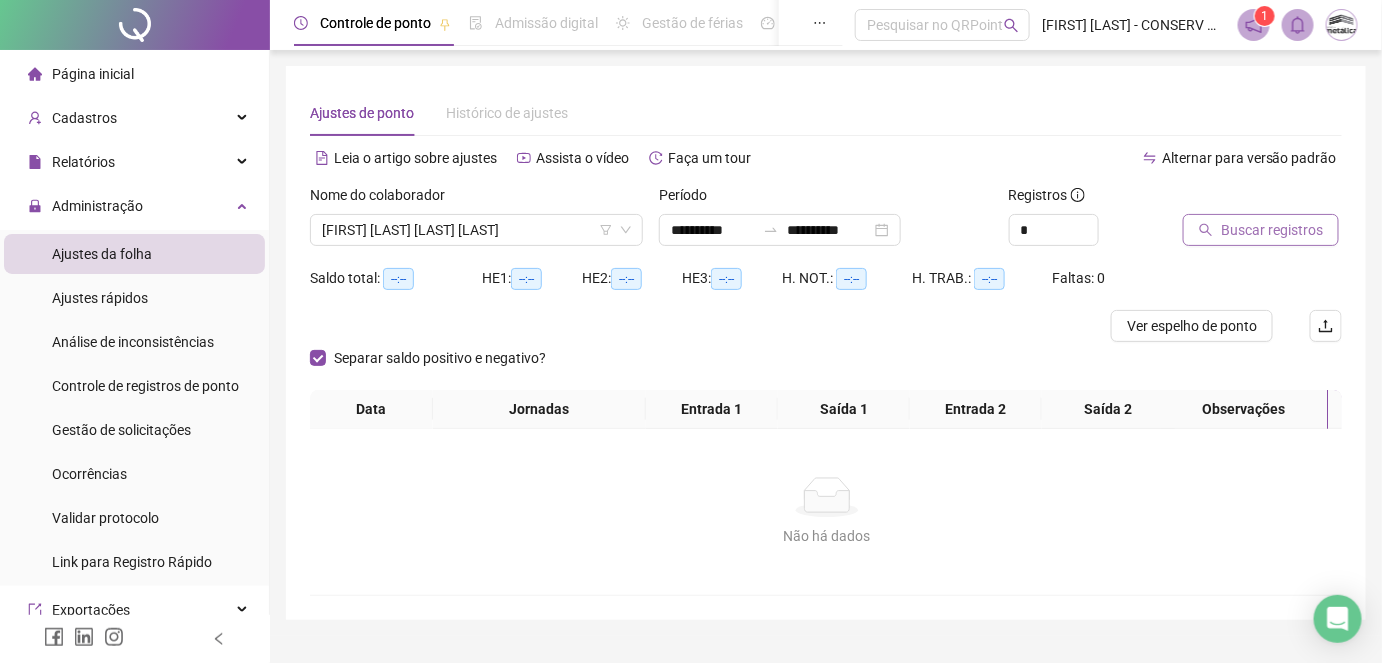 click on "Buscar registros" at bounding box center (1272, 230) 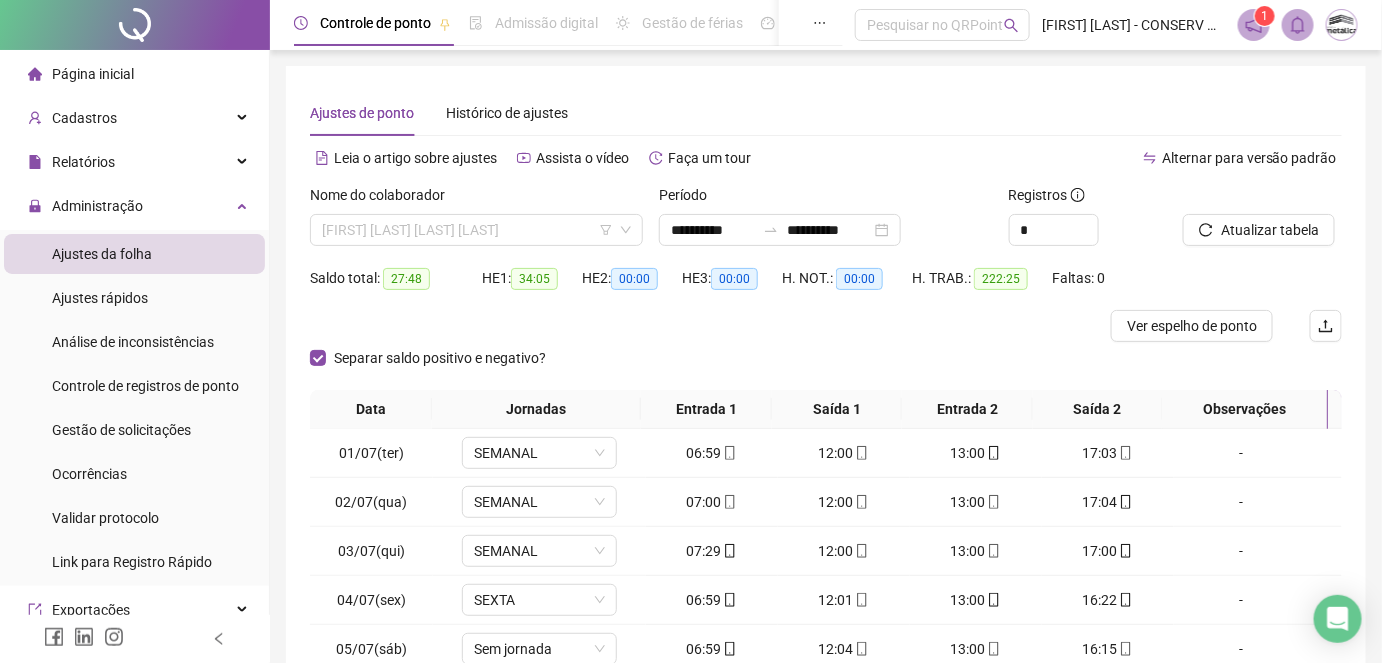 click on "[FIRST] [LAST] [LAST] [LAST]" at bounding box center [476, 230] 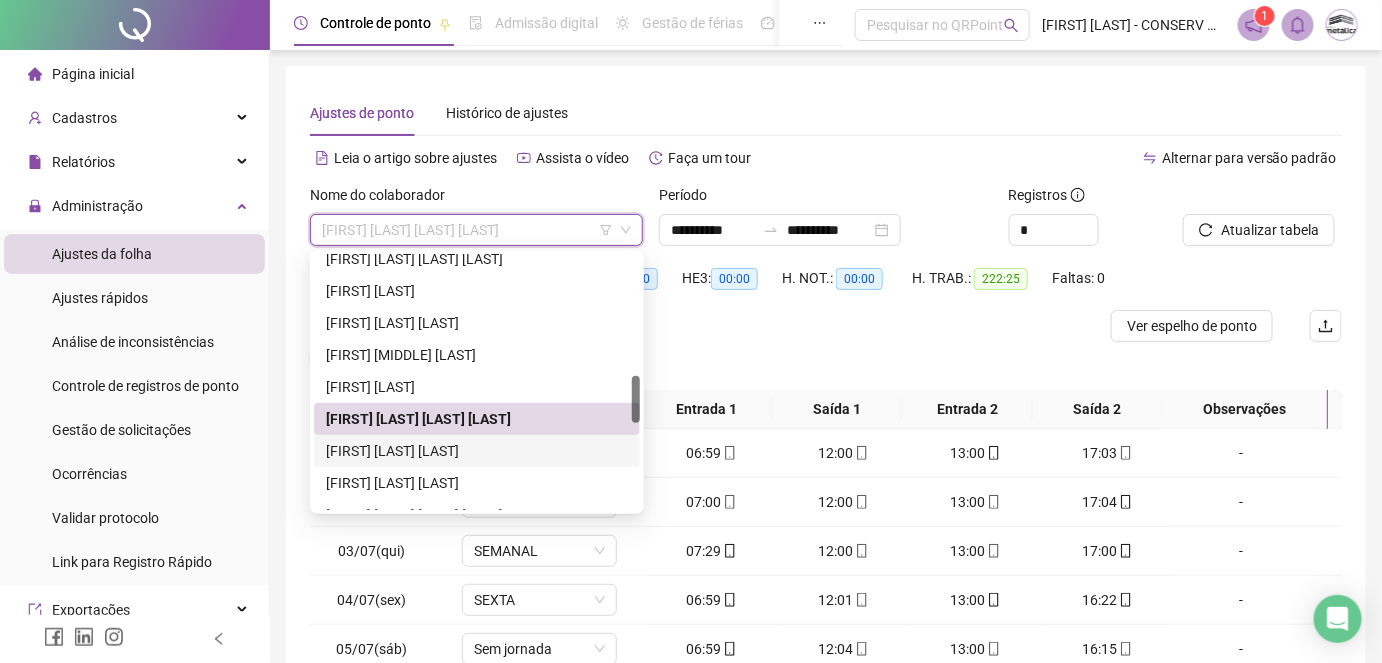 click on "[FIRST] [LAST] [LAST]" at bounding box center (477, 451) 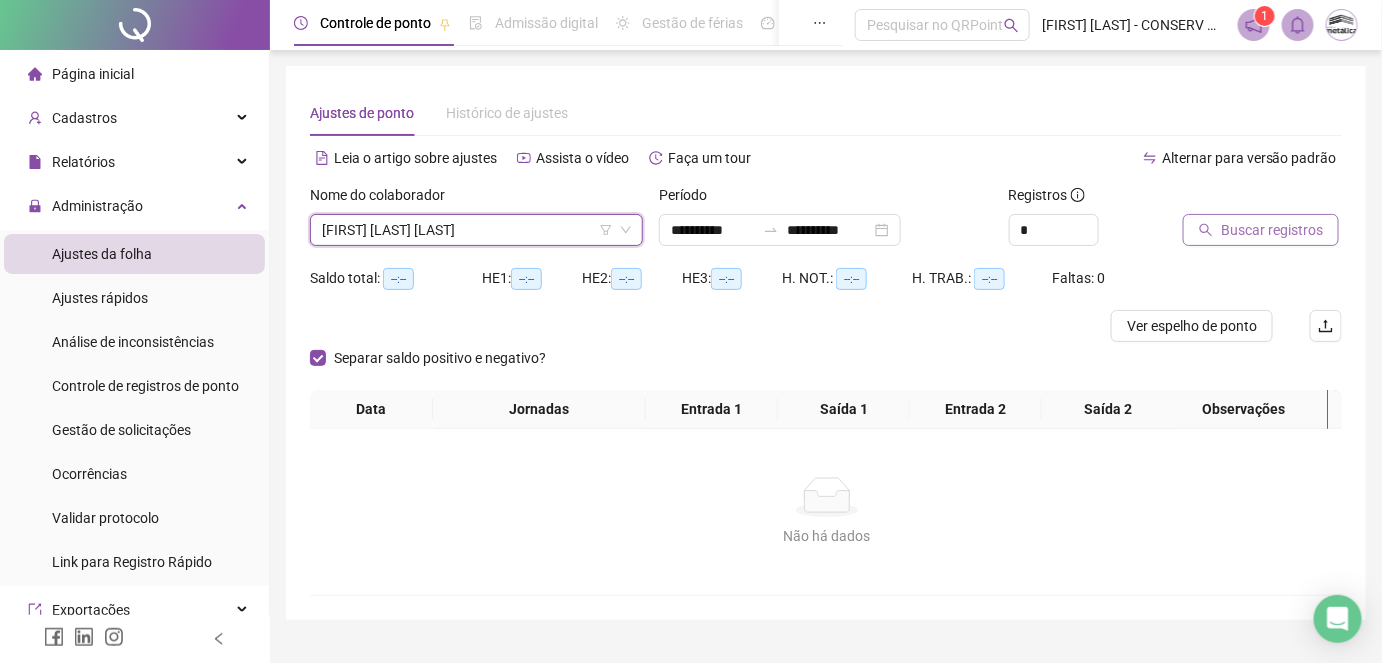 click on "Buscar registros" at bounding box center [1272, 230] 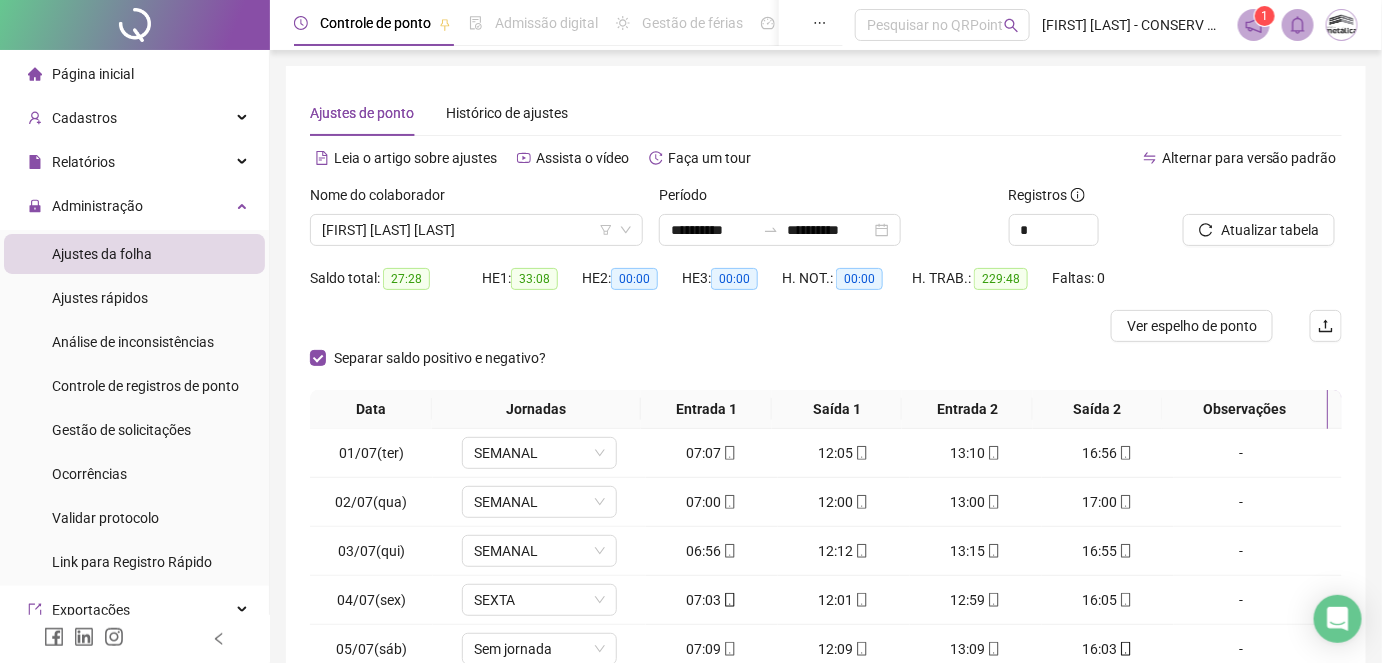 click on "[FIRST] [LAST] [LAST]" at bounding box center (476, 230) 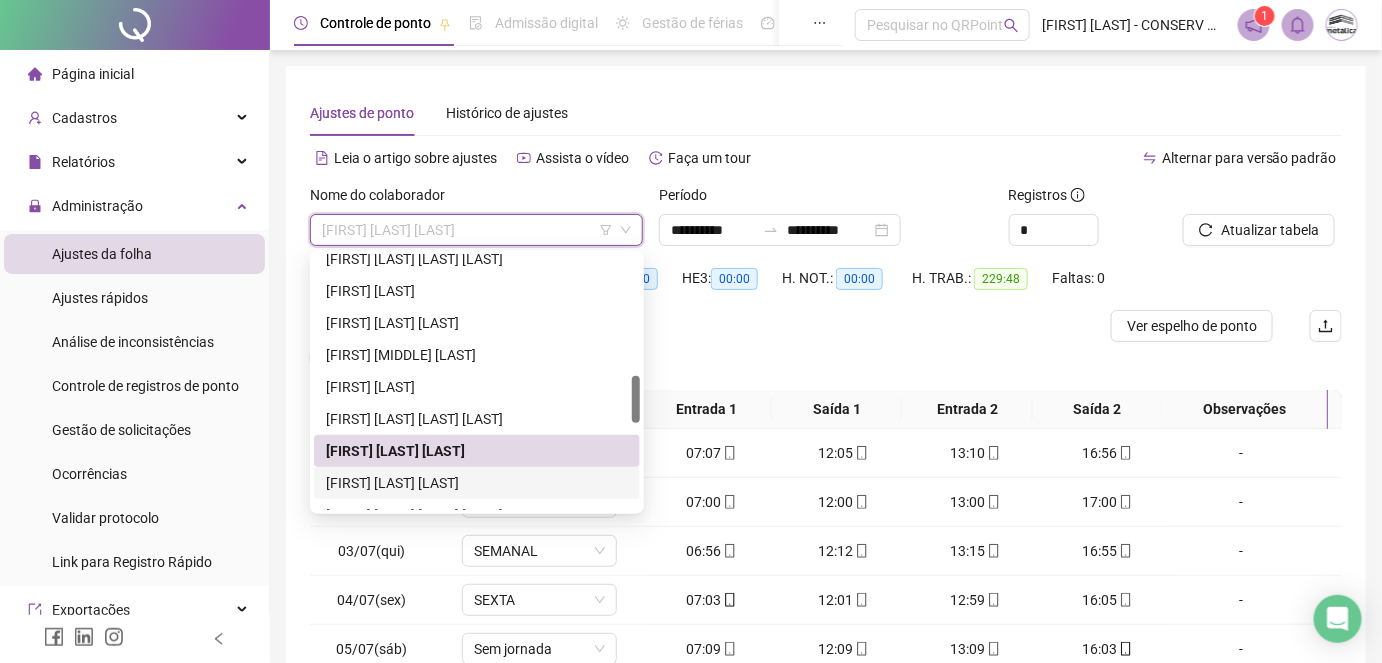 click on "[FIRST] [LAST] [LAST]" at bounding box center [477, 483] 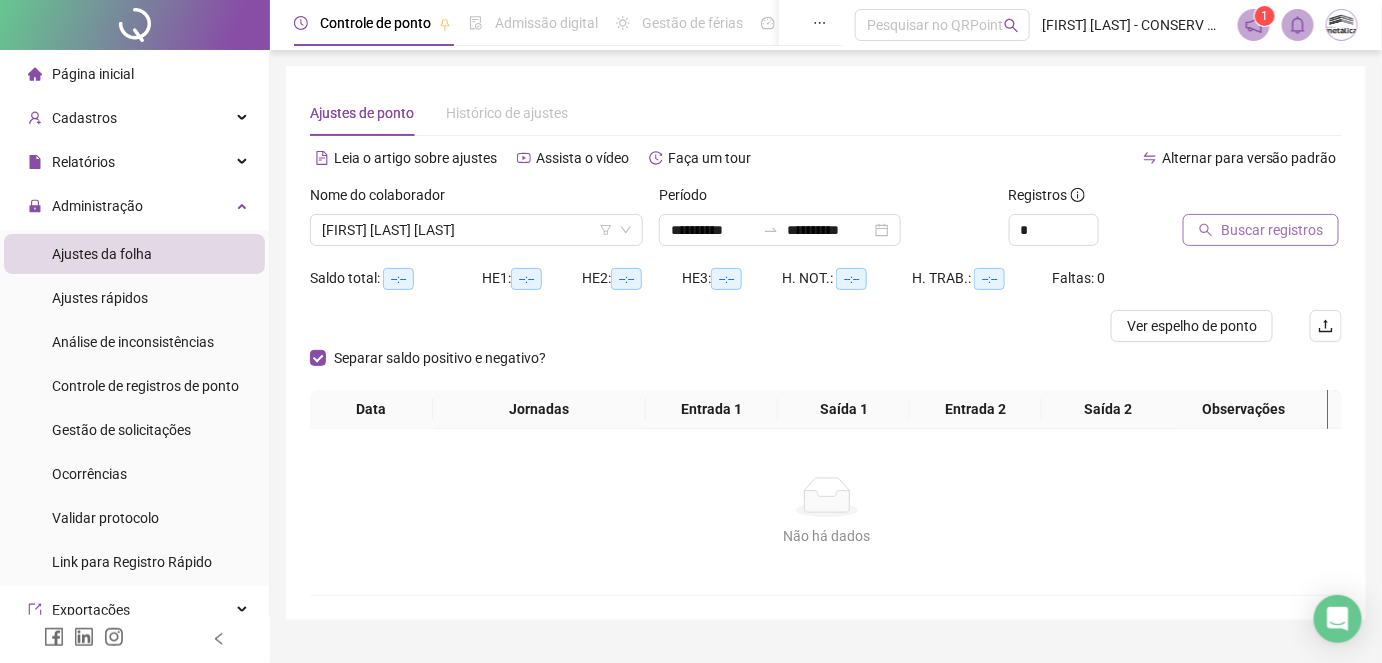 click on "Buscar registros" at bounding box center (1272, 230) 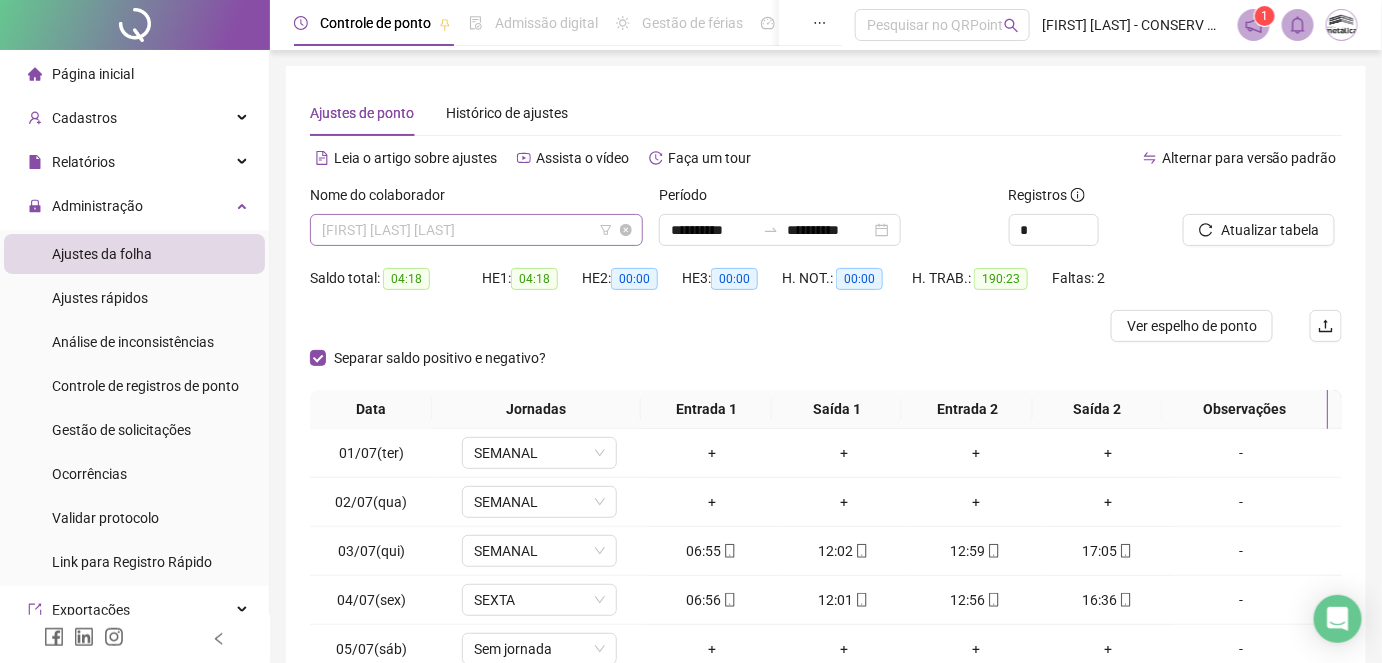 click on "[FIRST] [LAST] [LAST]" at bounding box center [476, 230] 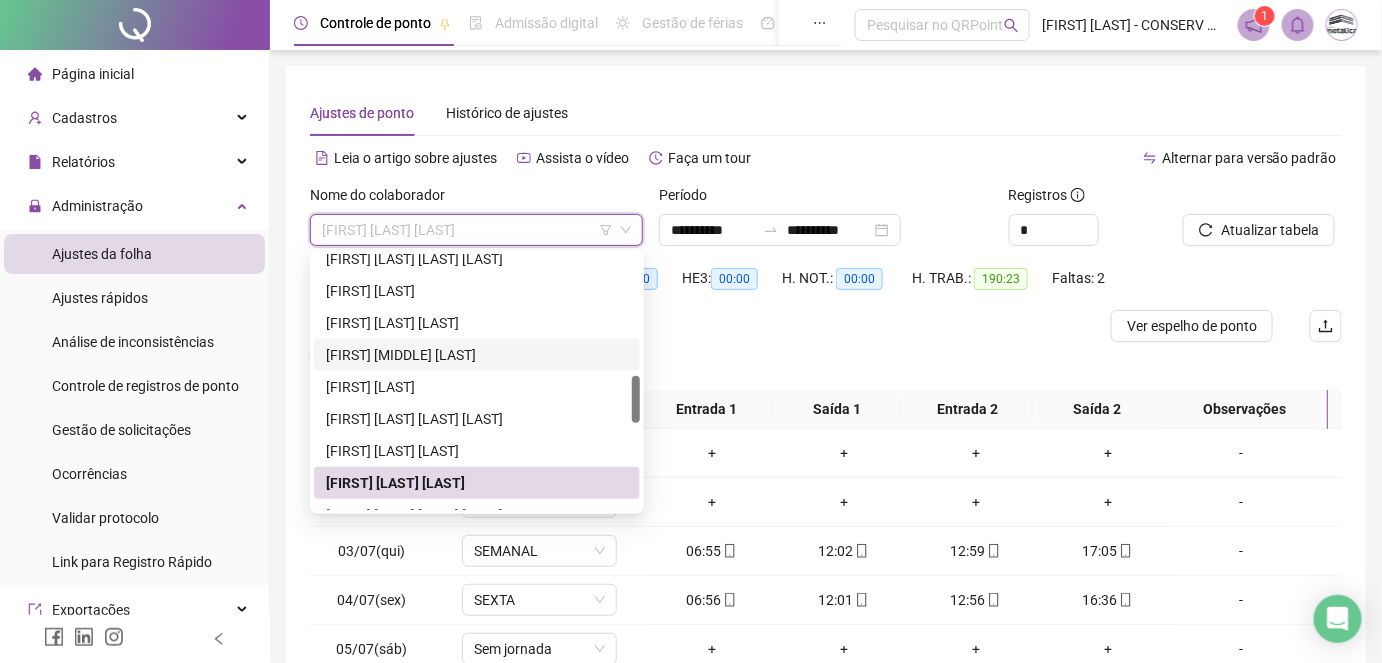 scroll, scrollTop: 833, scrollLeft: 0, axis: vertical 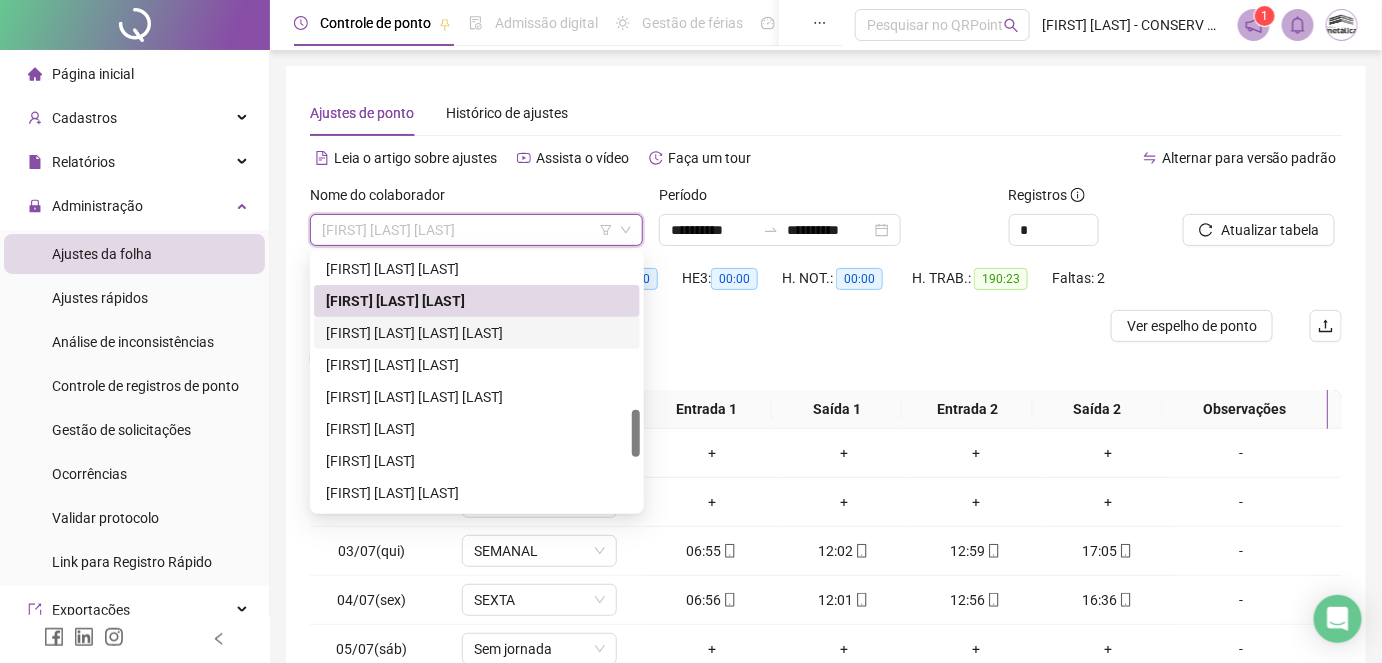 click on "[FIRST] [LAST] [LAST] [LAST]" at bounding box center (477, 333) 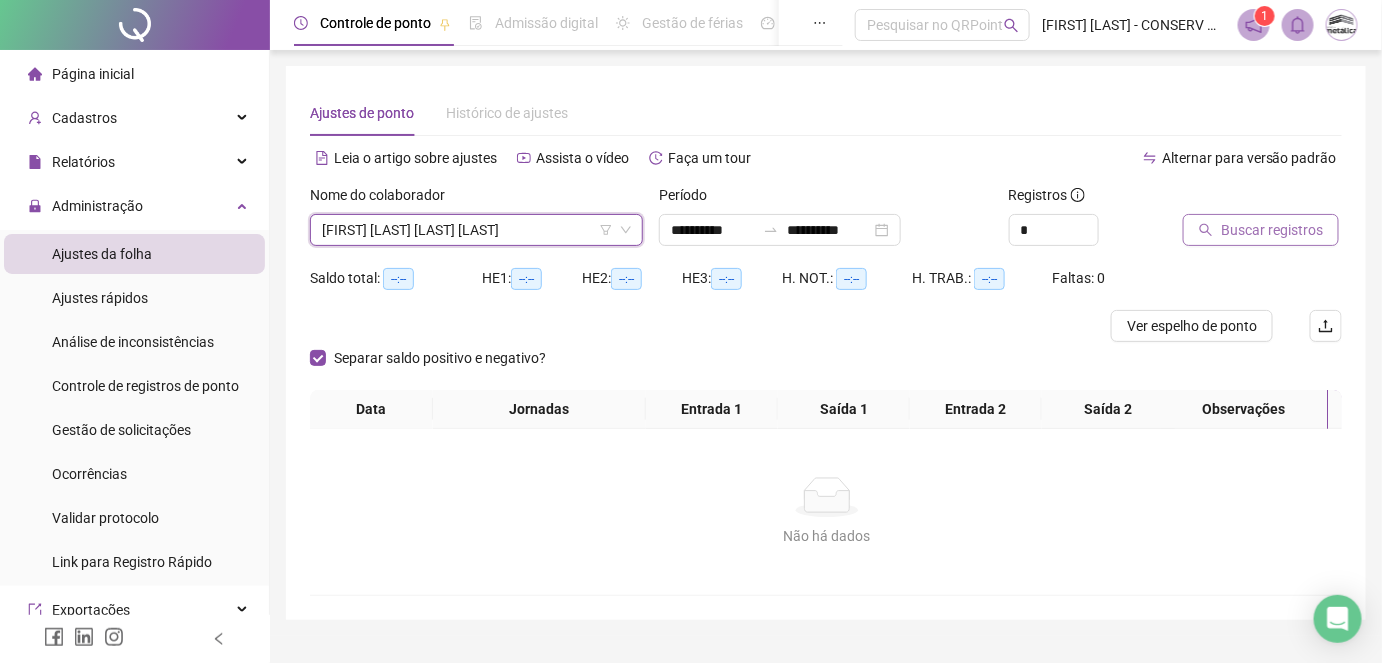 click on "Buscar registros" at bounding box center (1272, 230) 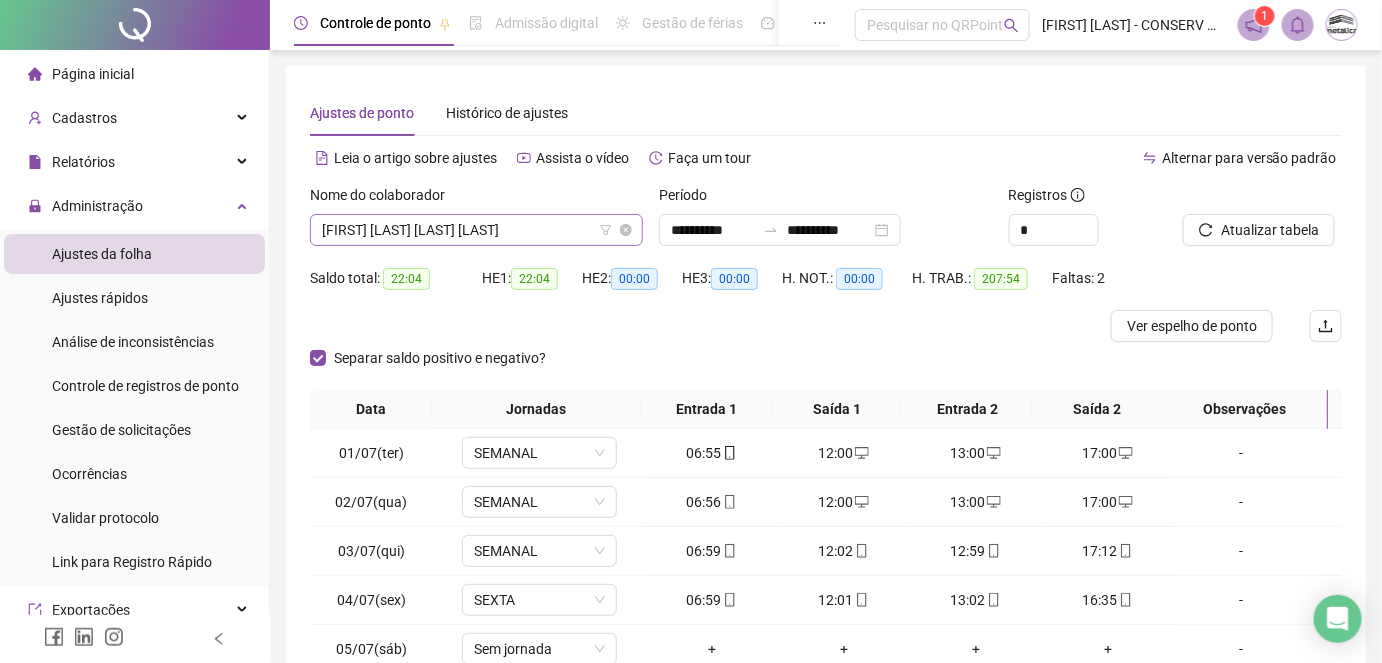 click on "[FIRST] [LAST] [LAST] [LAST]" at bounding box center (476, 230) 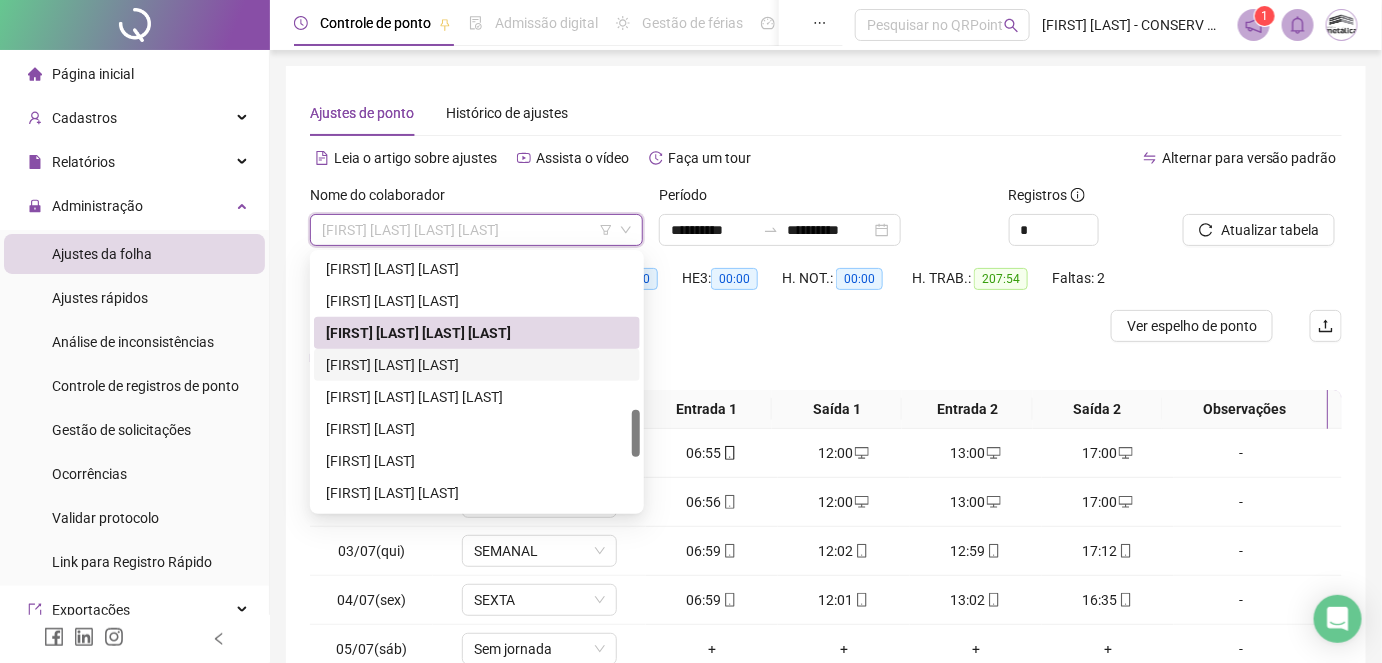 click on "[FIRST] [LAST] [LAST]" at bounding box center [477, 365] 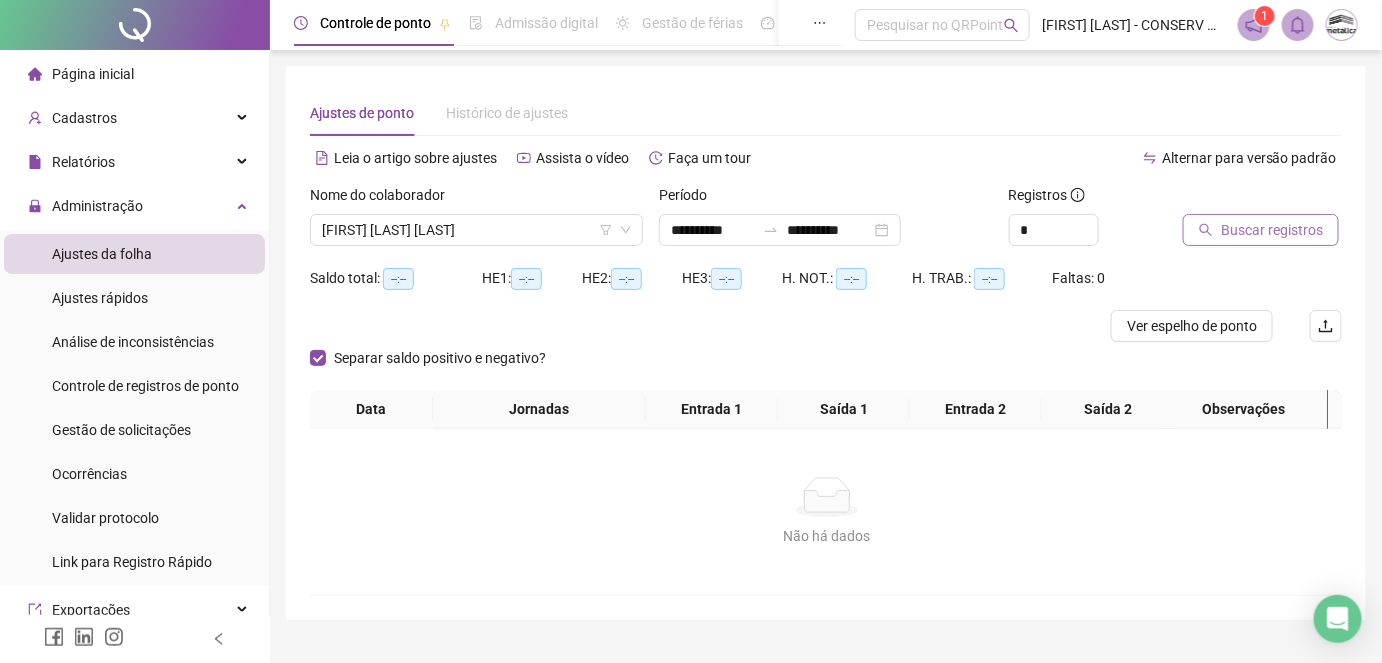 click on "Buscar registros" at bounding box center [1272, 230] 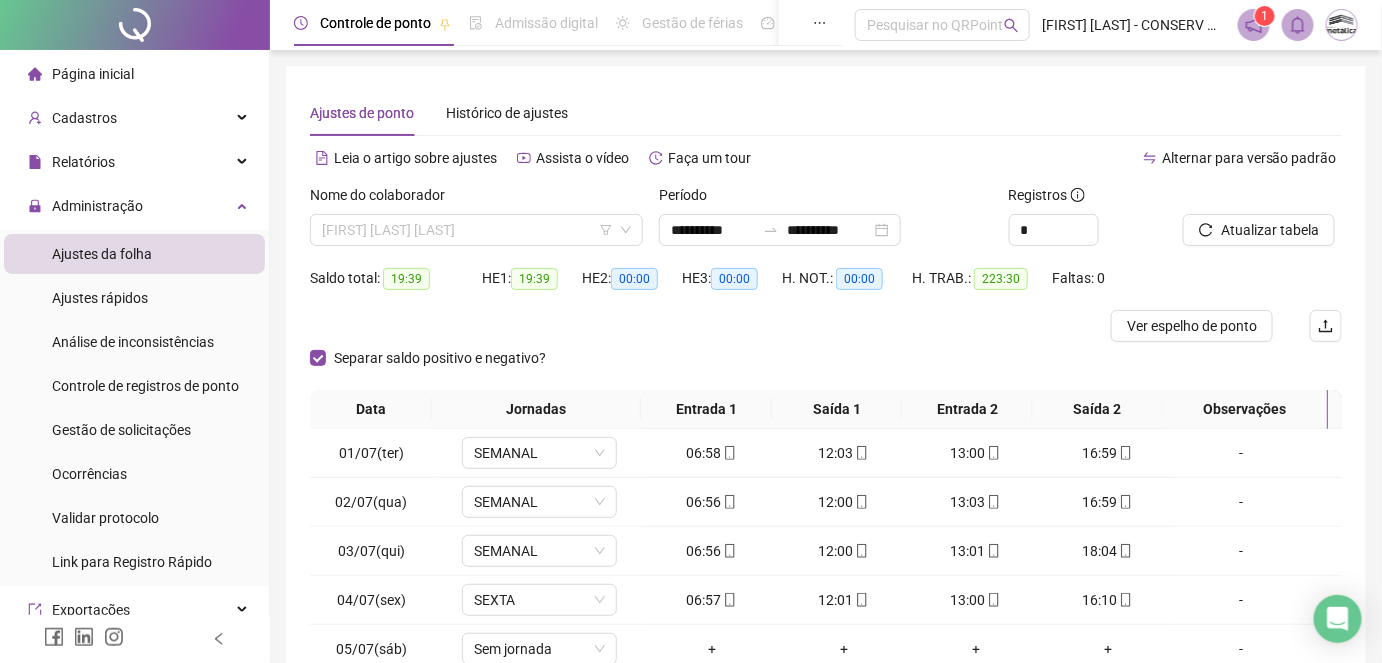 click on "[FIRST] [LAST] [LAST]" at bounding box center [476, 230] 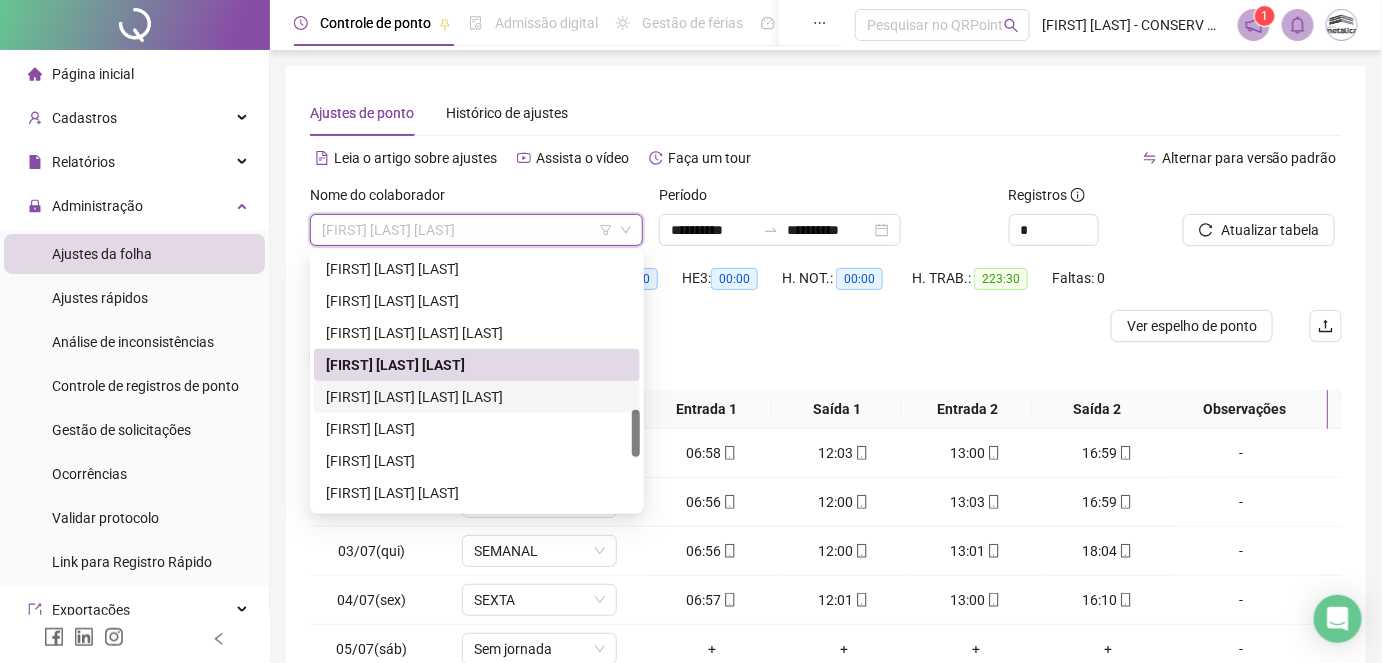 click on "[FIRST] [LAST] [LAST] [LAST]" at bounding box center [477, 397] 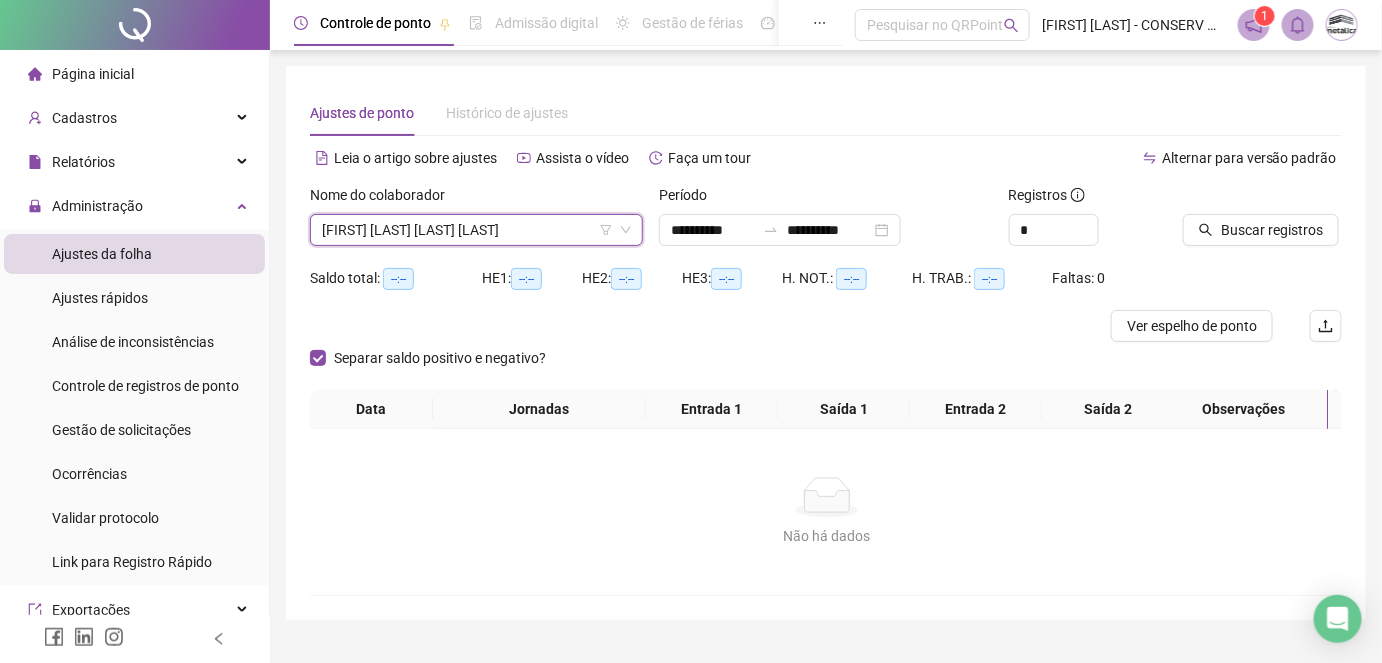click on "Buscar registros" at bounding box center [1262, 223] 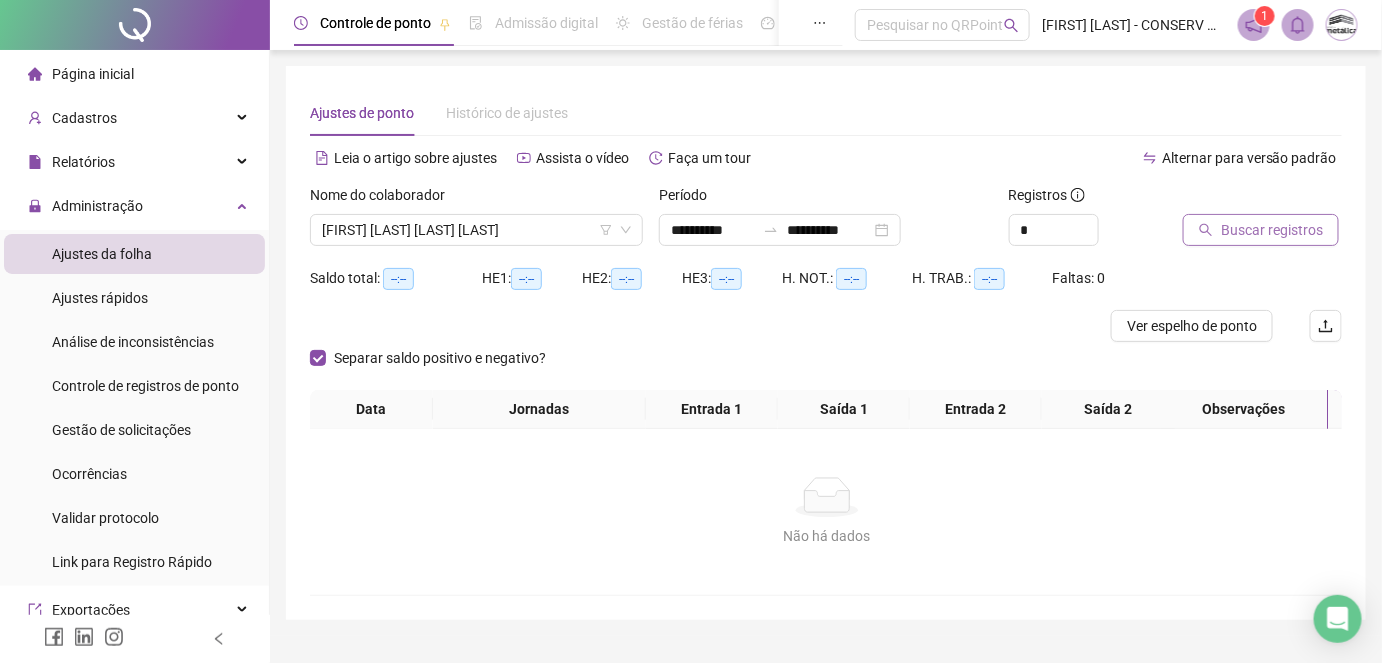 click on "Buscar registros" at bounding box center [1272, 230] 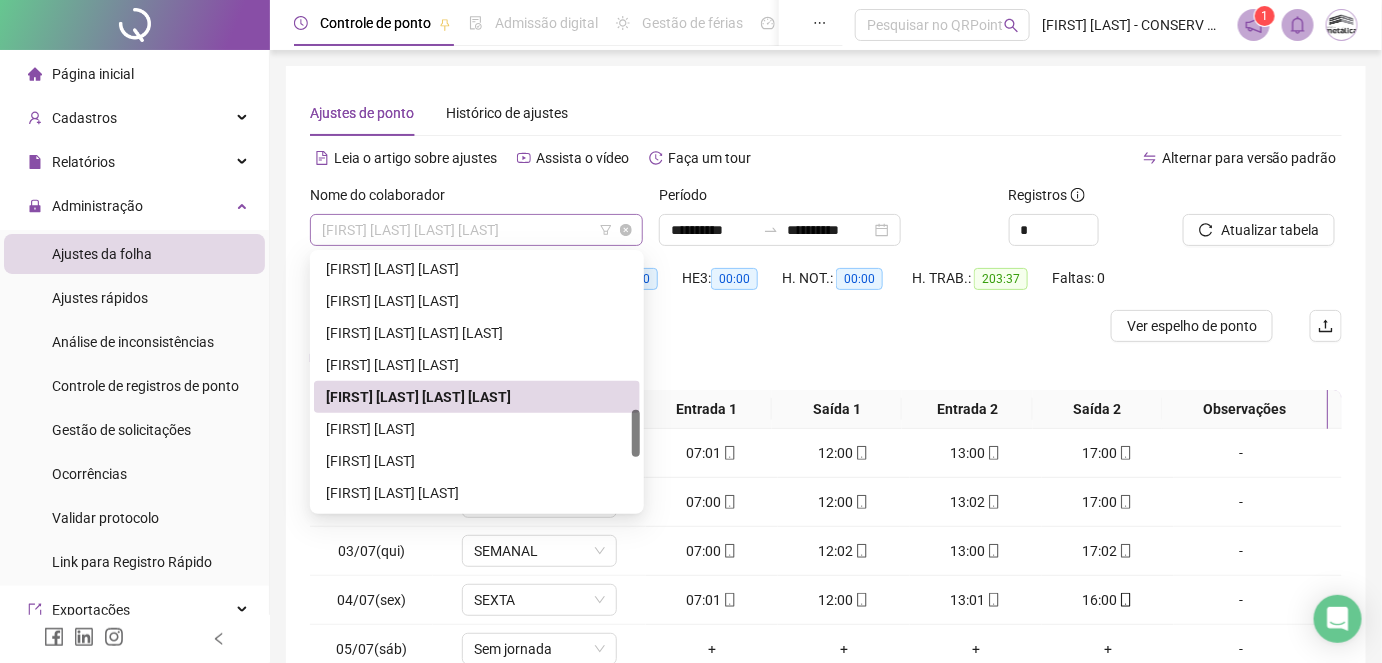 click on "[FIRST] [LAST] [LAST] [LAST]" at bounding box center [476, 230] 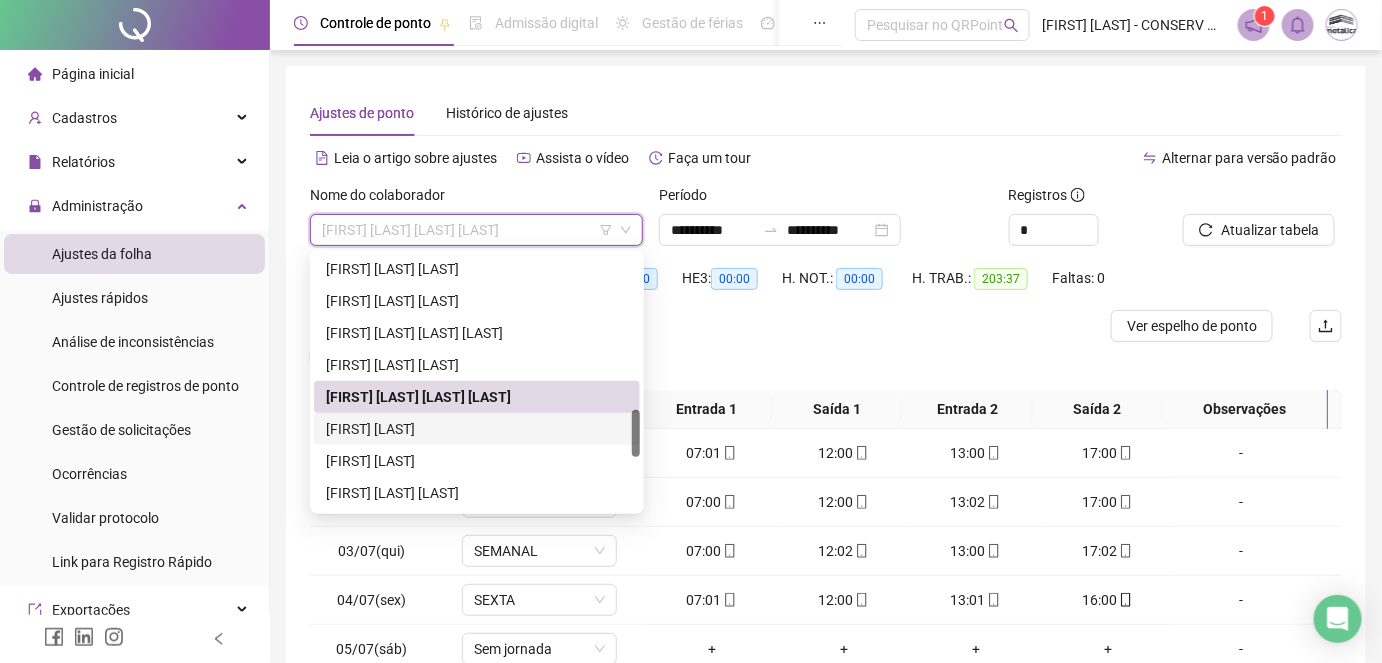 click on "[FIRST] [LAST]" at bounding box center [477, 429] 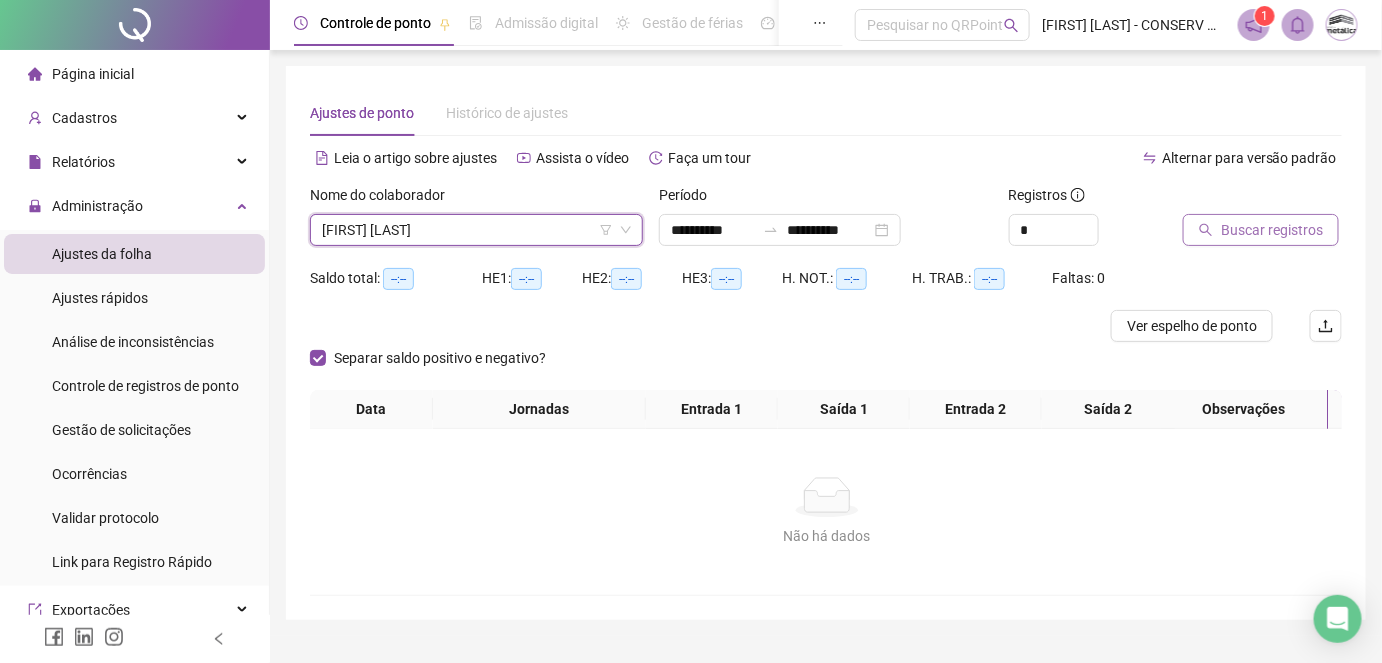 click on "Buscar registros" at bounding box center [1272, 230] 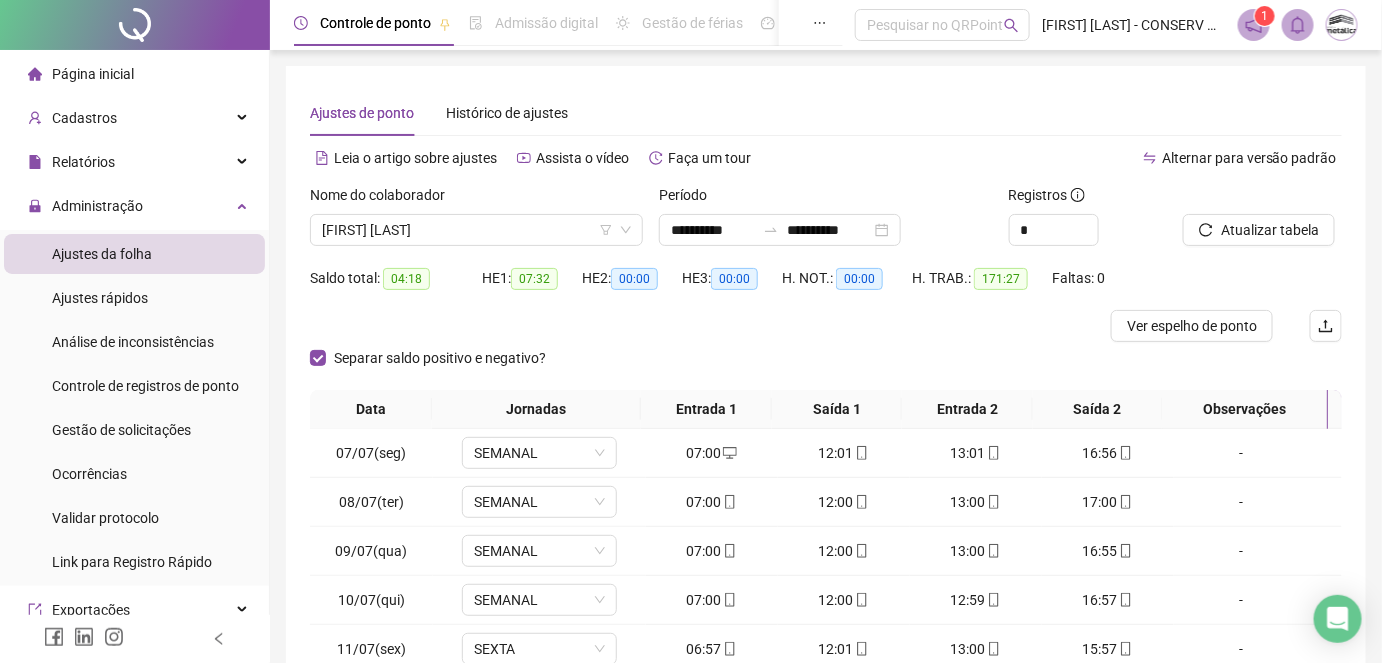 click on "Nome do colaborador [FIRST] [LAST] [LAST]" at bounding box center (476, 223) 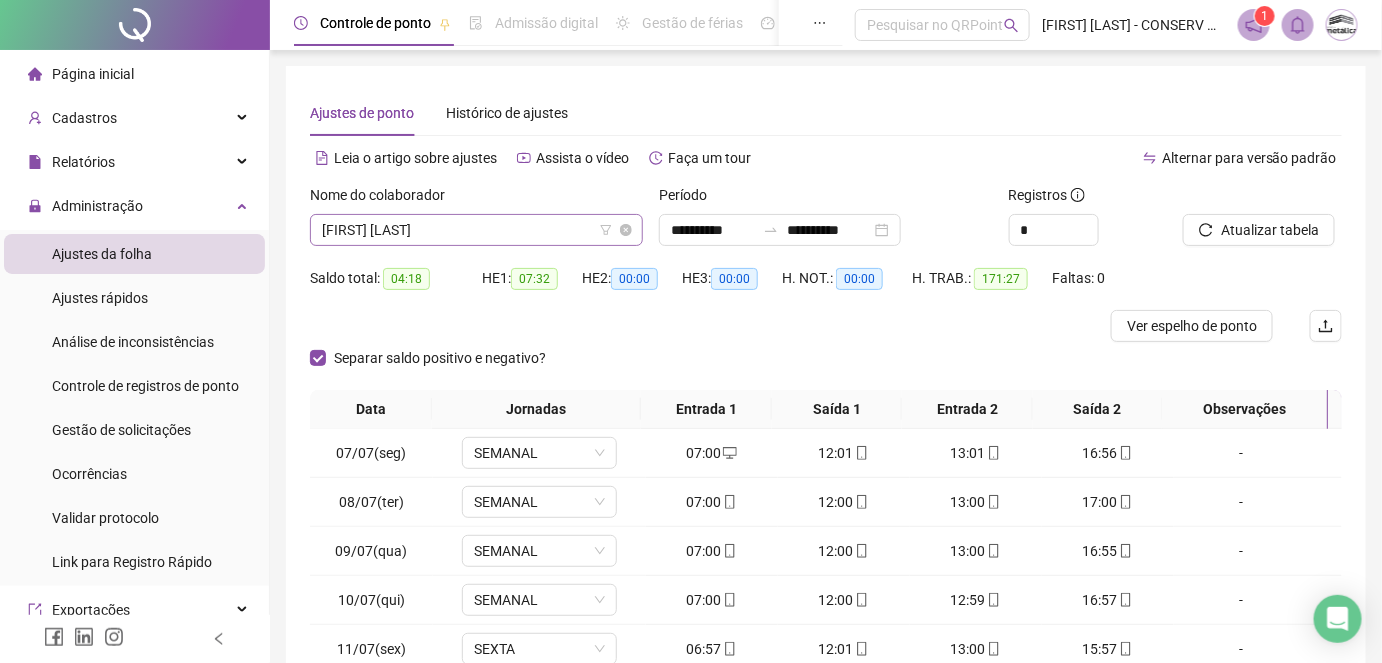 click on "[FIRST] [LAST]" at bounding box center (476, 230) 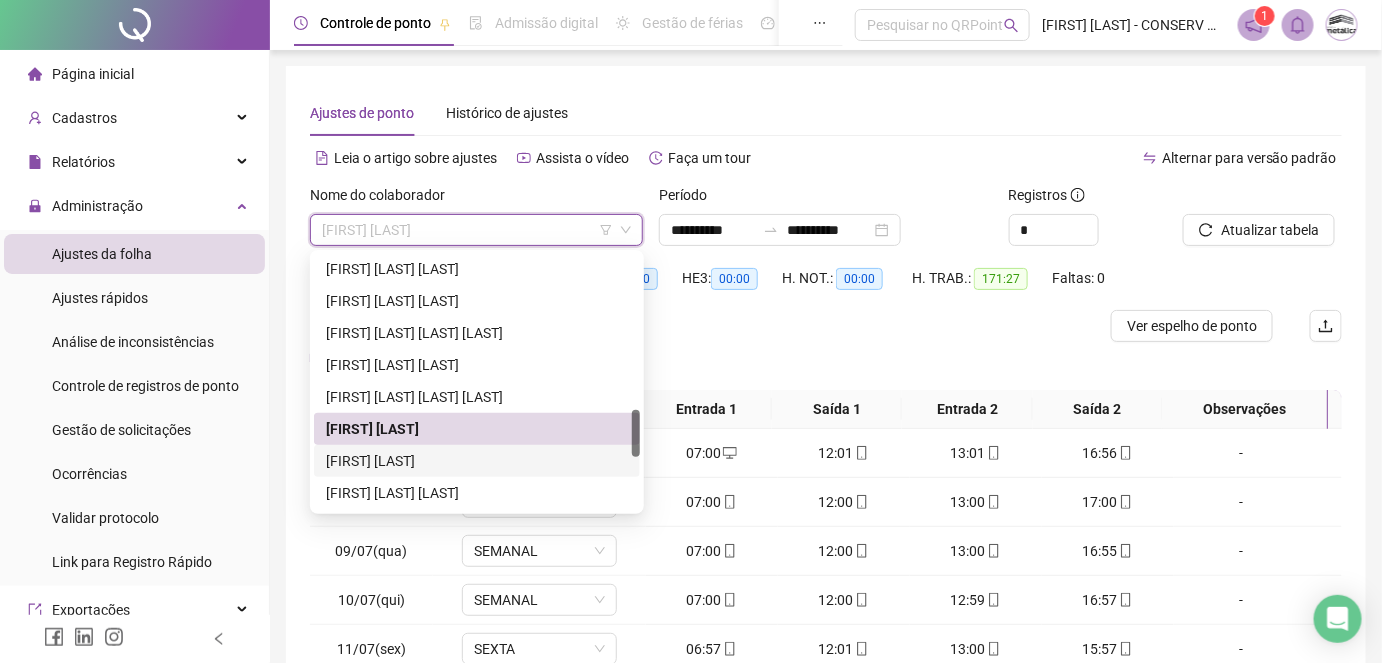 click on "[FIRST] [LAST]" at bounding box center [477, 461] 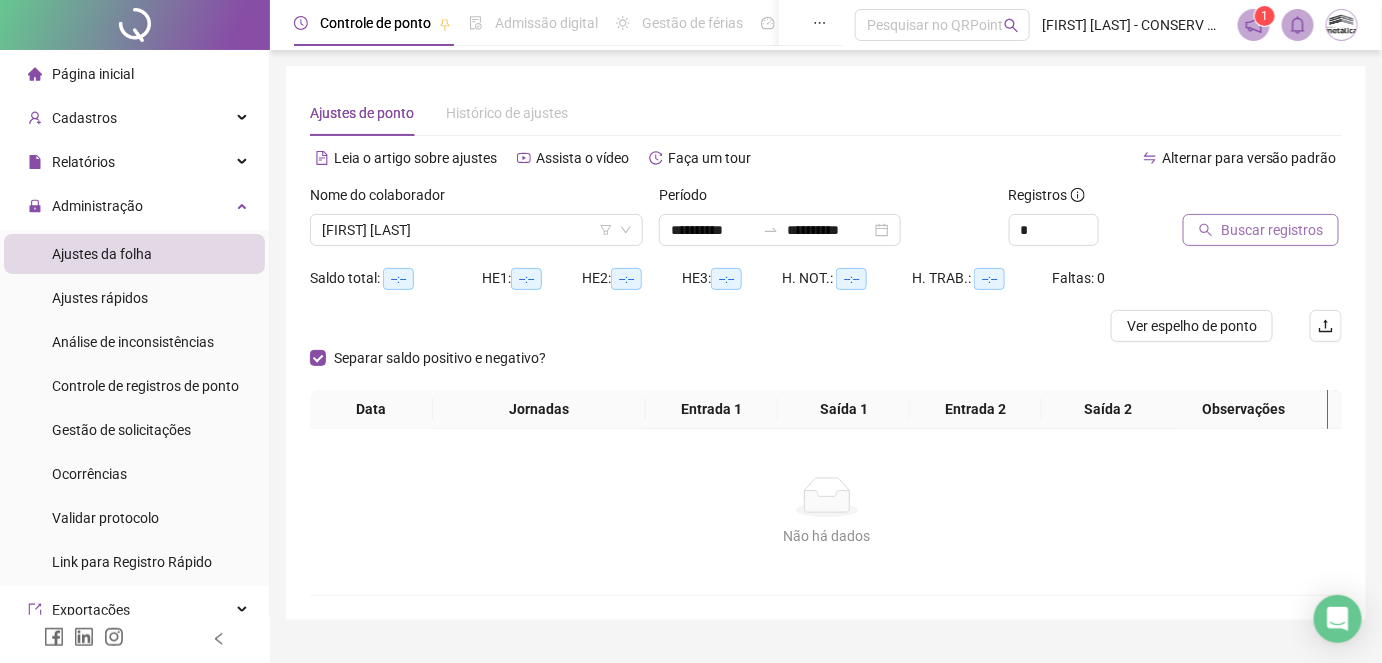 click on "Buscar registros" at bounding box center [1272, 230] 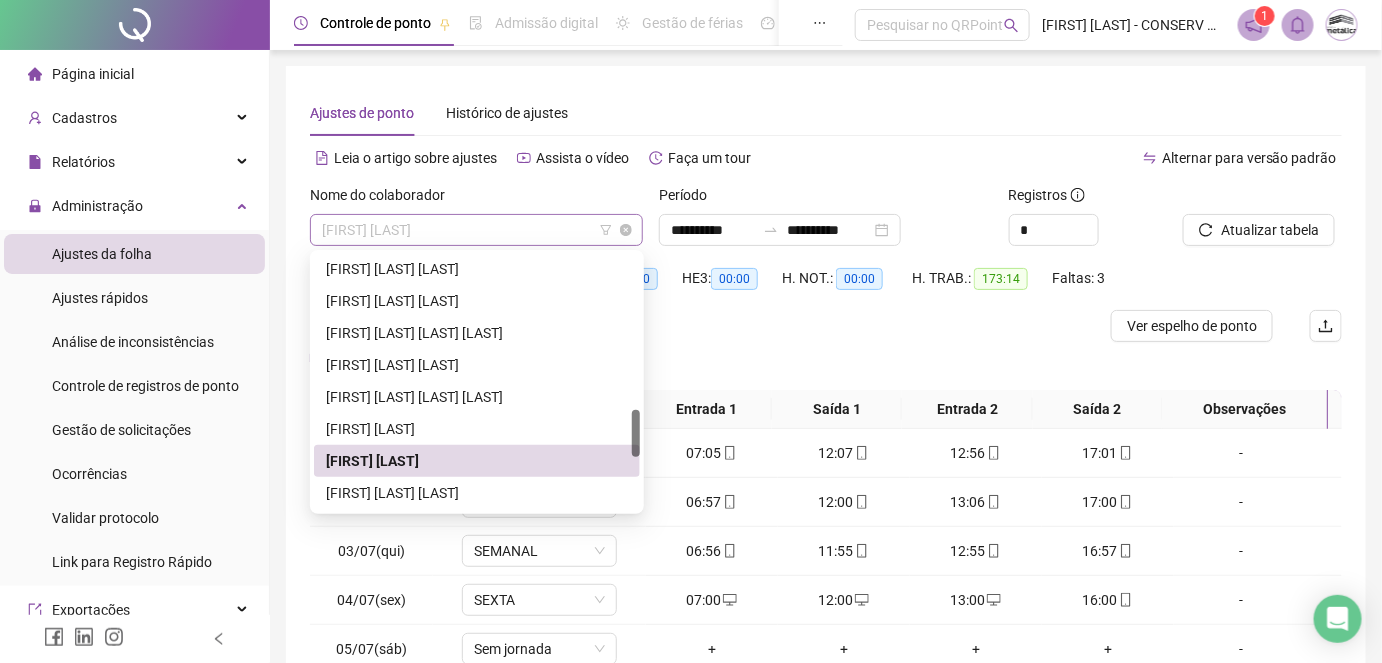 click on "[FIRST] [LAST]" at bounding box center (476, 230) 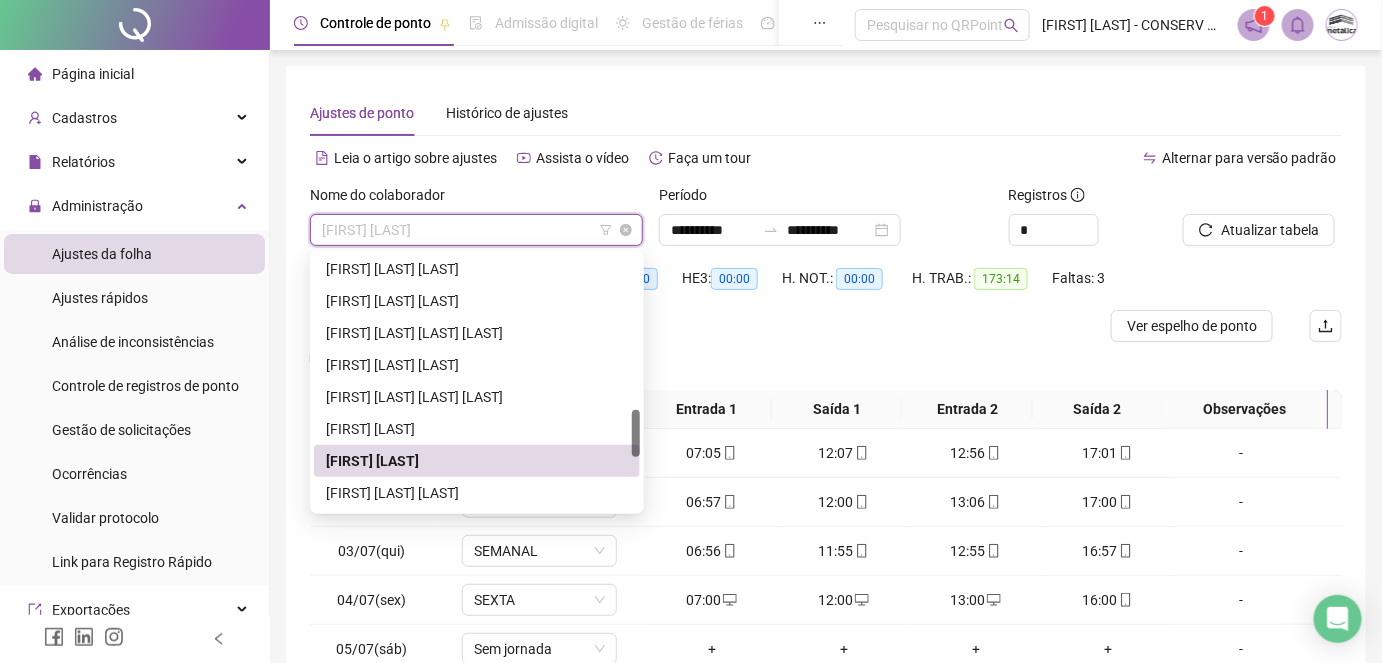 click on "[FIRST] [LAST]" at bounding box center (476, 230) 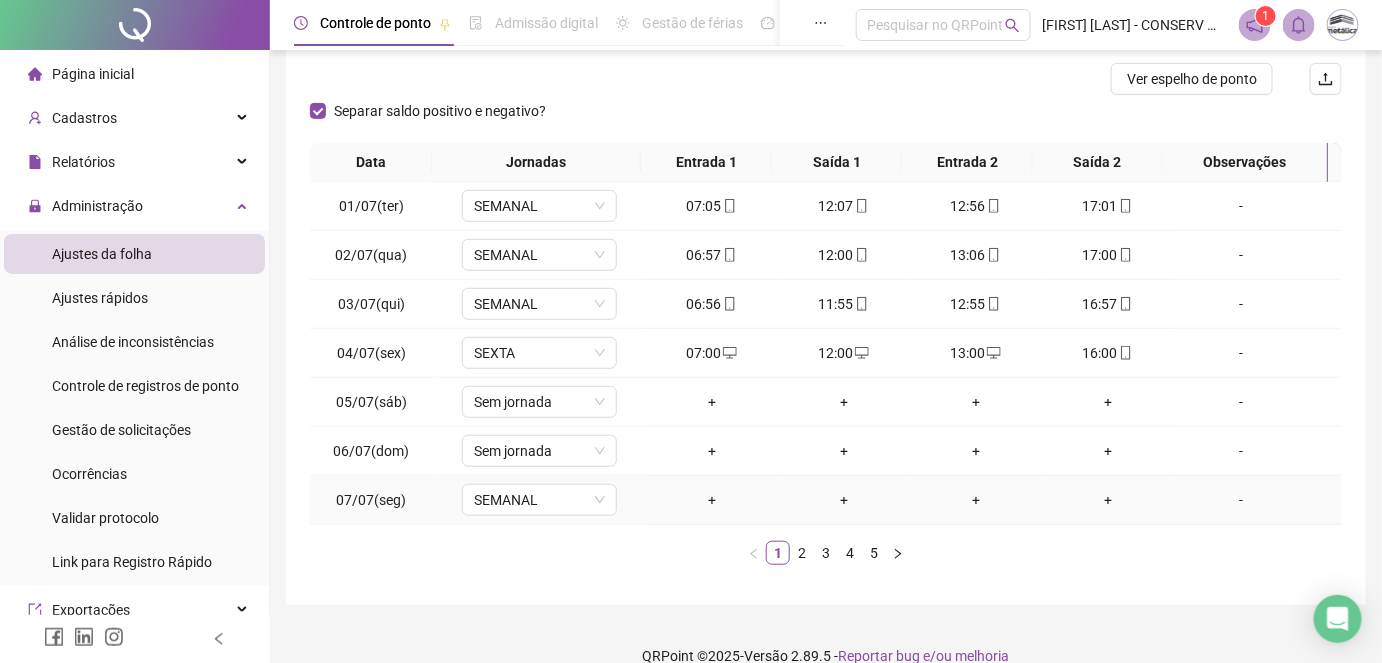 scroll, scrollTop: 272, scrollLeft: 0, axis: vertical 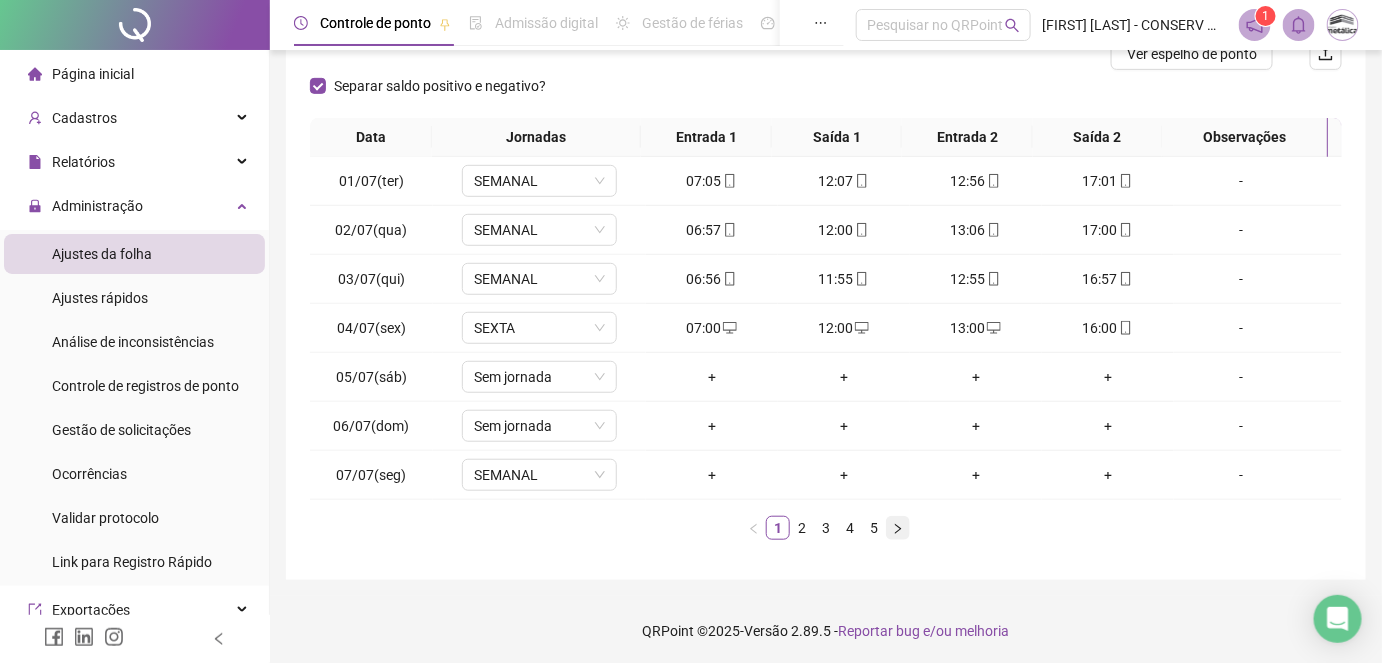 click 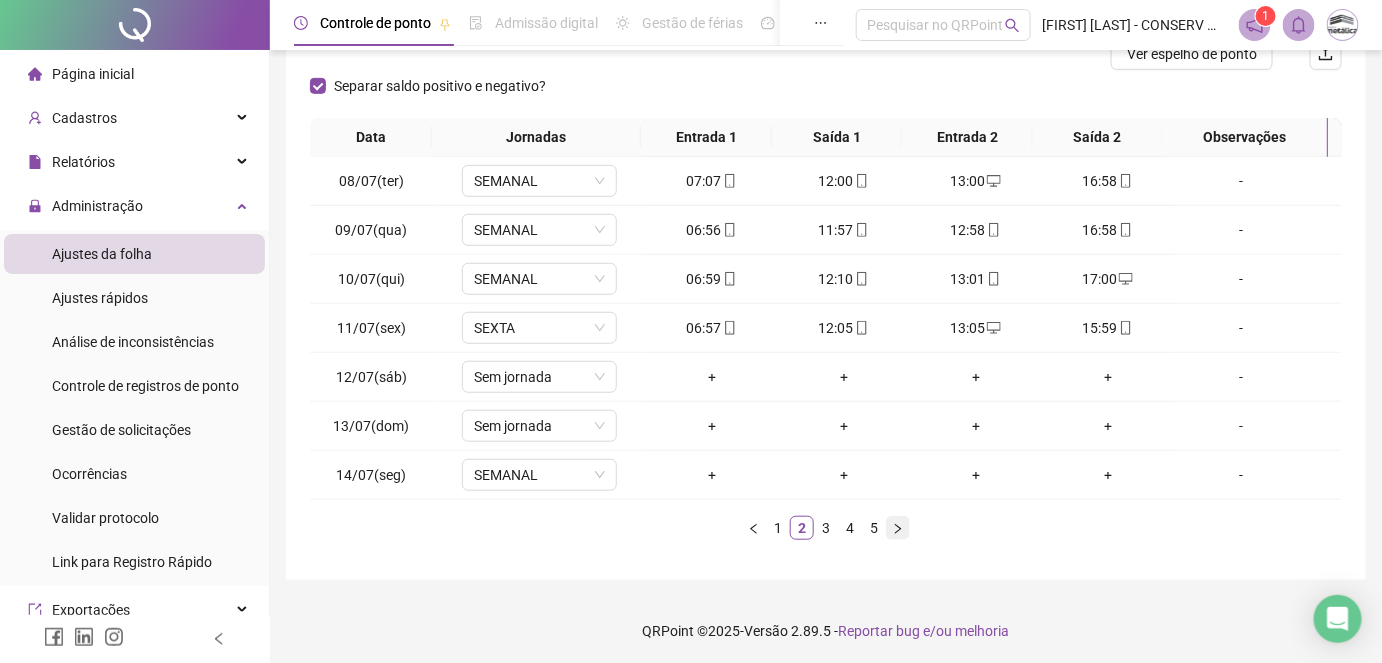 click 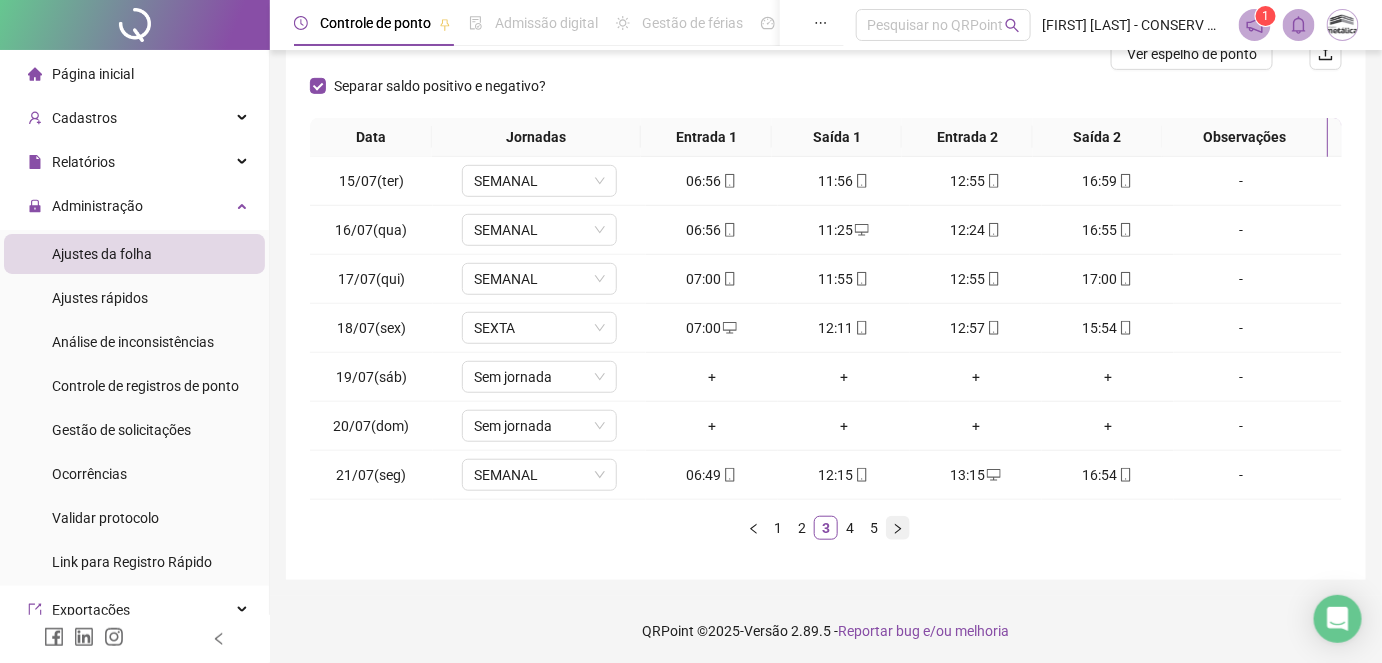 click 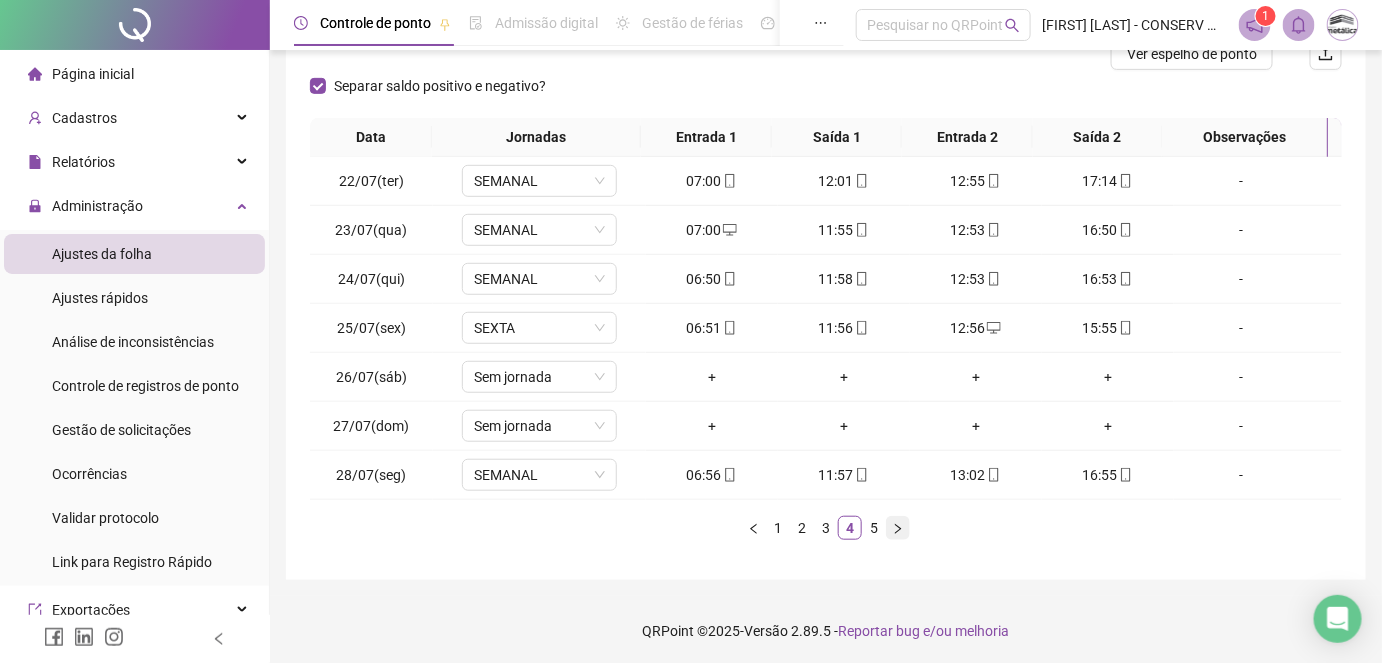 click 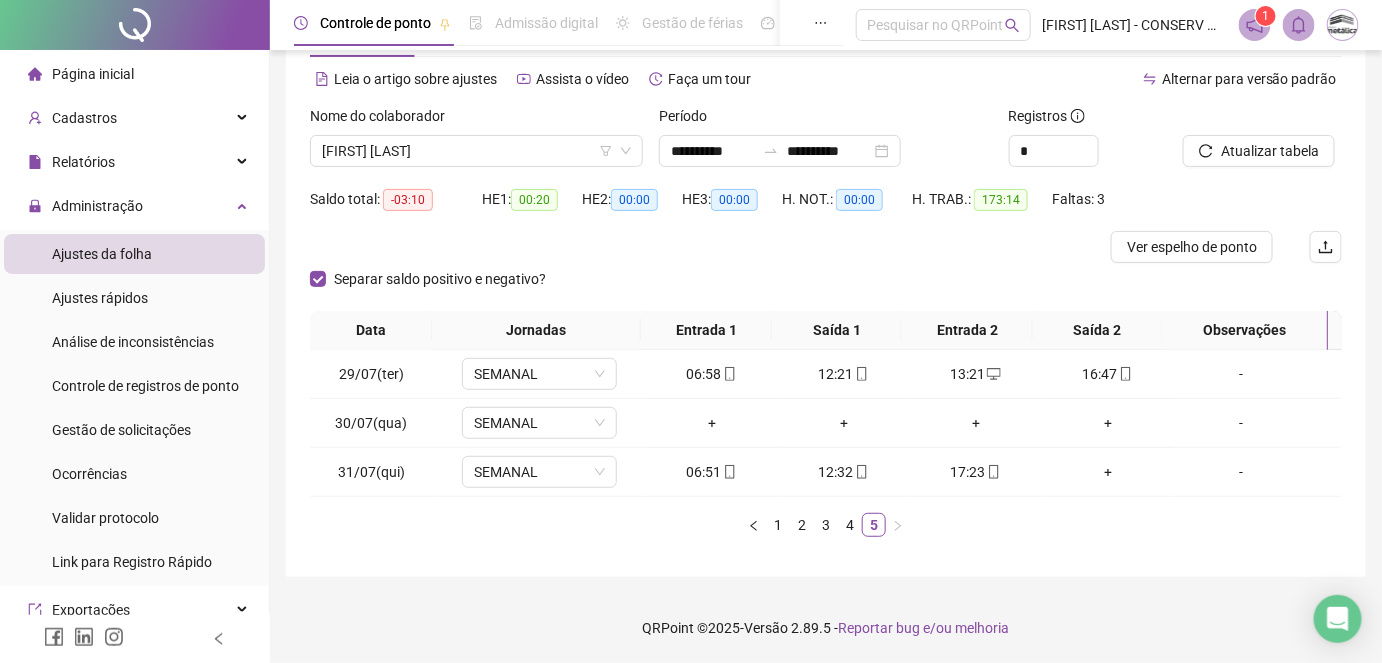 scroll, scrollTop: 77, scrollLeft: 0, axis: vertical 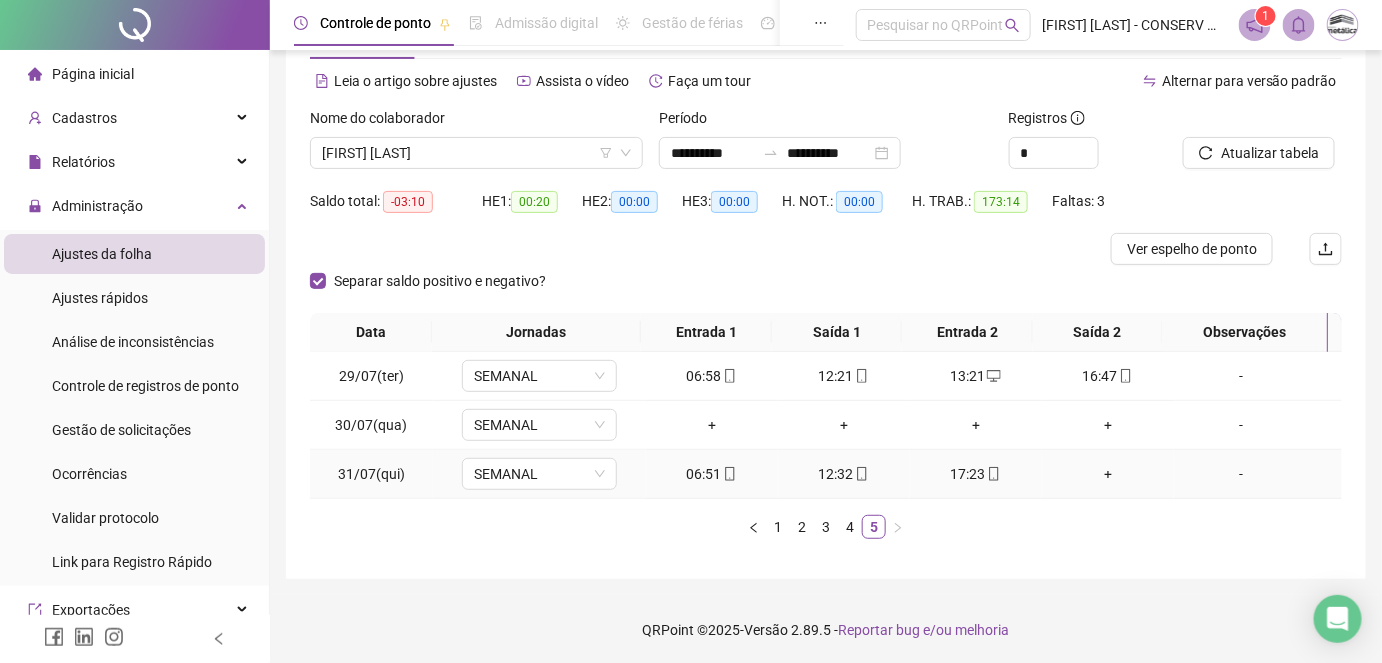 click on "+" at bounding box center (1108, 474) 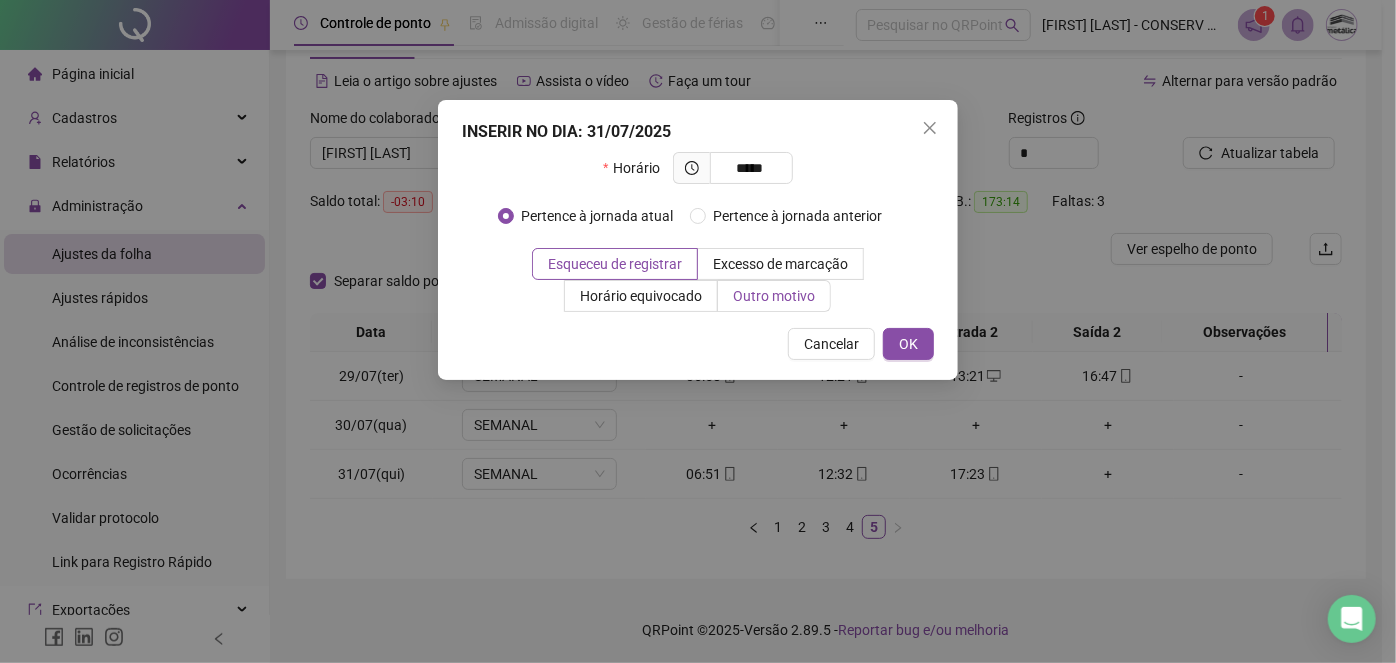 type on "*****" 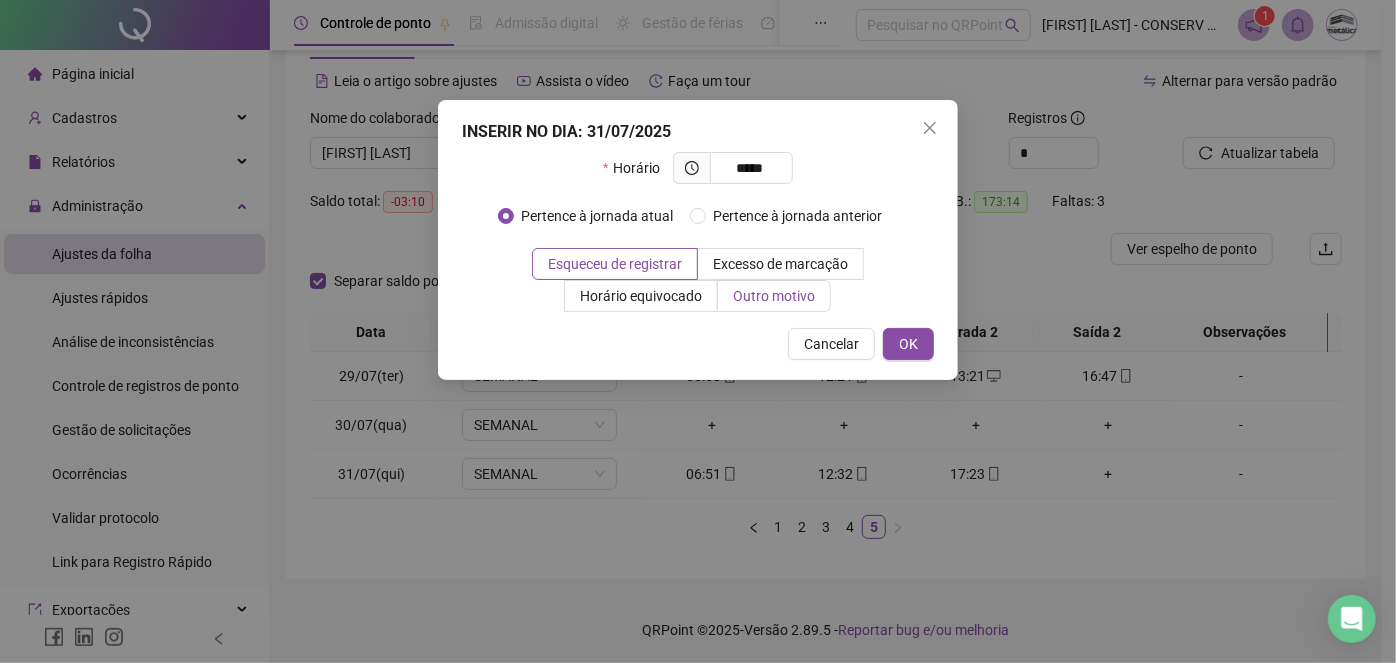 drag, startPoint x: 755, startPoint y: 289, endPoint x: 754, endPoint y: 302, distance: 13.038404 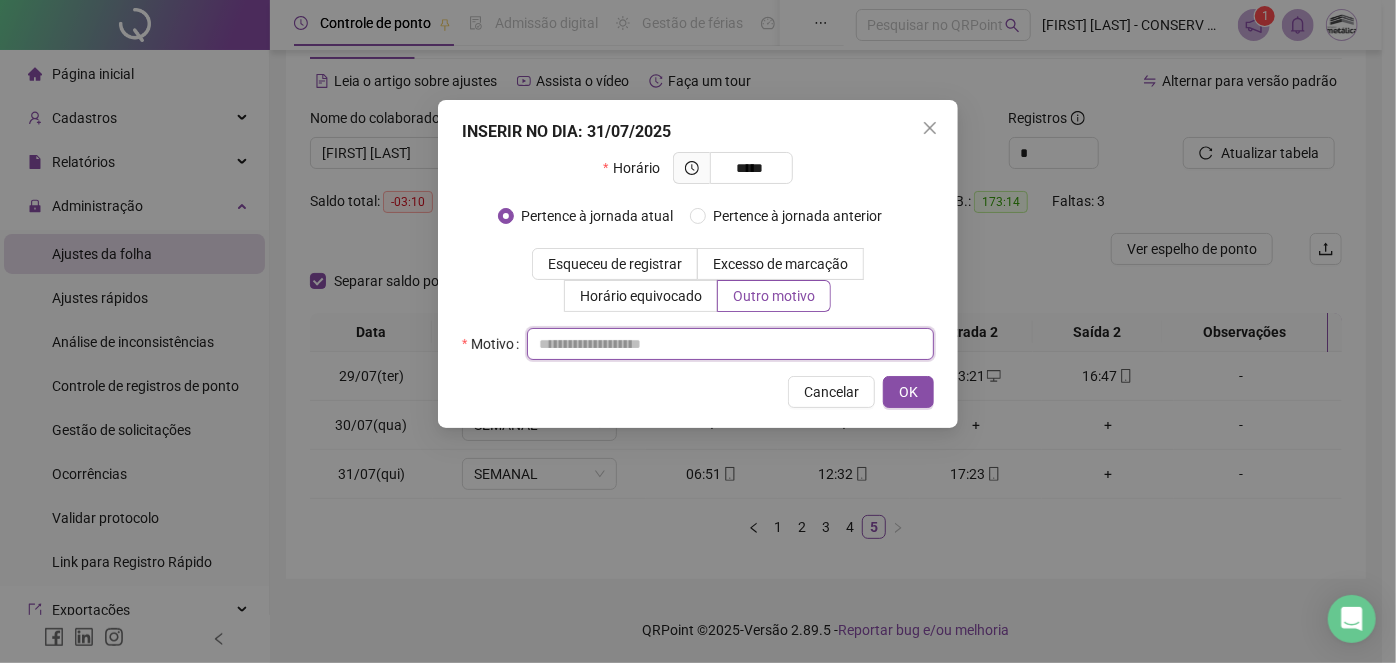 click at bounding box center [730, 344] 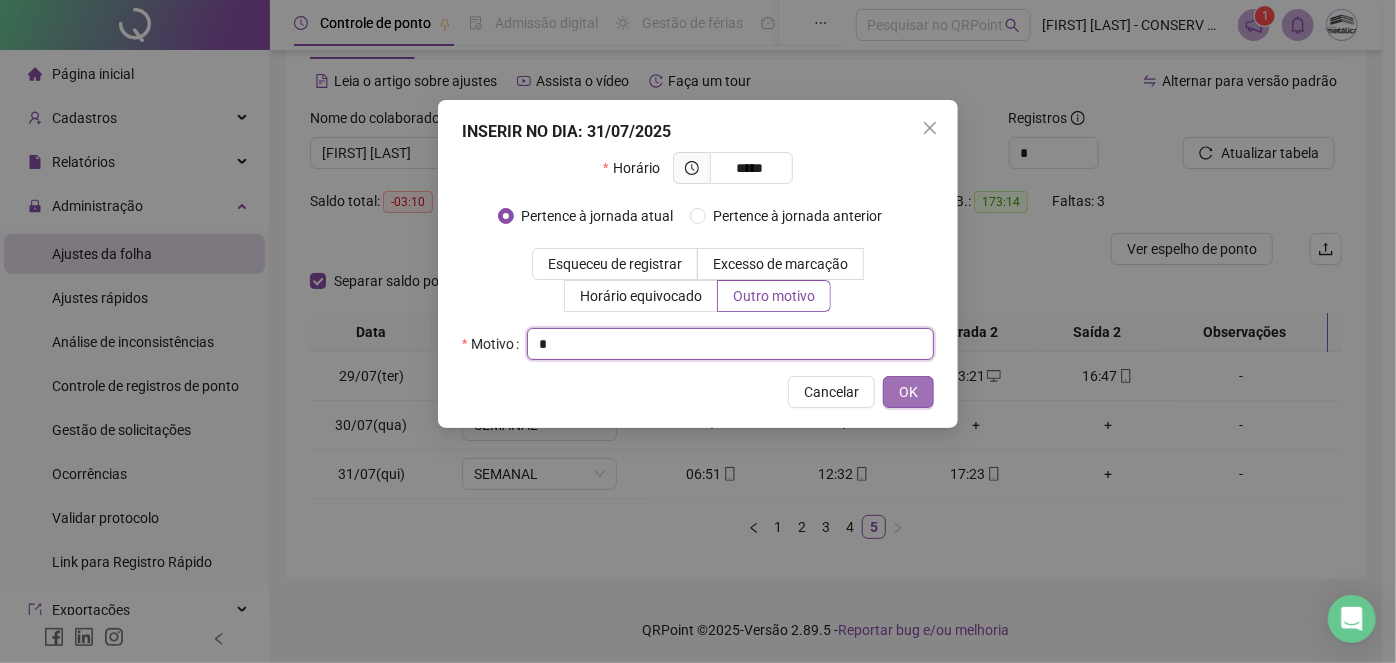 type on "*" 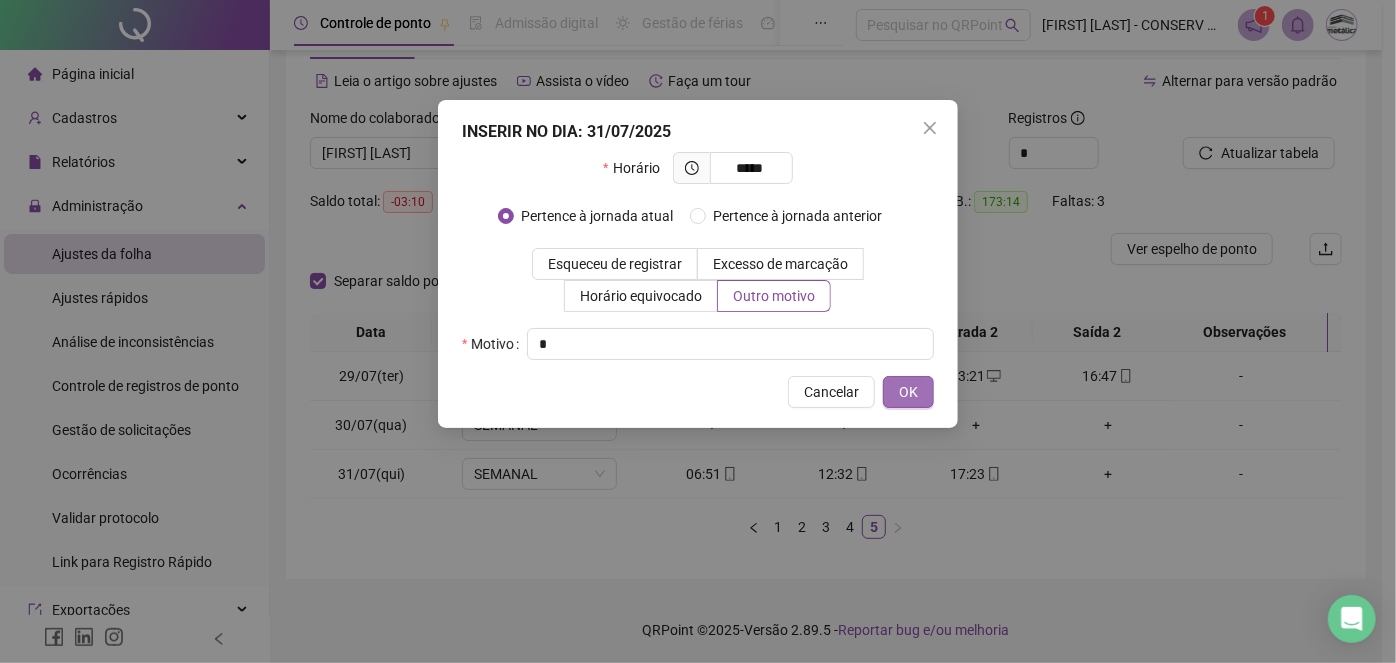 drag, startPoint x: 894, startPoint y: 393, endPoint x: 1099, endPoint y: 330, distance: 214.46211 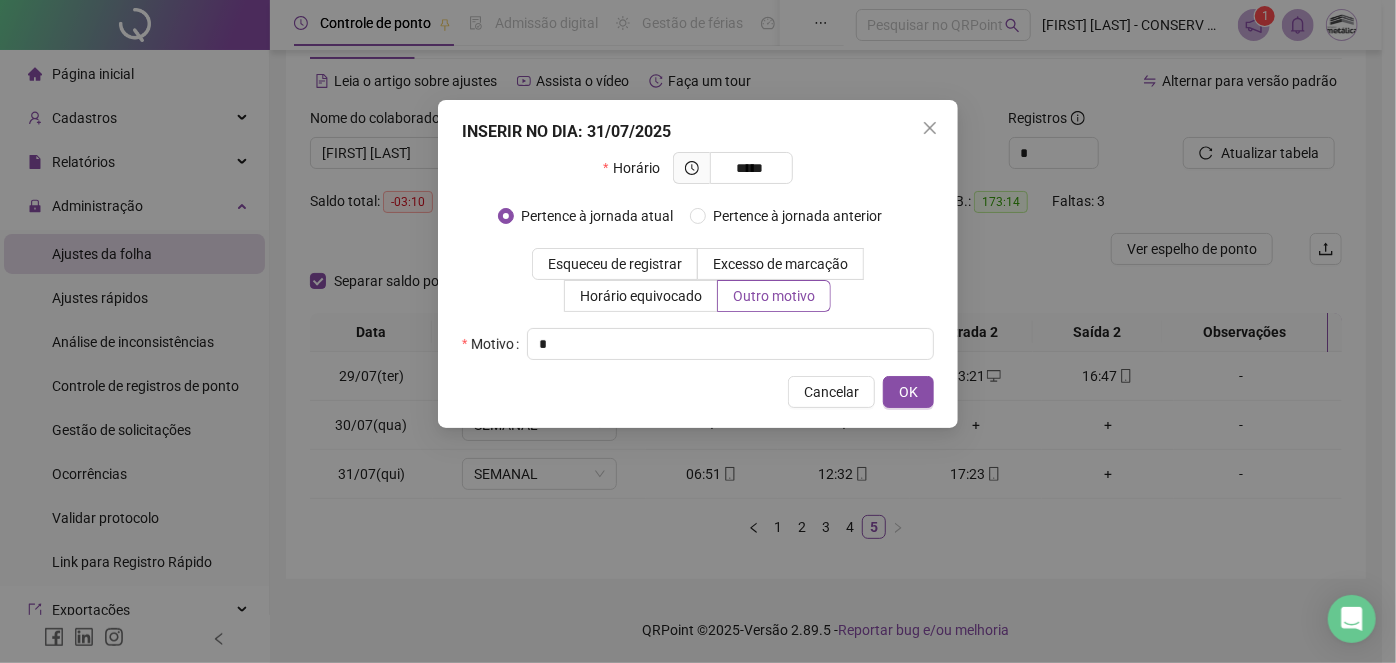 click on "OK" at bounding box center [908, 392] 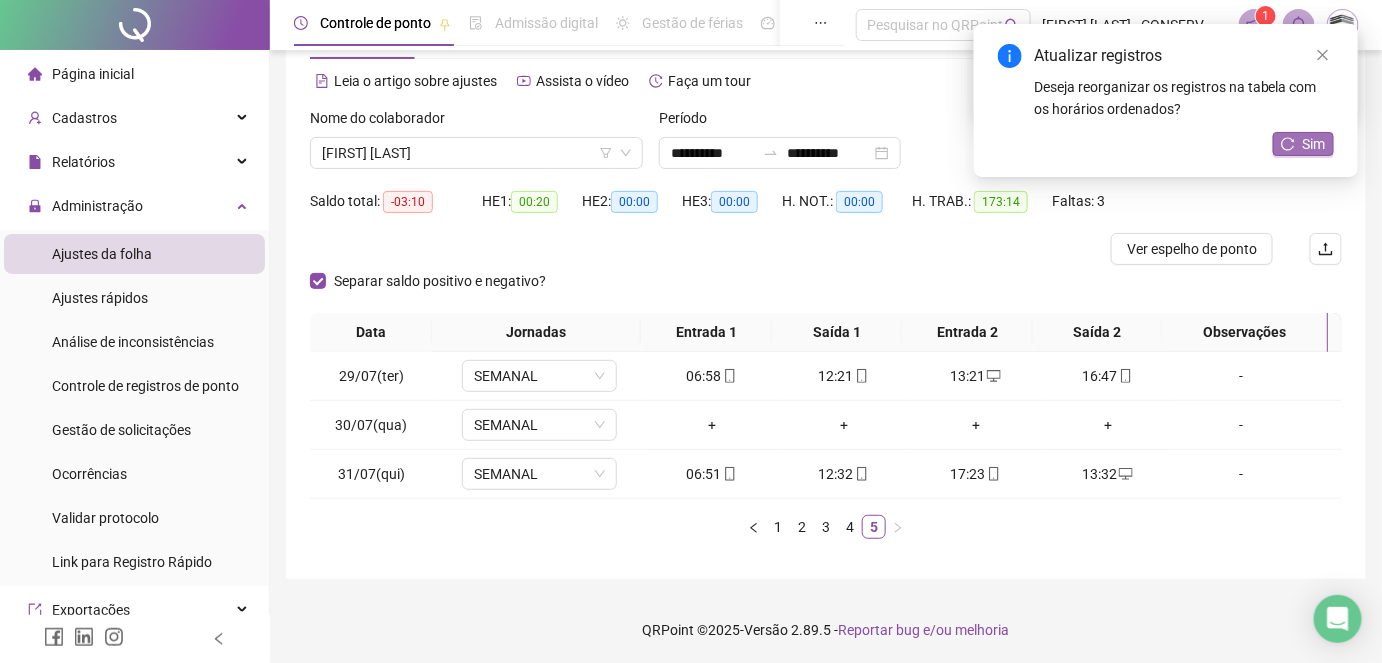 click 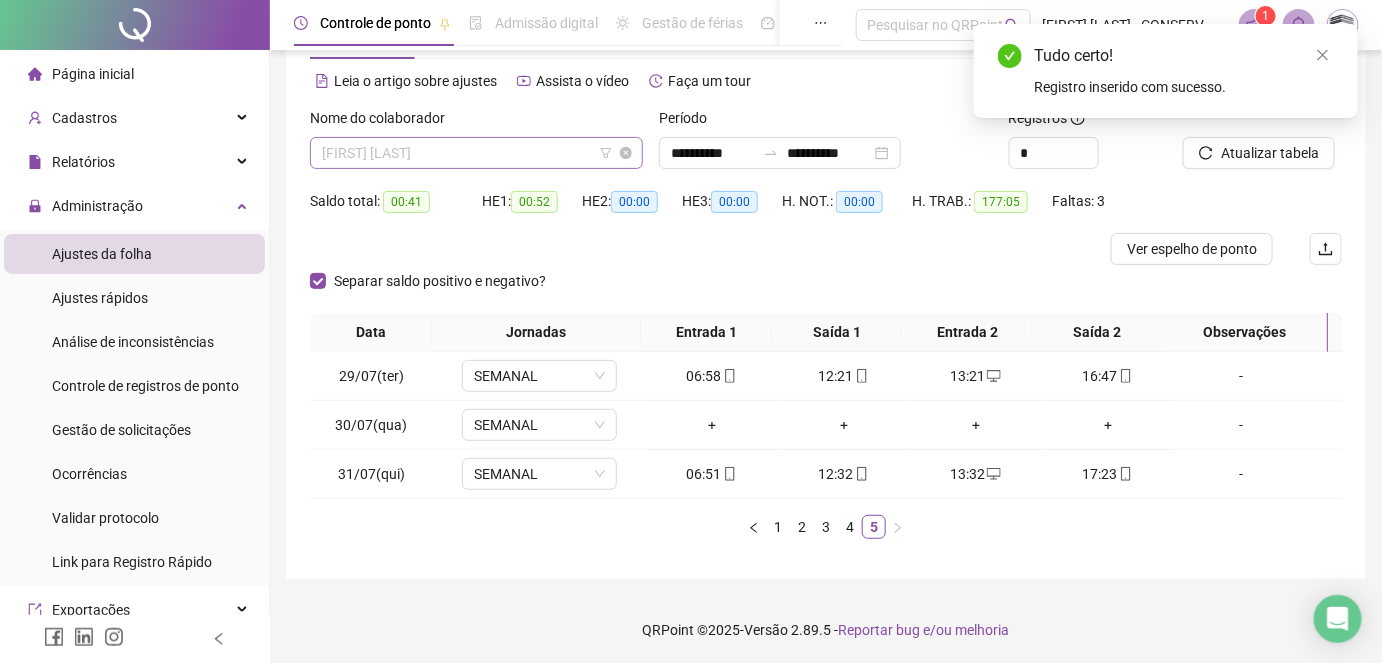 click on "[FIRST] [LAST]" at bounding box center [476, 153] 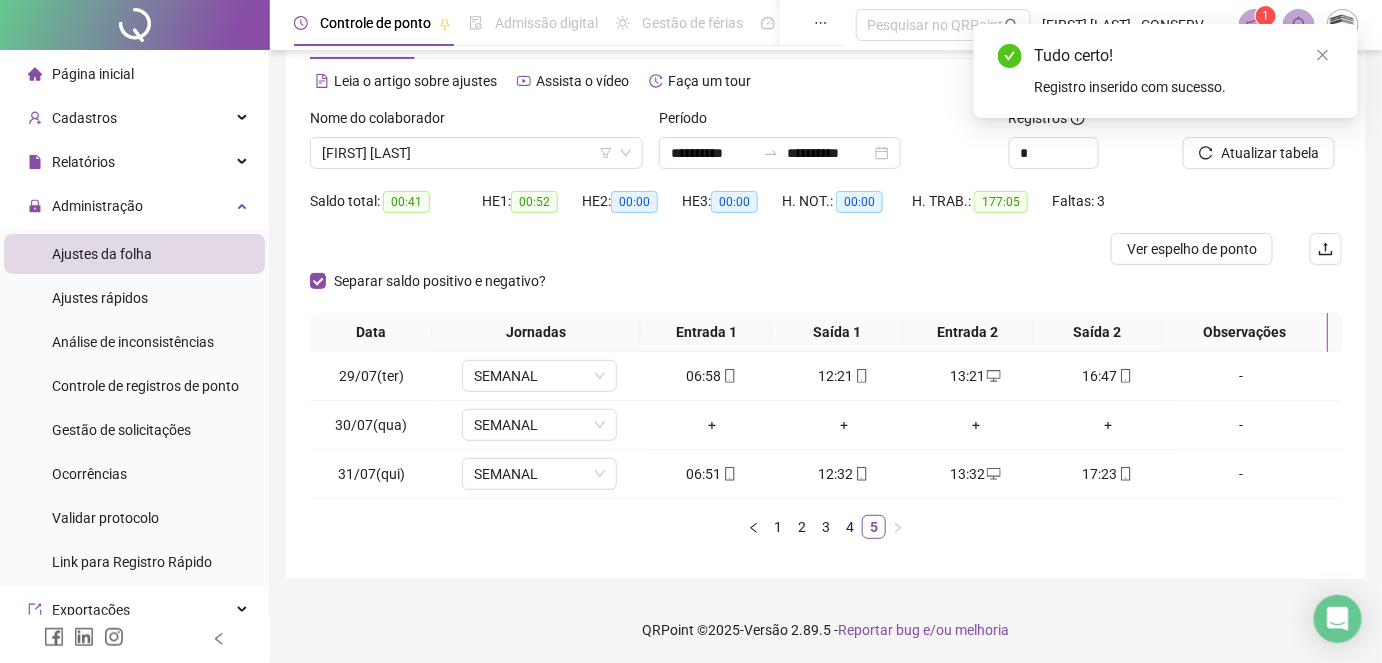 click on "Separar saldo positivo e negativo?" at bounding box center [826, 289] 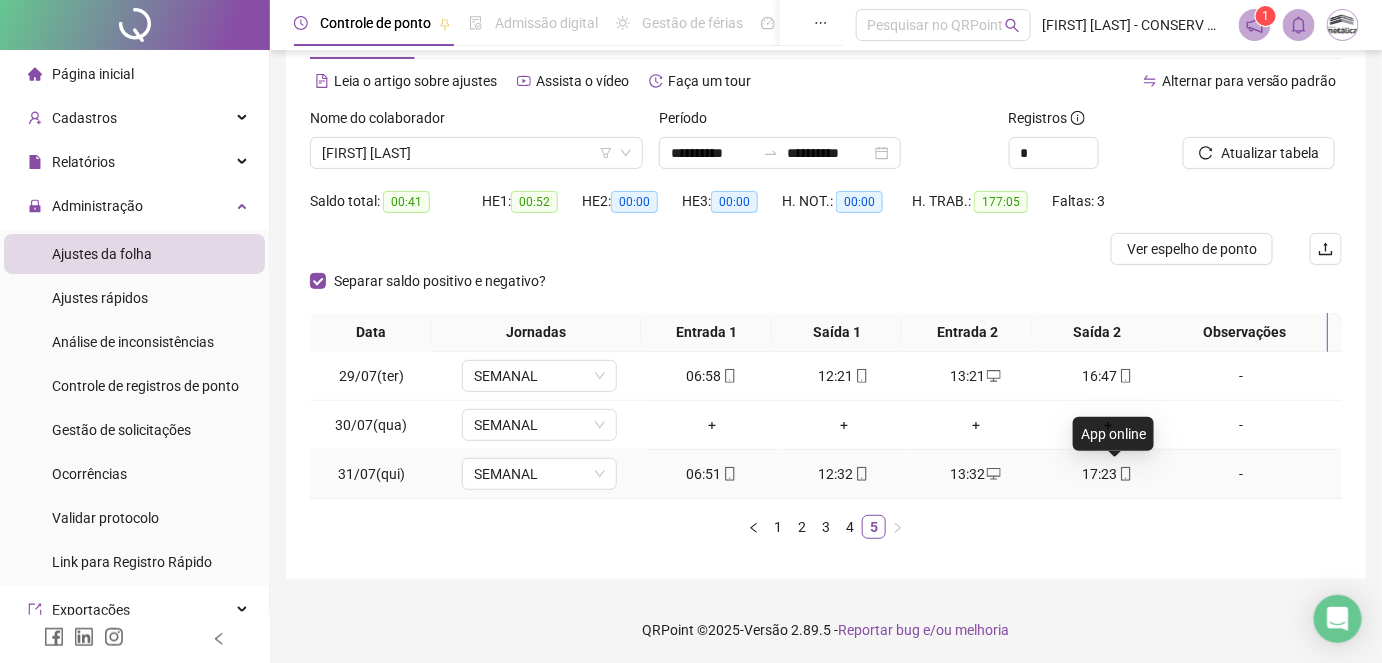 click 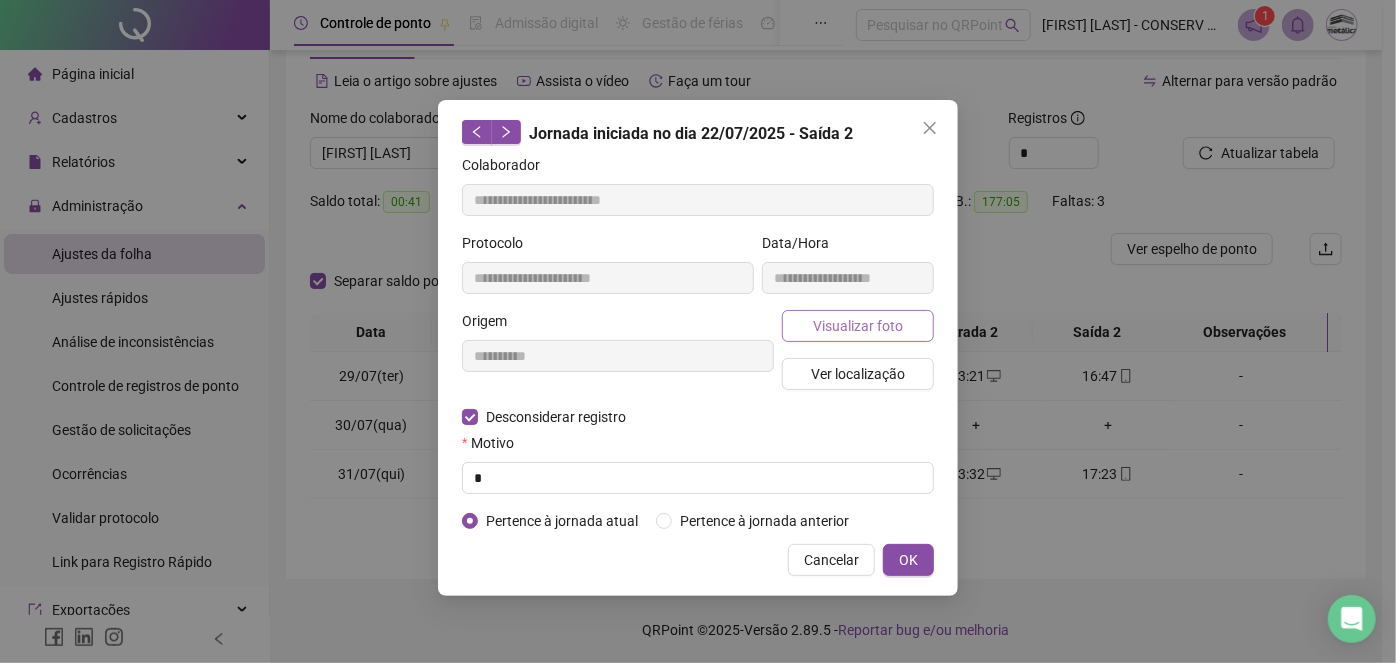 type on "**********" 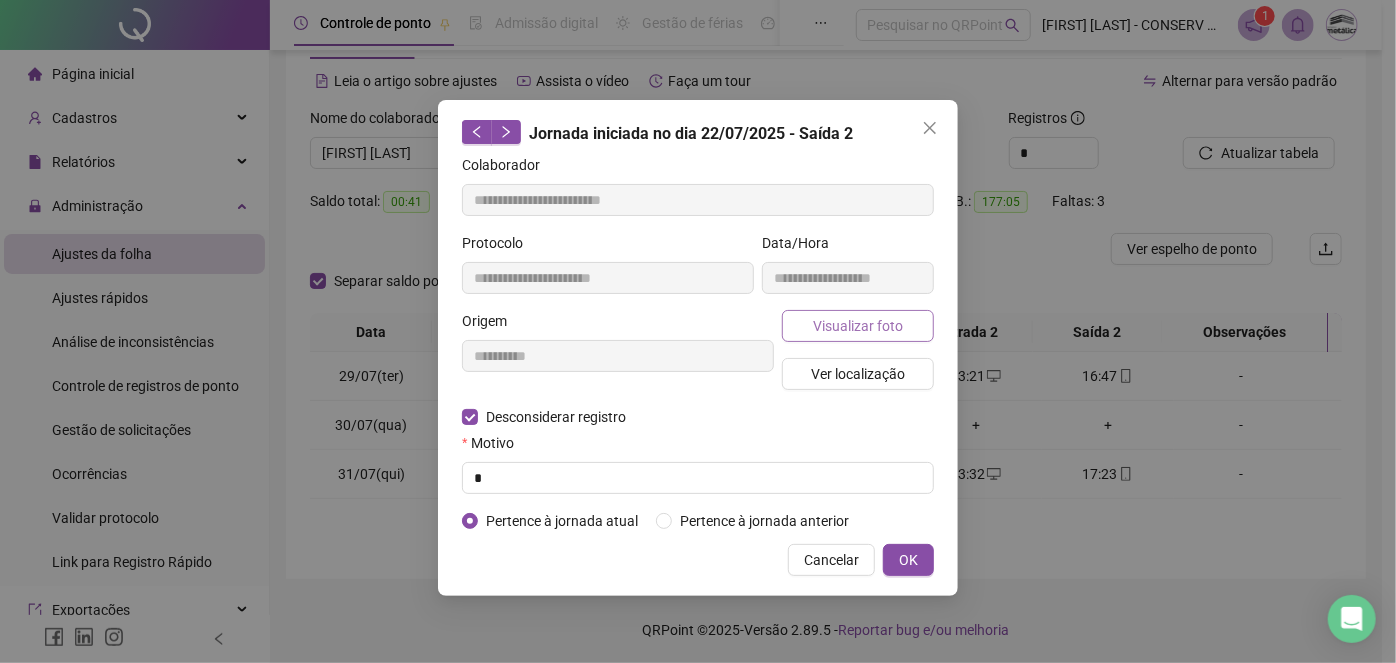 type on "**********" 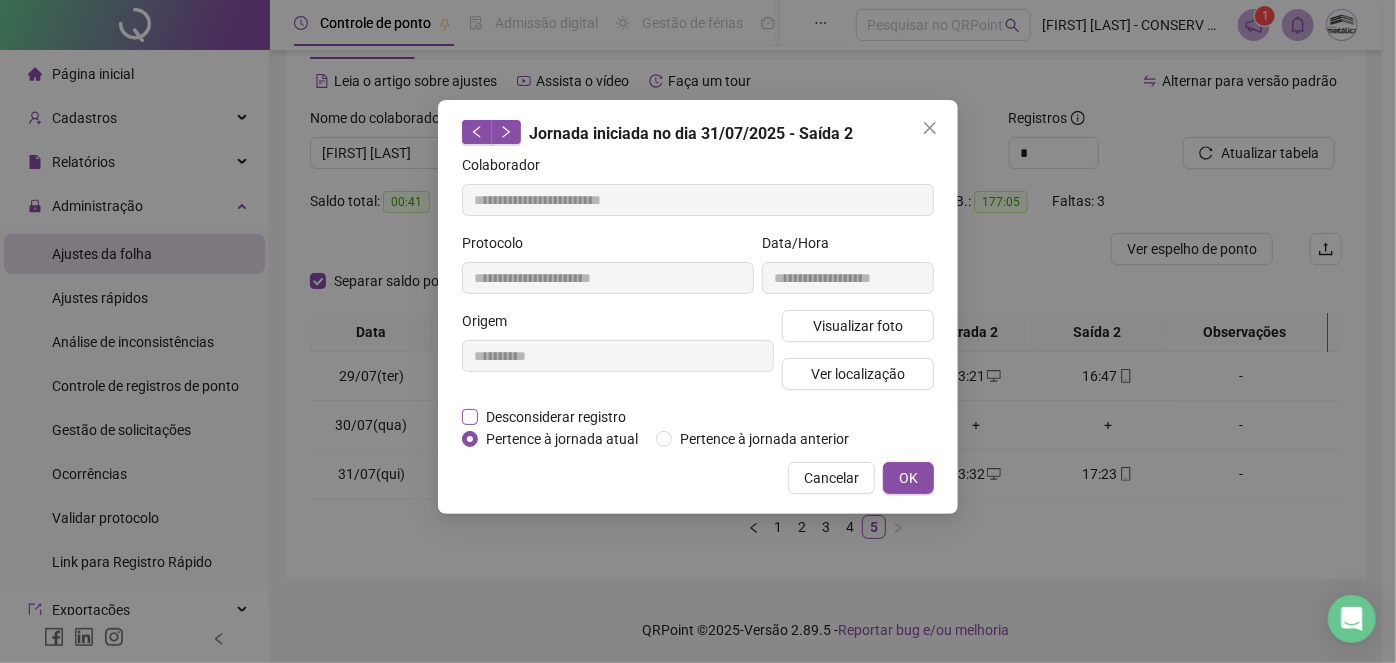 click on "Desconsiderar registro" at bounding box center [556, 417] 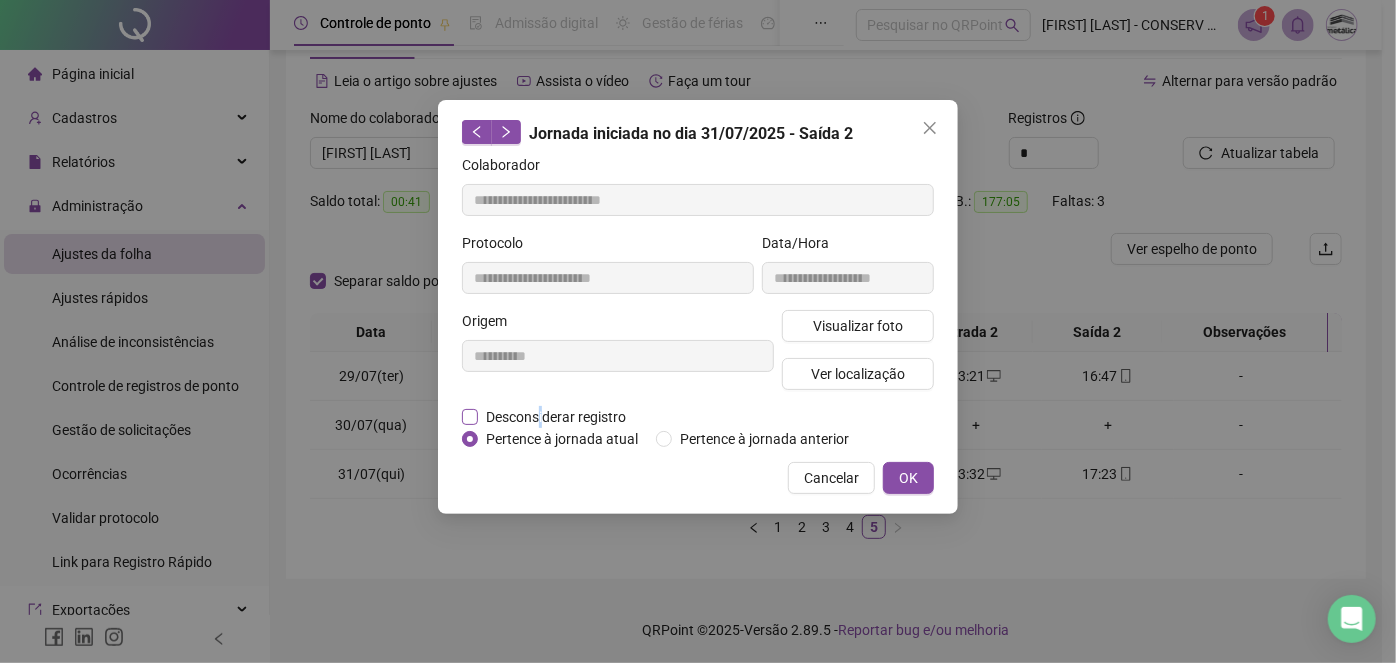 click on "Desconsiderar registro" at bounding box center [556, 417] 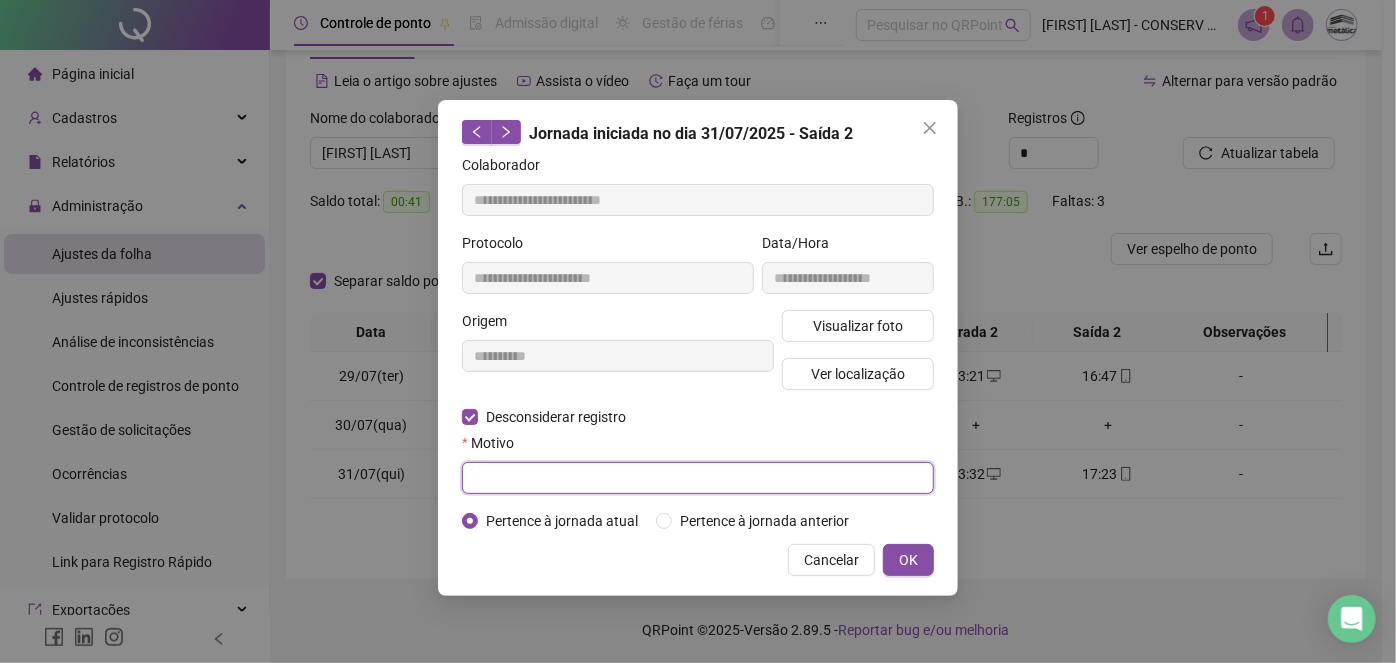 click at bounding box center [698, 478] 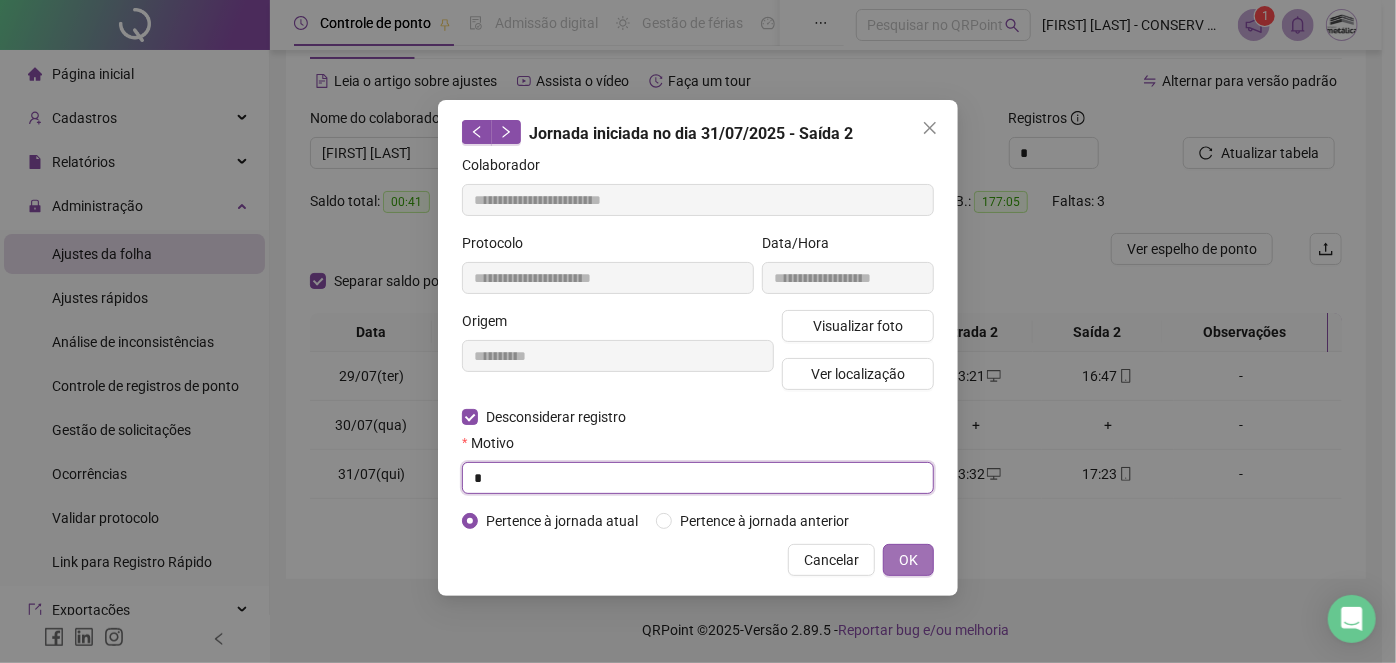 type on "*" 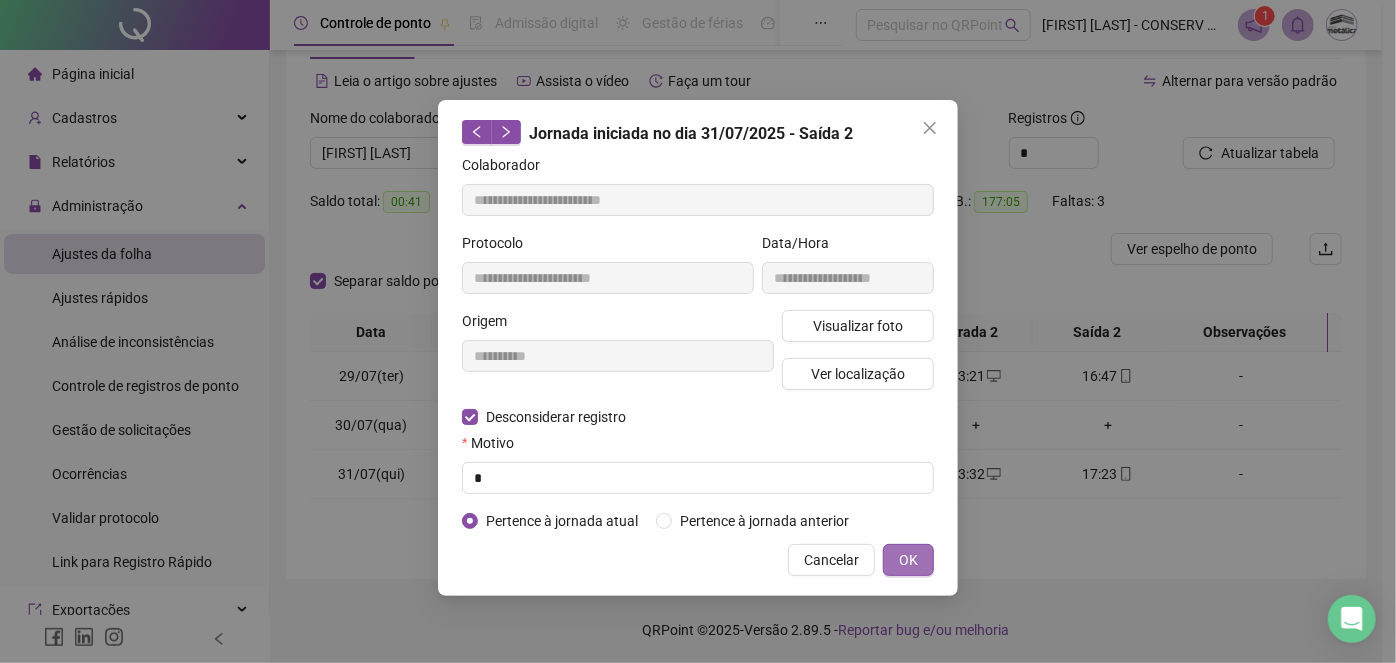 click on "OK" at bounding box center (908, 560) 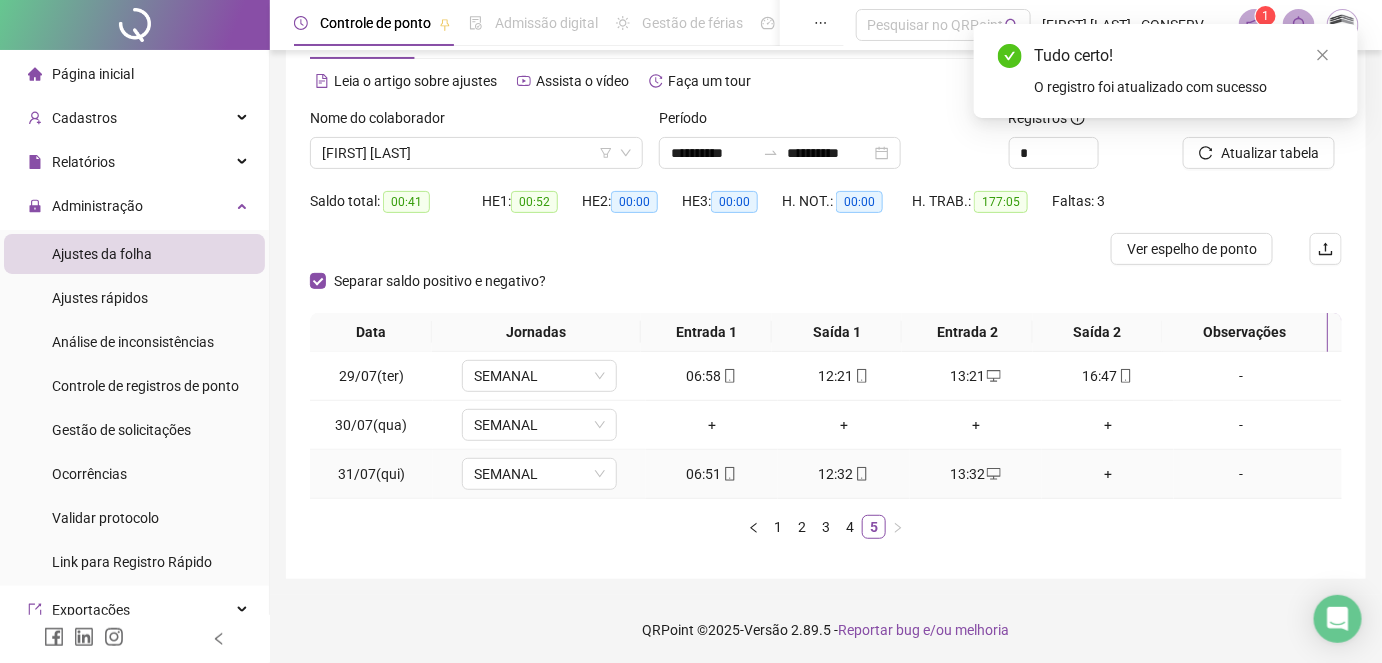 click on "+" at bounding box center [1108, 474] 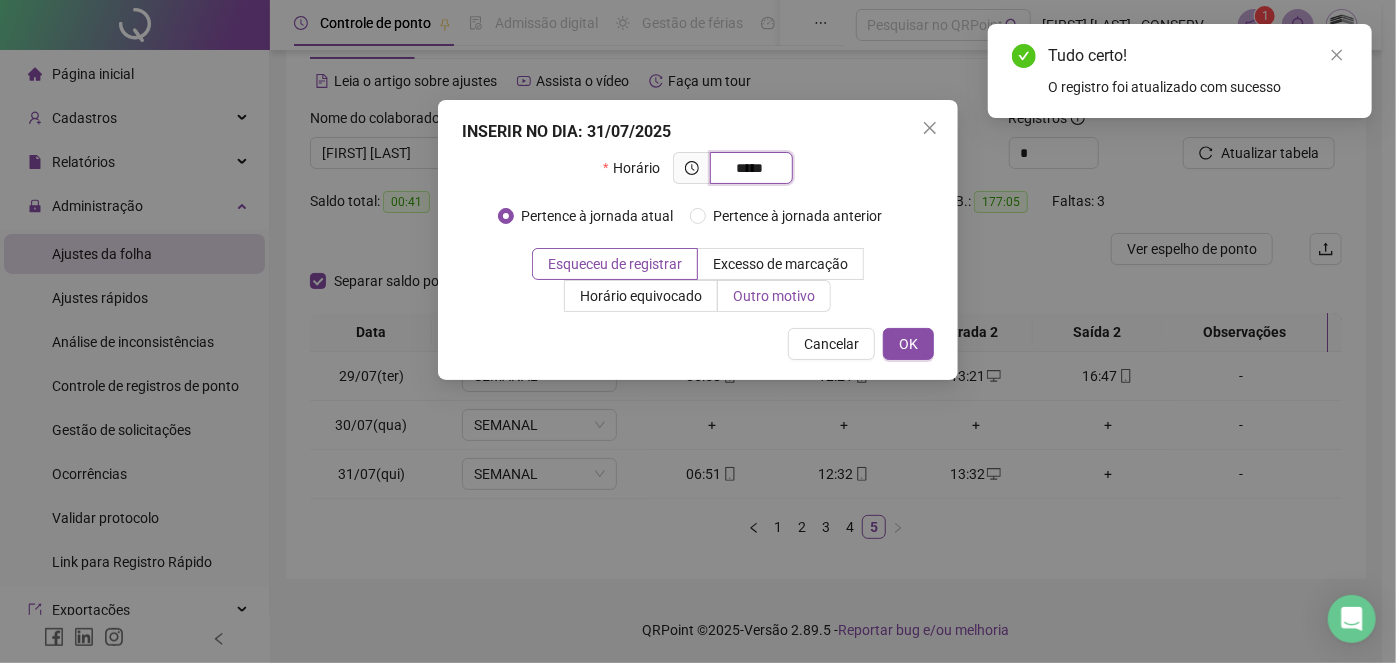 type on "*****" 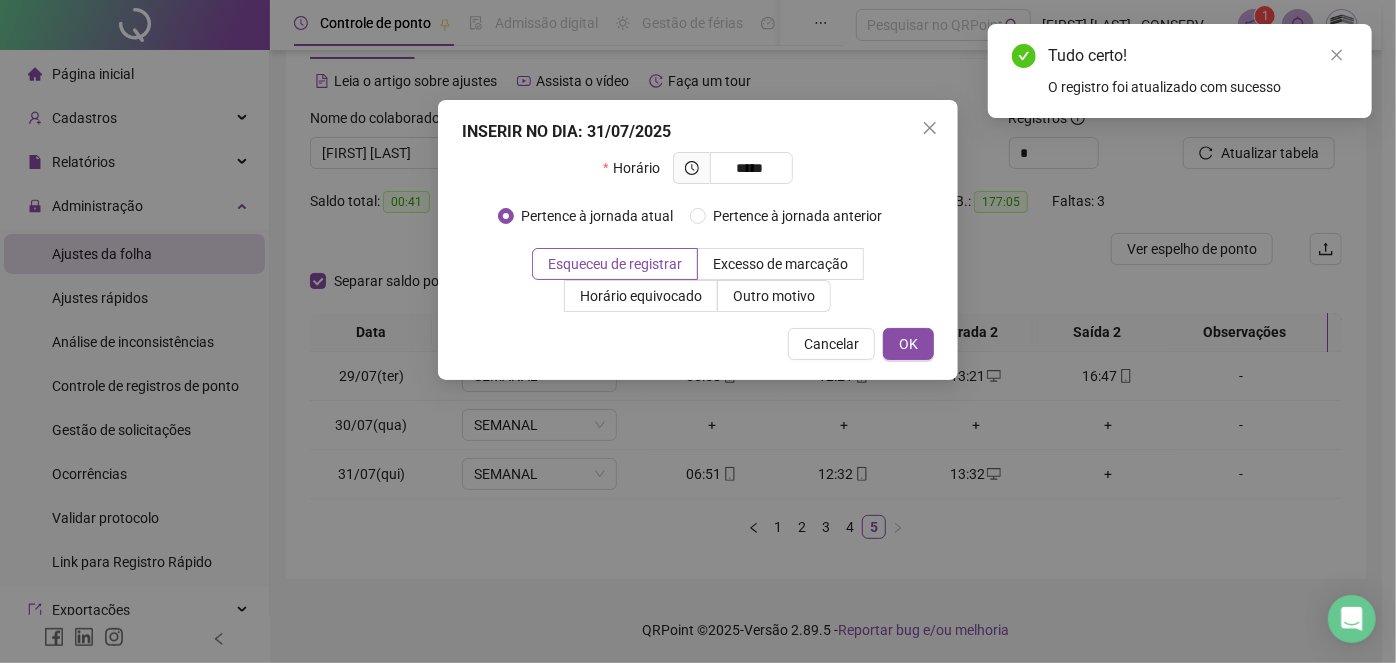 drag, startPoint x: 789, startPoint y: 292, endPoint x: 773, endPoint y: 314, distance: 27.202942 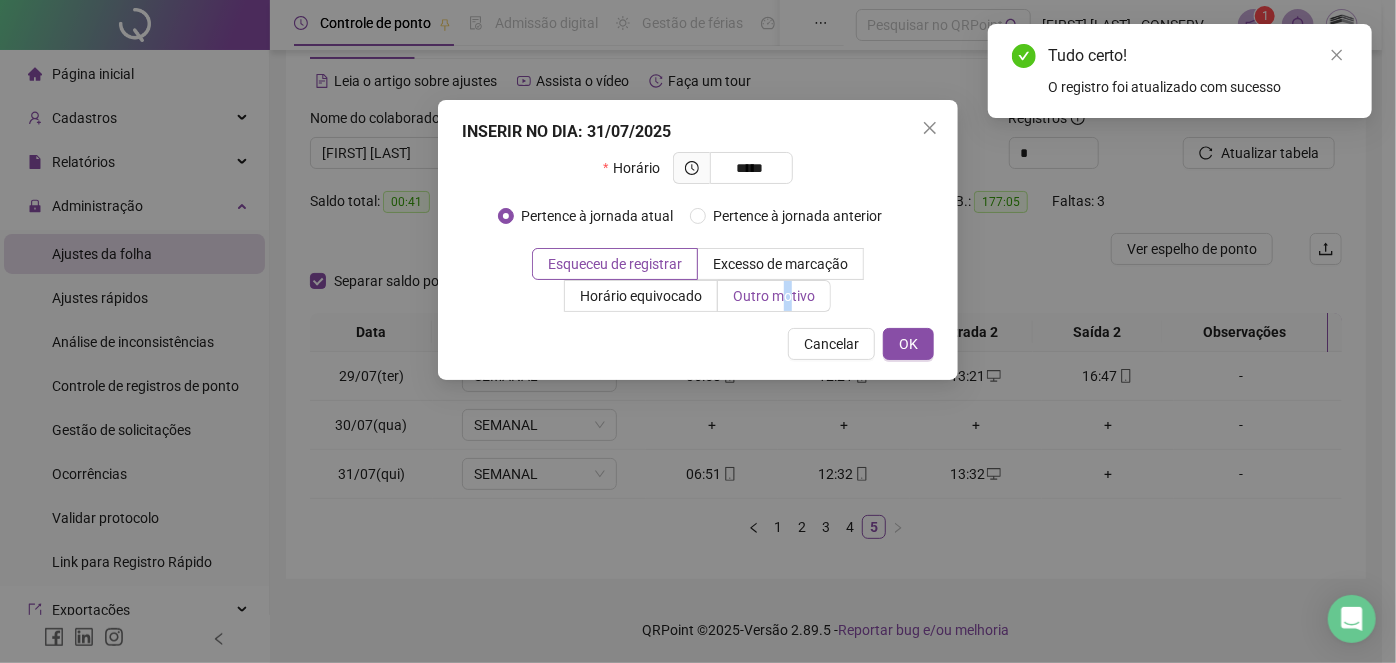click on "Outro motivo" at bounding box center (774, 296) 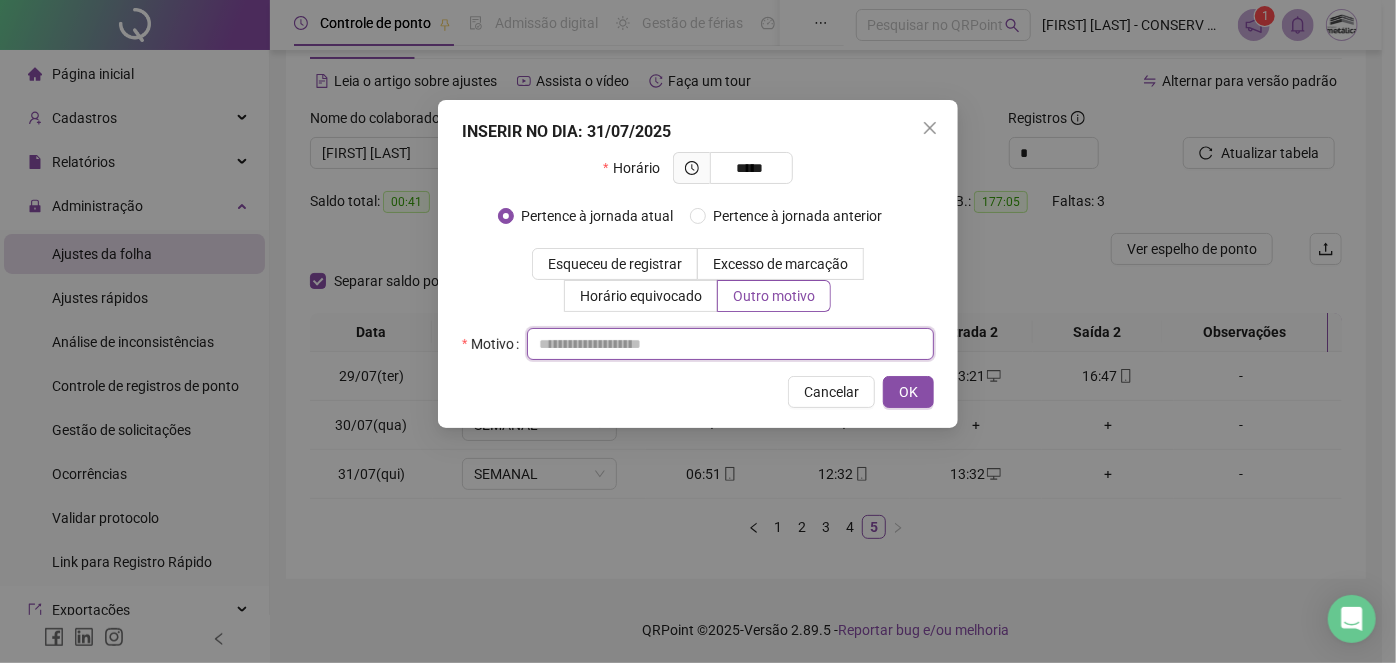 click at bounding box center [730, 344] 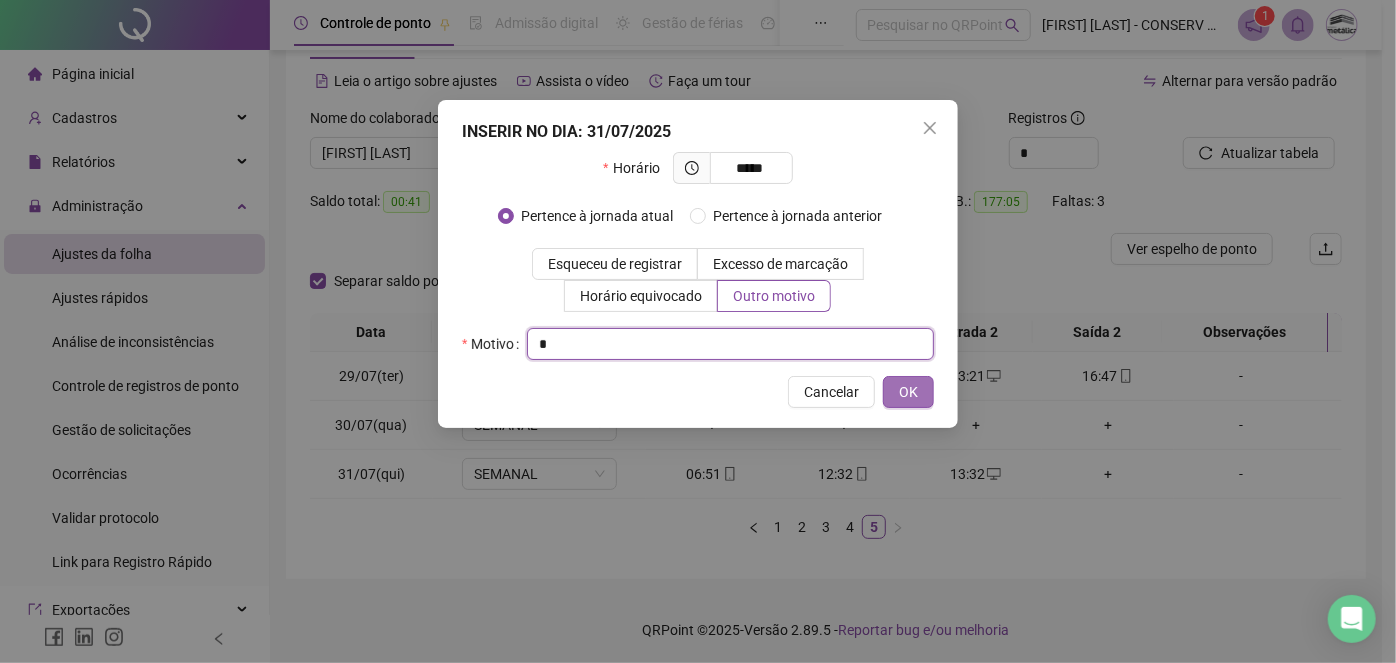 type on "*" 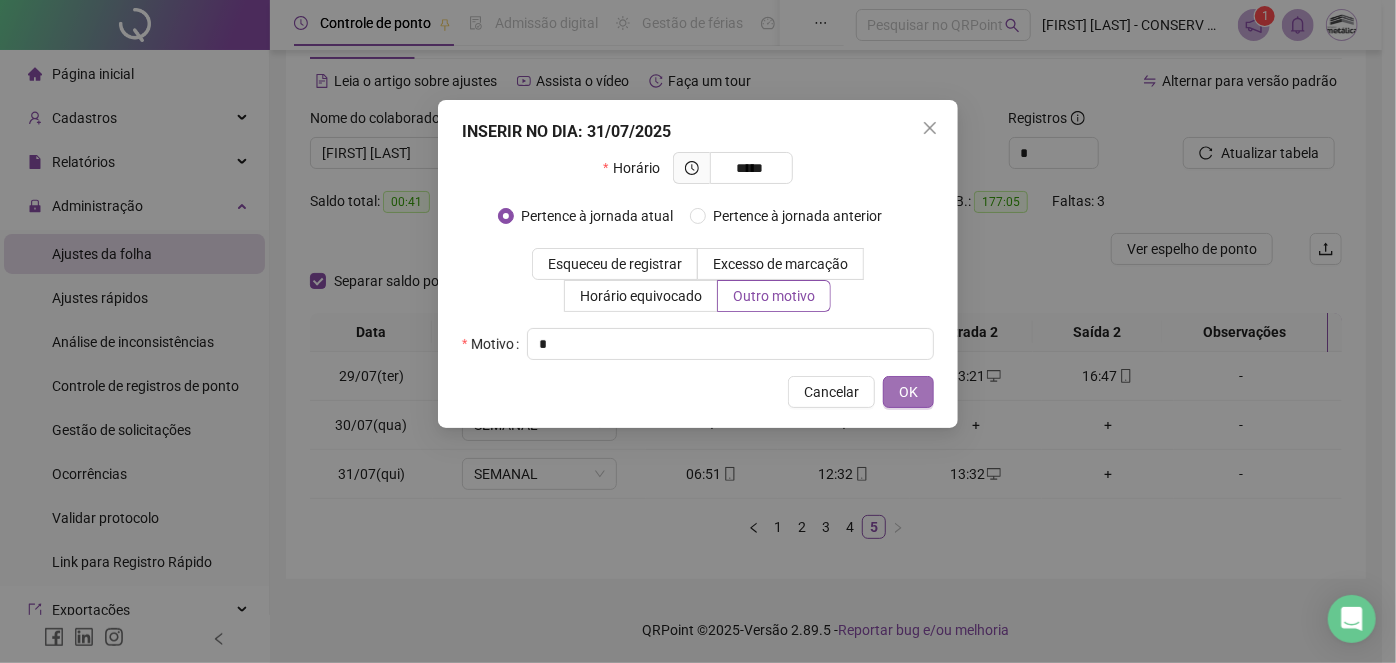 click on "OK" at bounding box center [908, 392] 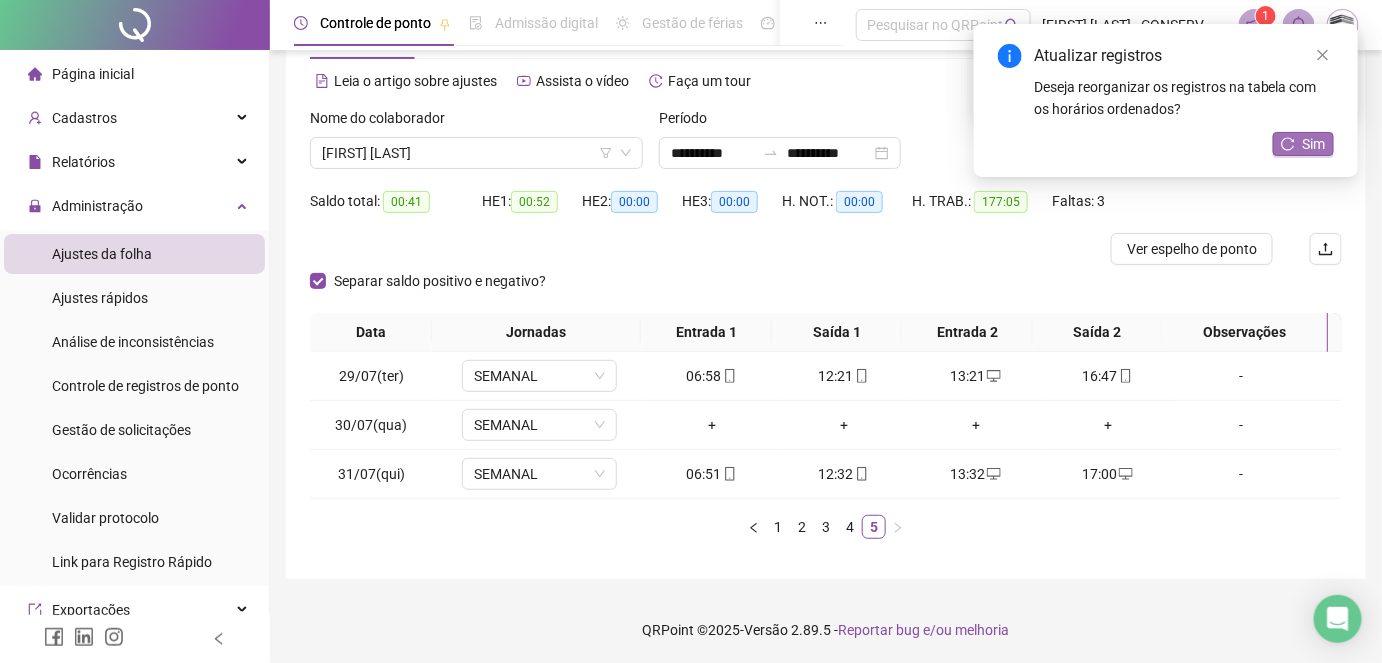click on "Sim" at bounding box center (1314, 144) 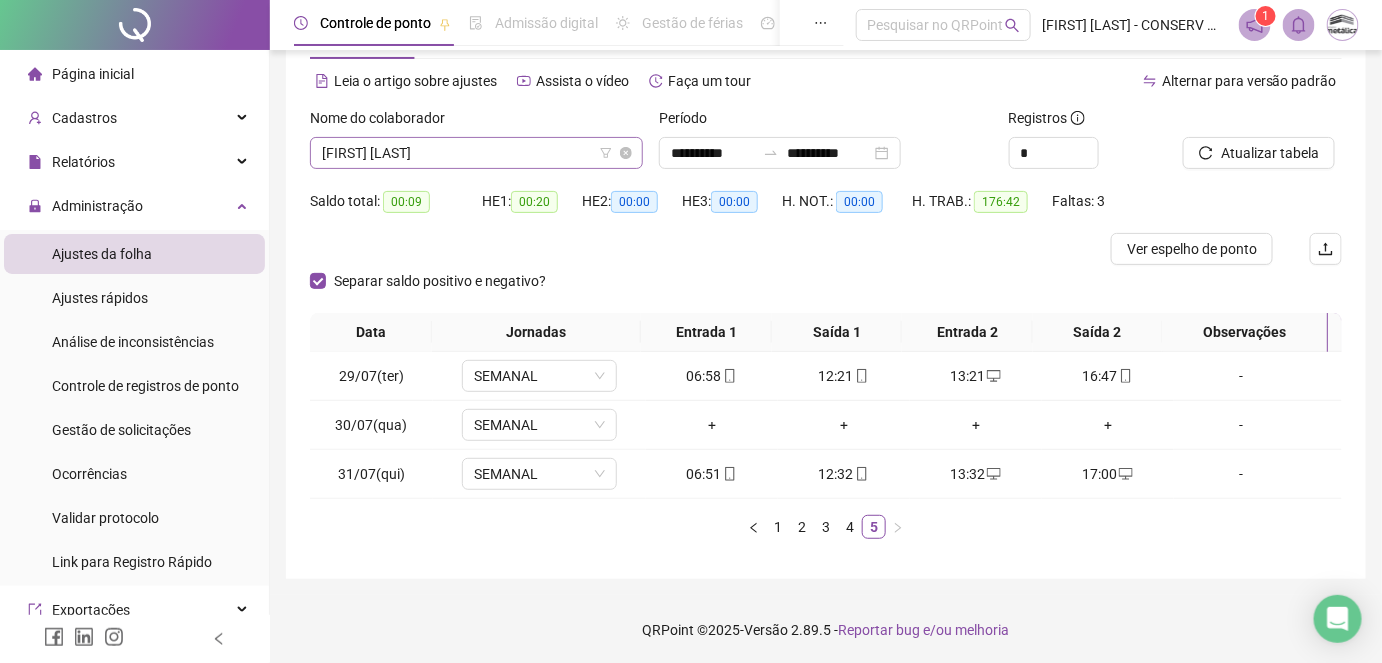 click on "[FIRST] [LAST]" at bounding box center (476, 153) 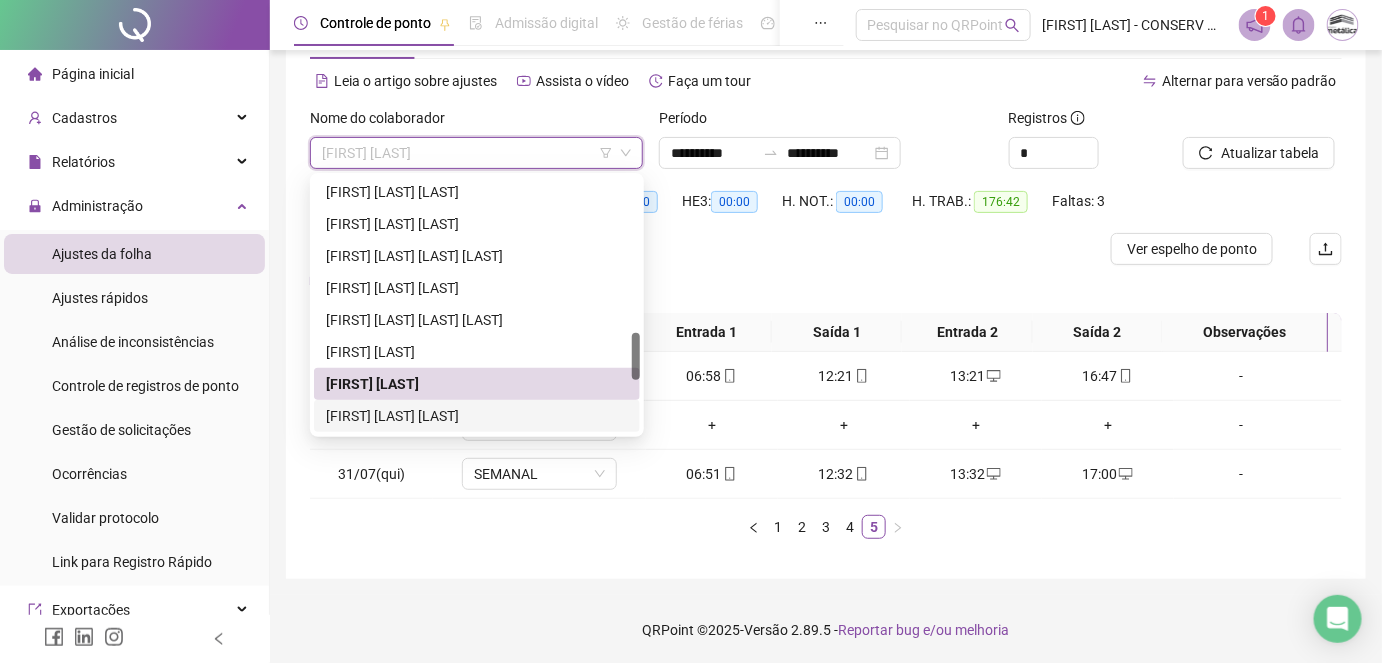 click on "[FIRST] [LAST] [LAST]" at bounding box center (477, 416) 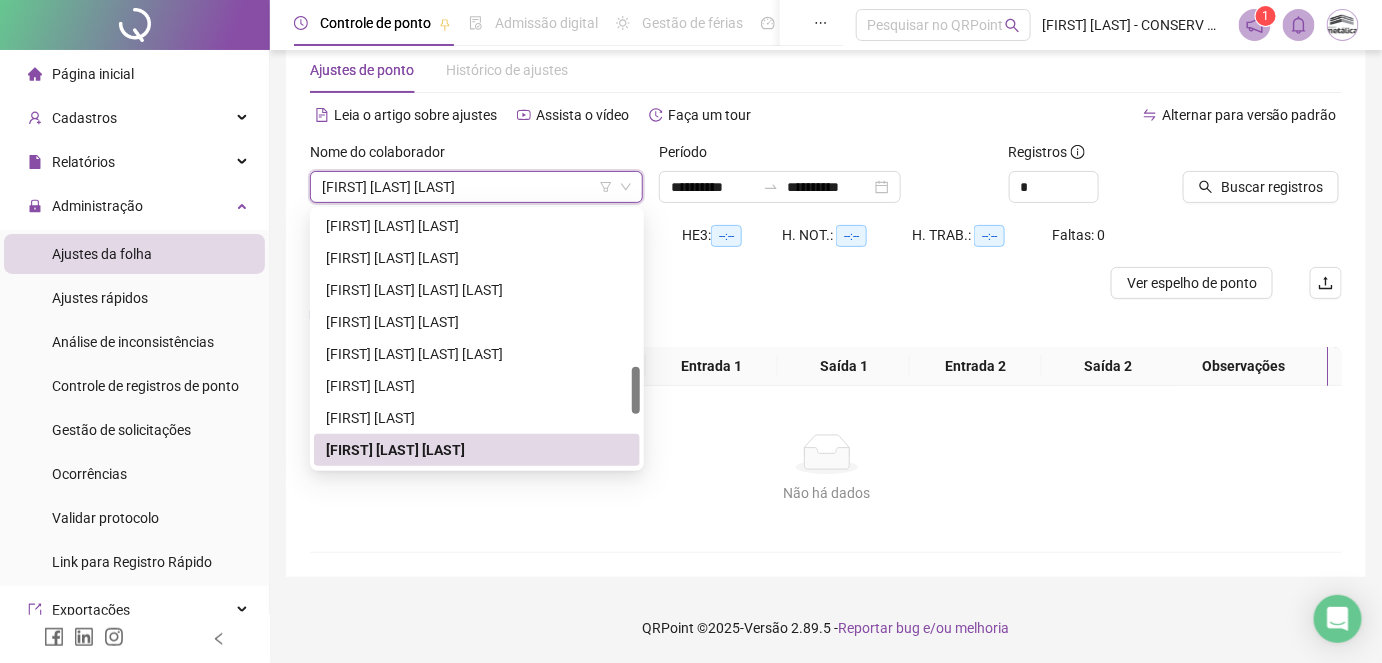 scroll, scrollTop: 56, scrollLeft: 0, axis: vertical 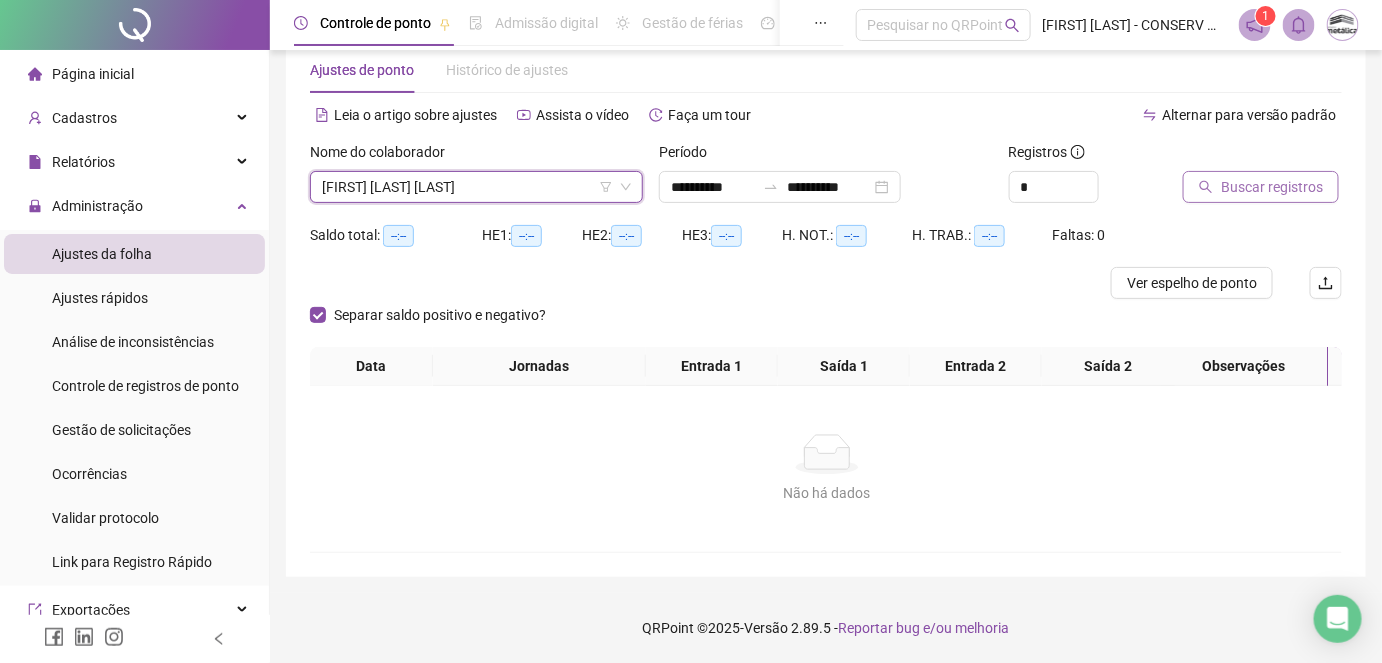 click on "Buscar registros" at bounding box center [1272, 187] 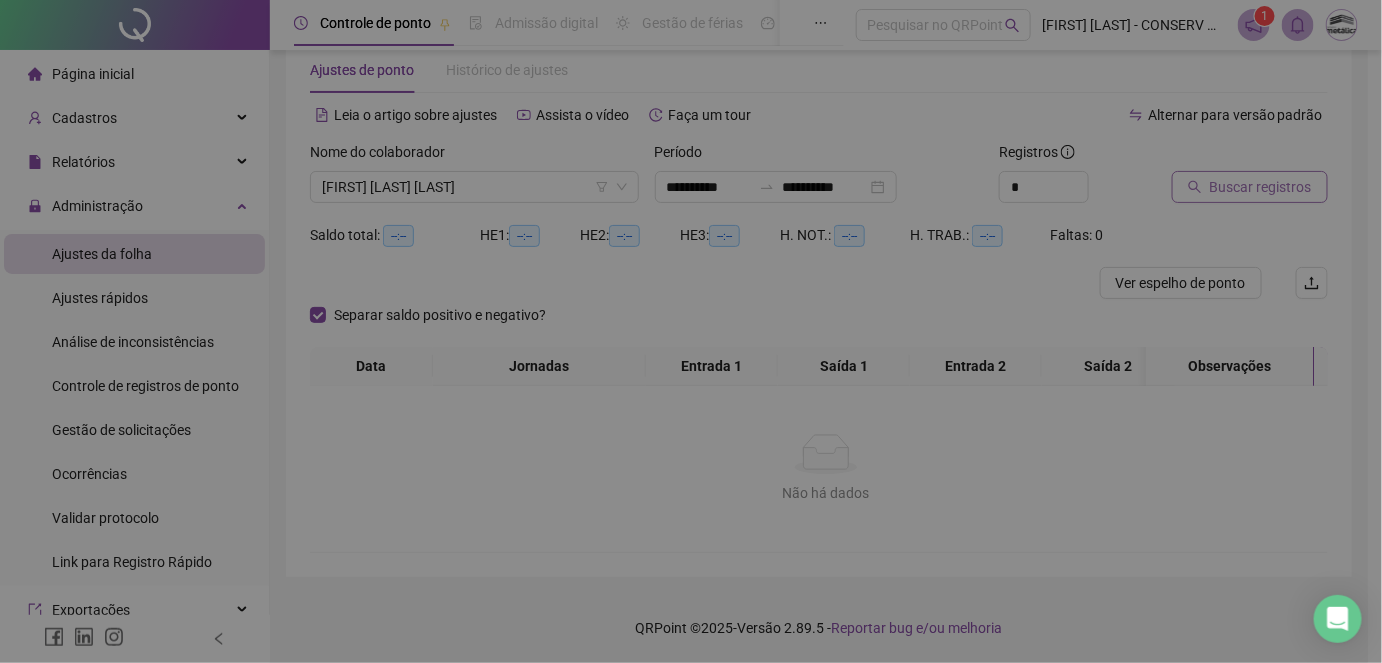 scroll, scrollTop: 42, scrollLeft: 0, axis: vertical 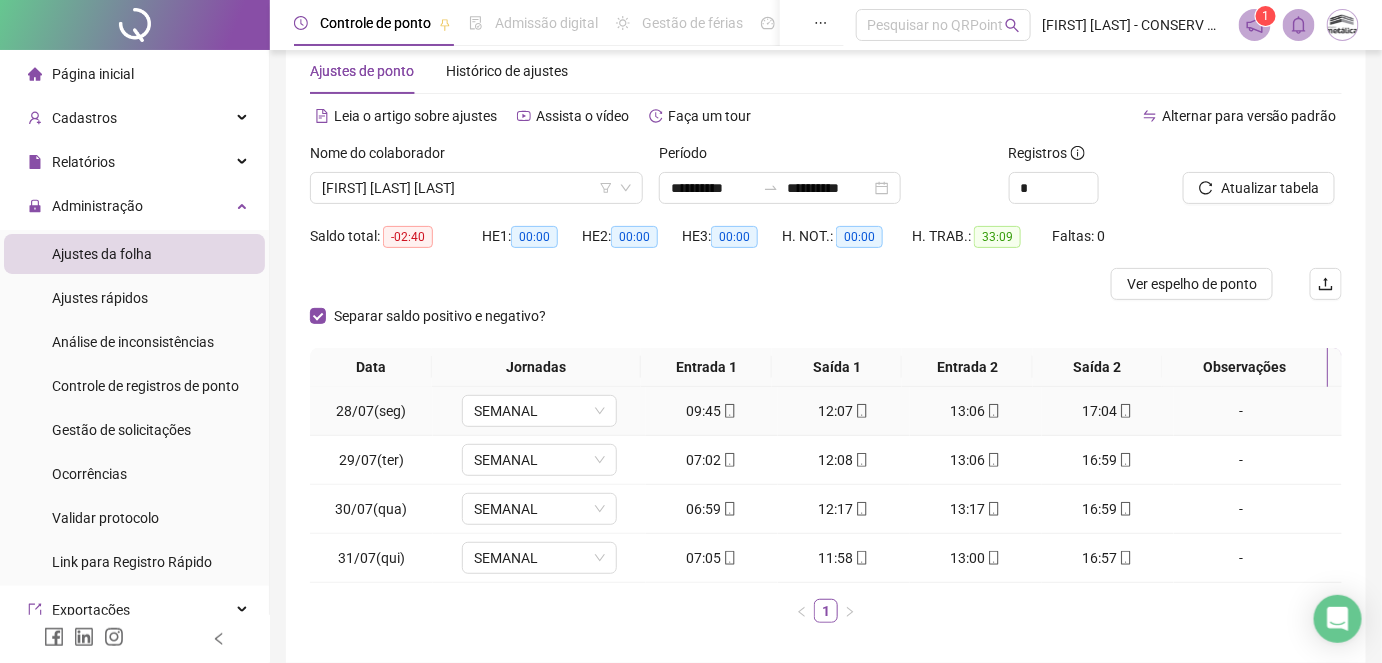 click on "09:45" at bounding box center (712, 411) 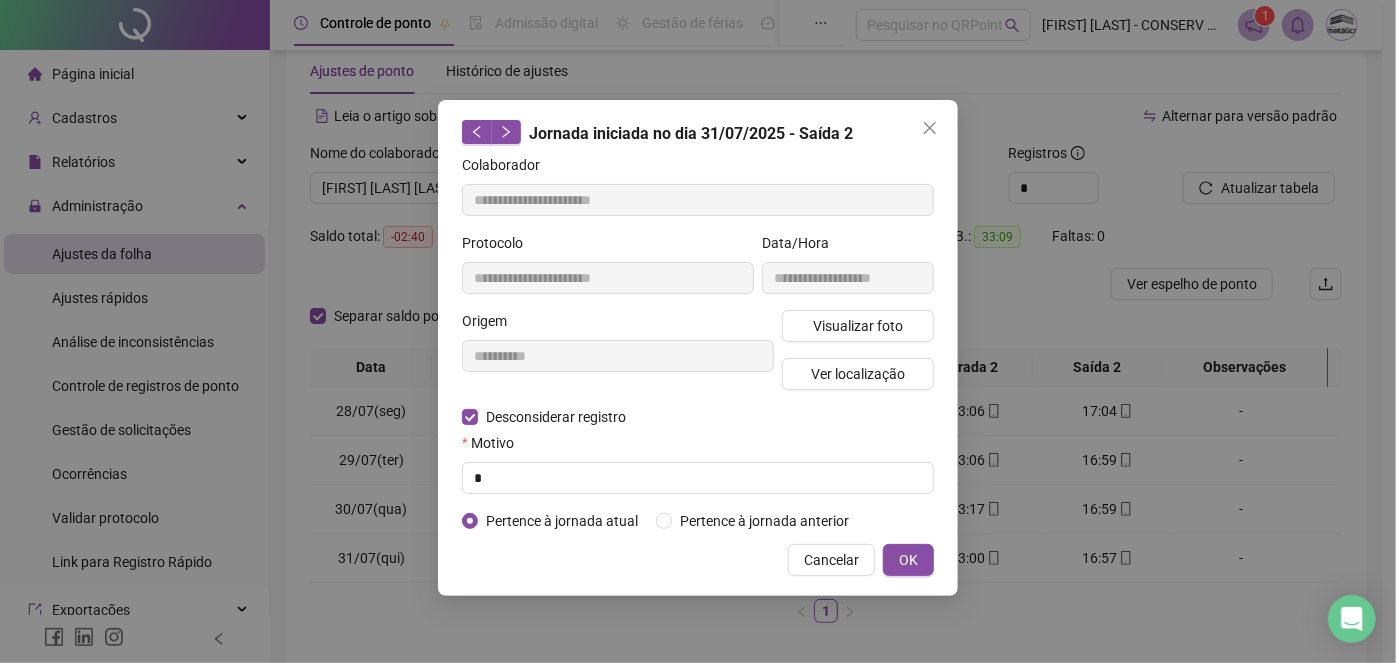 type on "**********" 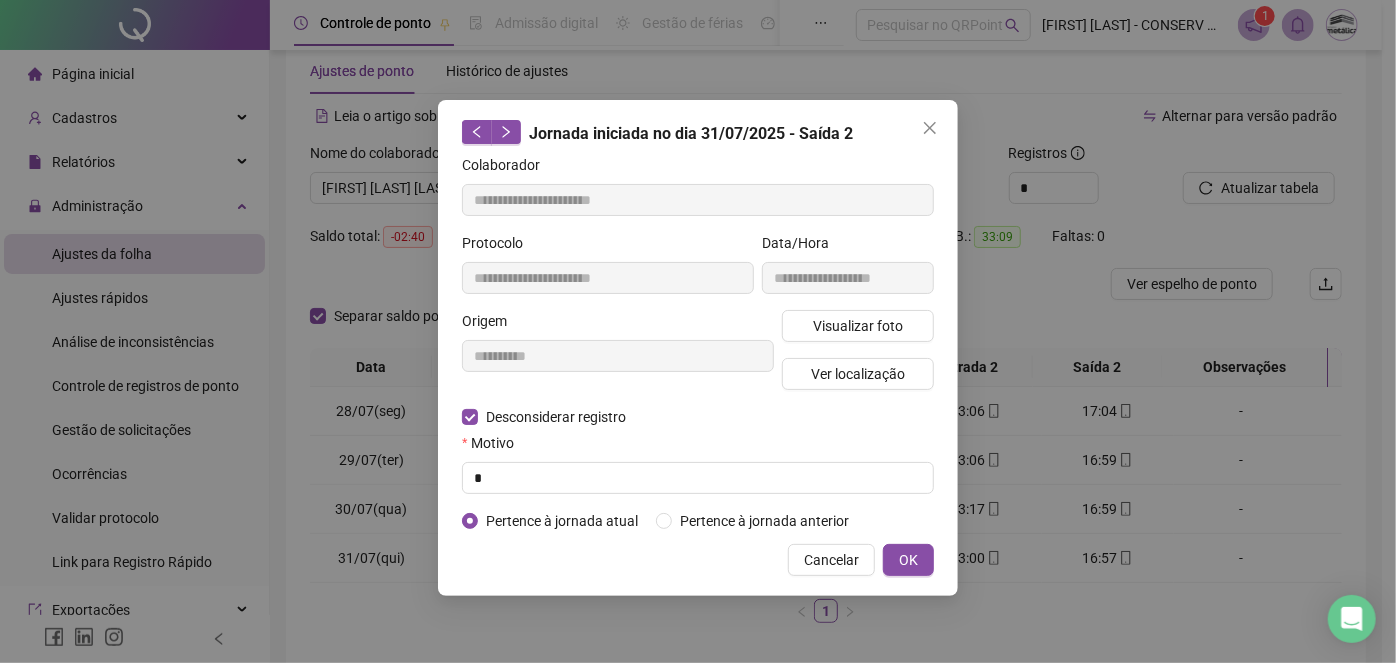 type on "**********" 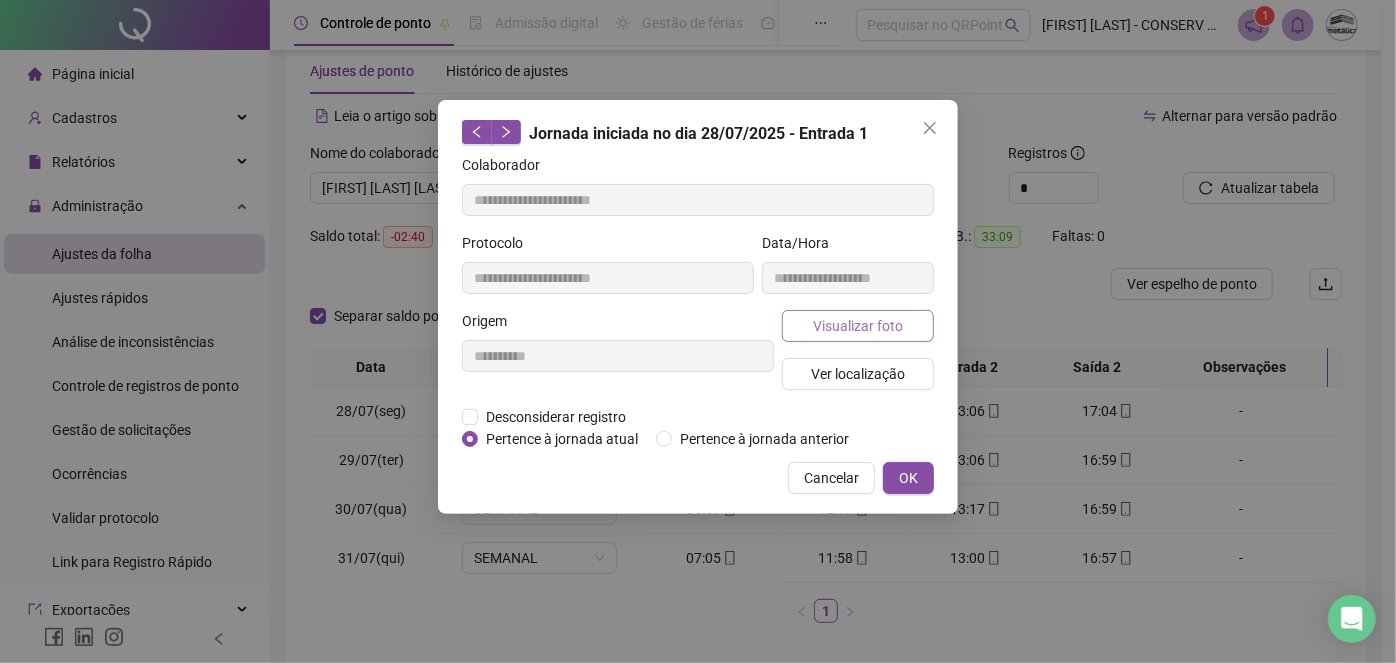 click on "Visualizar foto" at bounding box center (858, 326) 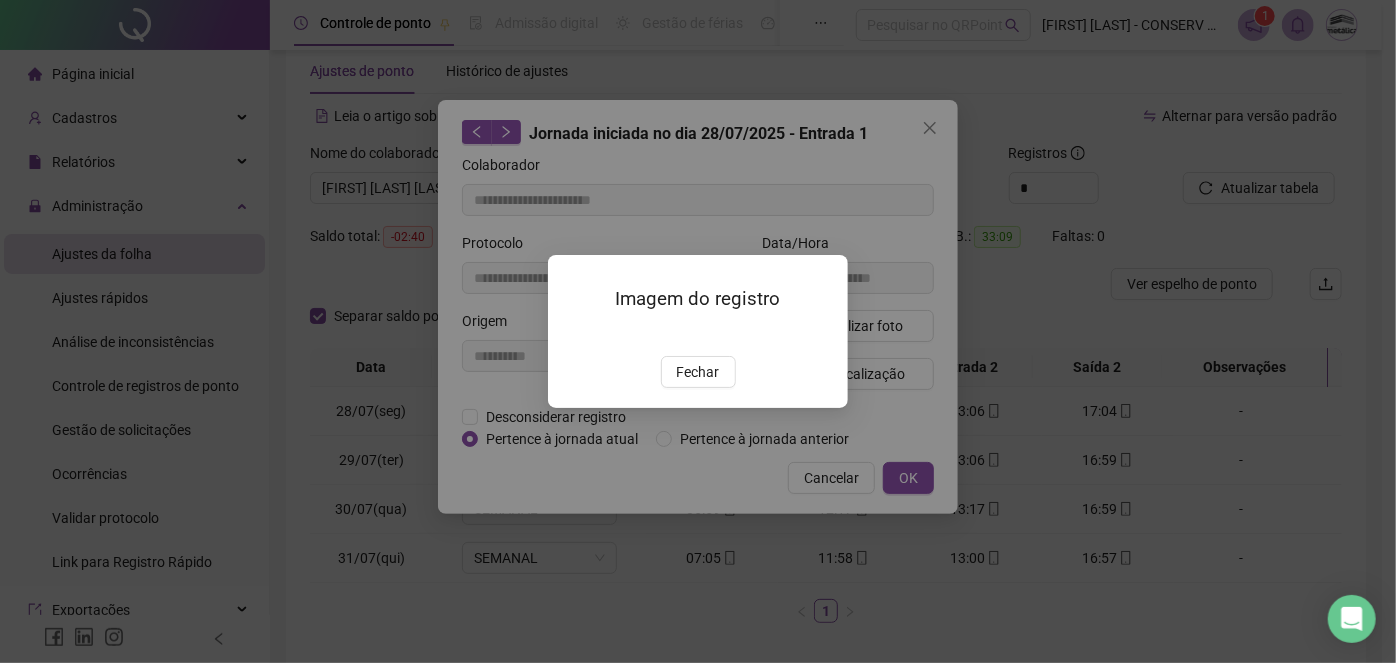 click on "Fechar" at bounding box center (698, 372) 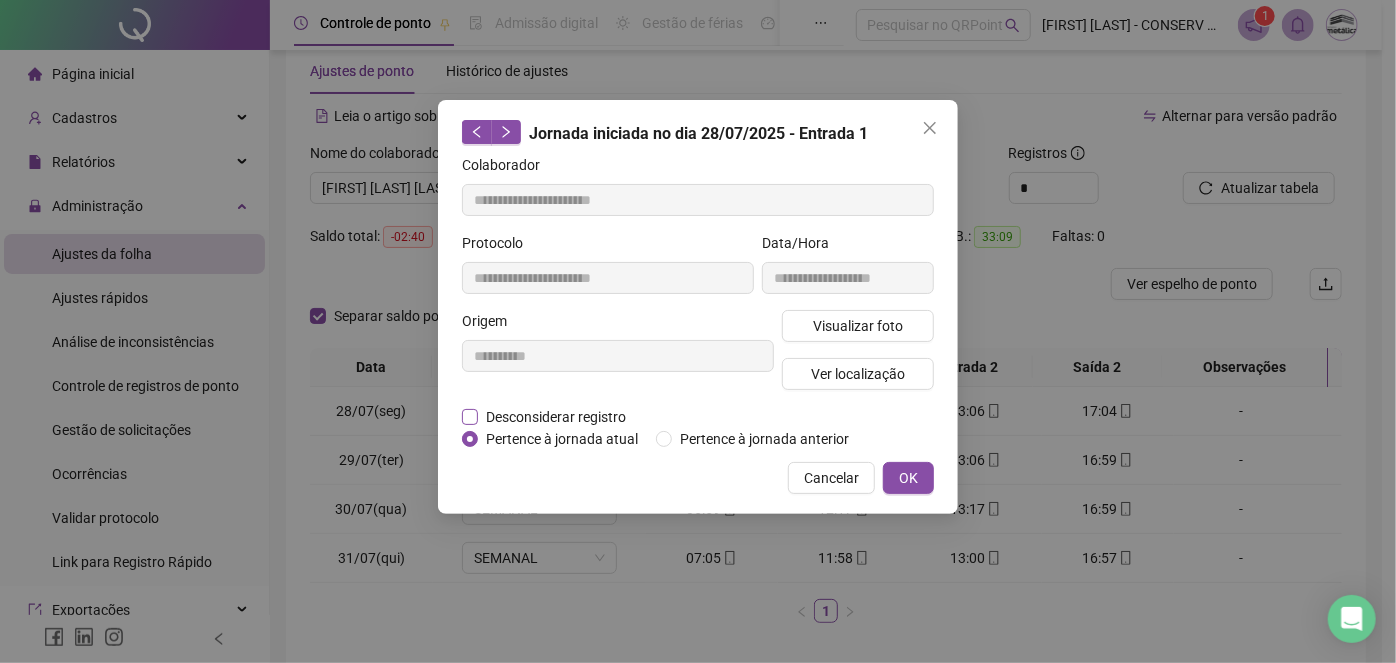 click on "Desconsiderar registro" at bounding box center [556, 417] 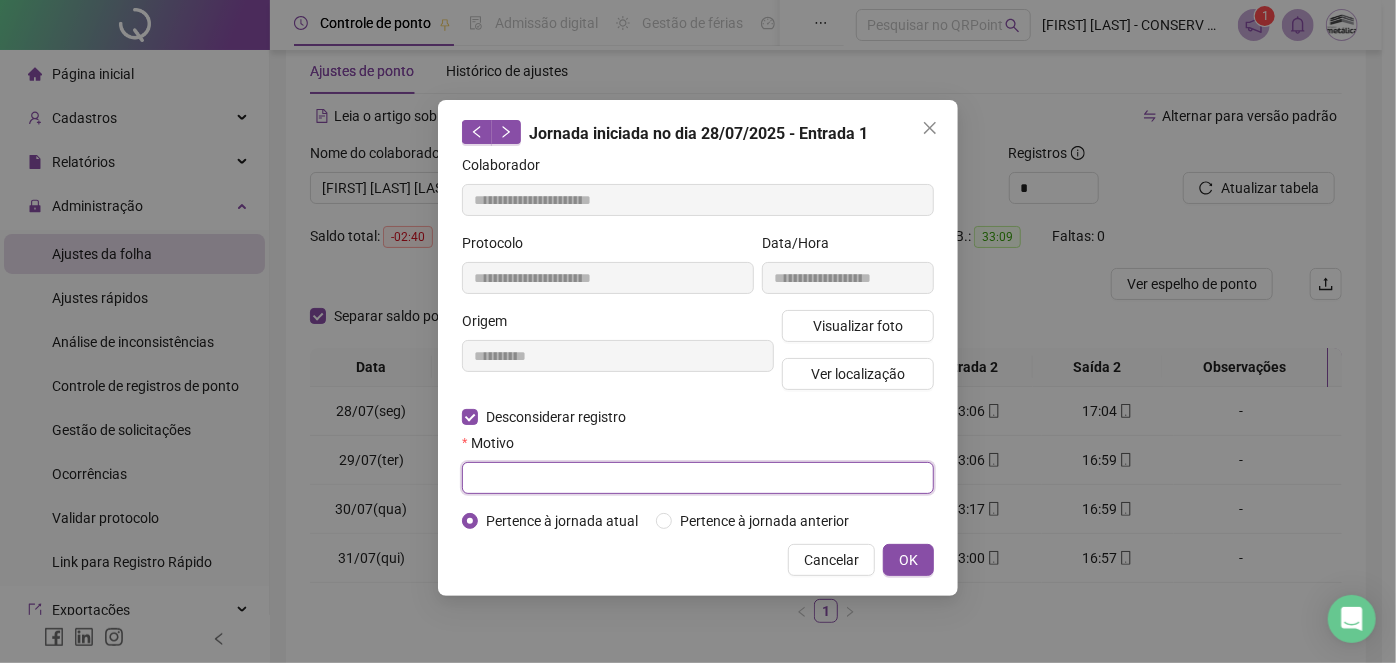 click at bounding box center (698, 478) 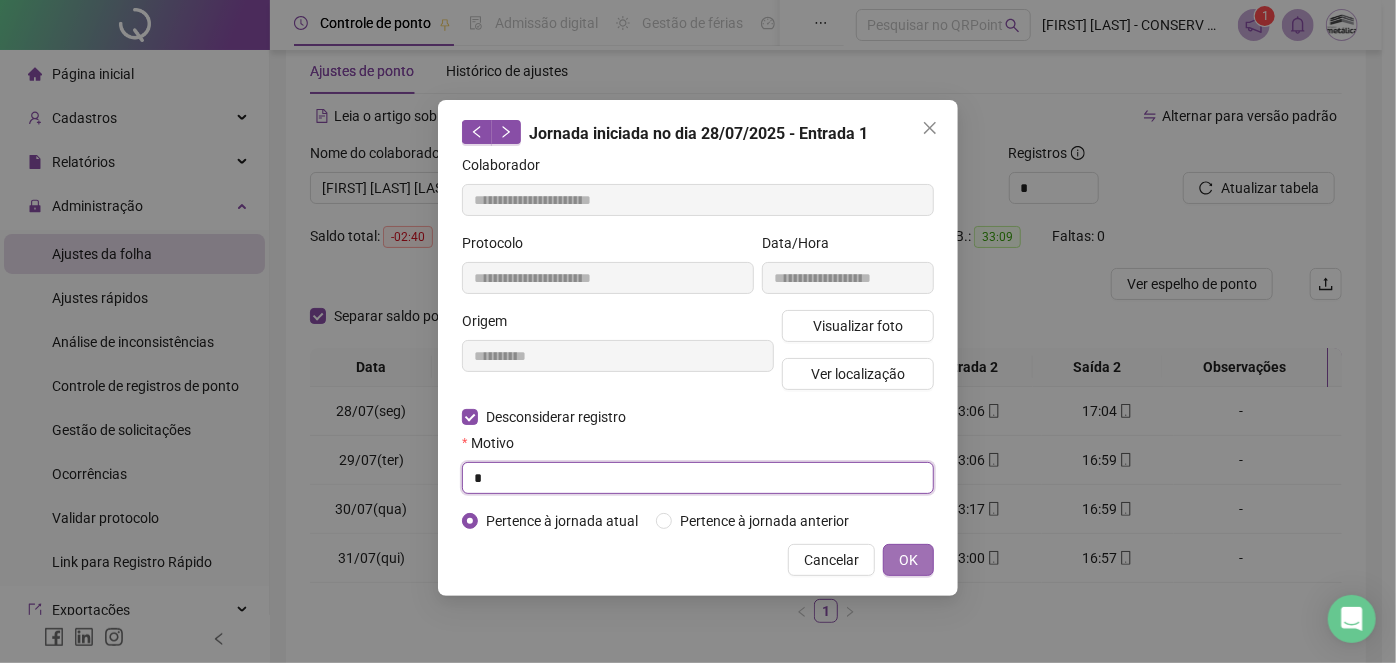 type on "*" 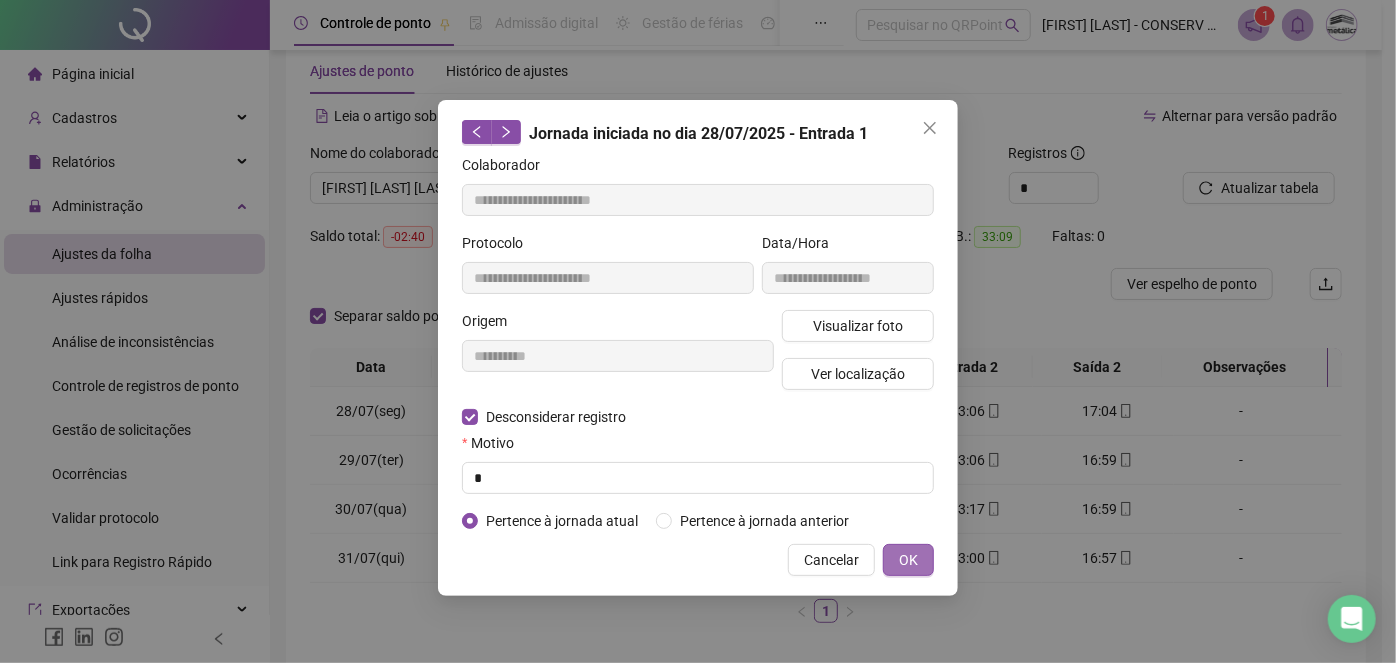 click on "OK" at bounding box center (908, 560) 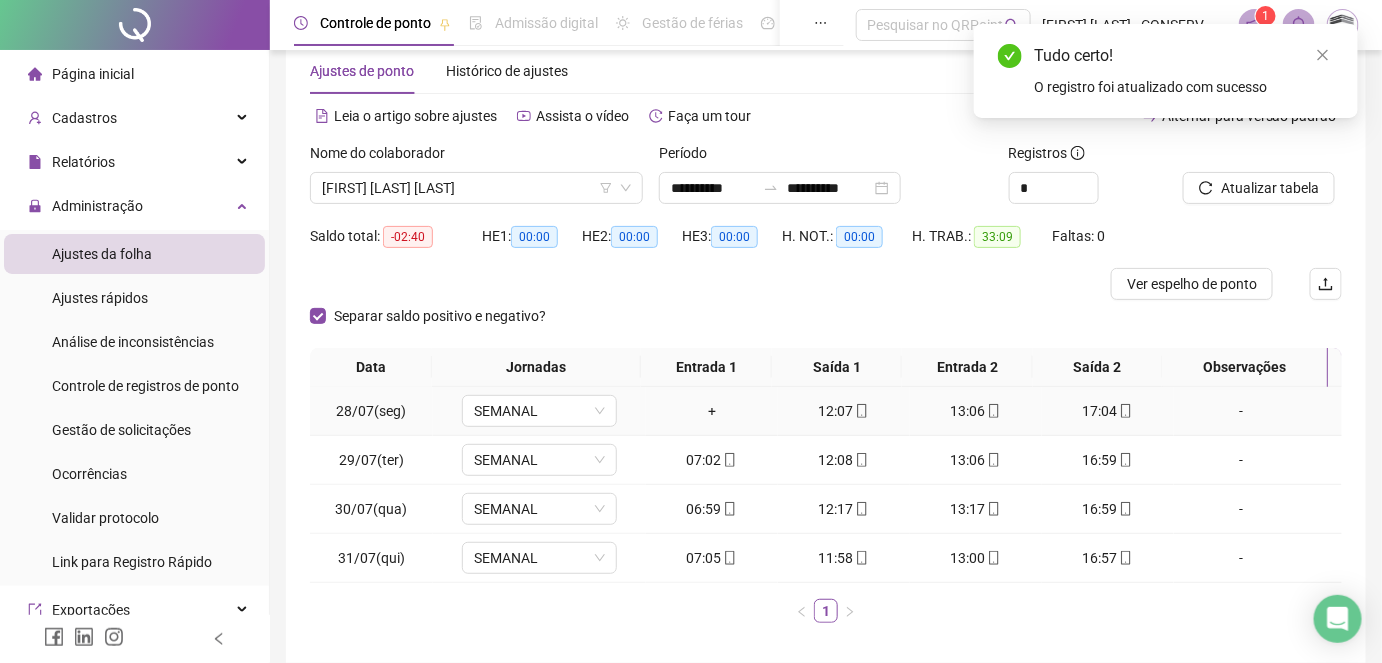 click on "+" at bounding box center (712, 411) 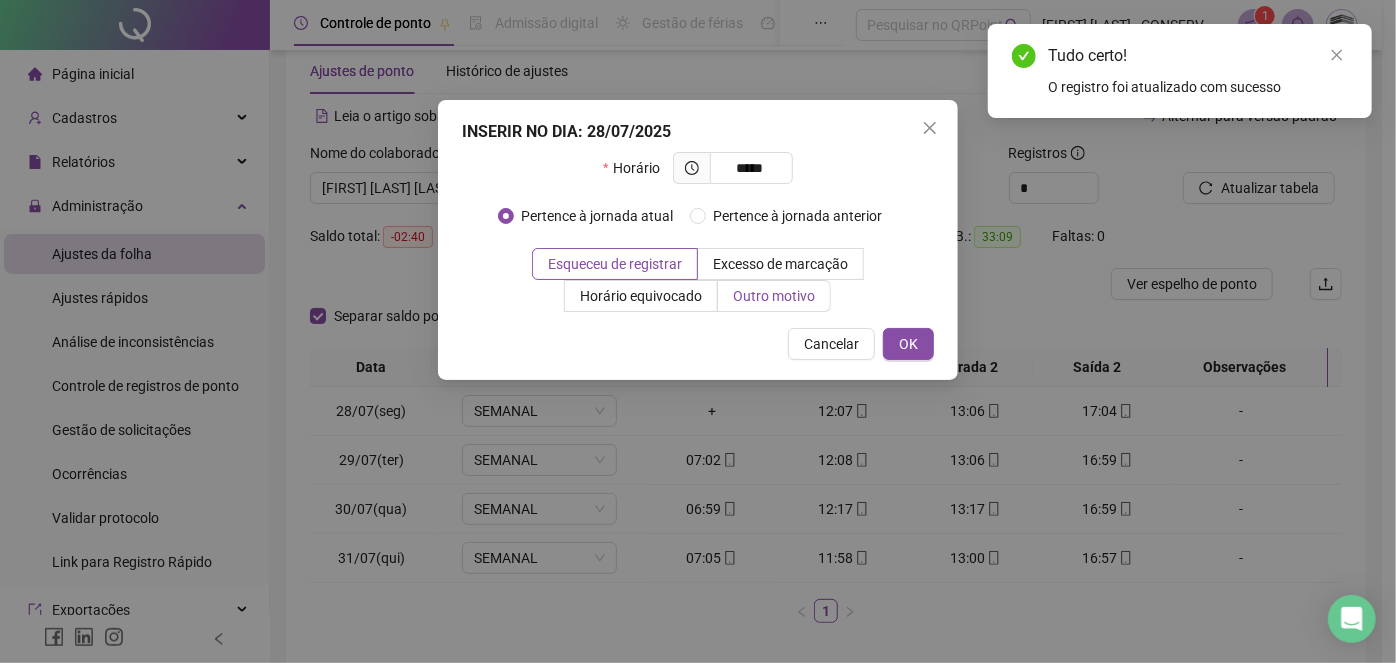 type on "*****" 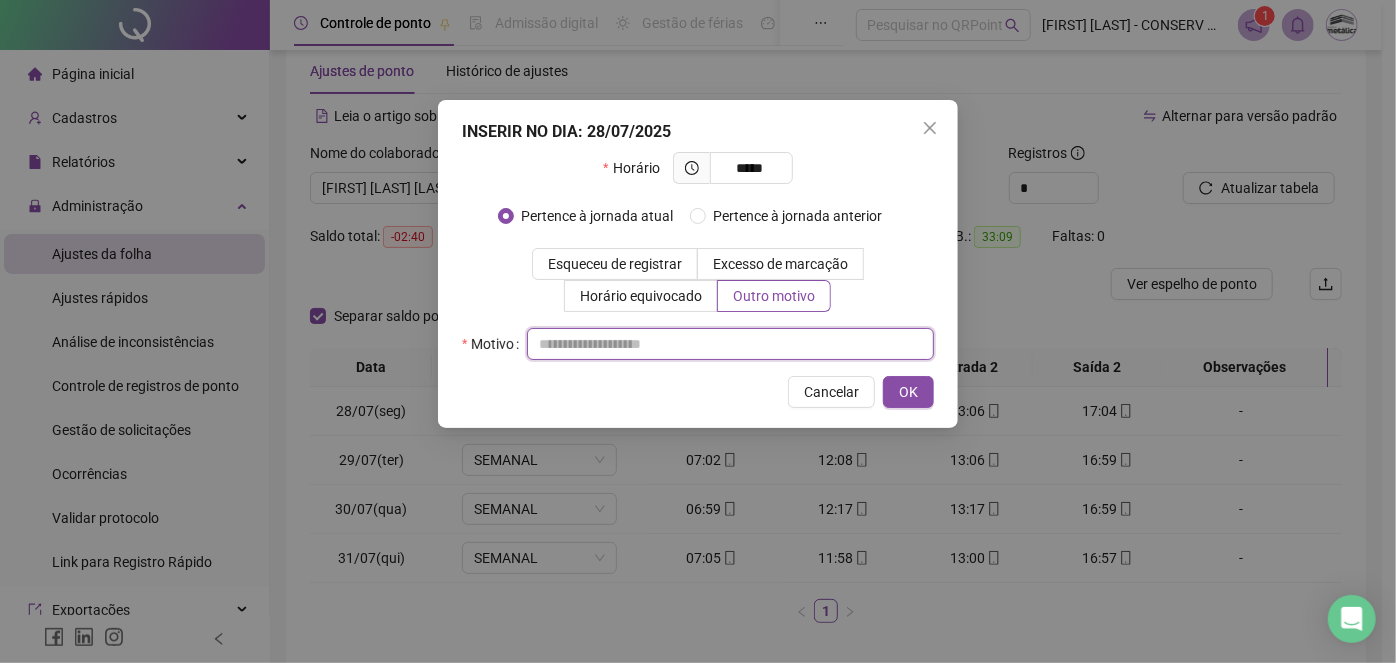click at bounding box center (730, 344) 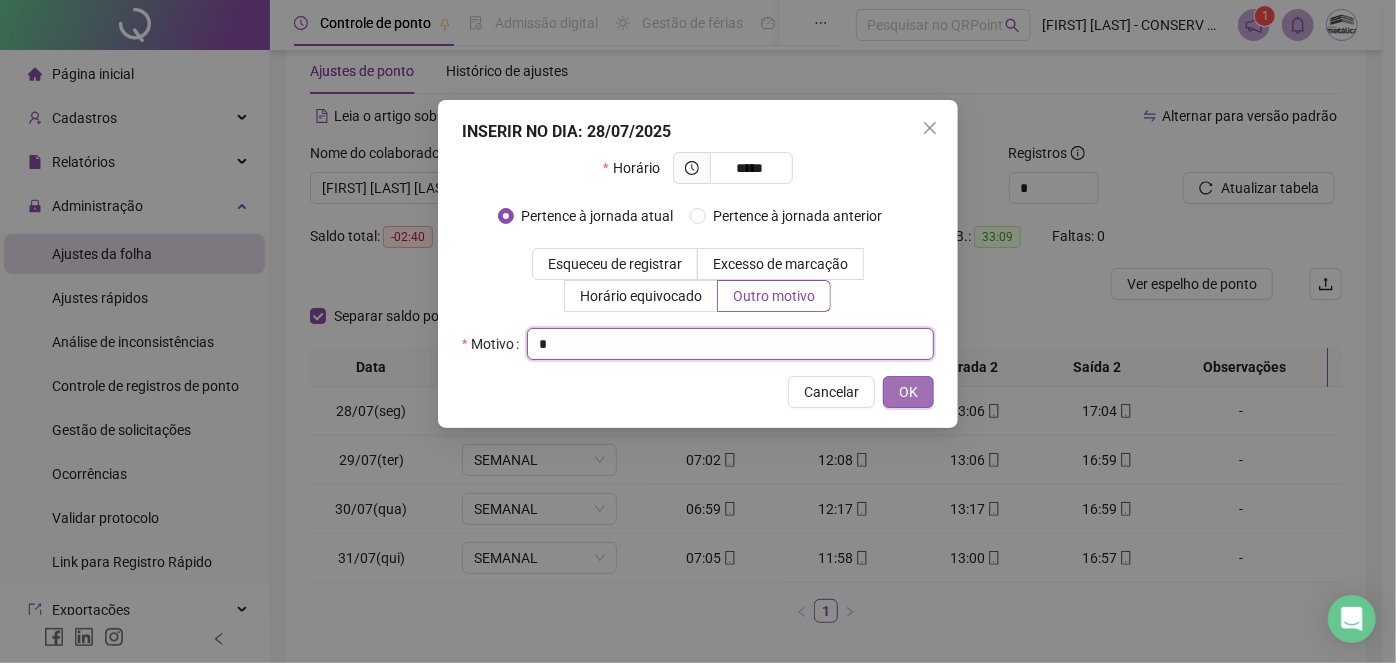 type on "*" 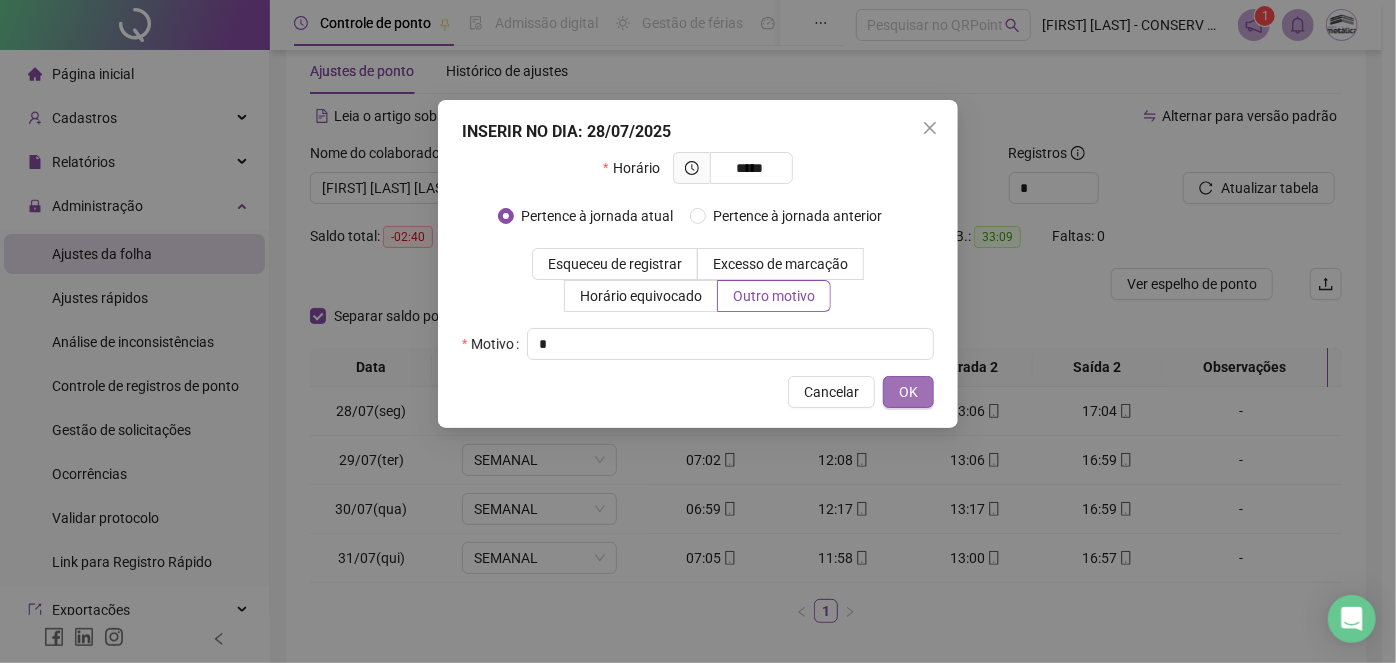 click on "OK" at bounding box center (908, 392) 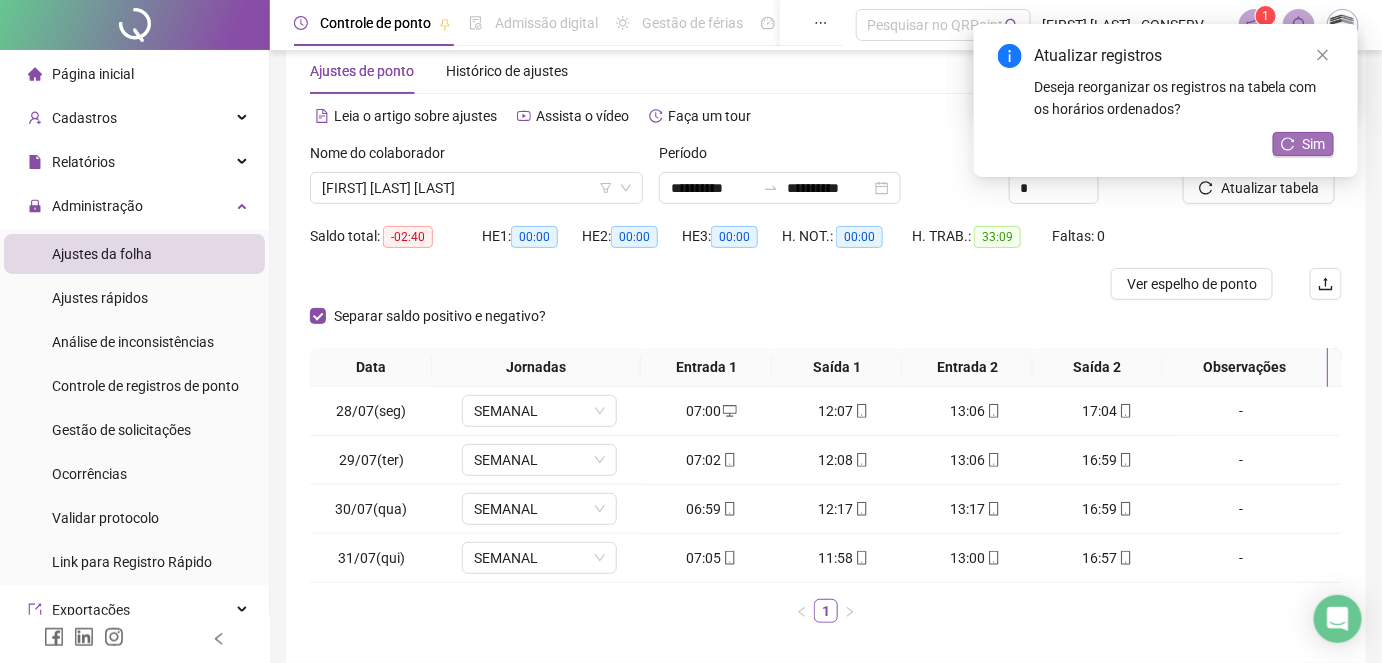 click 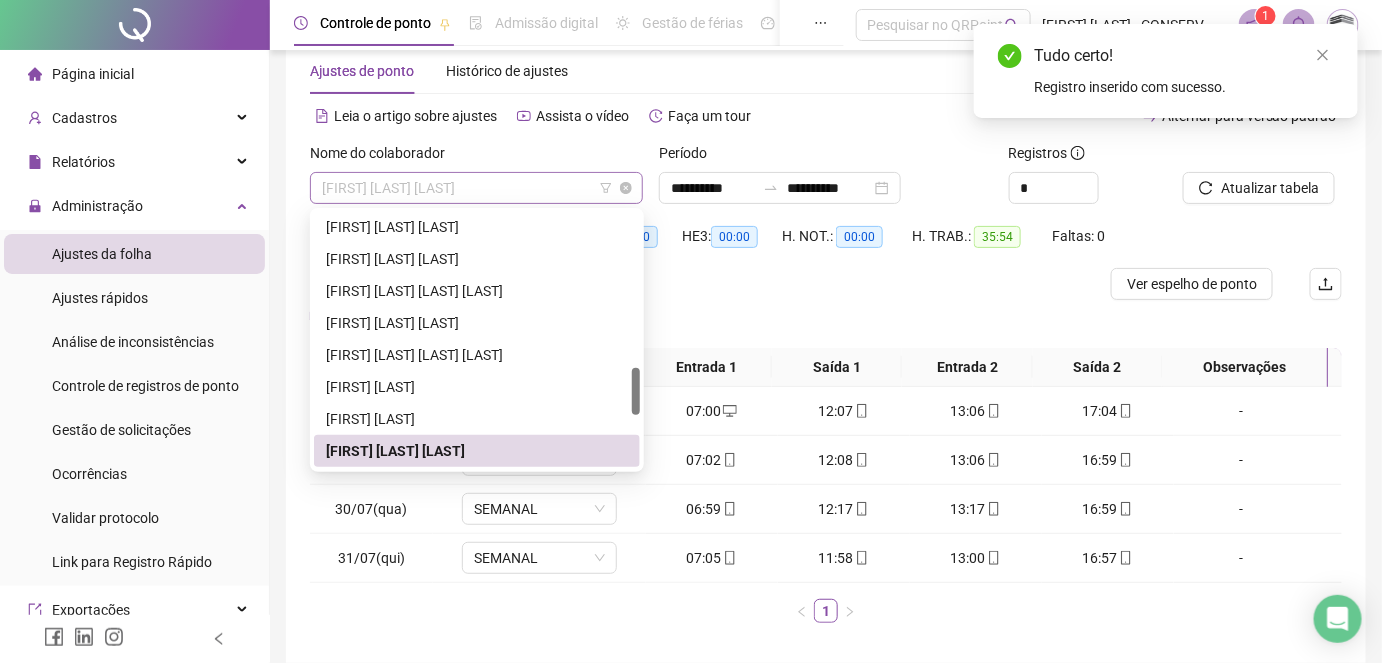 click on "[FIRST] [LAST] [LAST]" at bounding box center [476, 188] 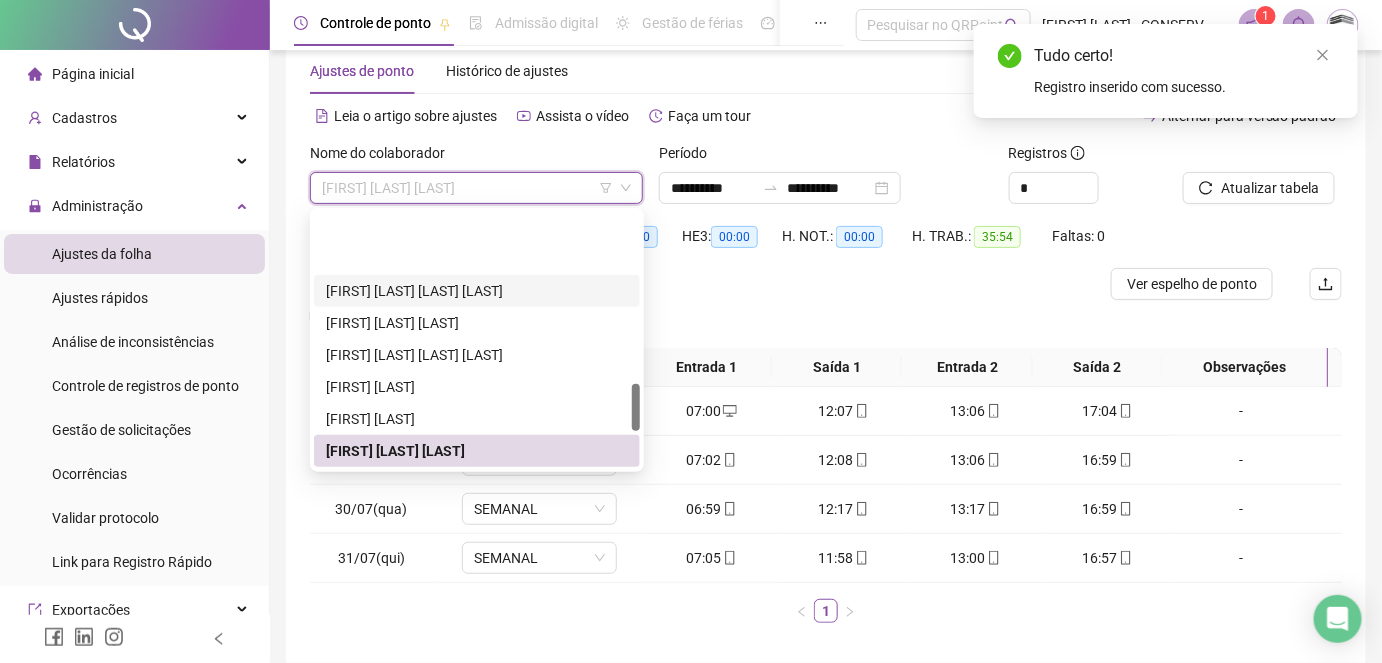 scroll, scrollTop: 1015, scrollLeft: 0, axis: vertical 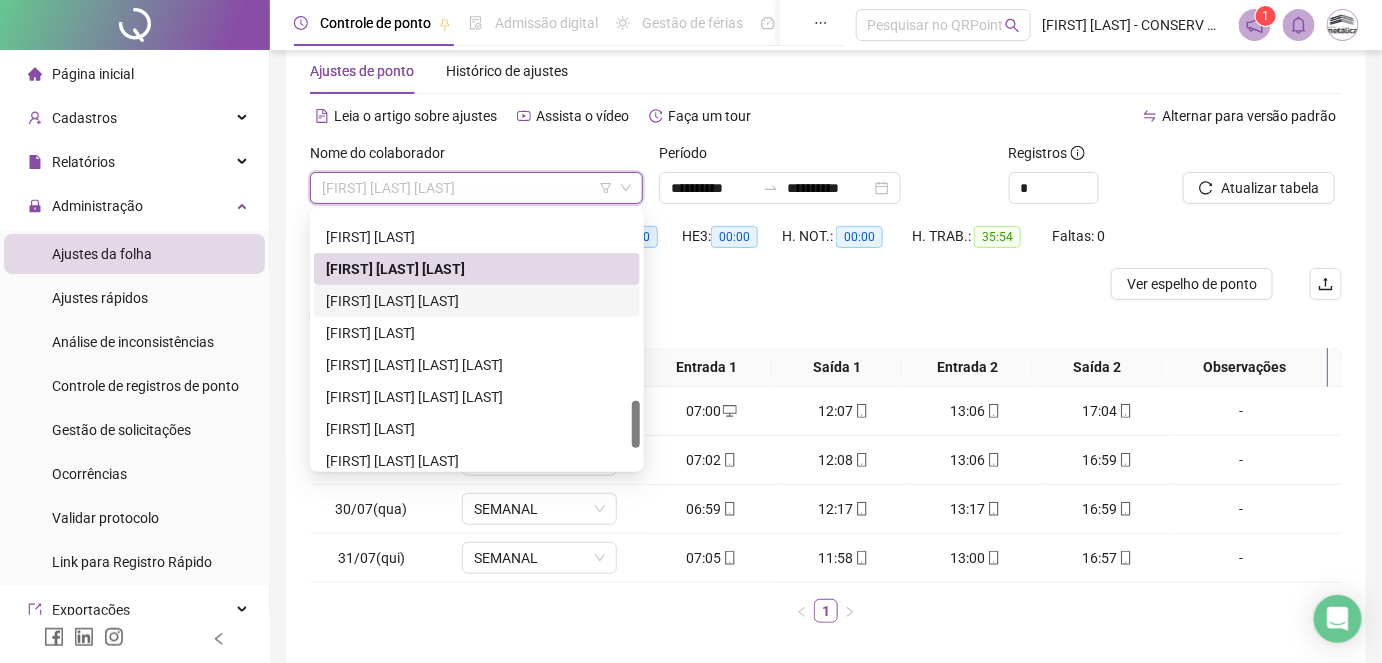 click on "[FIRST] [LAST] [LAST]" at bounding box center [477, 301] 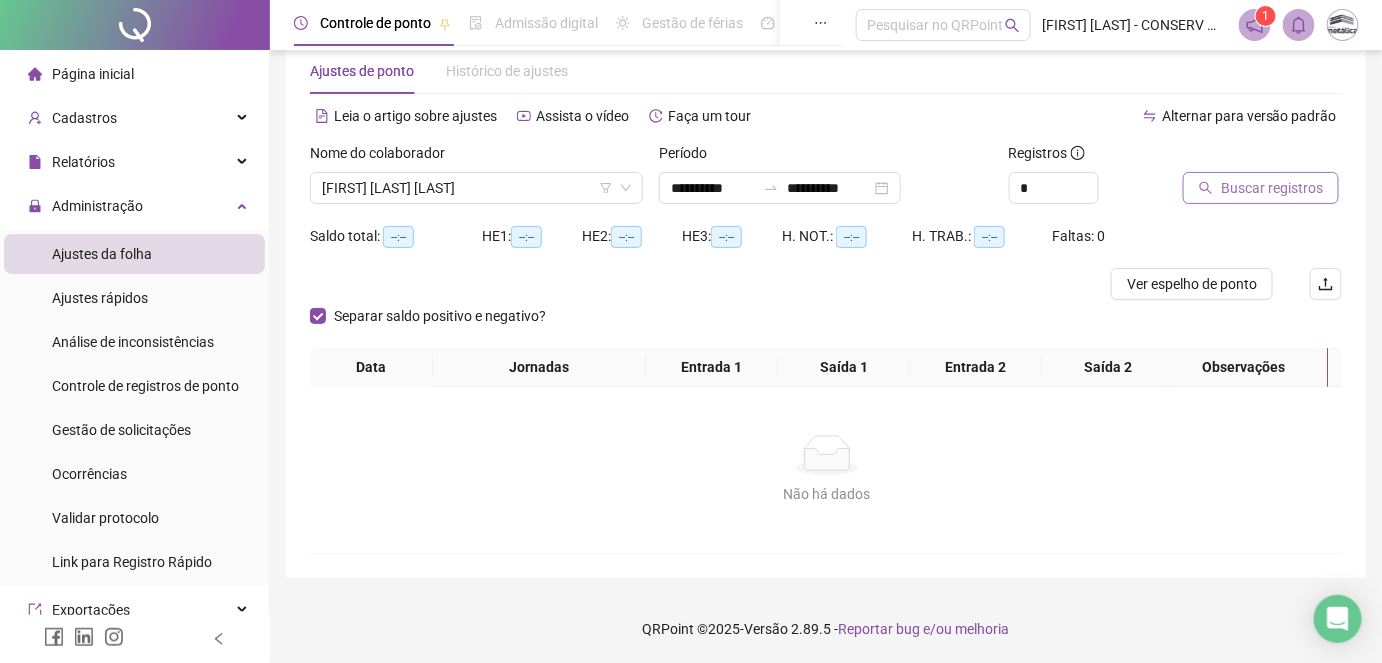 click on "Buscar registros" at bounding box center [1261, 188] 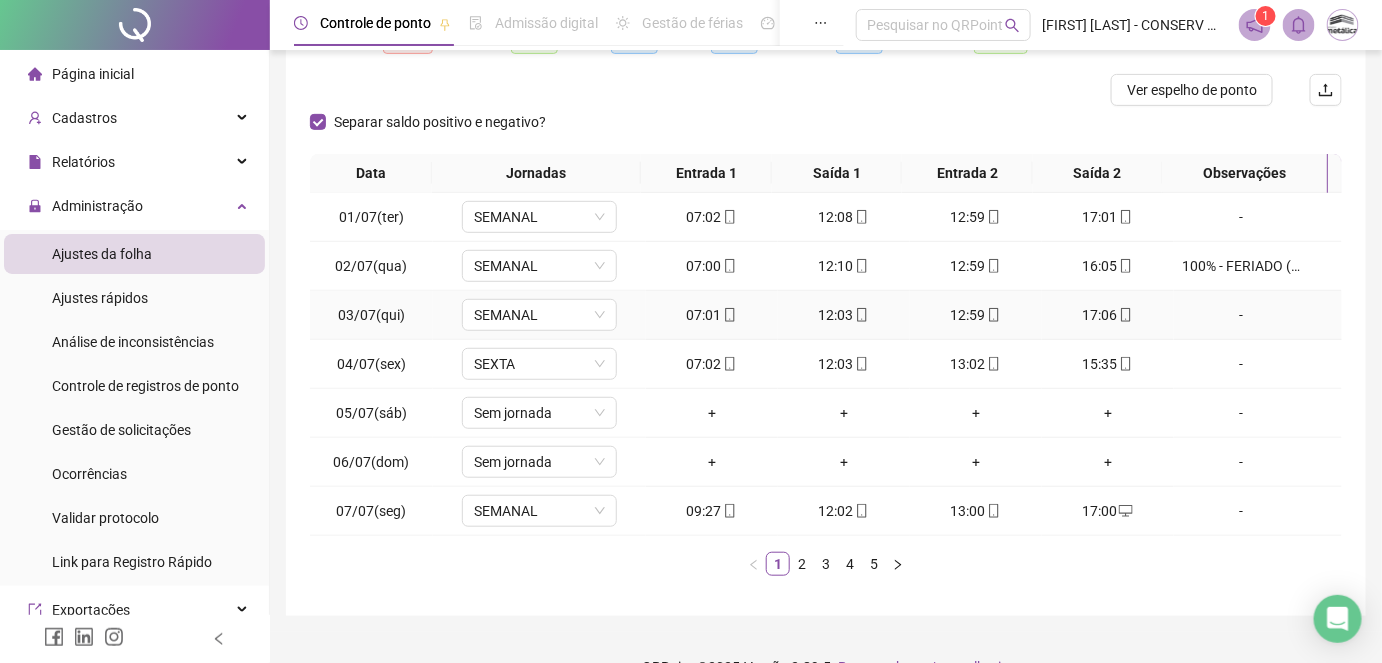 scroll, scrollTop: 272, scrollLeft: 0, axis: vertical 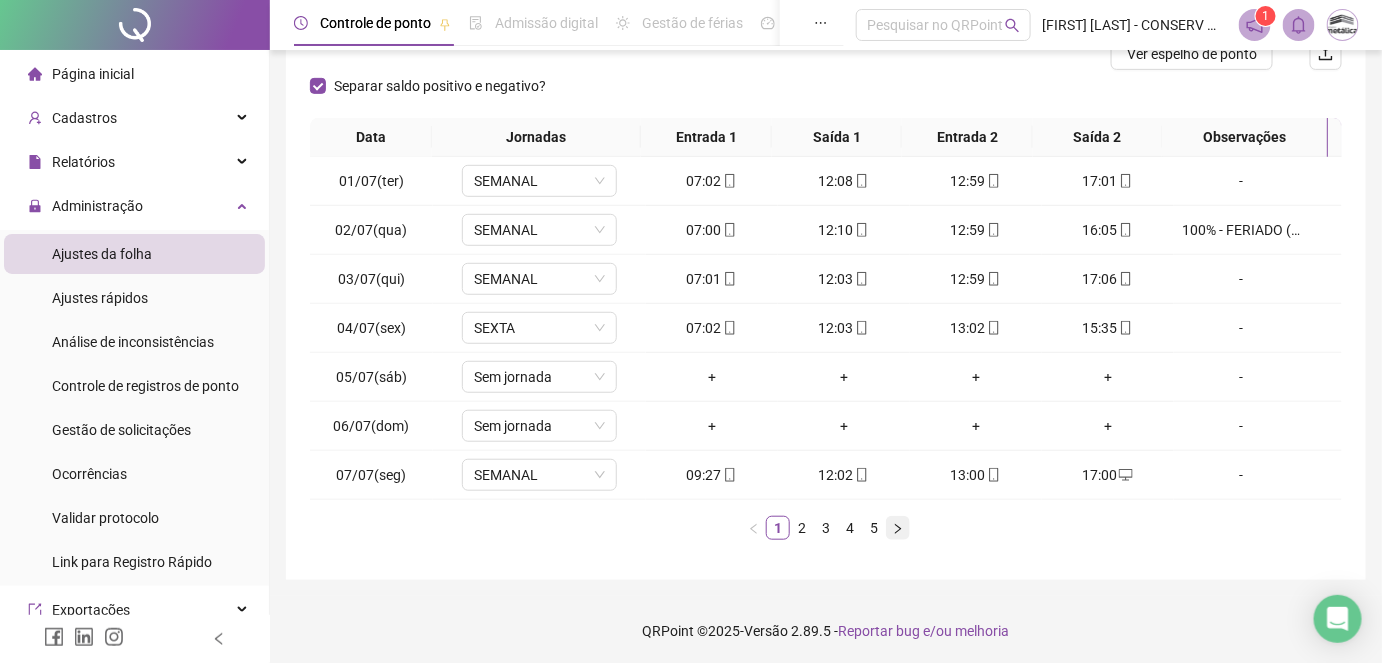click at bounding box center [898, 528] 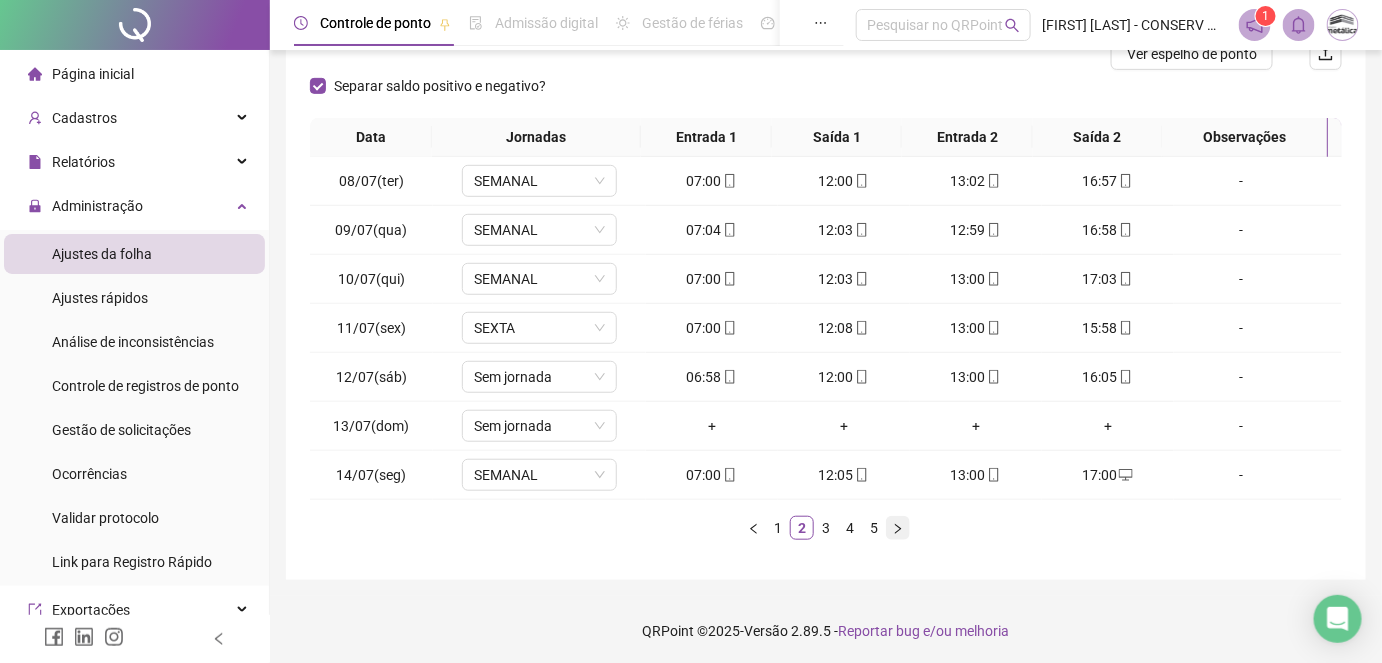 click at bounding box center [898, 528] 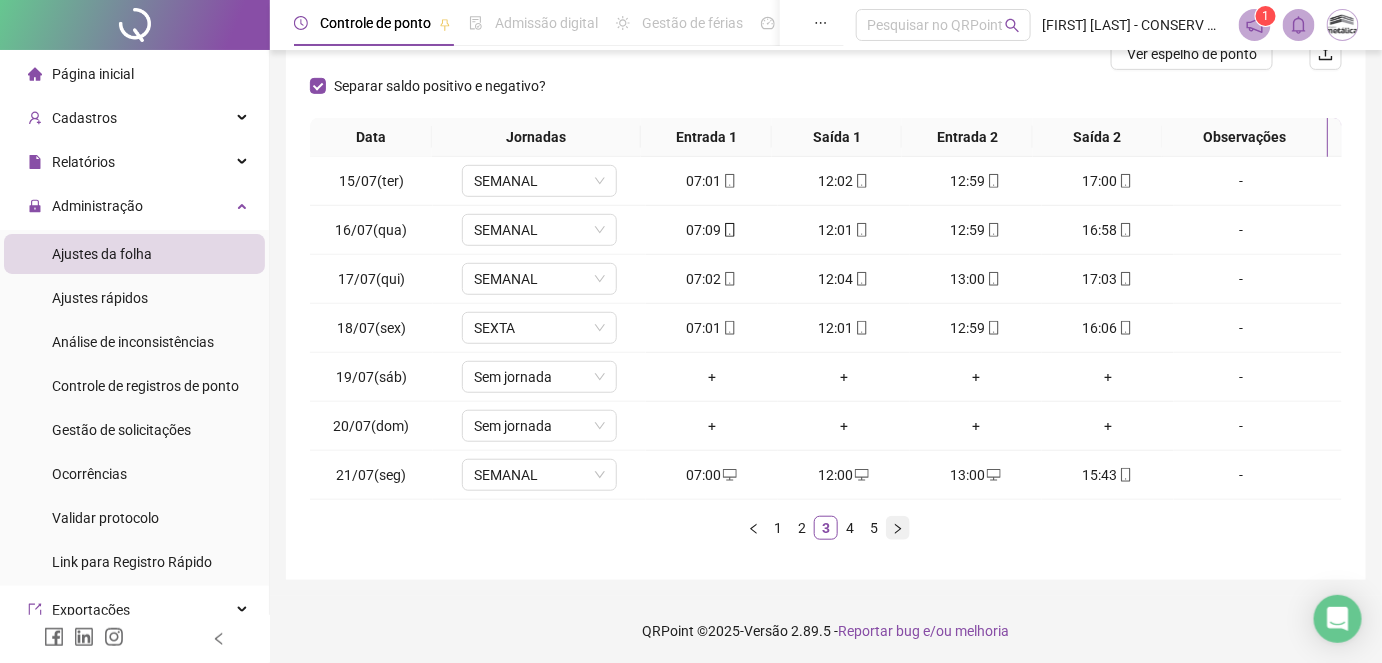 click at bounding box center [898, 528] 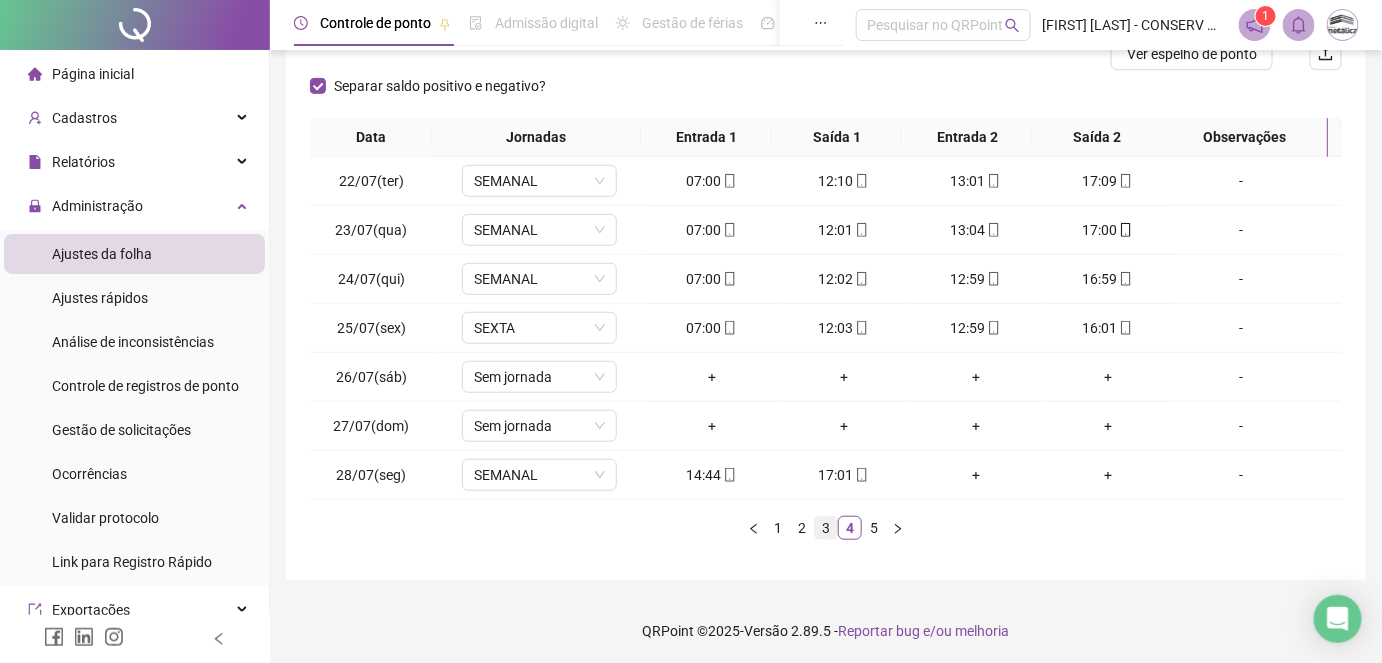 click on "3" at bounding box center [826, 528] 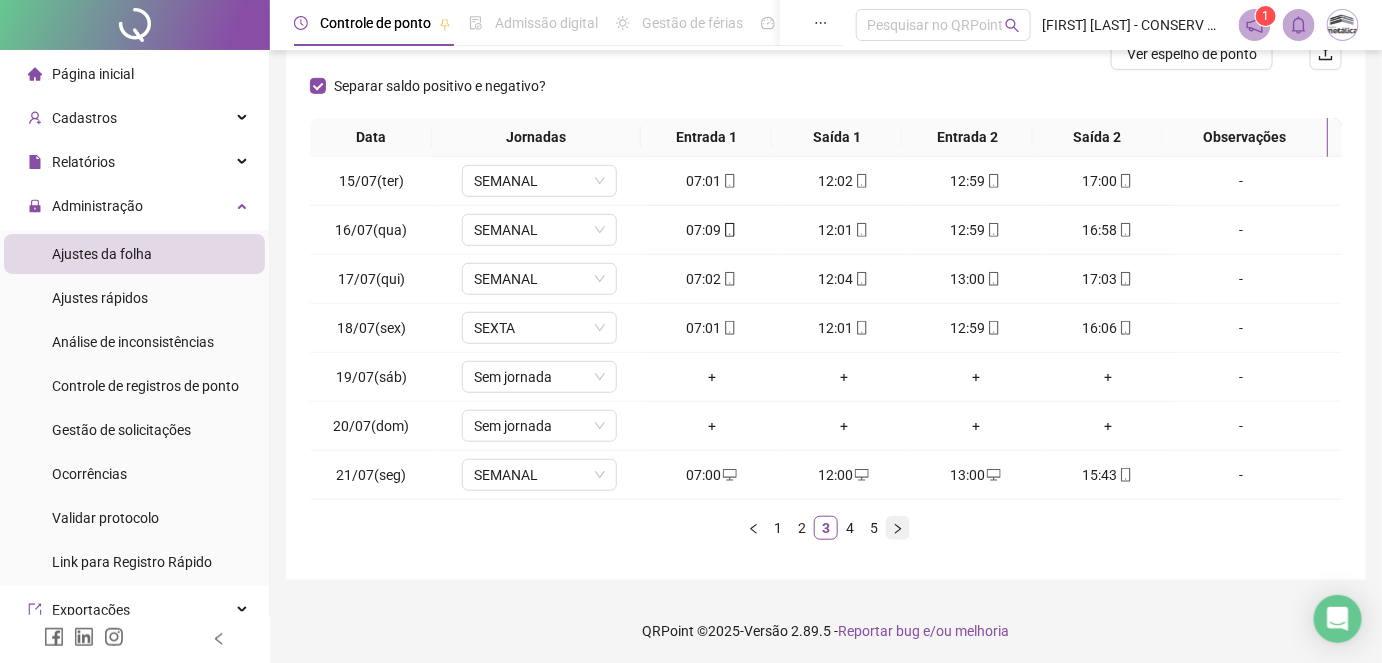 click 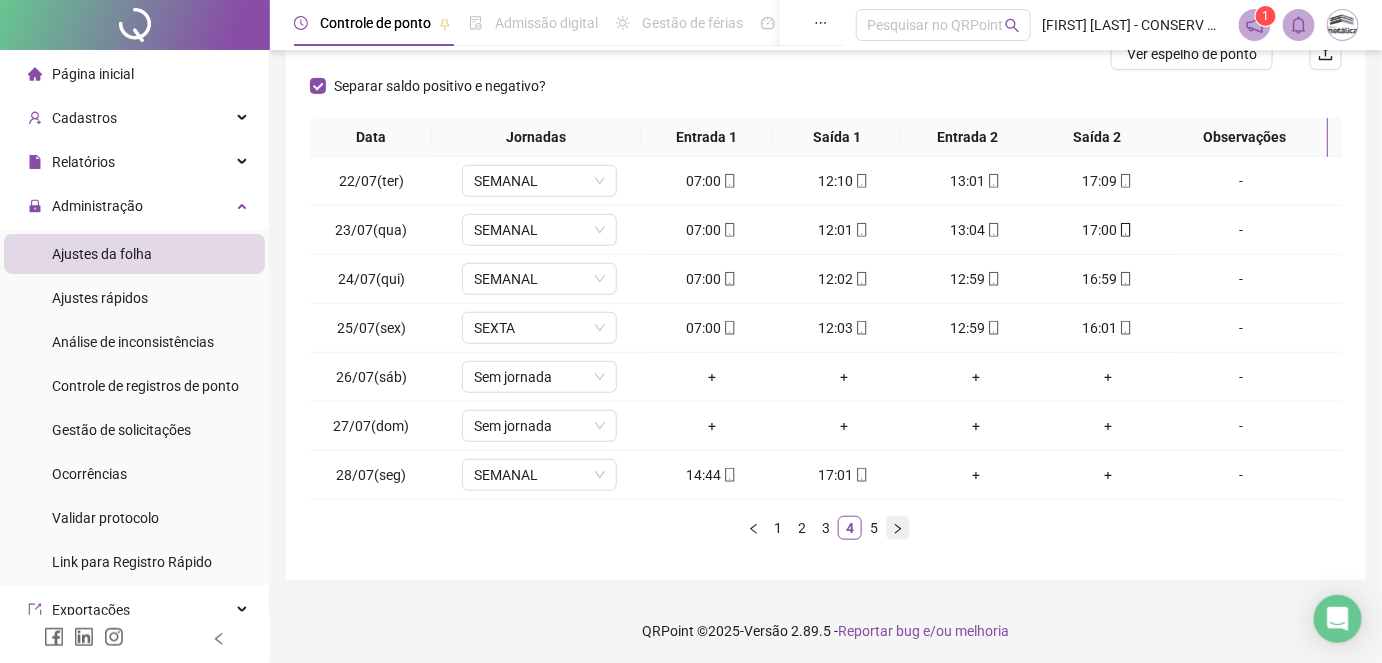 click 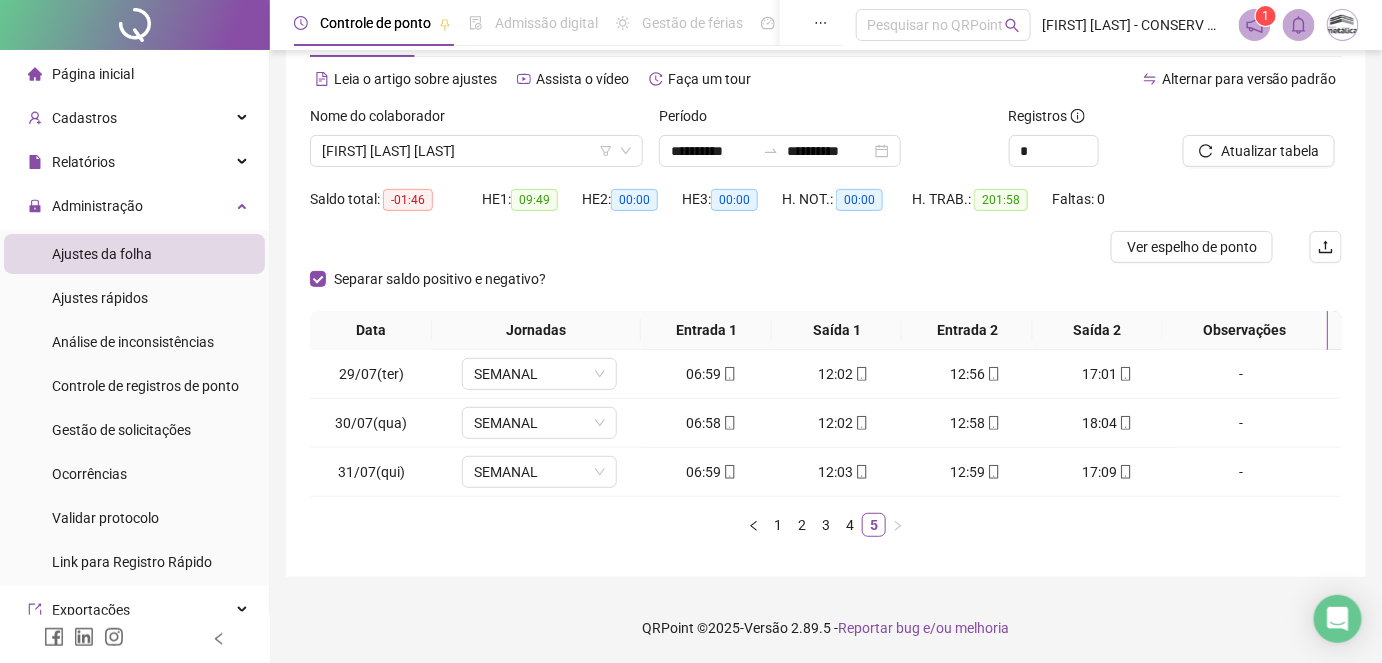 scroll, scrollTop: 77, scrollLeft: 0, axis: vertical 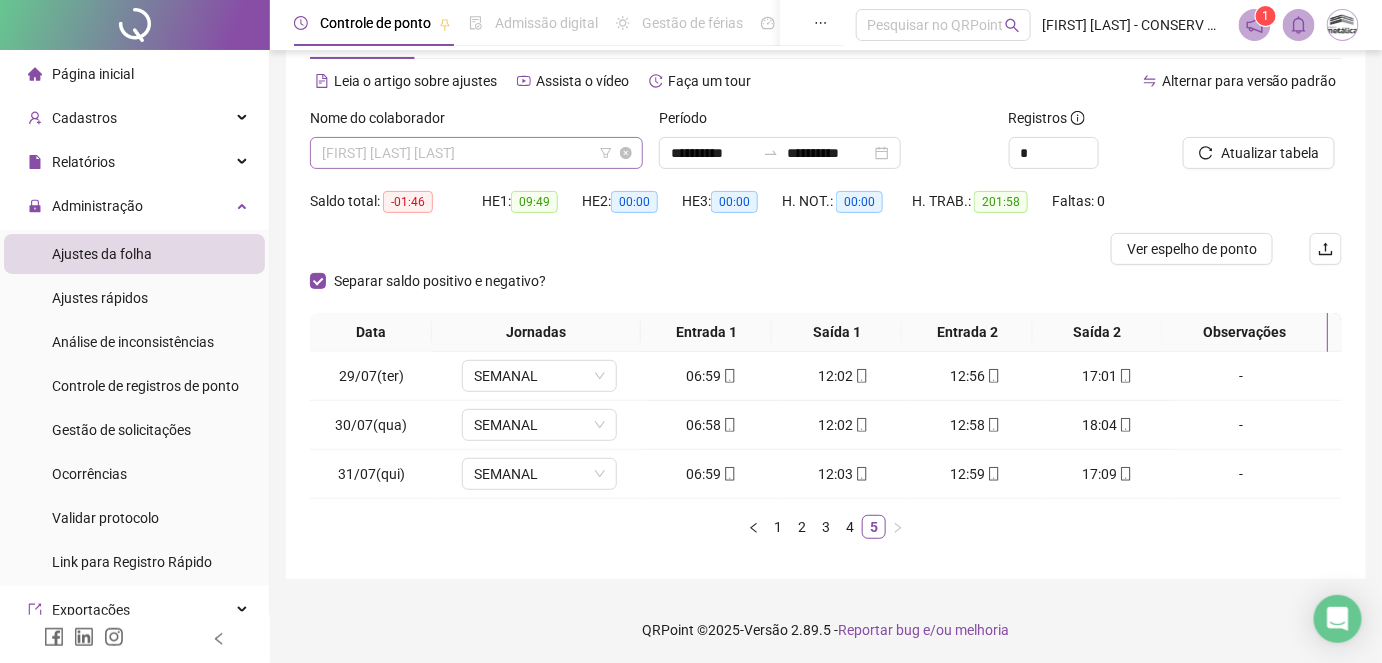 click on "[FIRST] [LAST] [LAST]" at bounding box center (476, 153) 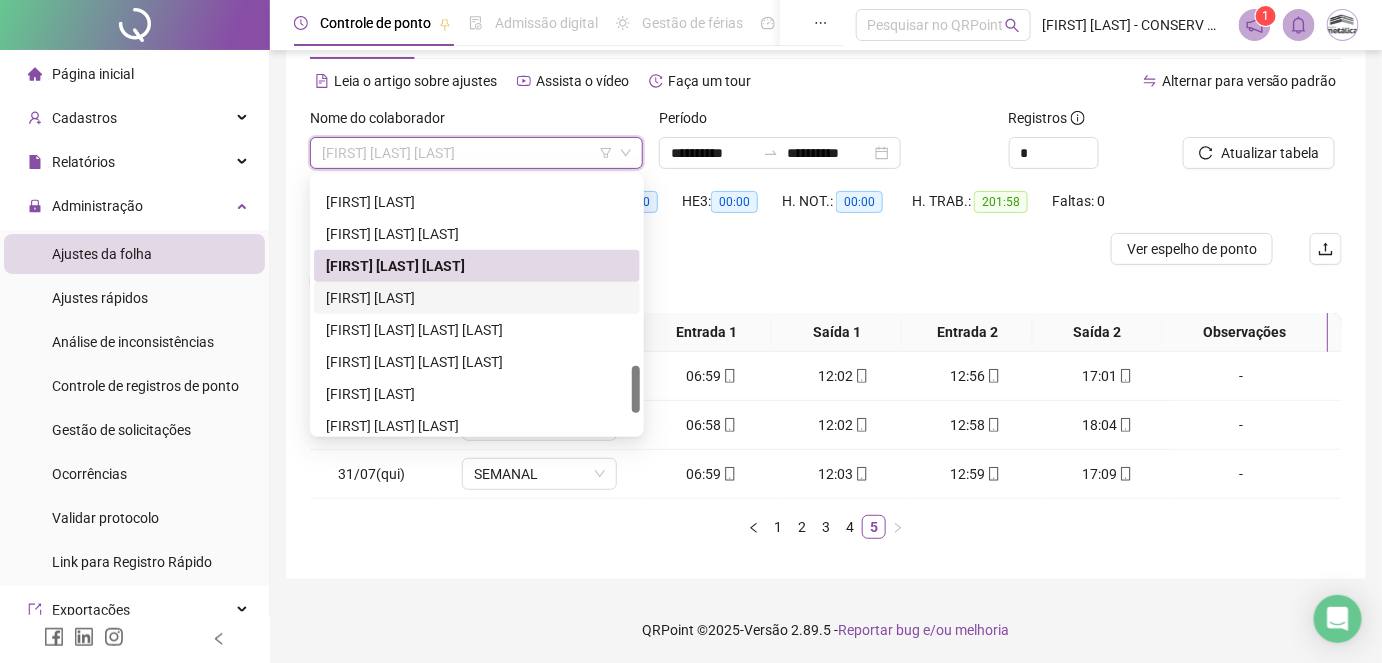 click on "[FIRST] [LAST]" at bounding box center [477, 298] 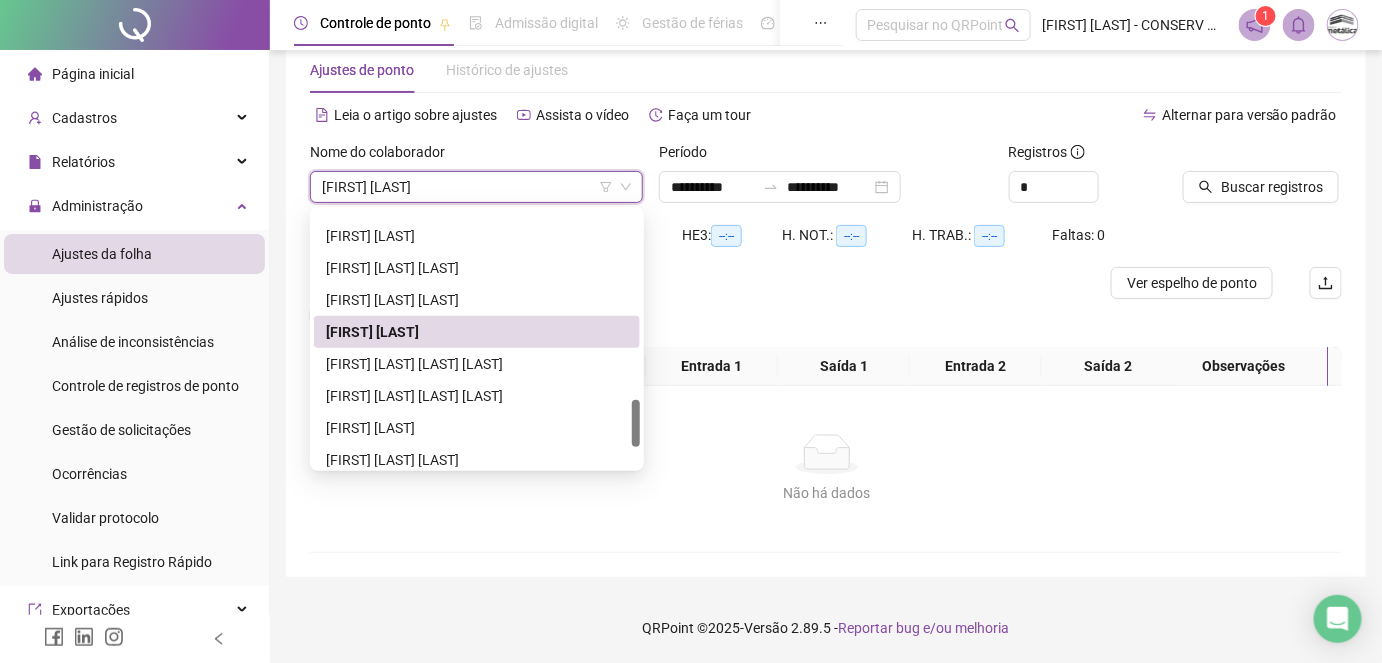 scroll, scrollTop: 56, scrollLeft: 0, axis: vertical 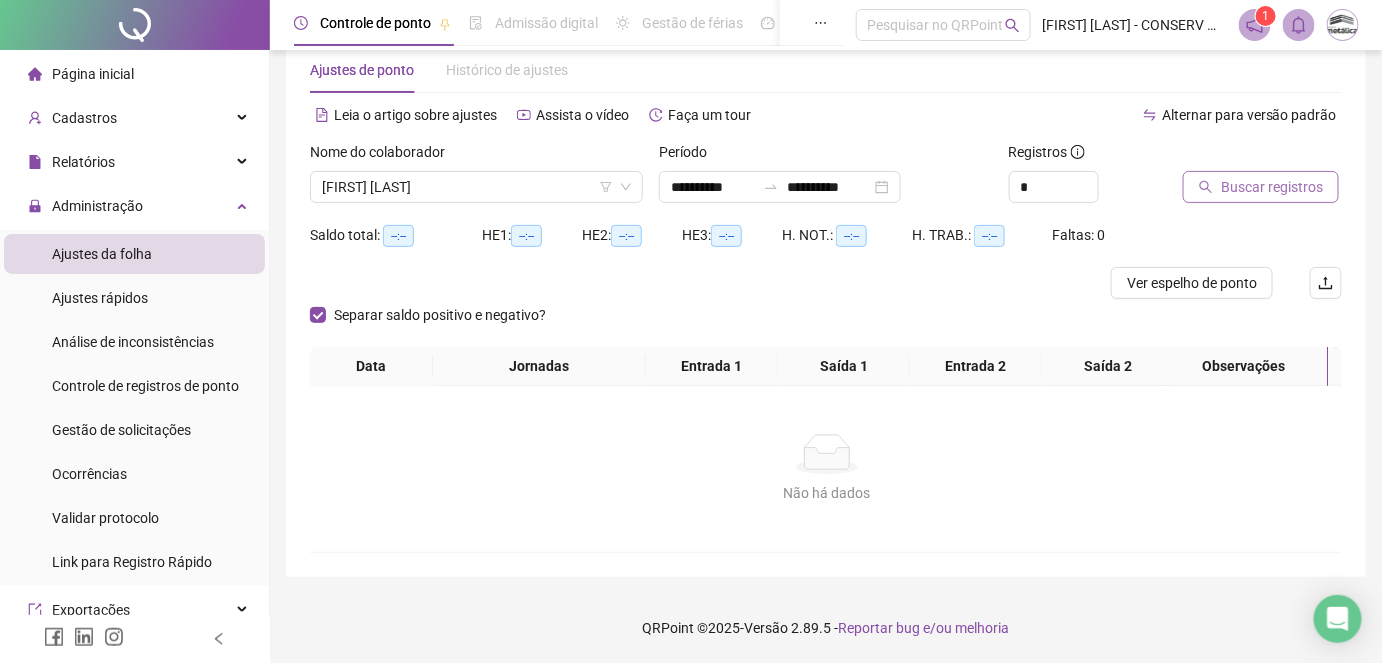 click on "Buscar registros" at bounding box center (1272, 187) 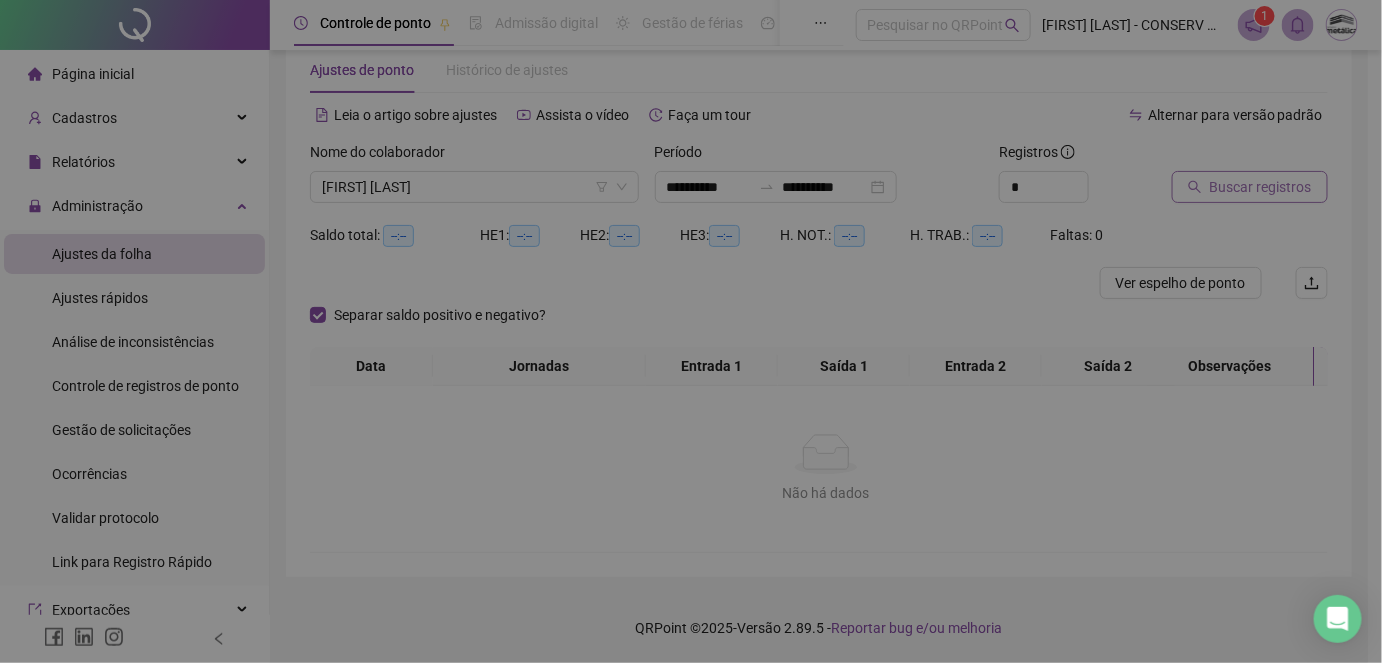 scroll, scrollTop: 42, scrollLeft: 0, axis: vertical 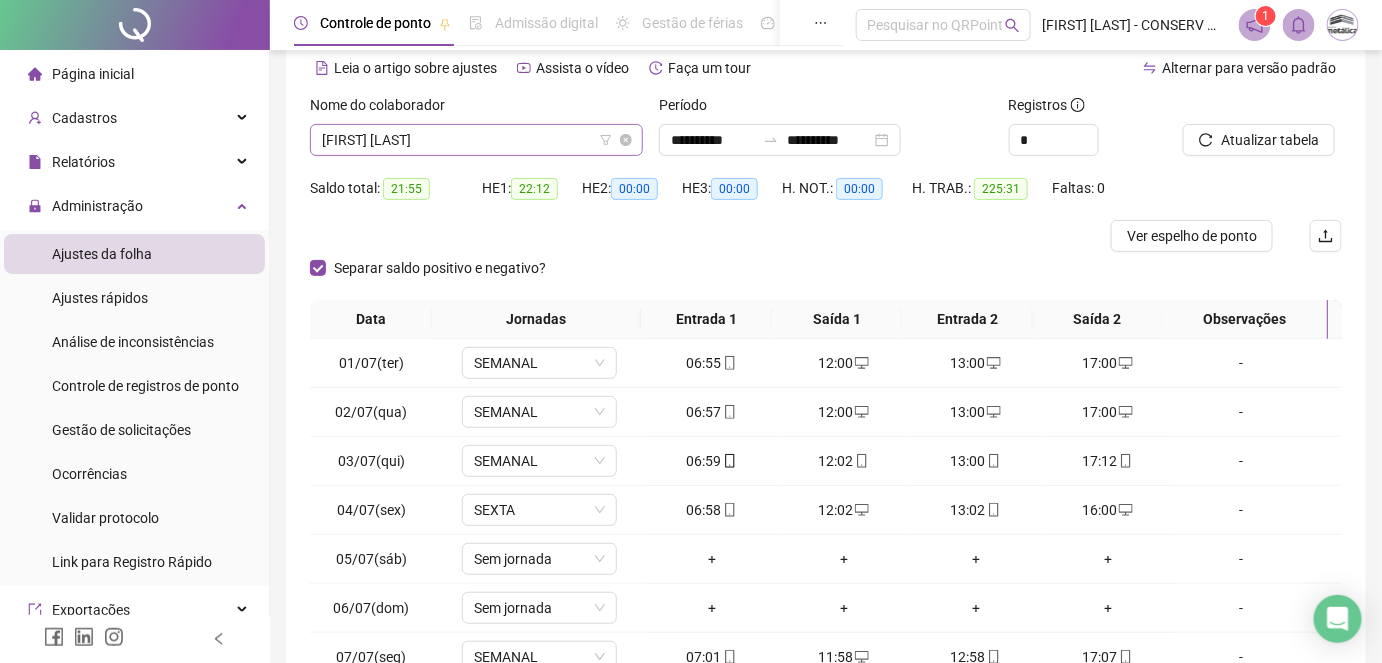 click on "[FIRST] [LAST]" at bounding box center (476, 140) 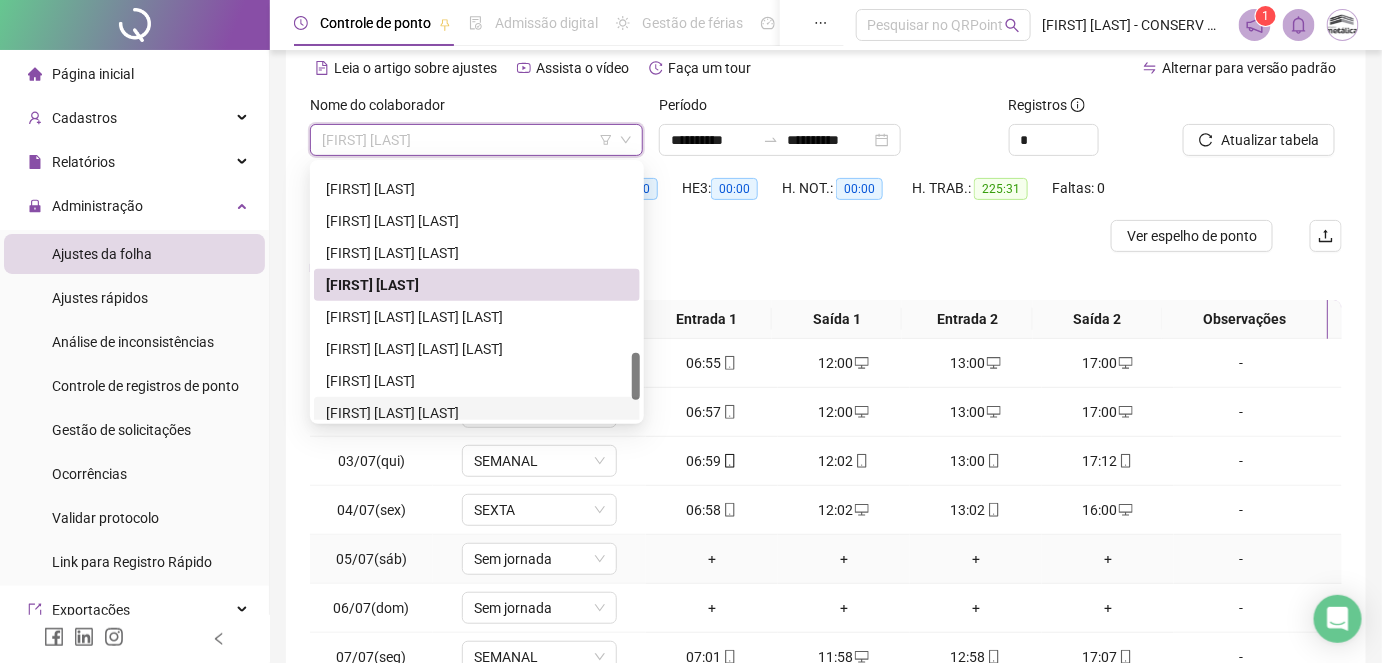 click on "+" at bounding box center (712, 559) 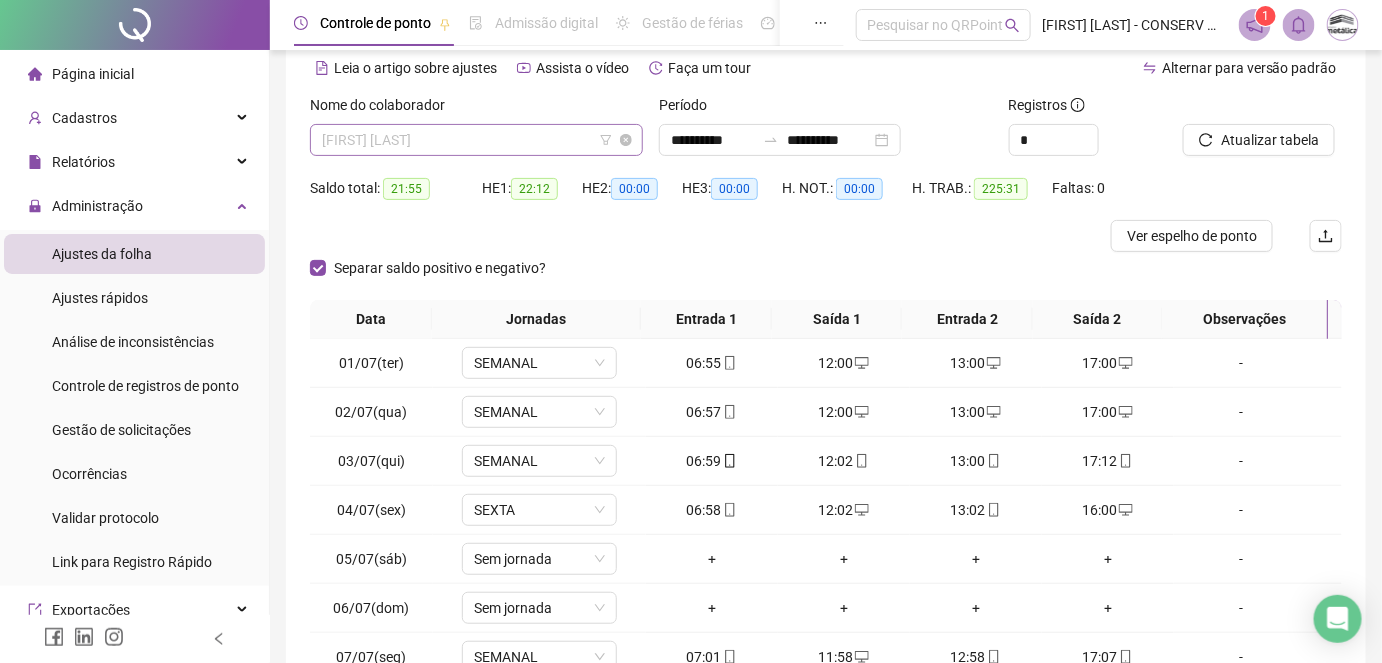 click on "[FIRST] [LAST]" at bounding box center [476, 140] 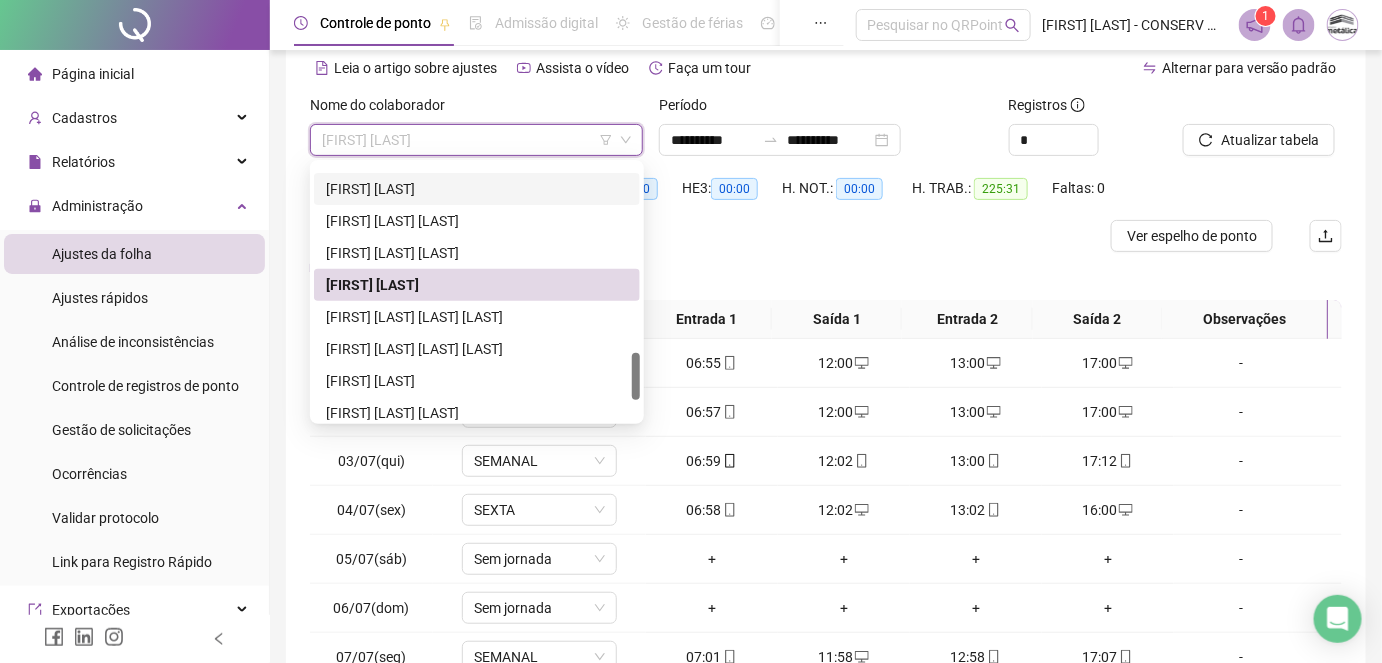 click on "[FIRST] [LAST]" at bounding box center (477, 189) 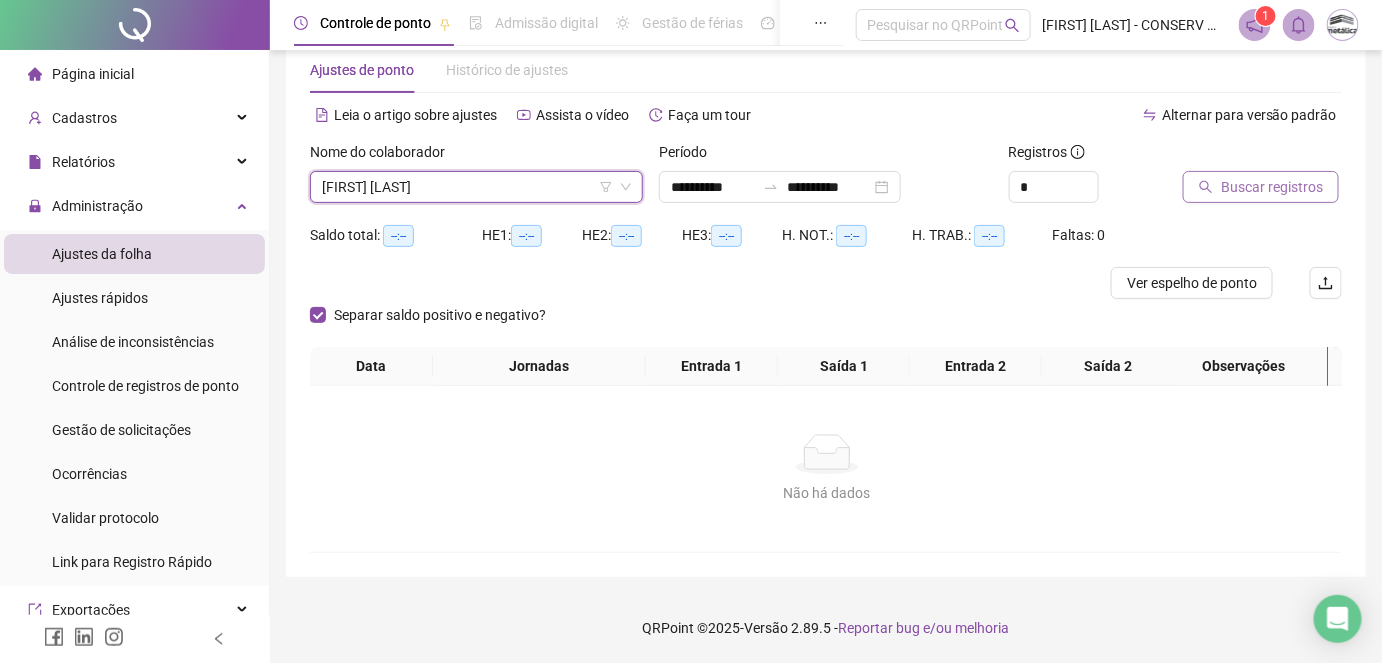 click on "Buscar registros" at bounding box center (1272, 187) 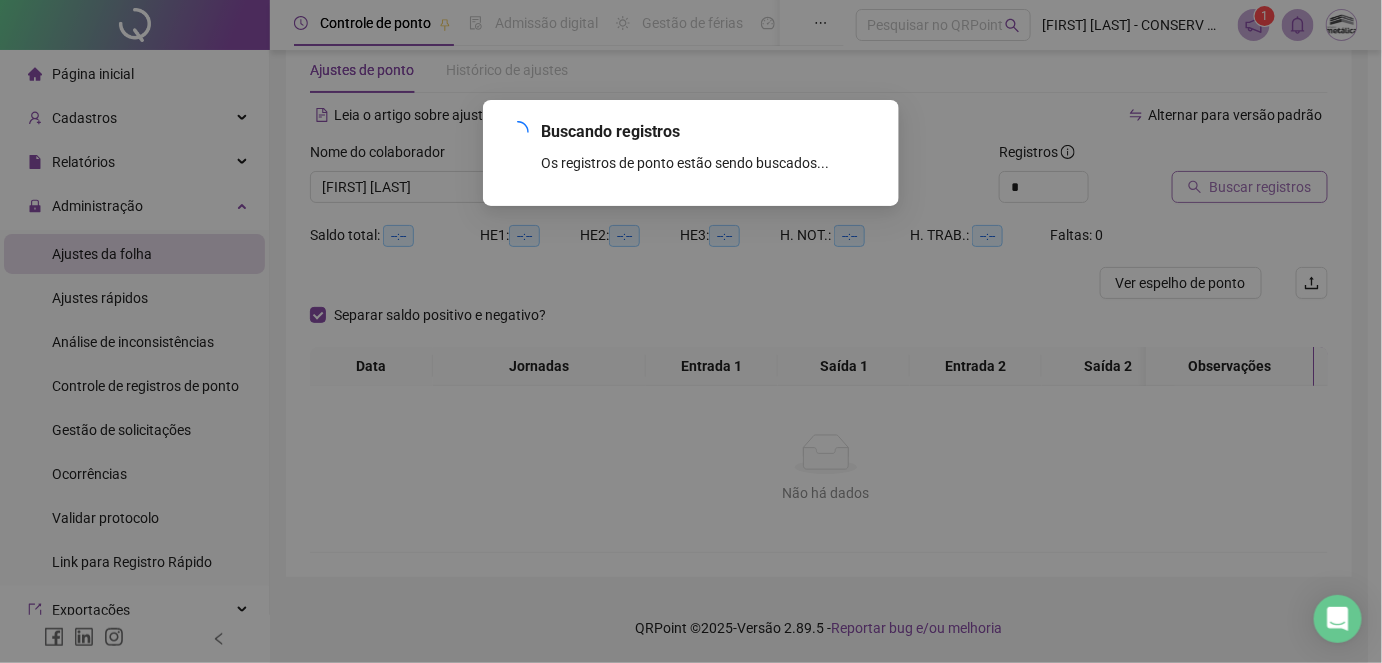scroll, scrollTop: 42, scrollLeft: 0, axis: vertical 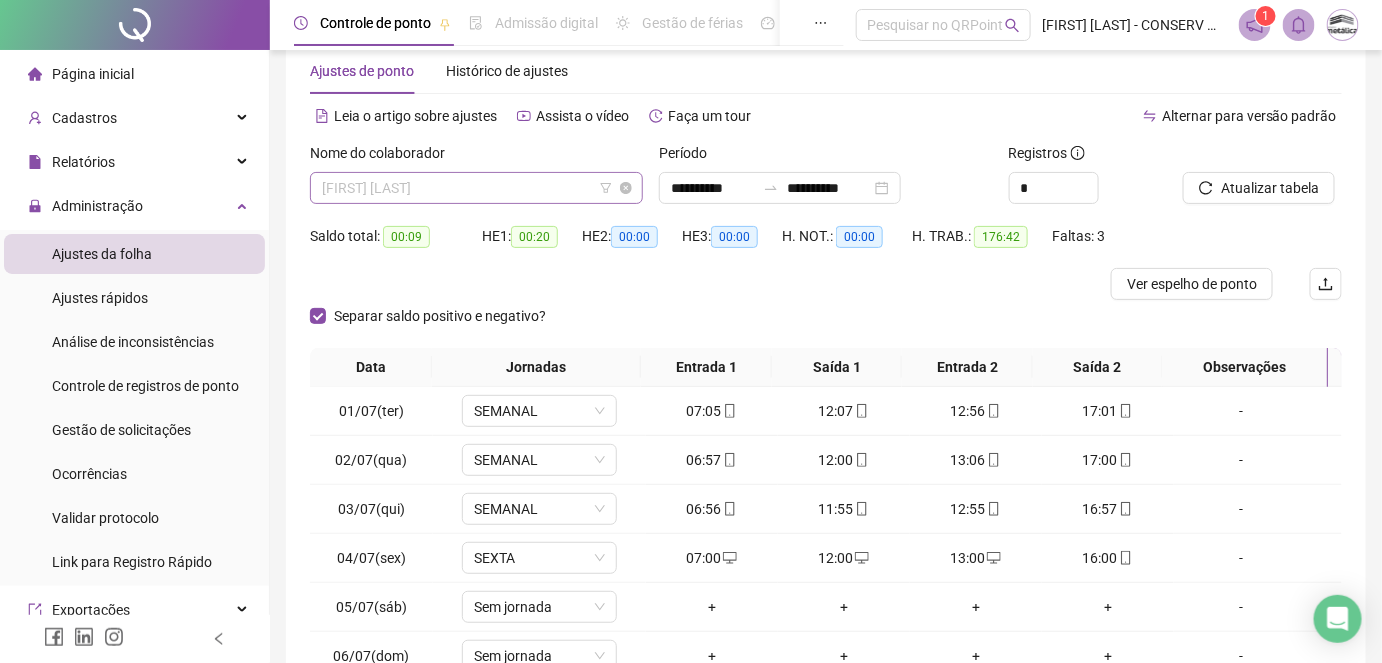 click on "[FIRST] [LAST]" at bounding box center (476, 188) 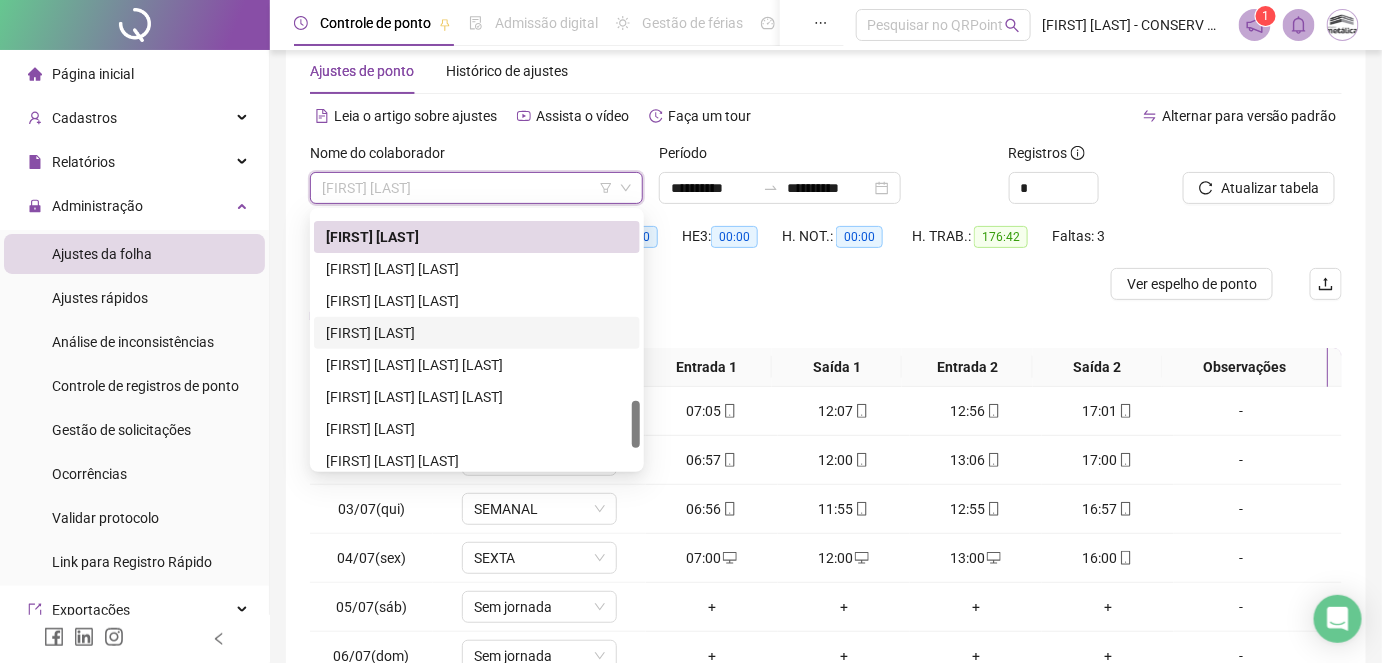 click on "[FIRST] [LAST]" at bounding box center (477, 333) 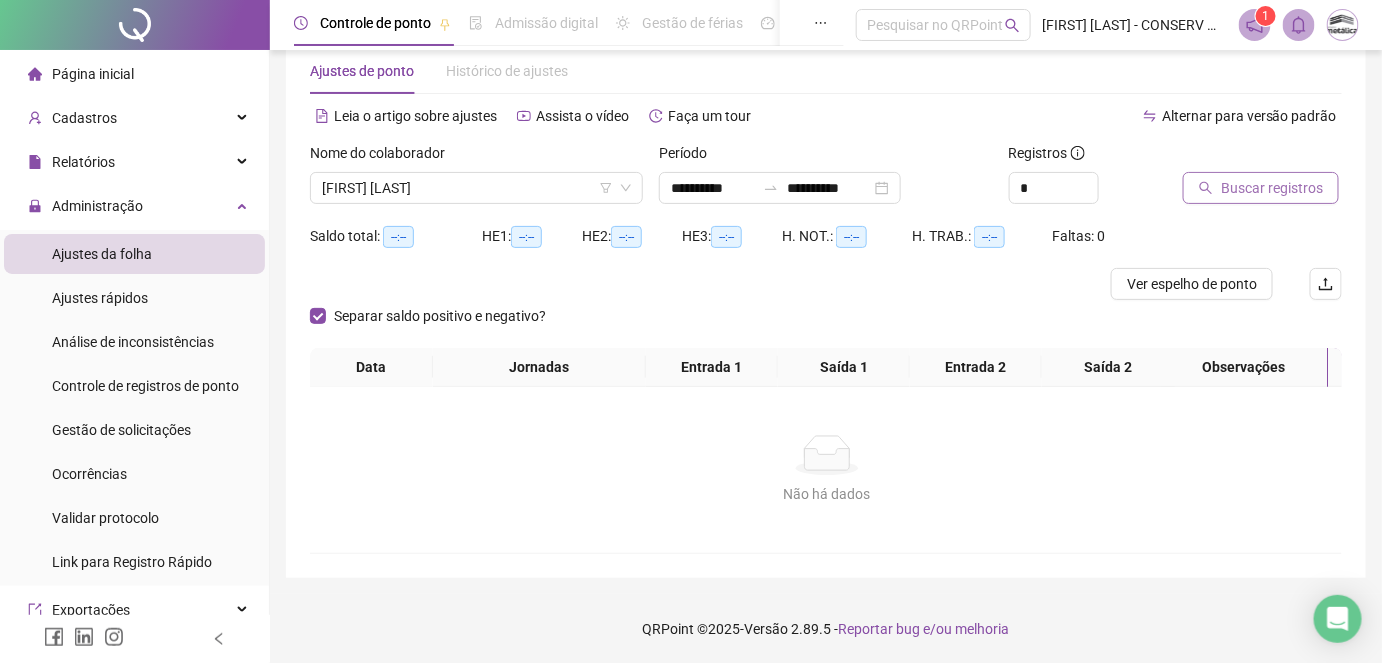 click on "Buscar registros" at bounding box center (1272, 188) 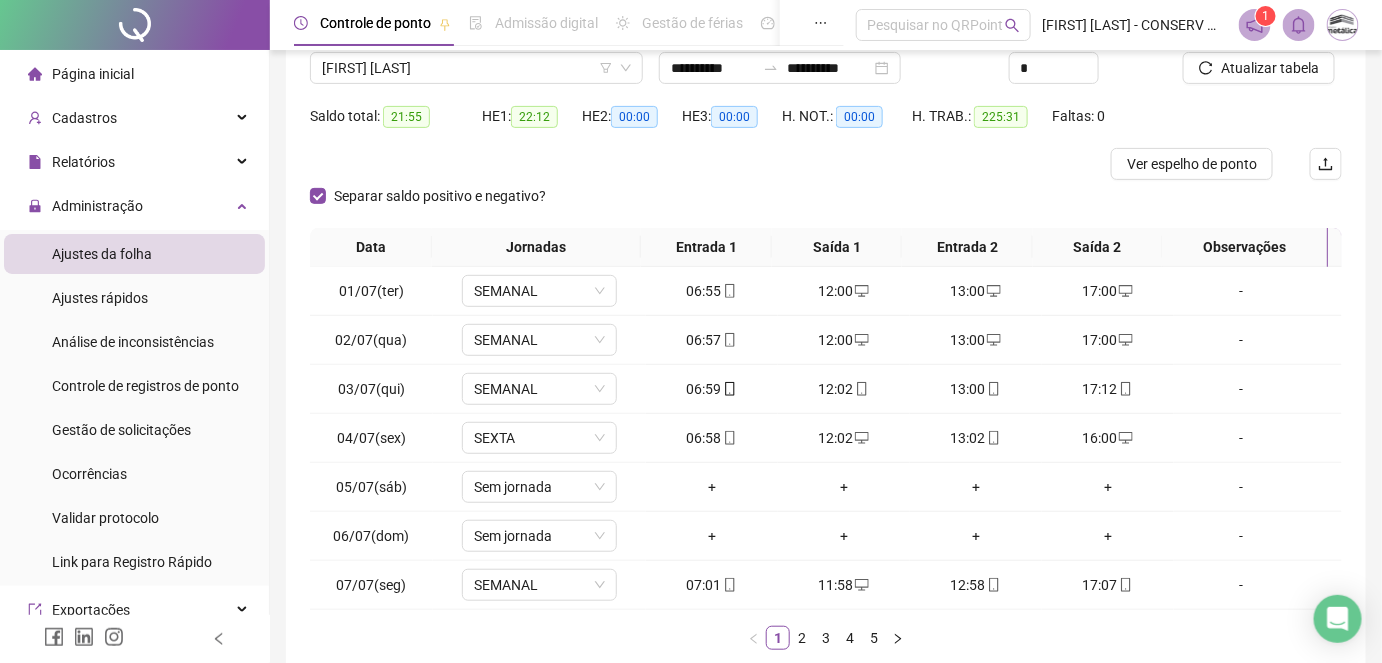 scroll, scrollTop: 0, scrollLeft: 0, axis: both 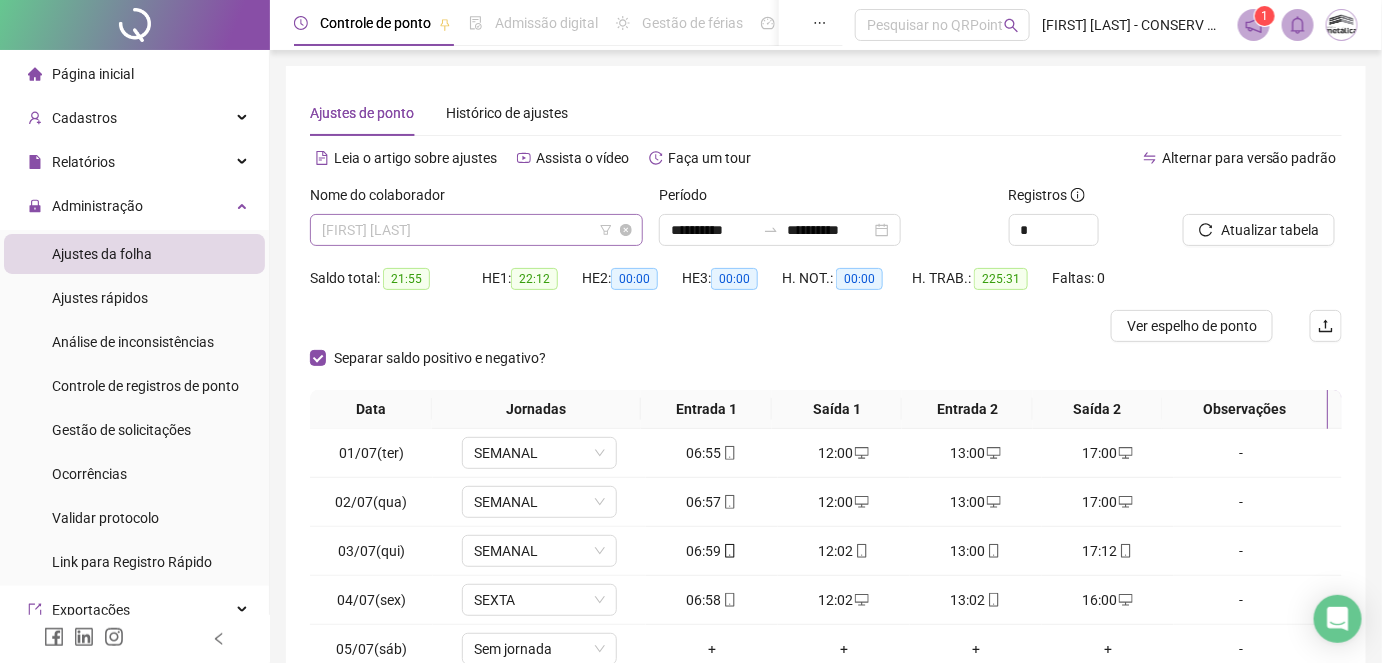 click on "[FIRST] [LAST]" at bounding box center [476, 230] 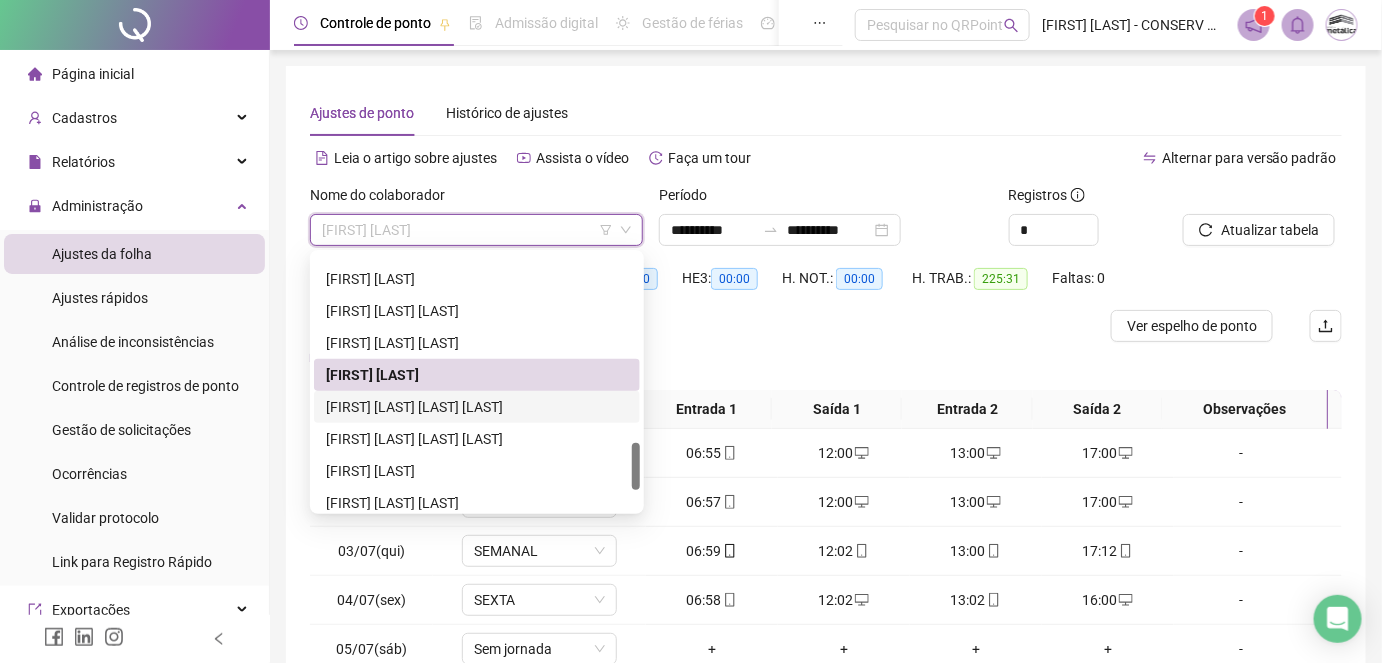 click on "[FIRST] [LAST] [LAST] [LAST]" at bounding box center [477, 407] 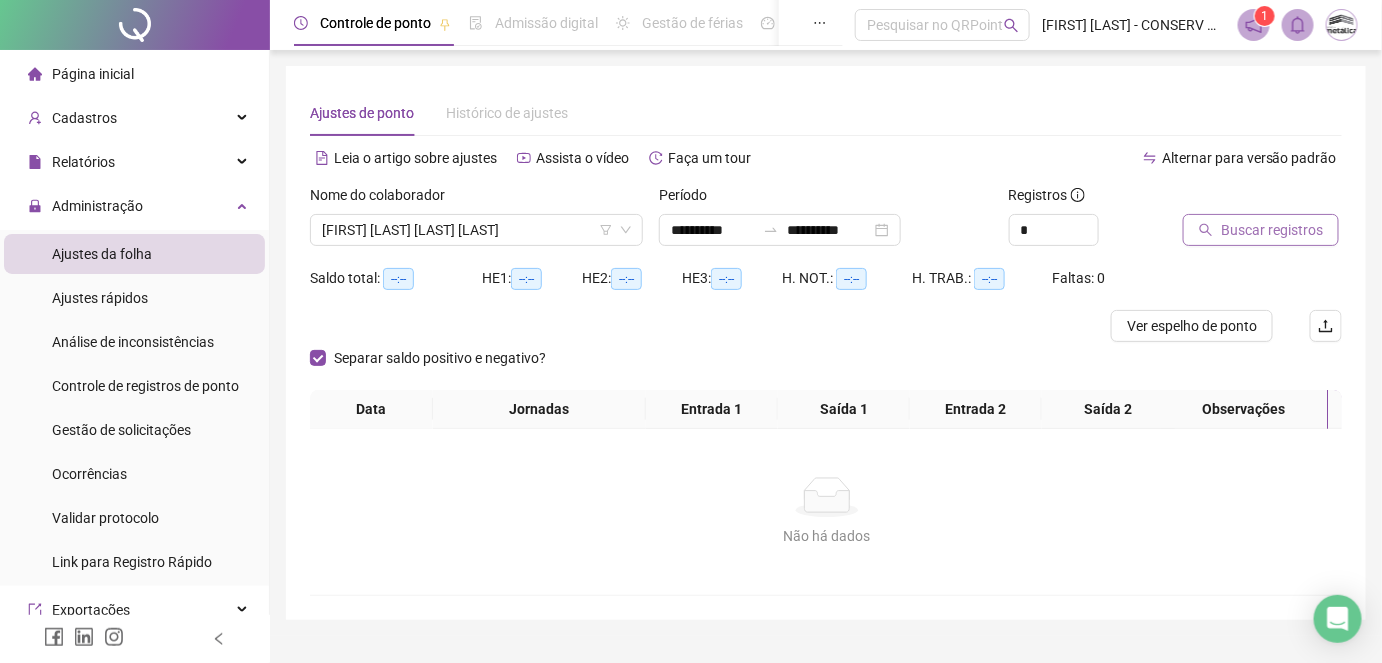 click on "Buscar registros" at bounding box center (1272, 230) 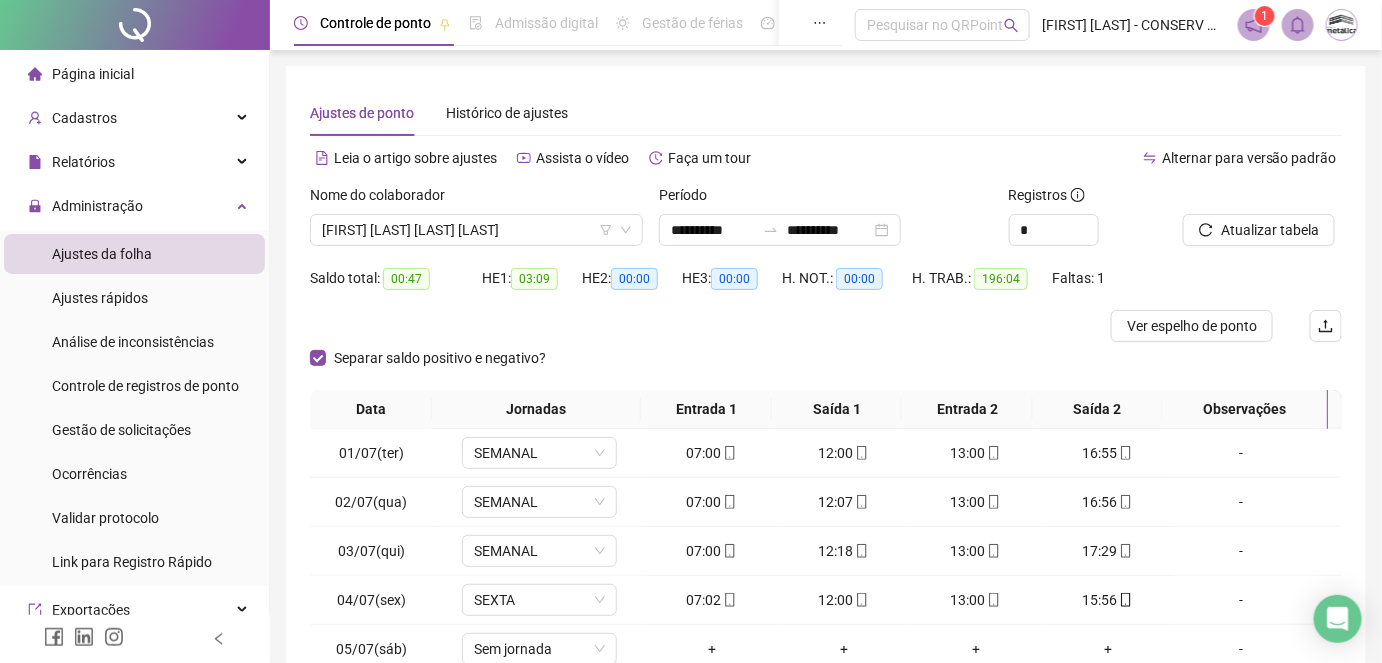 type 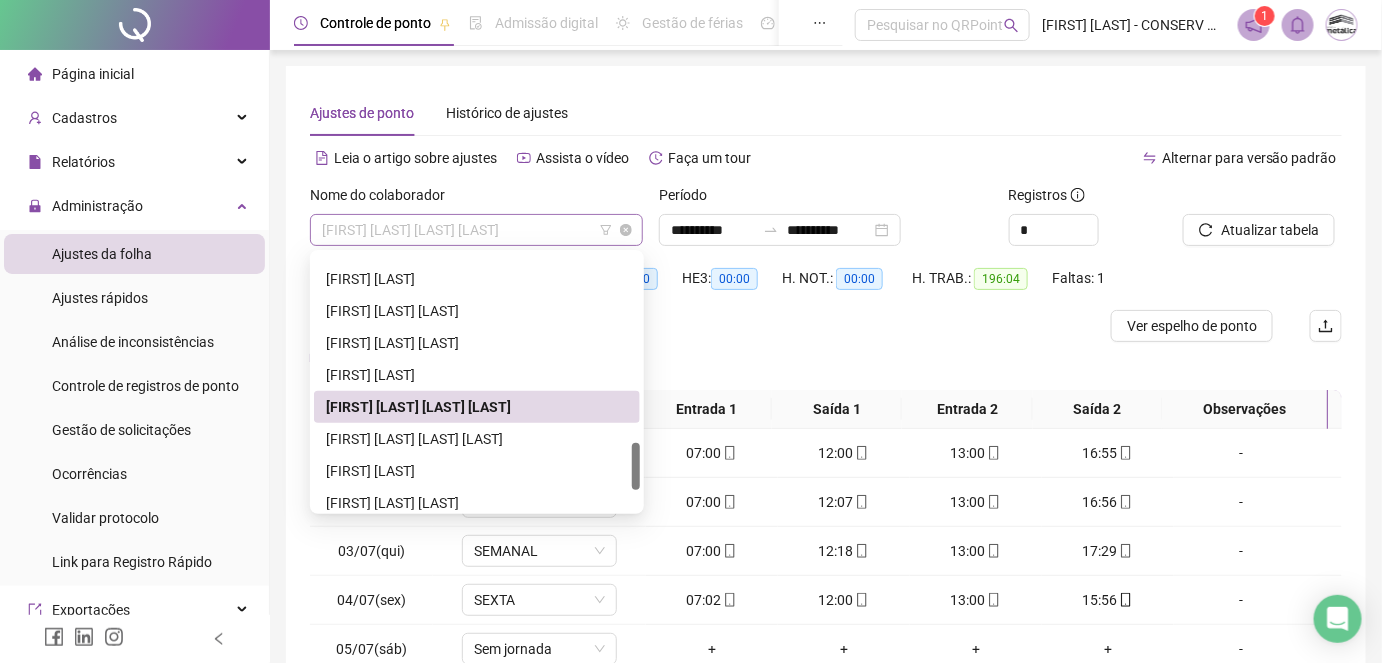 click on "[FIRST] [LAST] [LAST] [LAST]" at bounding box center [476, 230] 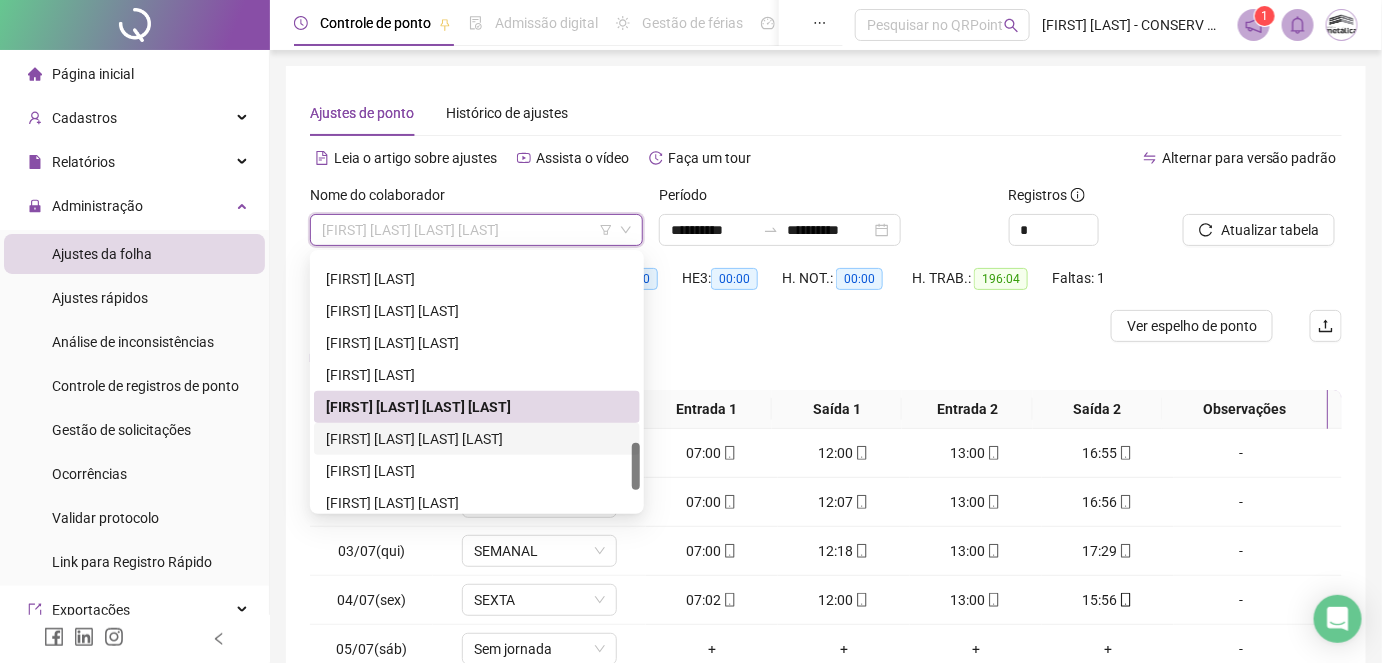 click on "[FIRST] [LAST] [LAST] [LAST]" at bounding box center (477, 439) 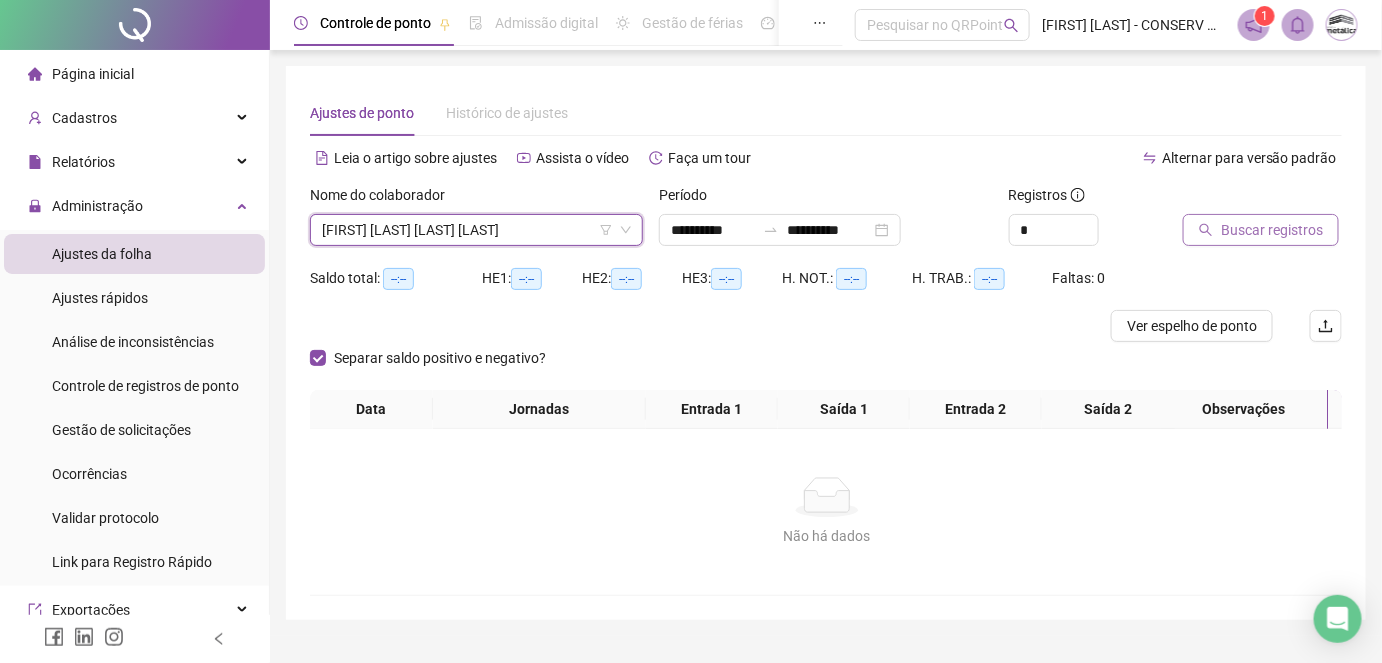 click on "Buscar registros" at bounding box center [1272, 230] 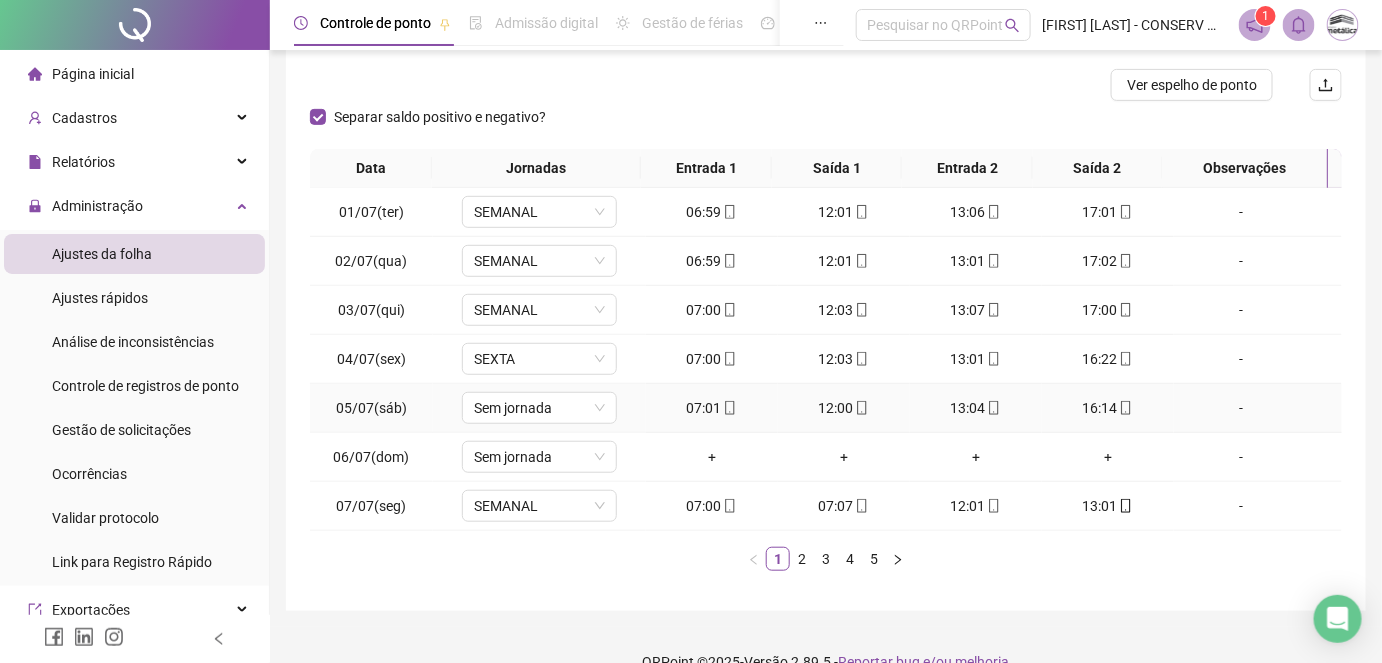 scroll, scrollTop: 272, scrollLeft: 0, axis: vertical 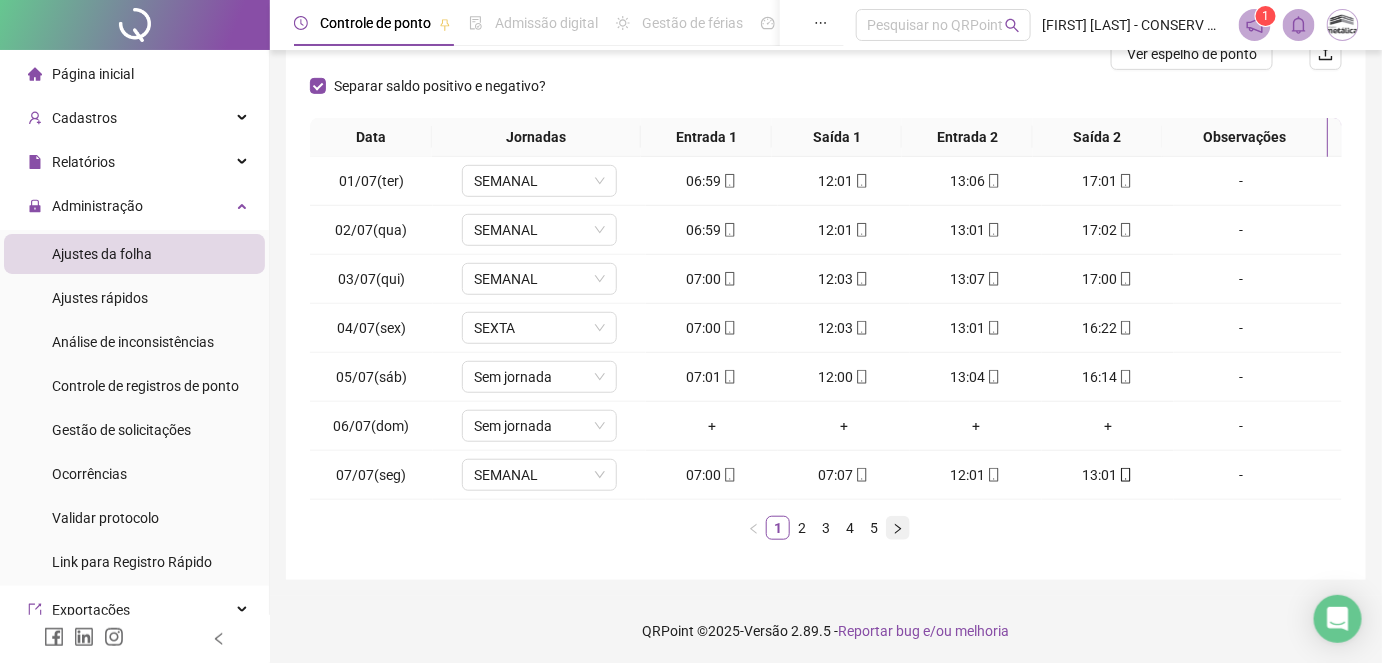 click at bounding box center (898, 528) 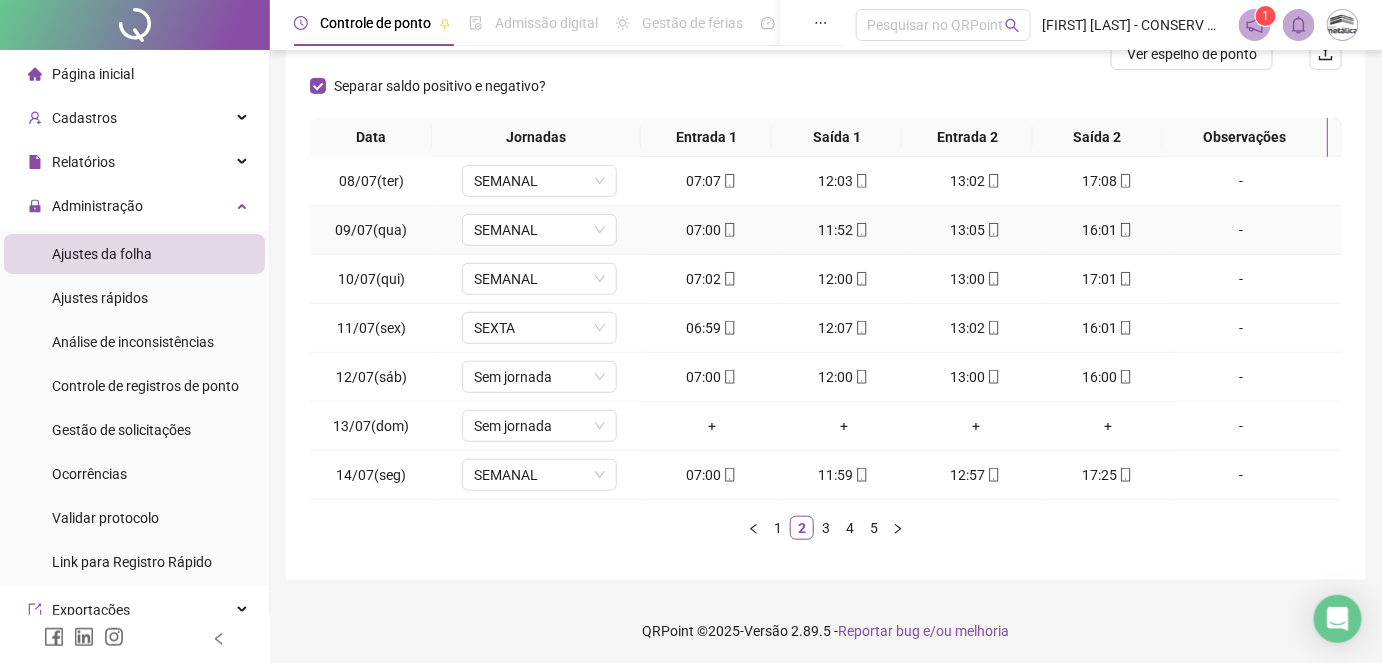 click on "-" at bounding box center (1241, 230) 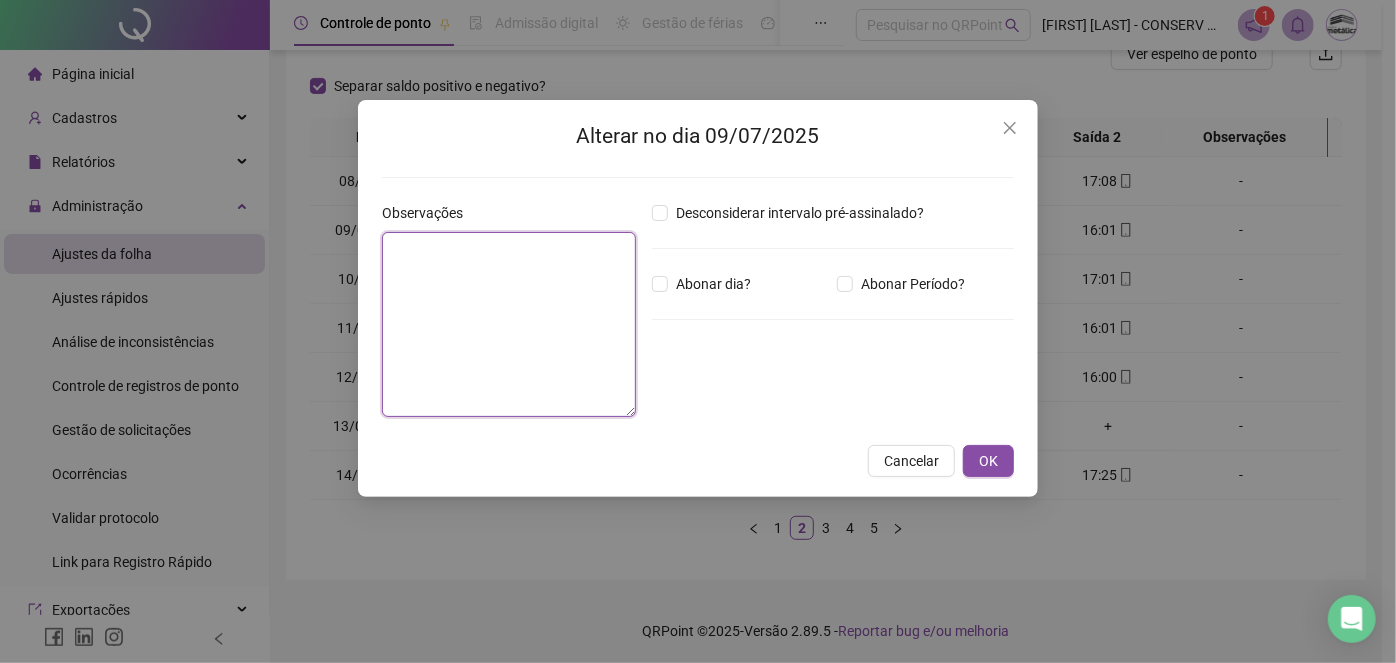 click at bounding box center [509, 324] 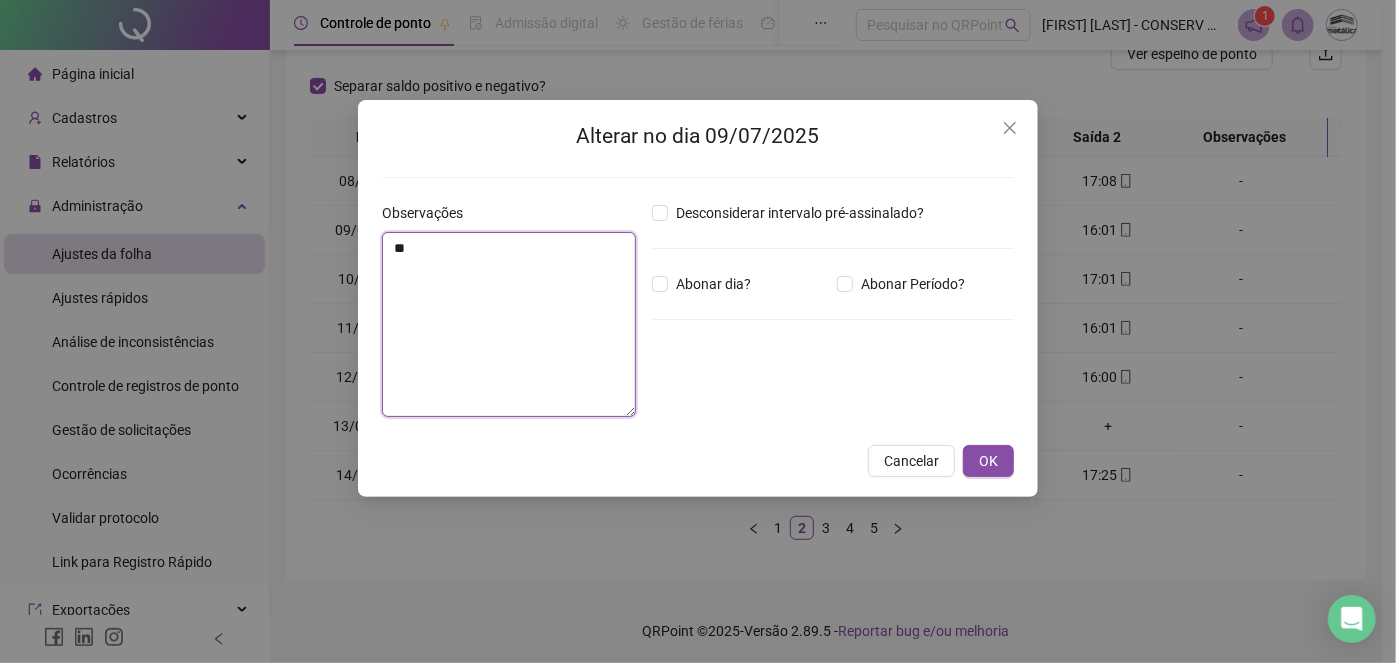 type on "*" 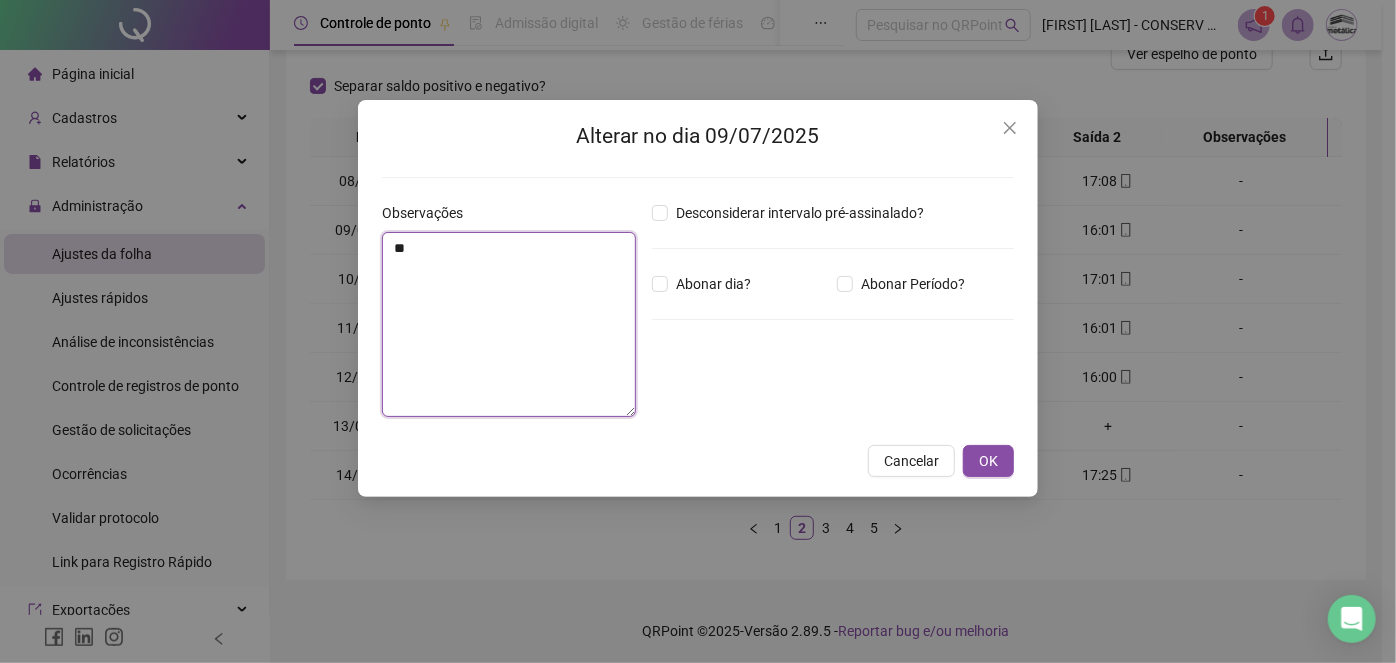 type on "*" 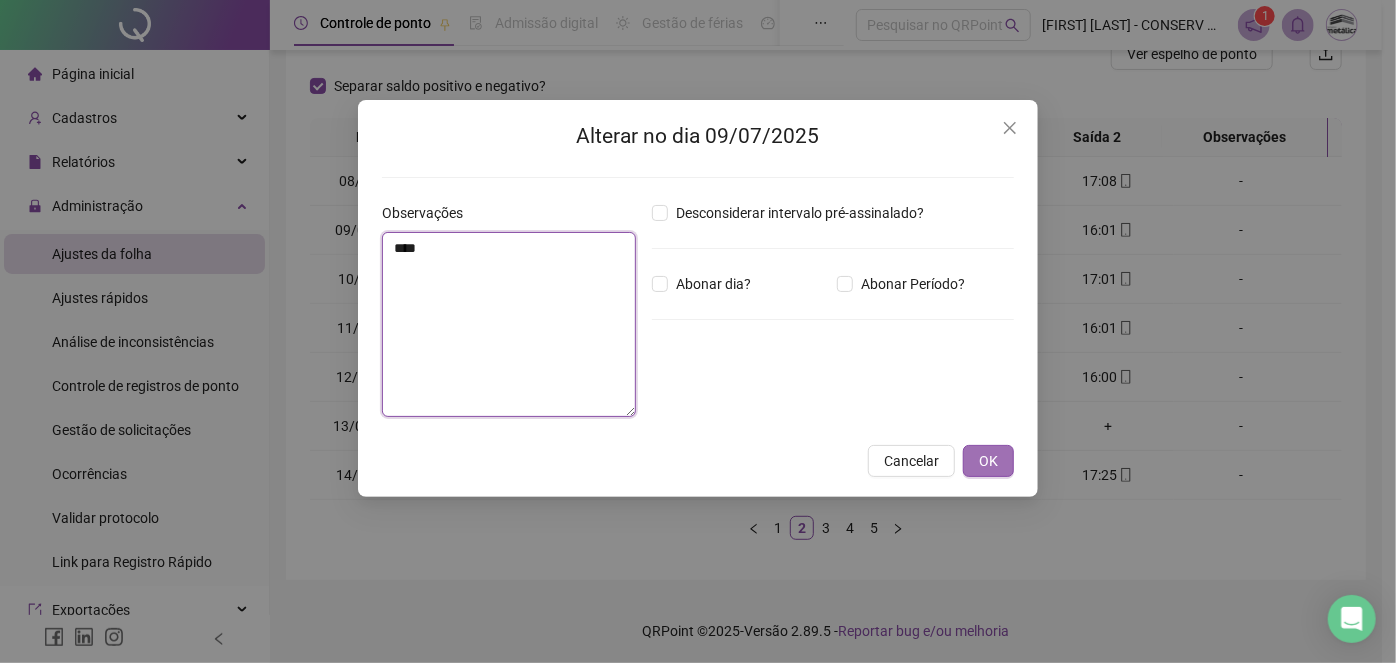 type on "****" 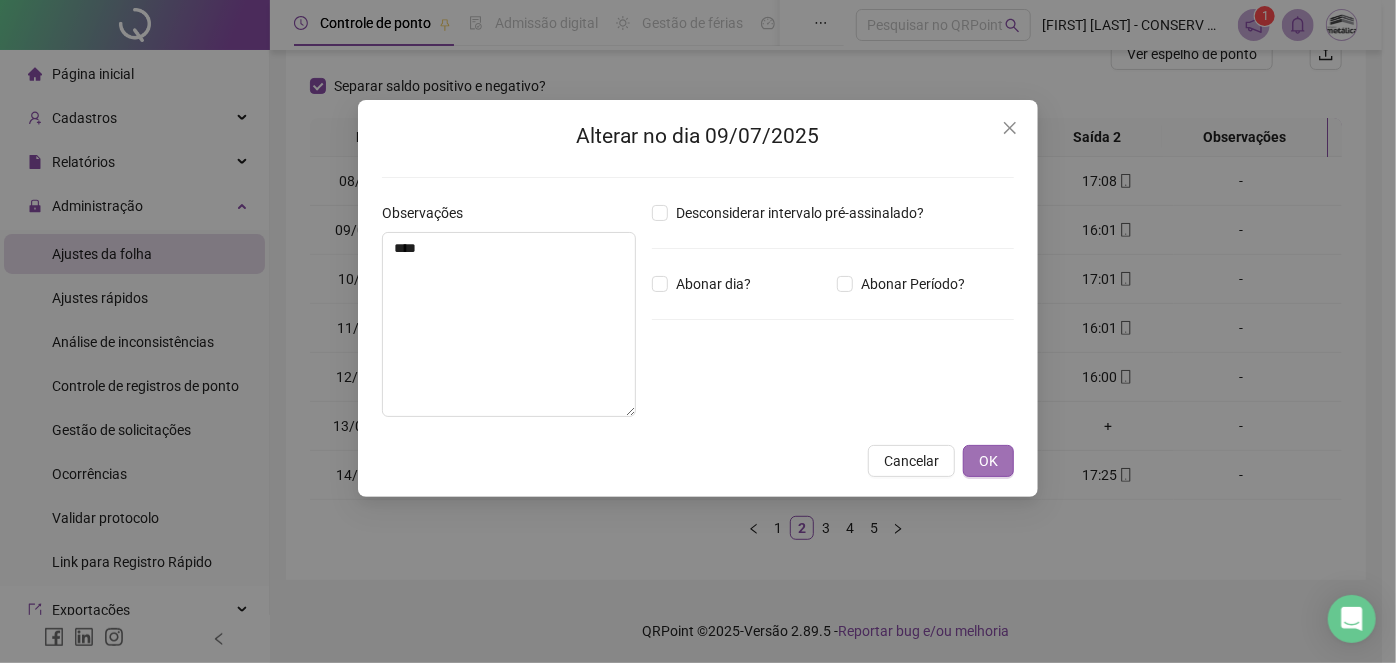 click on "OK" at bounding box center [988, 461] 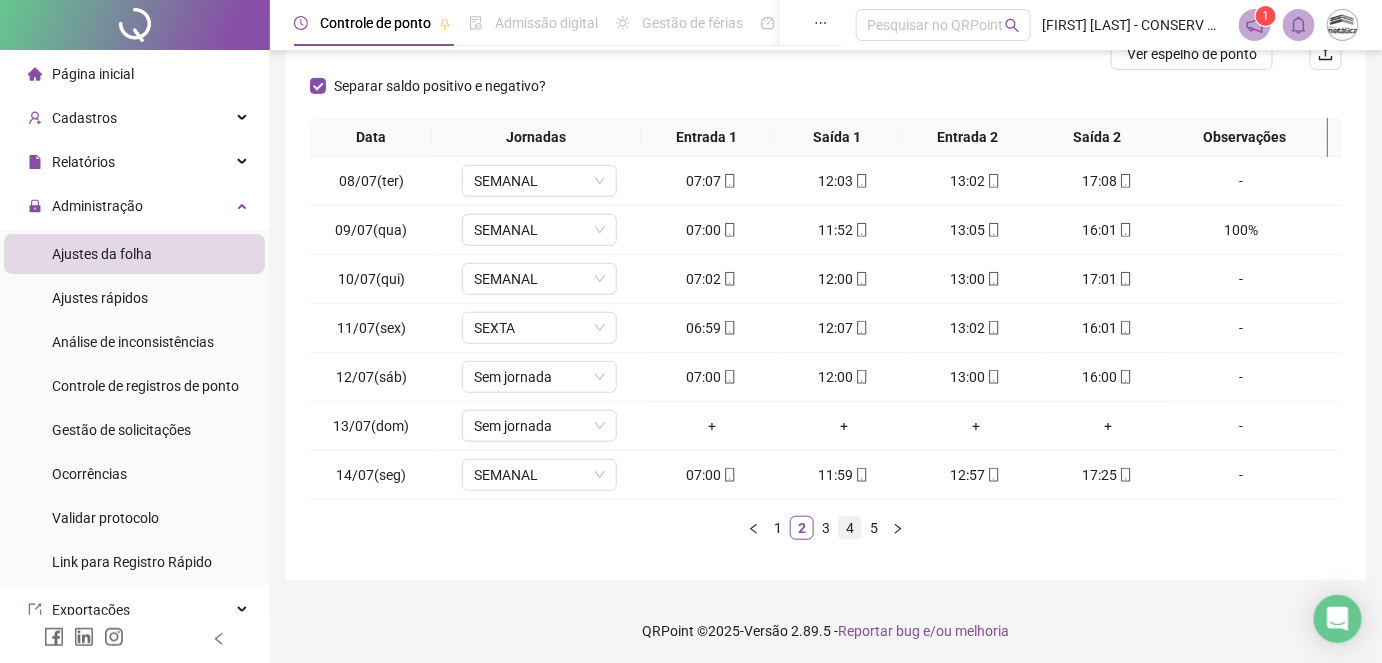 scroll, scrollTop: 0, scrollLeft: 0, axis: both 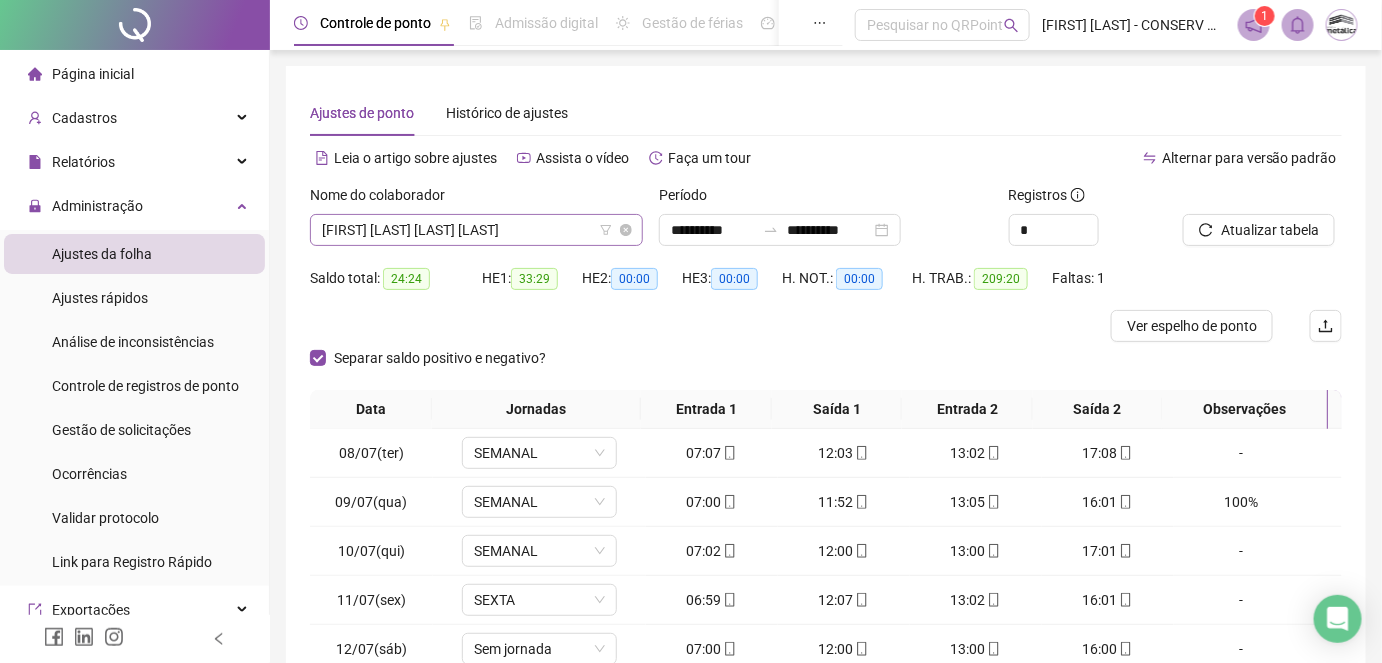 click on "[FIRST] [LAST] [LAST] [LAST]" at bounding box center [476, 230] 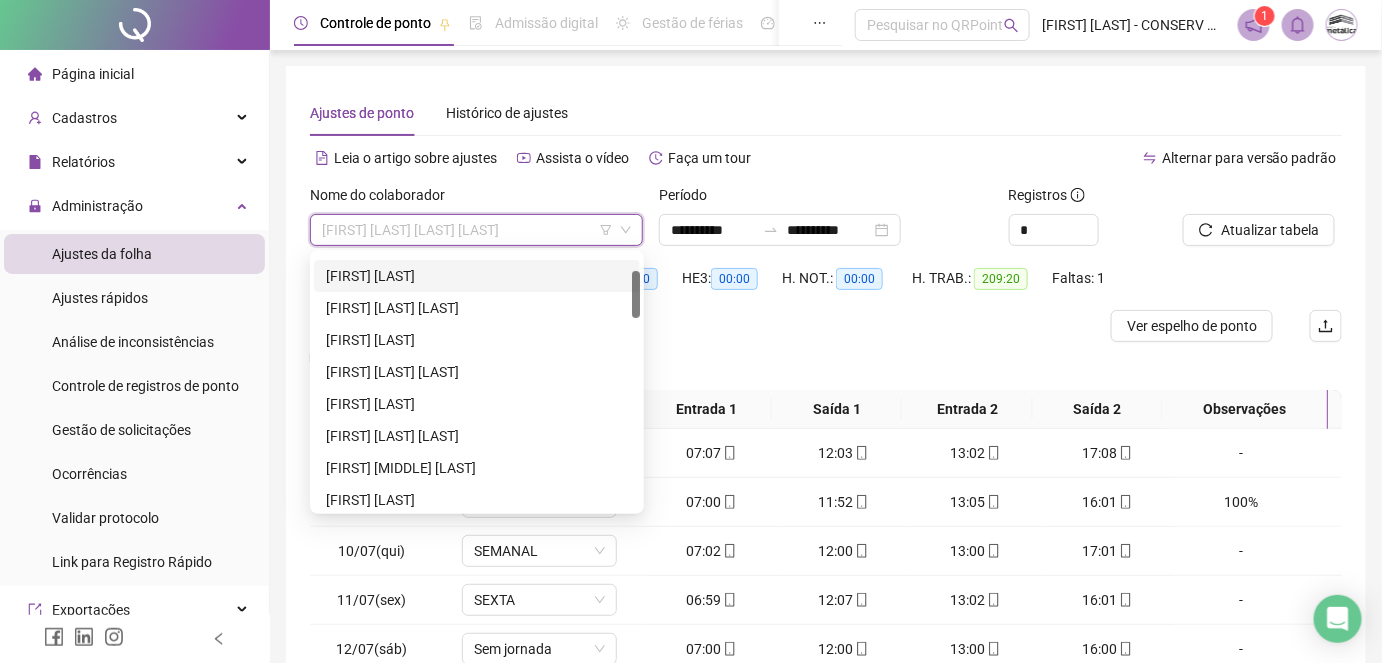 scroll, scrollTop: 181, scrollLeft: 0, axis: vertical 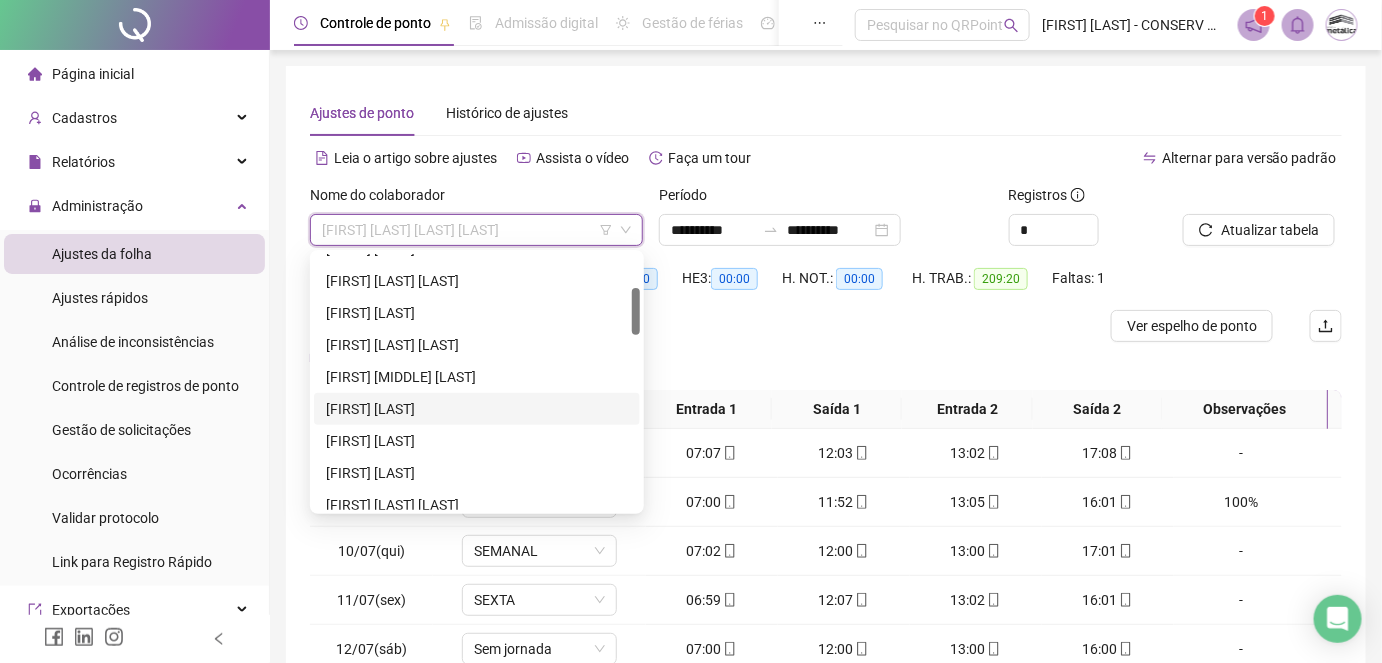 click on "[FIRST] [LAST]" at bounding box center [477, 409] 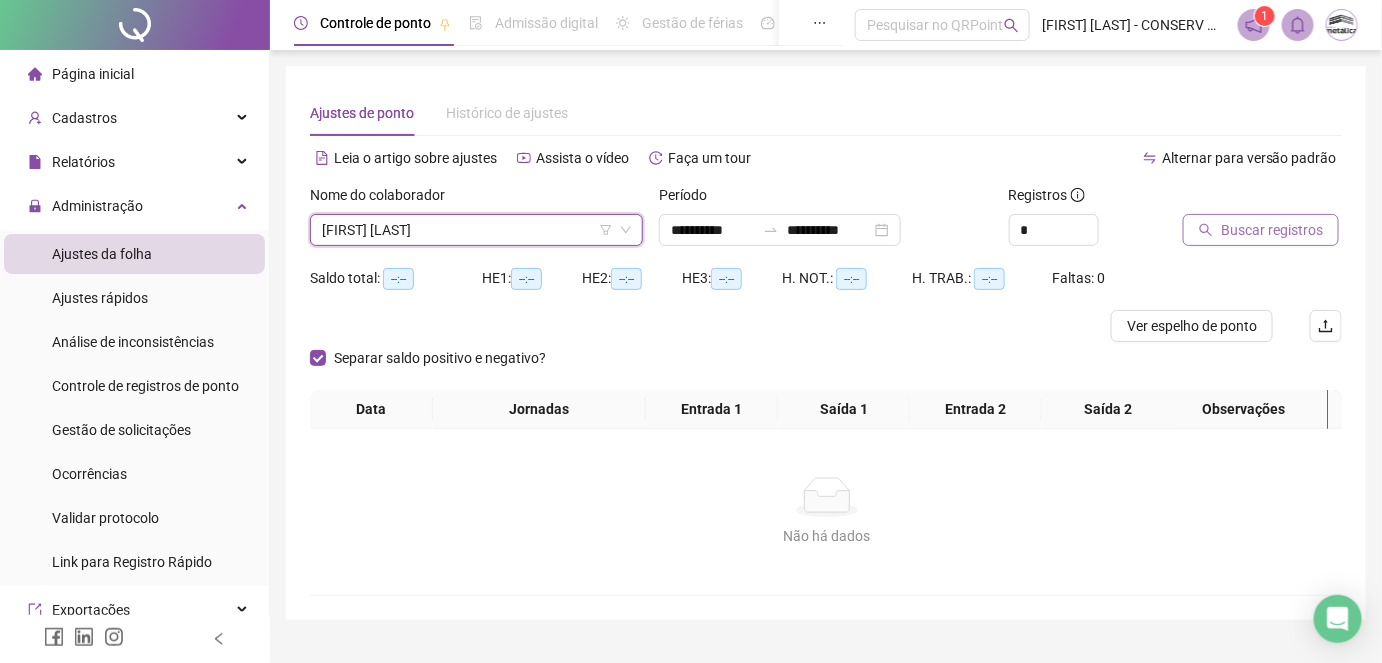 click on "Buscar registros" at bounding box center (1272, 230) 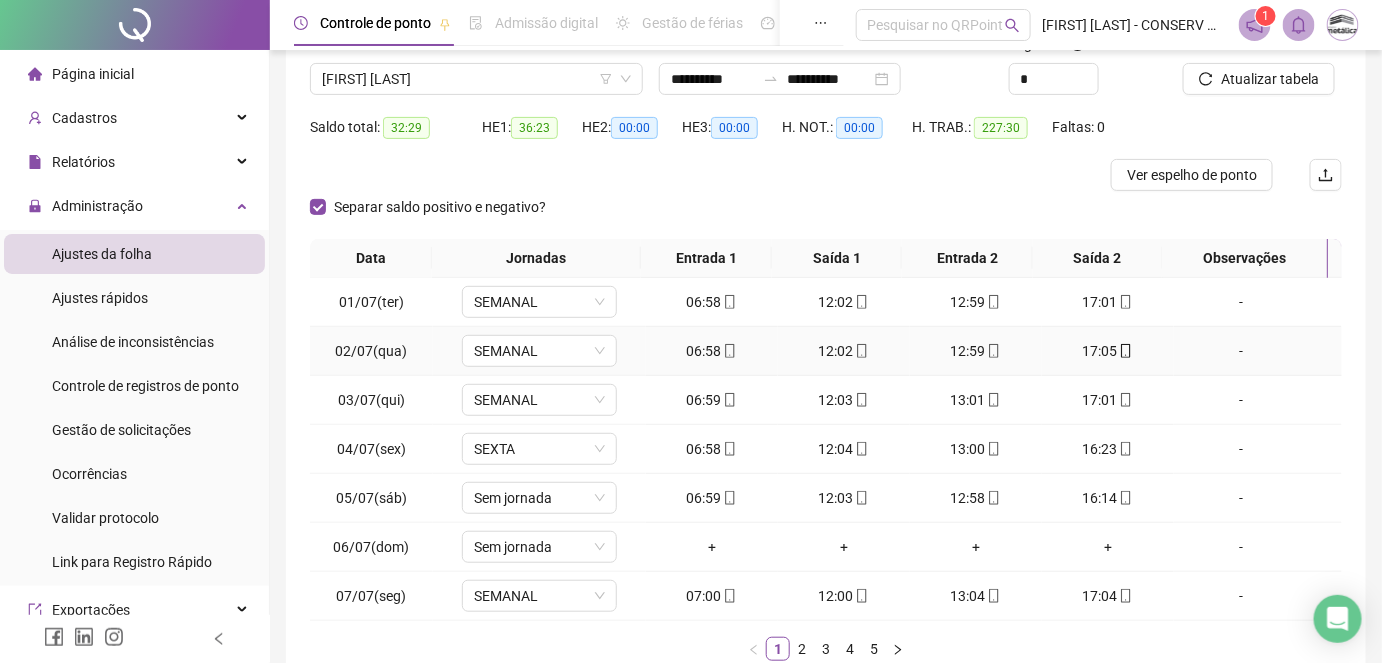 scroll, scrollTop: 272, scrollLeft: 0, axis: vertical 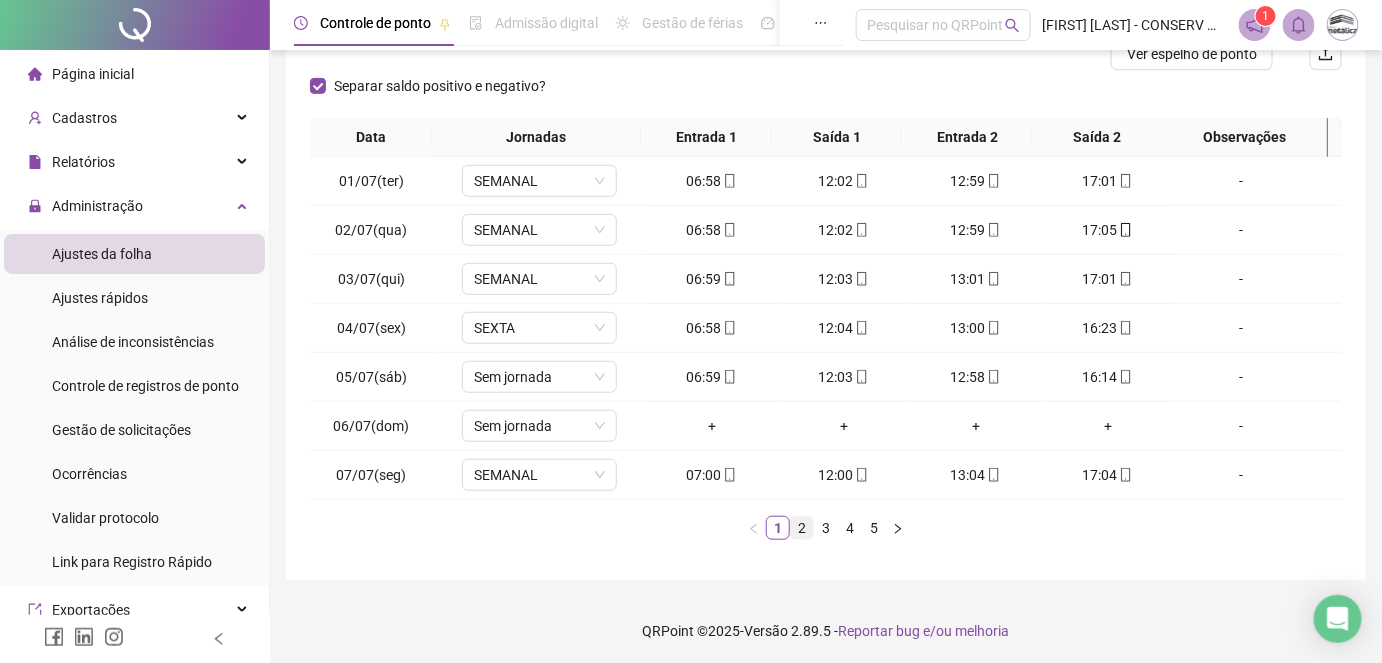 click on "2" at bounding box center (802, 528) 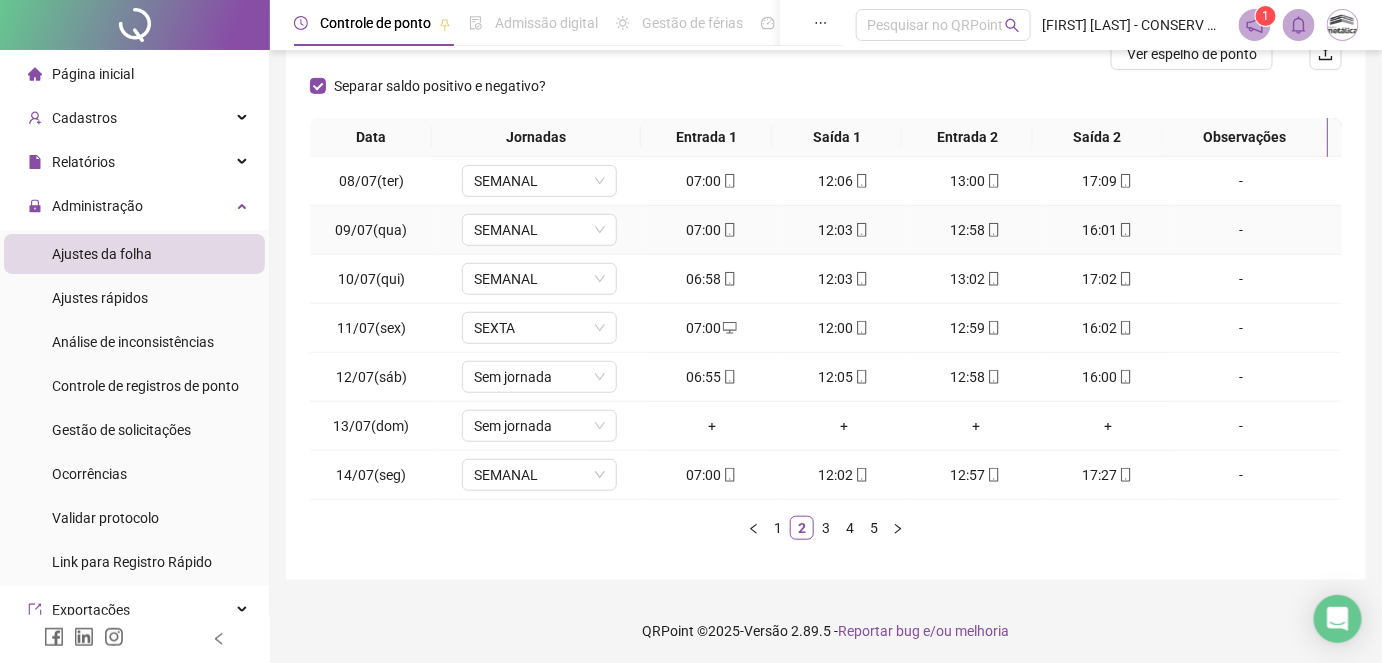 click on "-" at bounding box center (1241, 230) 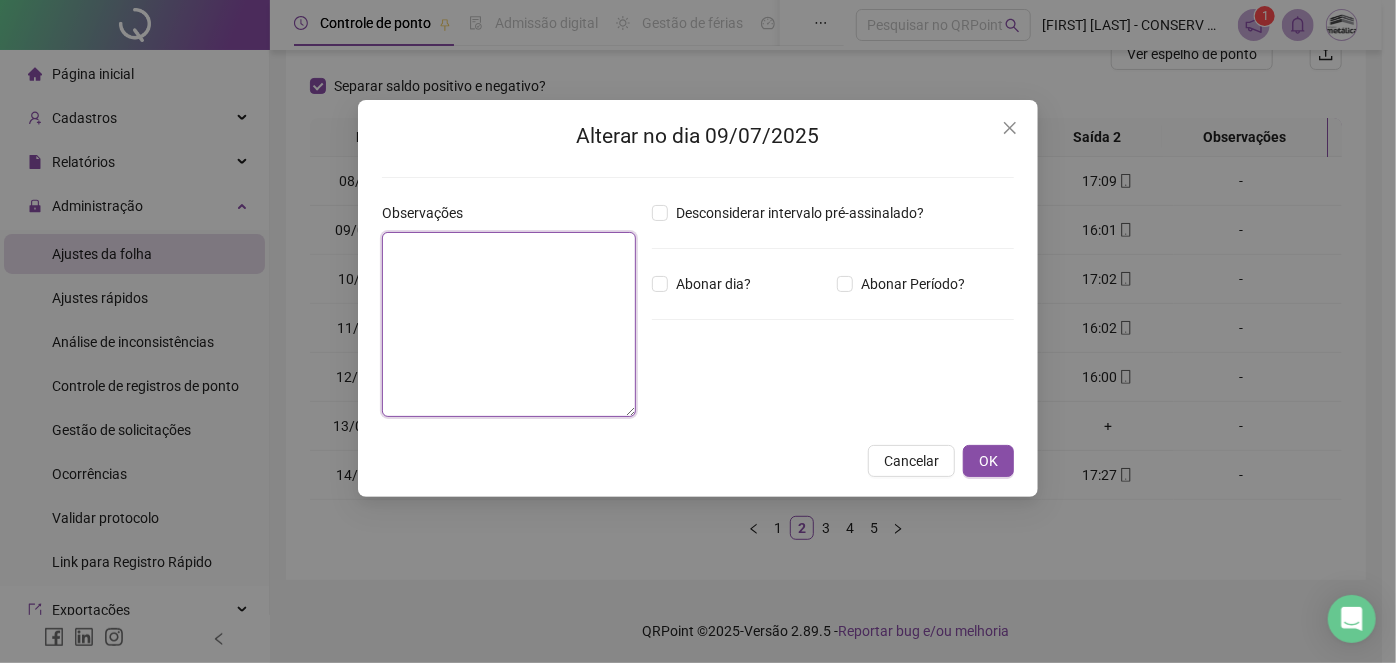 click at bounding box center (509, 324) 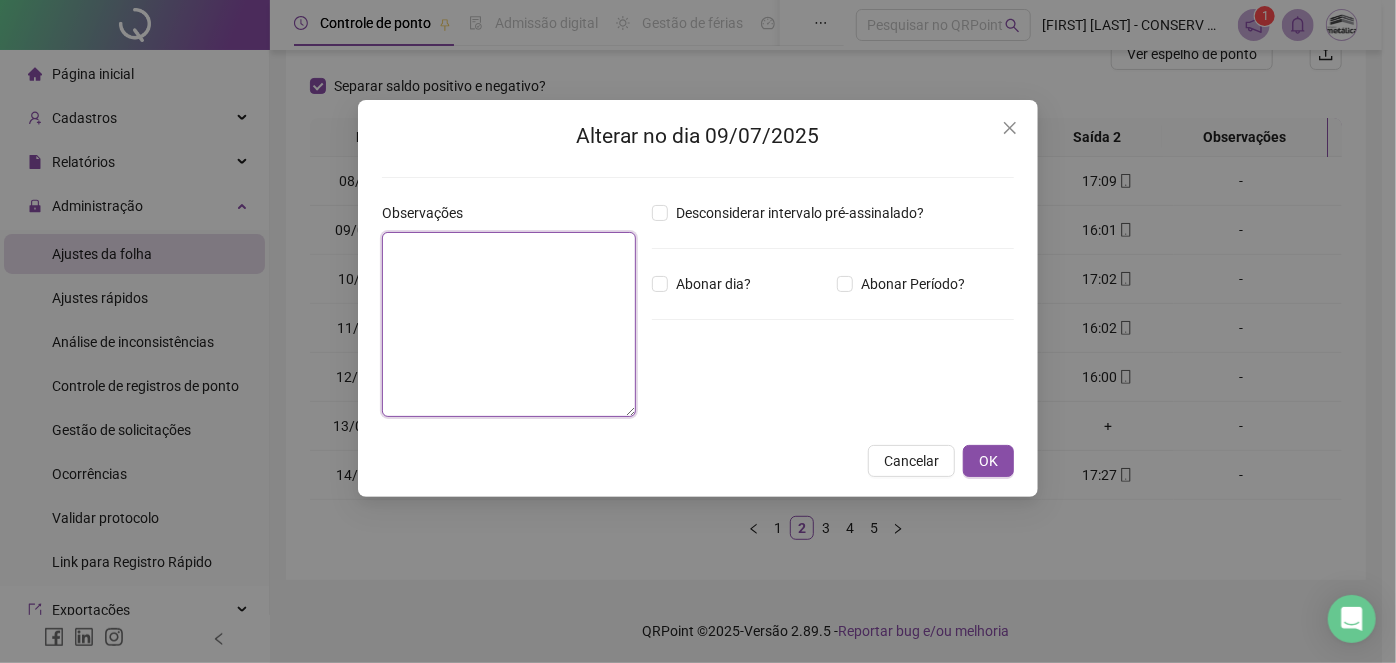 paste on "****" 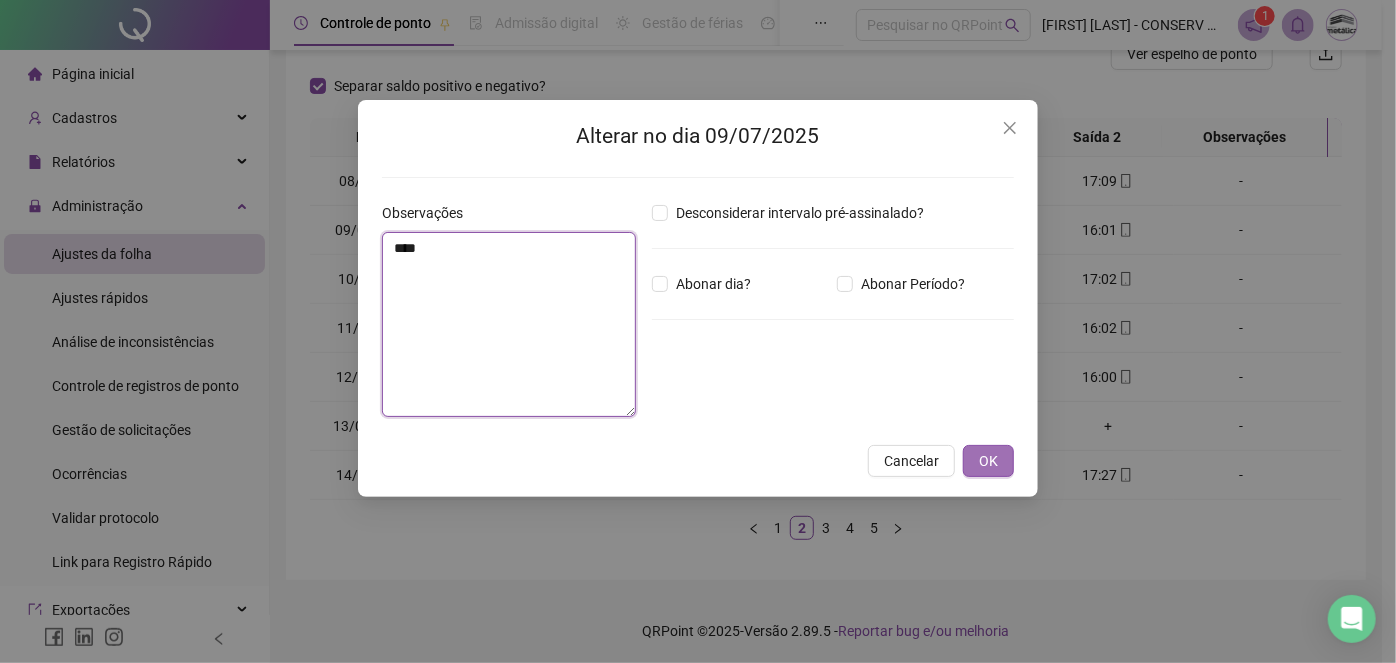 type on "****" 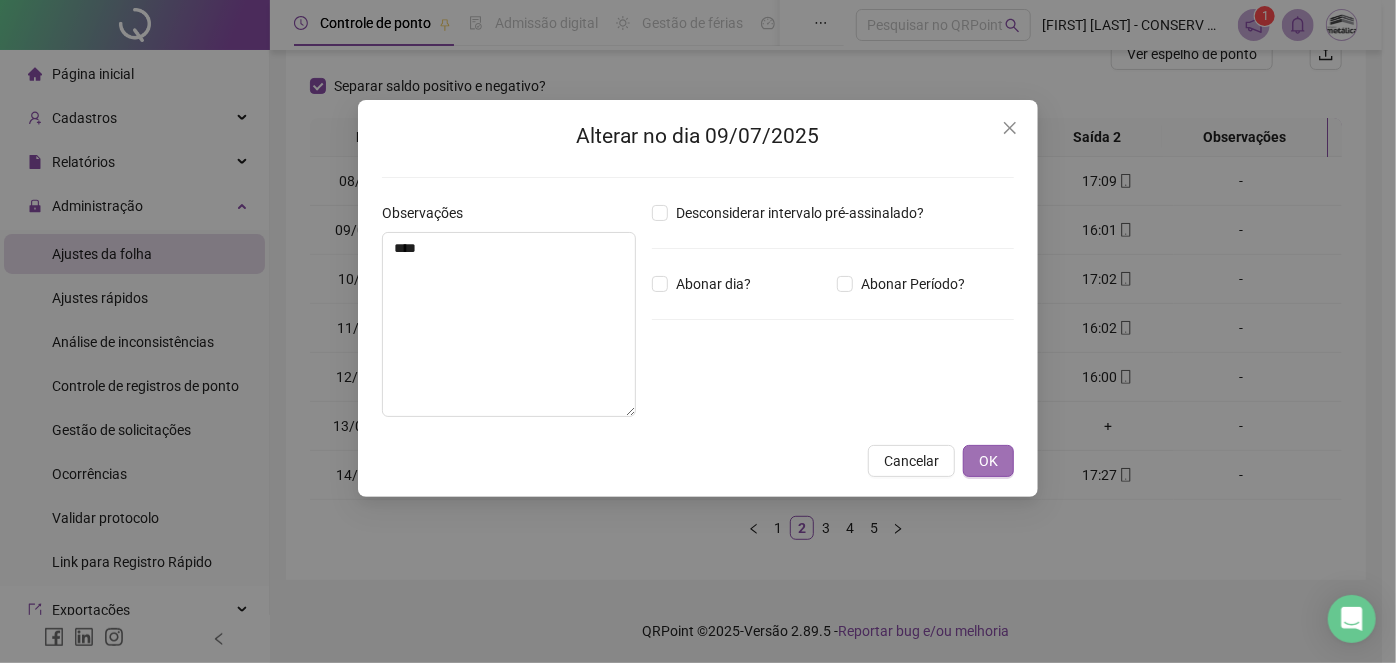 click on "OK" at bounding box center (988, 461) 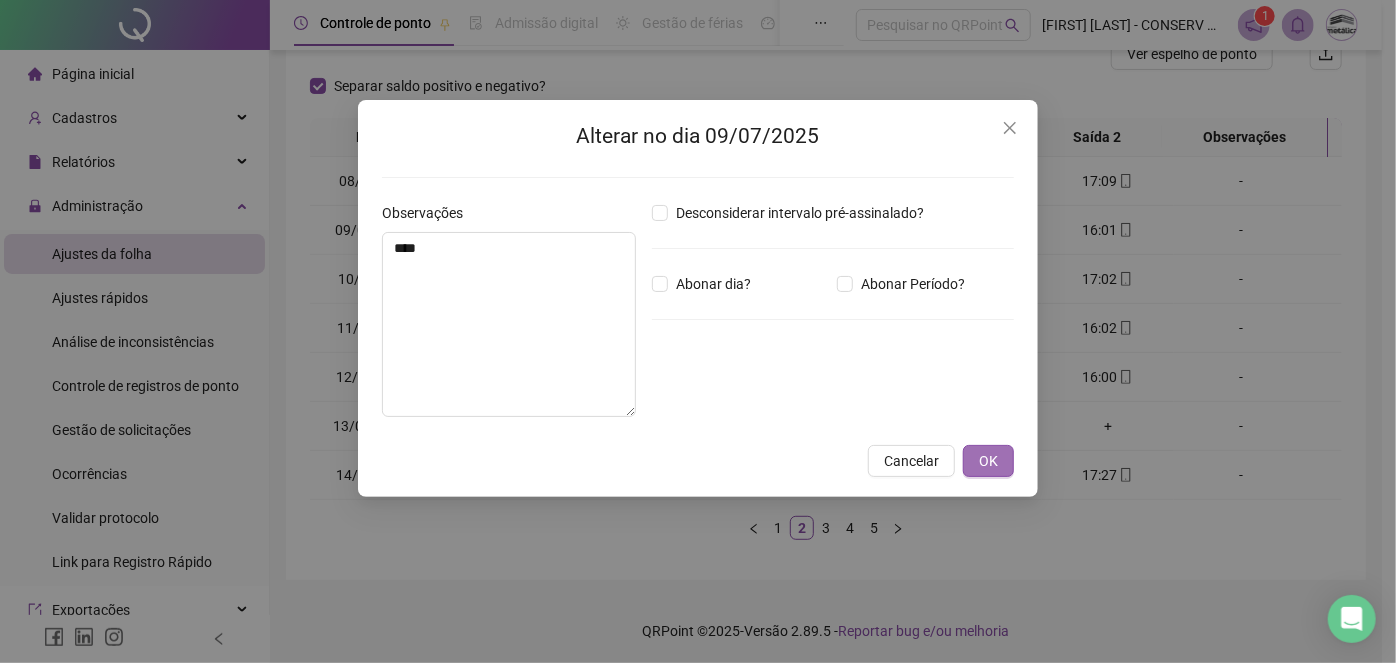 click on "Alterar no dia   [DATE] Observações **** Desconsiderar intervalo pré-assinalado? Abonar dia? Abonar Período? Horas a abonar ***** Aplicar regime de compensação Cancelar OK" at bounding box center (698, 331) 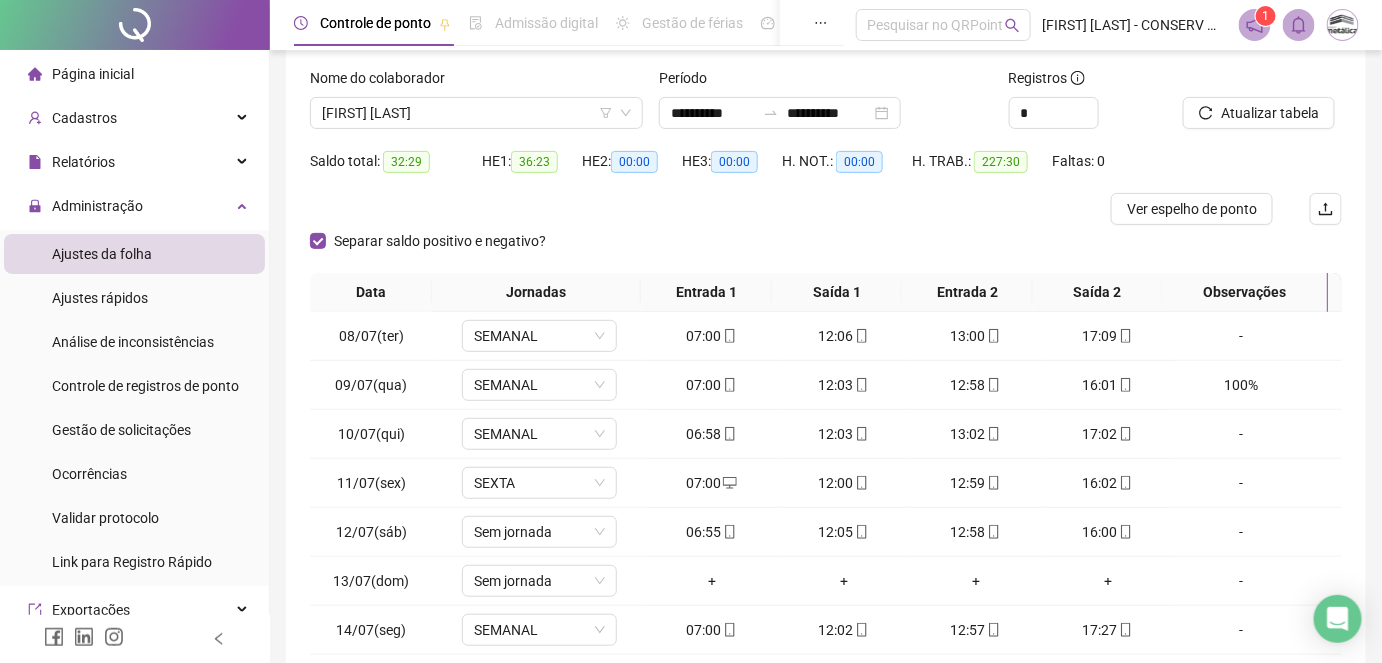 scroll, scrollTop: 0, scrollLeft: 0, axis: both 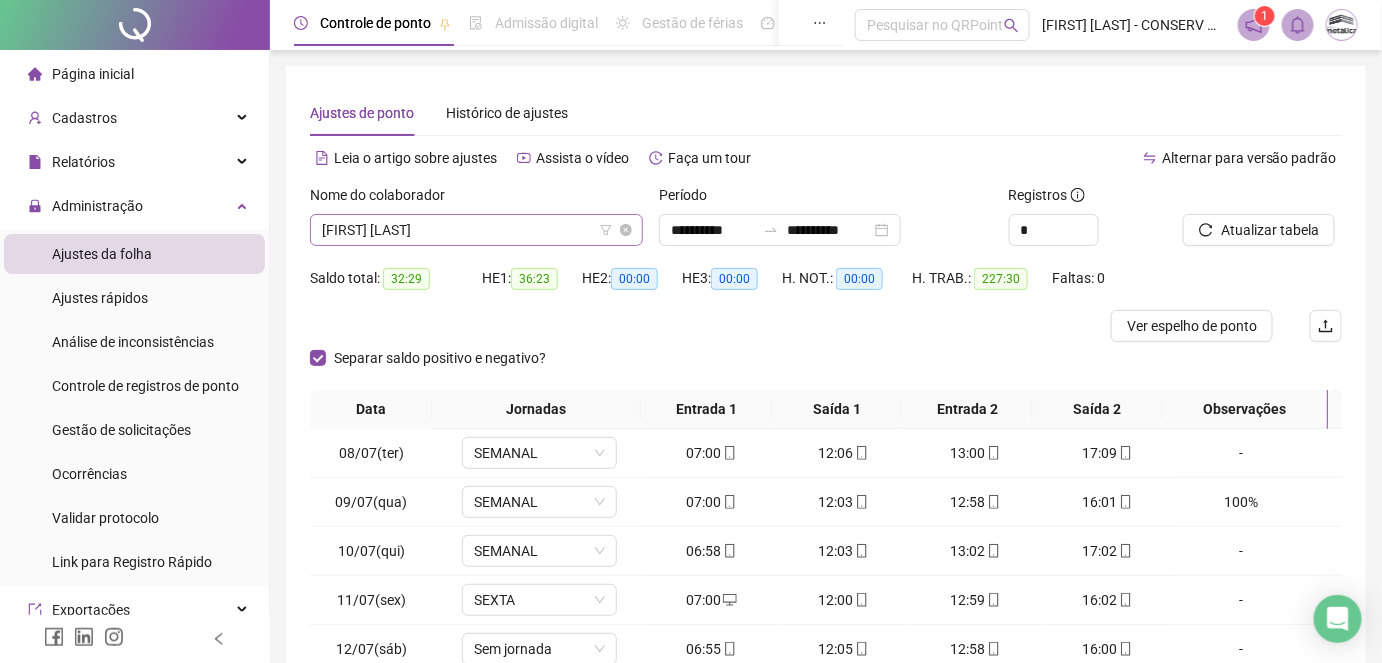 click on "[FIRST] [LAST]" at bounding box center [476, 230] 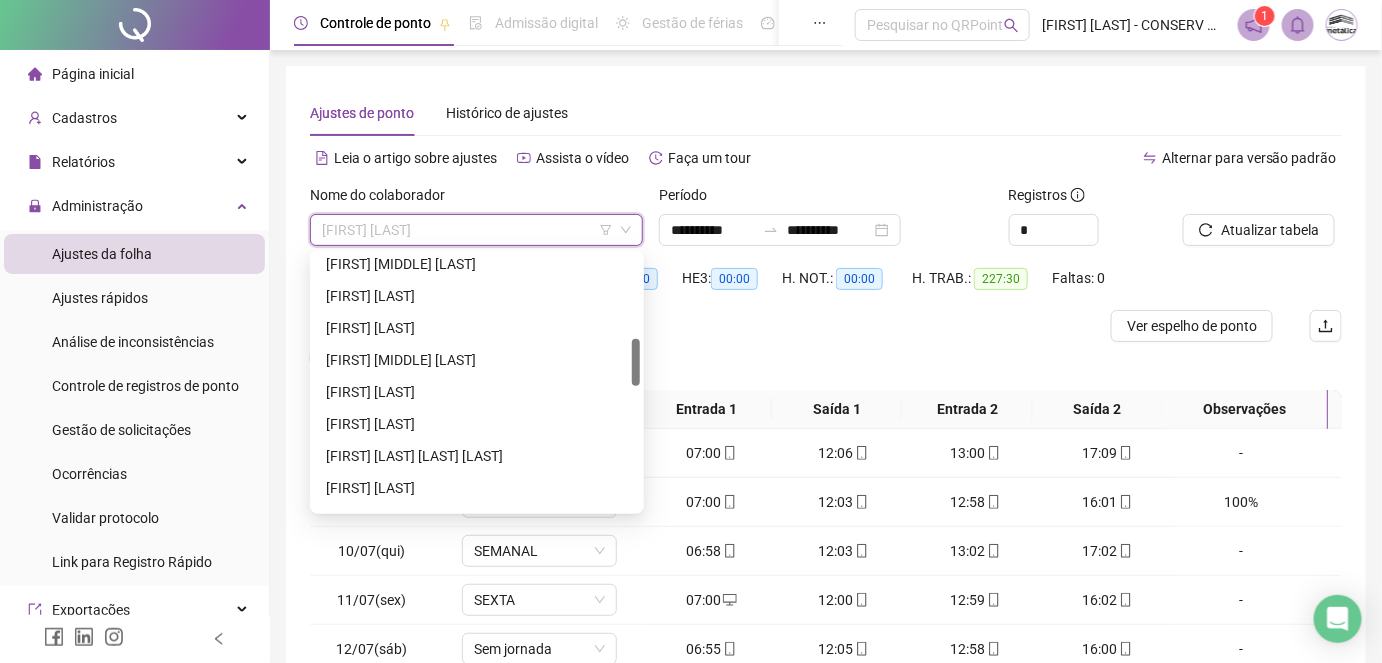 scroll, scrollTop: 545, scrollLeft: 0, axis: vertical 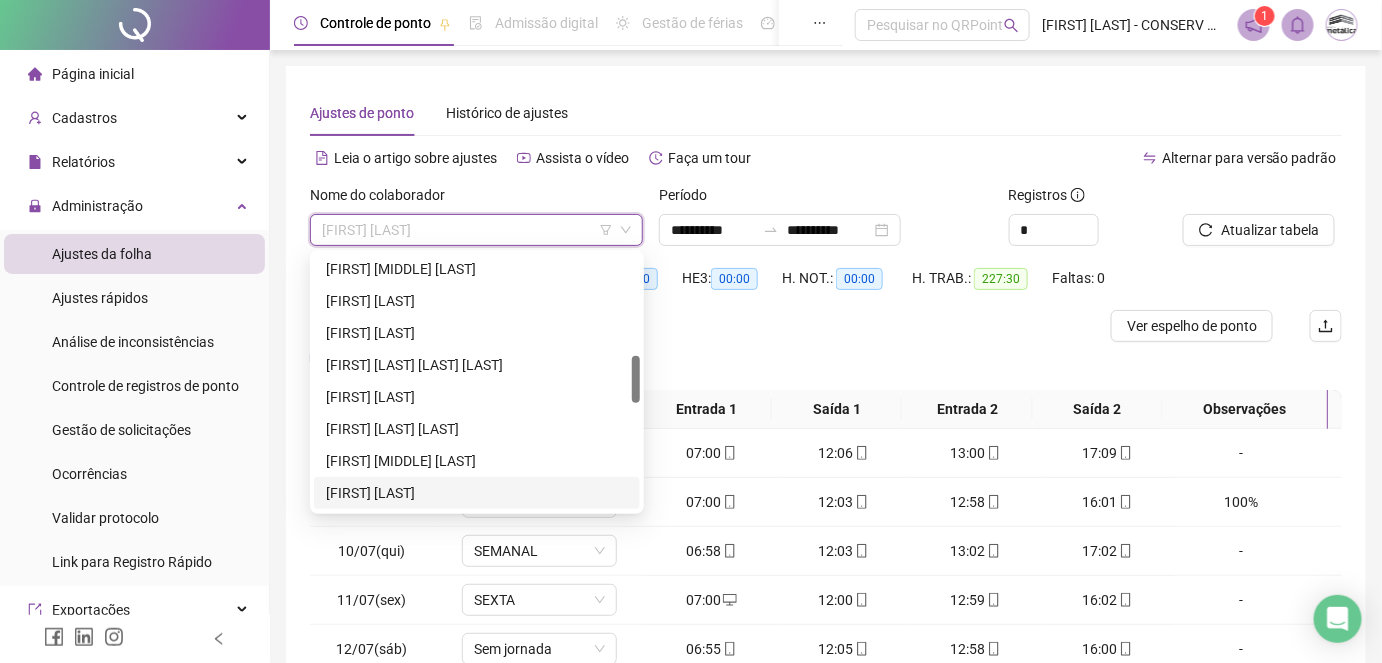 click on "[FIRST] [LAST]" at bounding box center (477, 493) 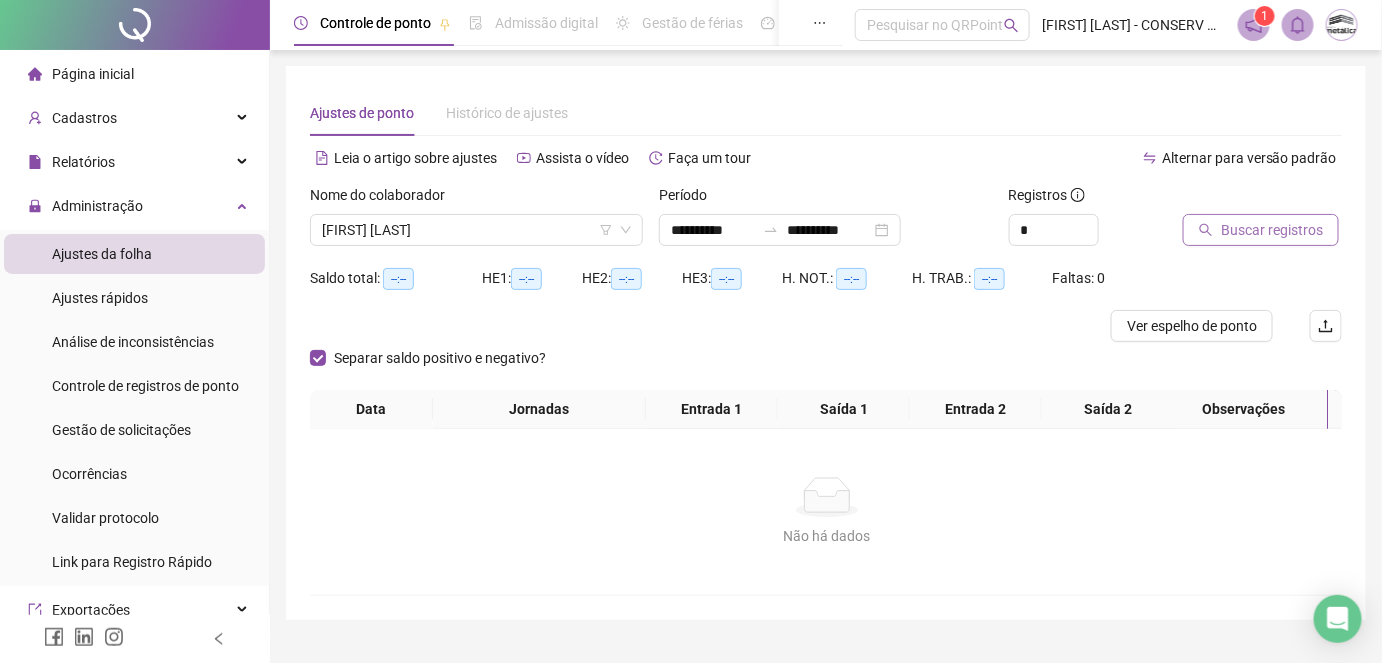 click on "Buscar registros" at bounding box center [1272, 230] 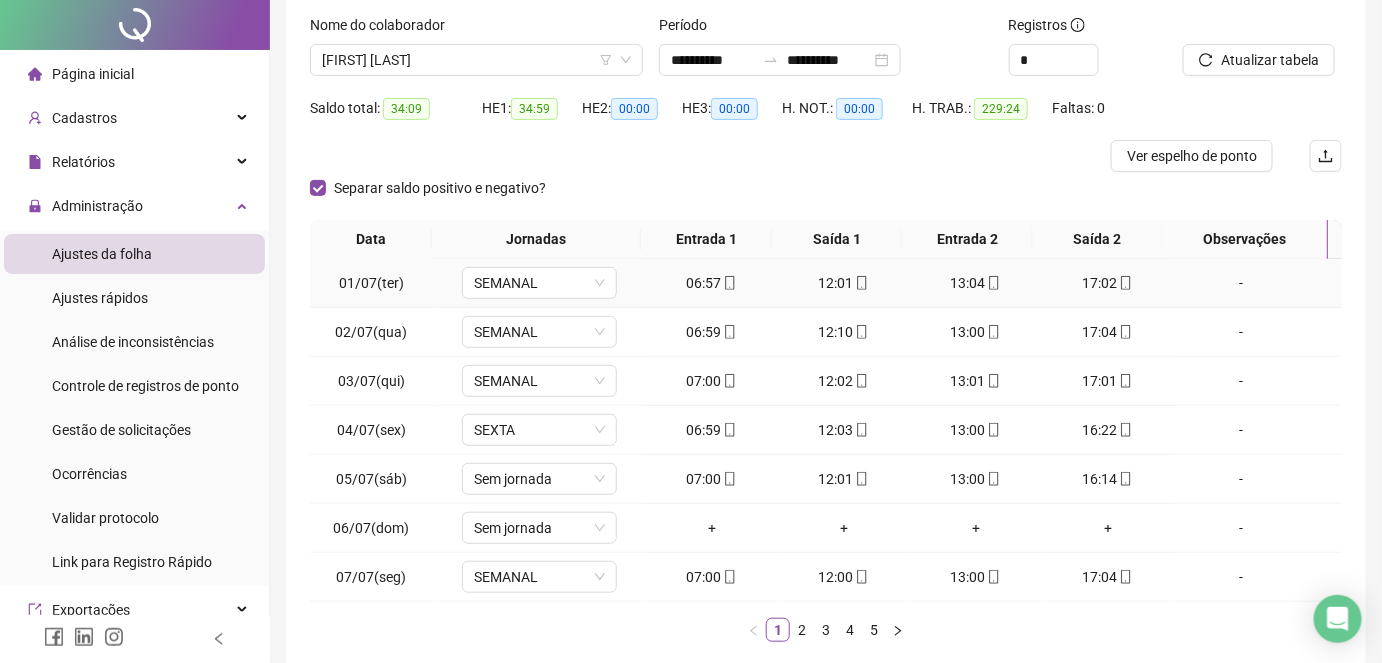 scroll, scrollTop: 272, scrollLeft: 0, axis: vertical 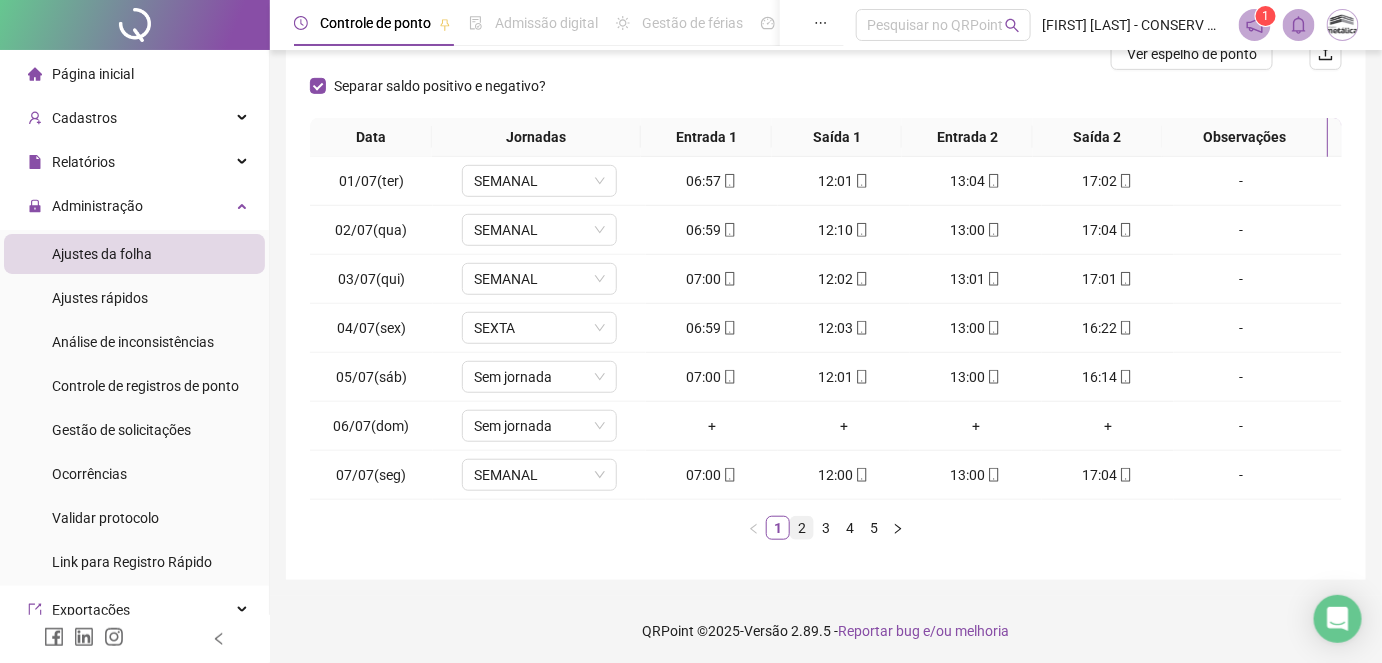 click on "2" at bounding box center (802, 528) 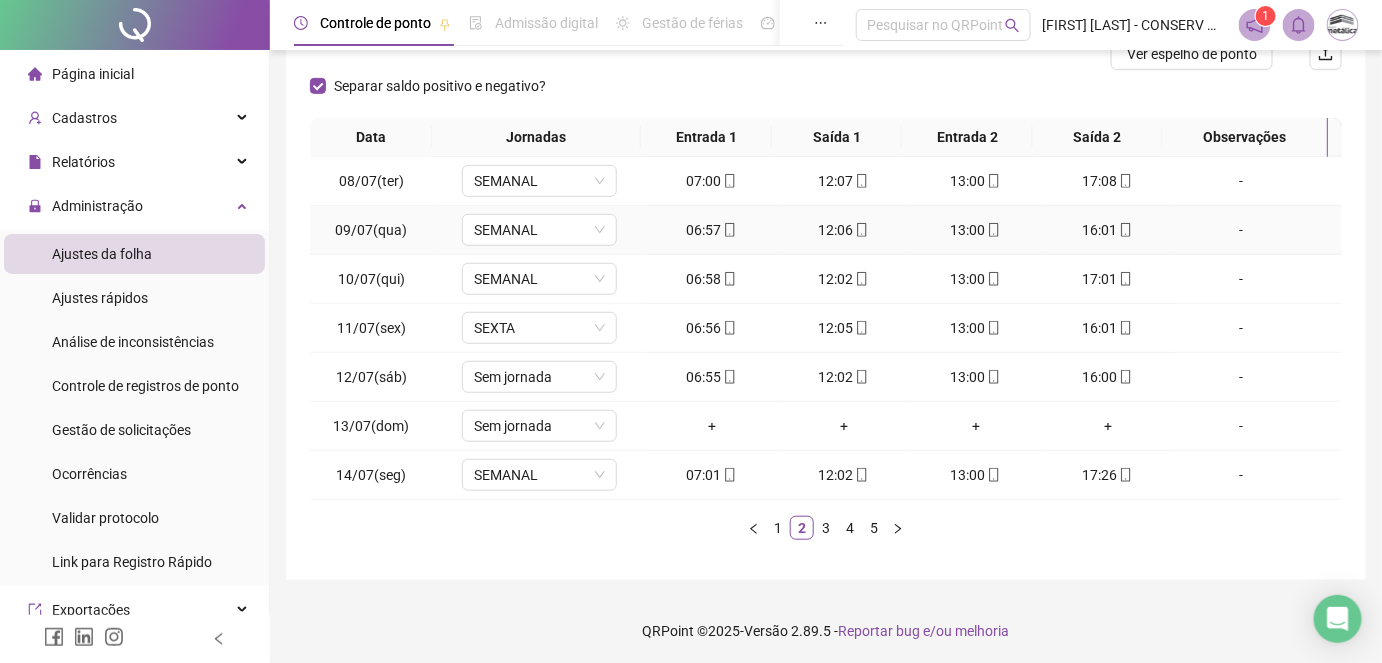click on "-" at bounding box center (1241, 230) 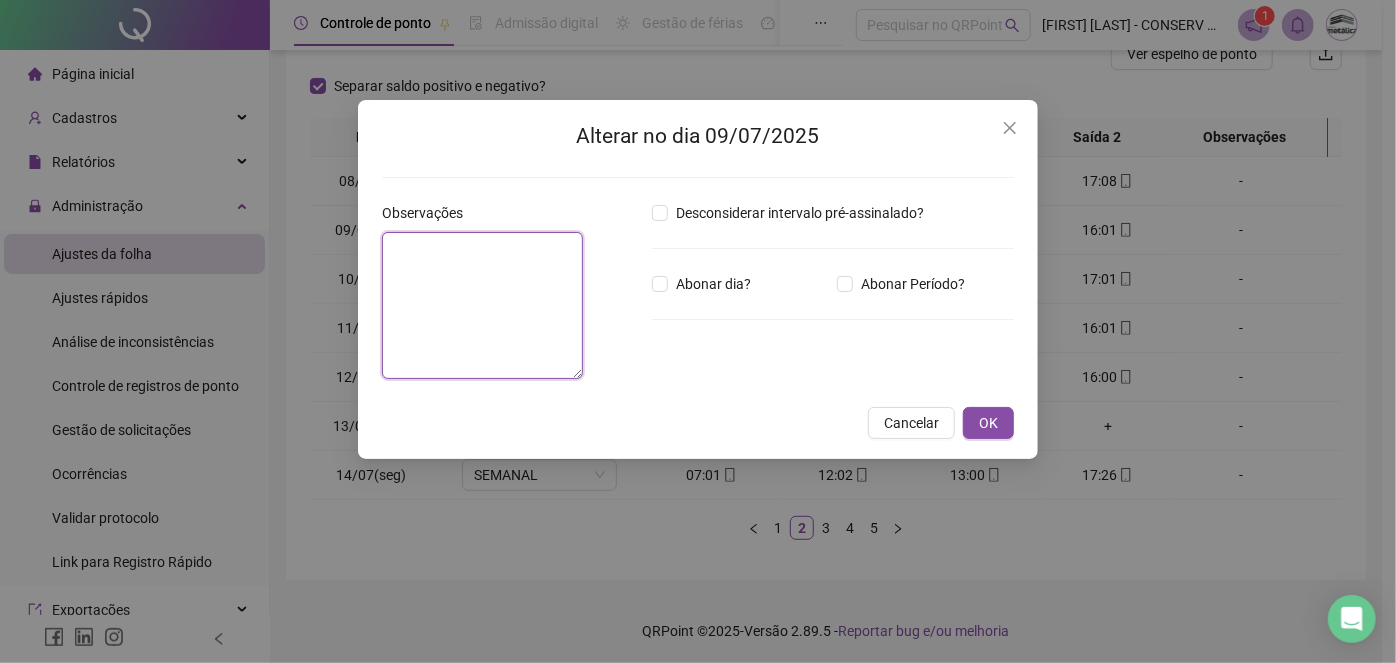 click at bounding box center [482, 305] 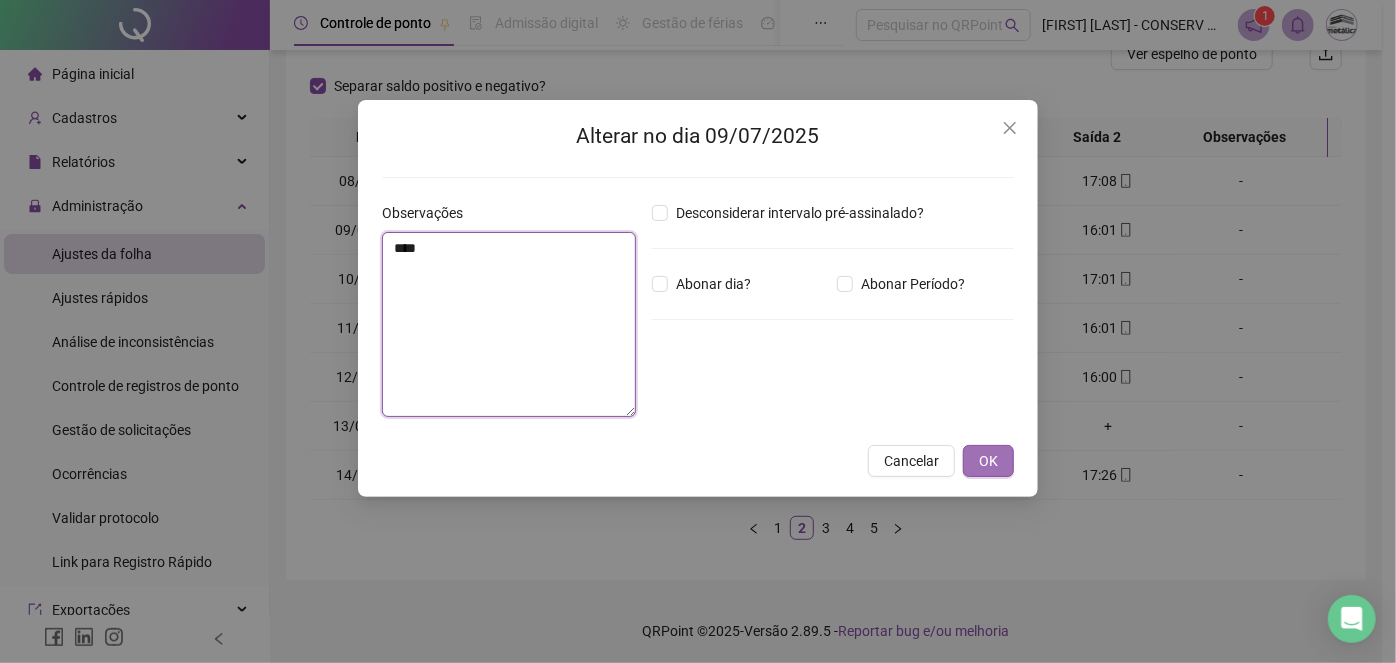 type on "****" 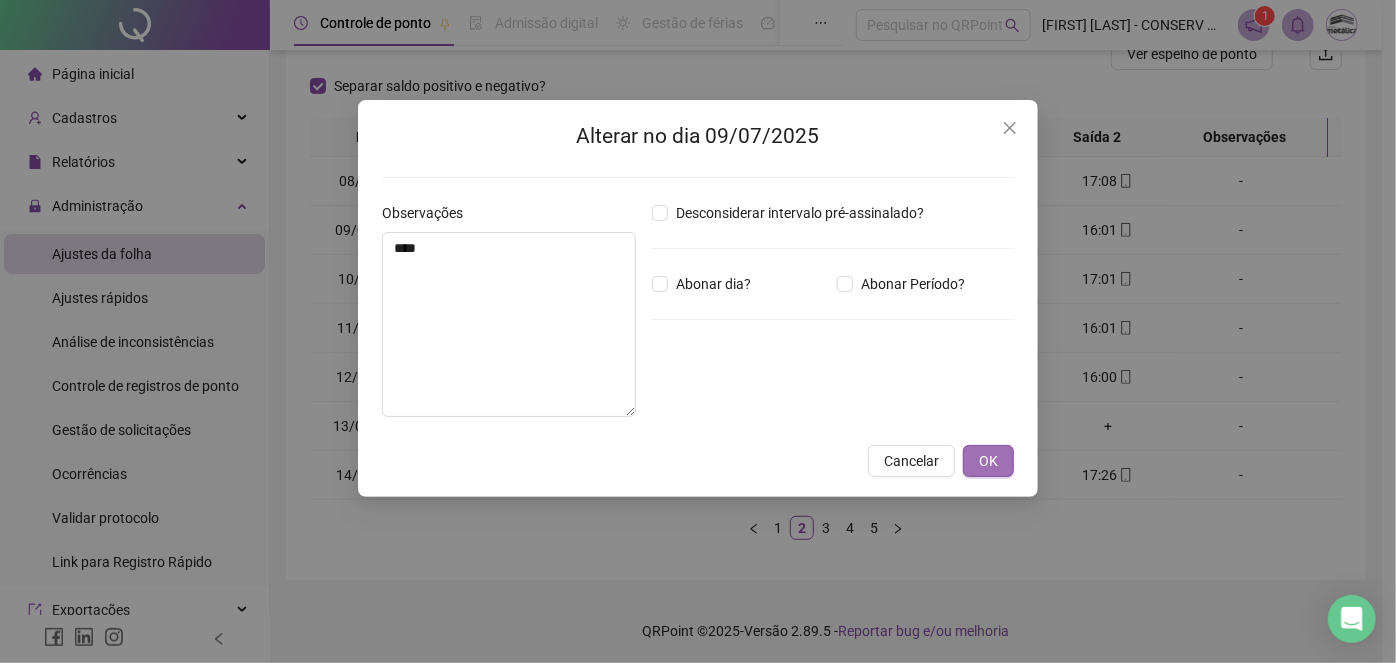 click on "OK" at bounding box center (988, 461) 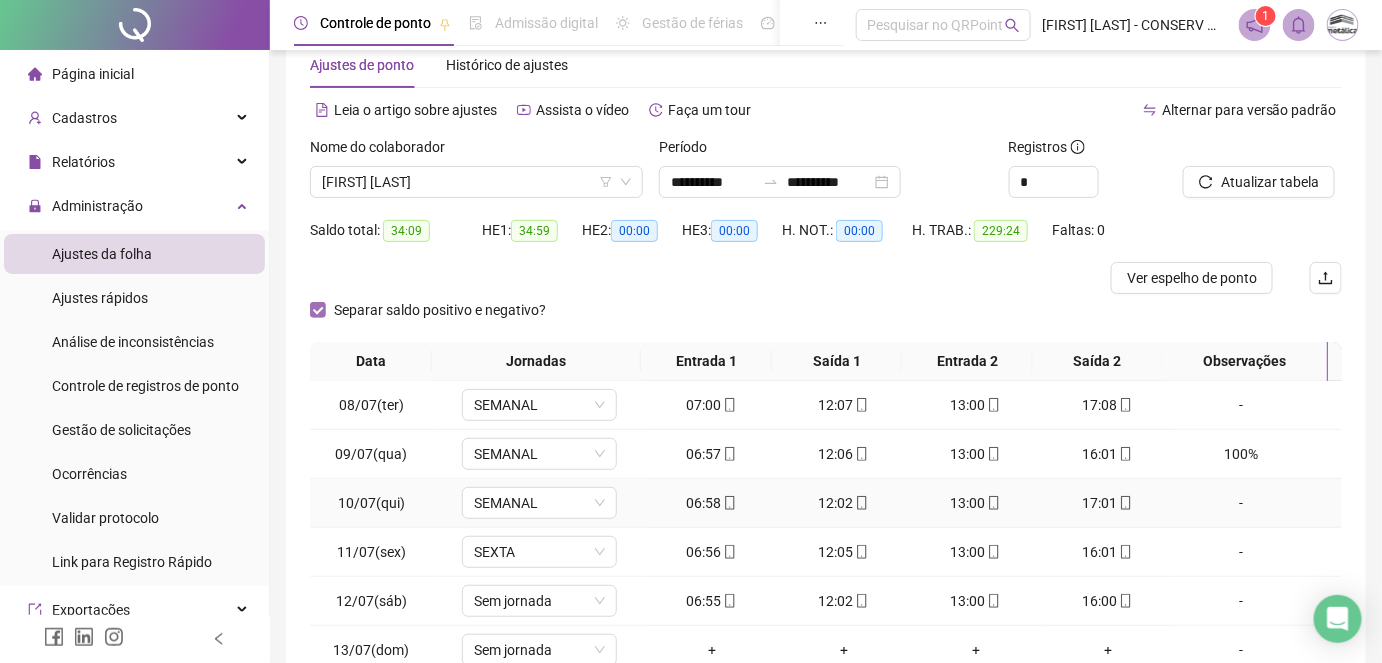 scroll, scrollTop: 0, scrollLeft: 0, axis: both 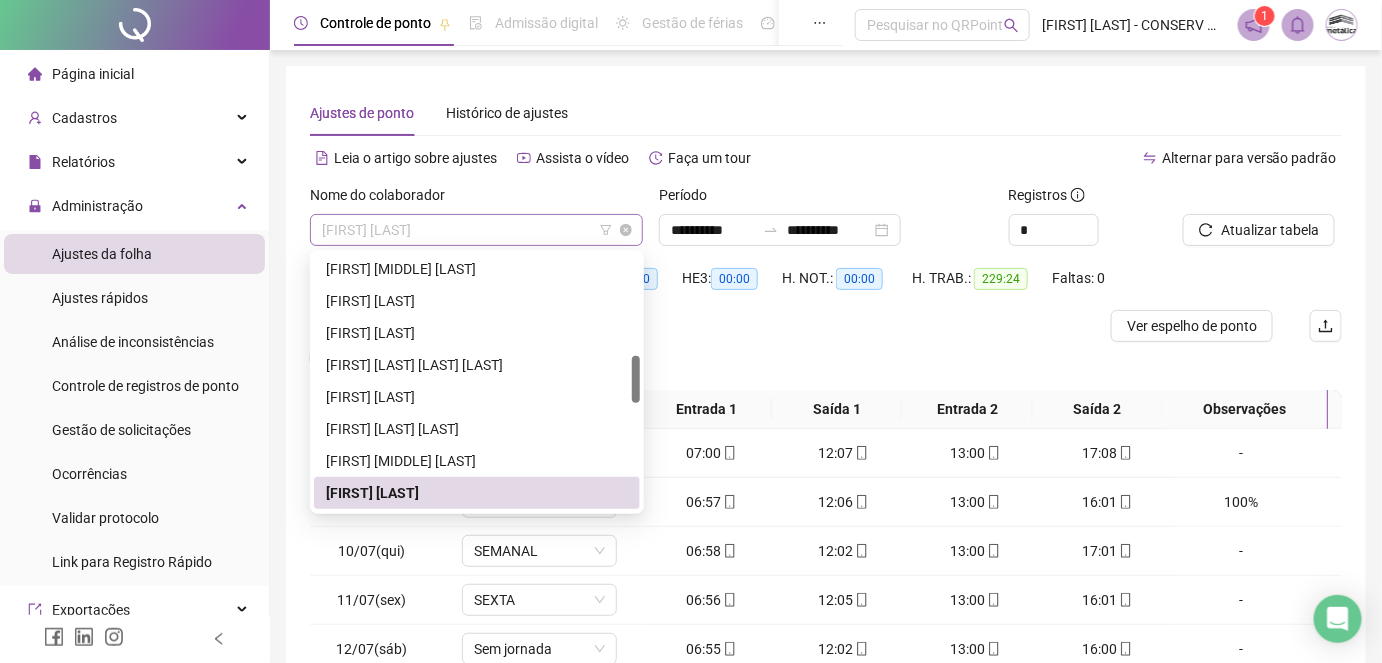 click on "[FIRST] [LAST]" at bounding box center (476, 230) 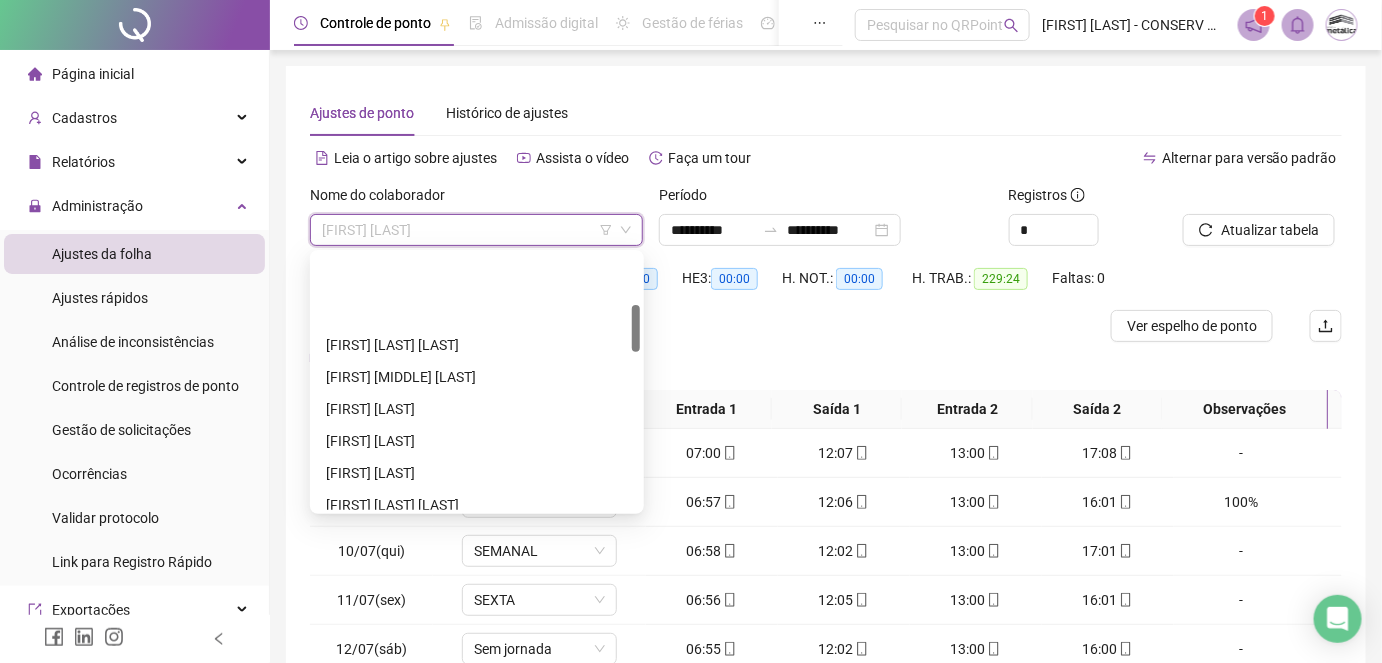 scroll, scrollTop: 272, scrollLeft: 0, axis: vertical 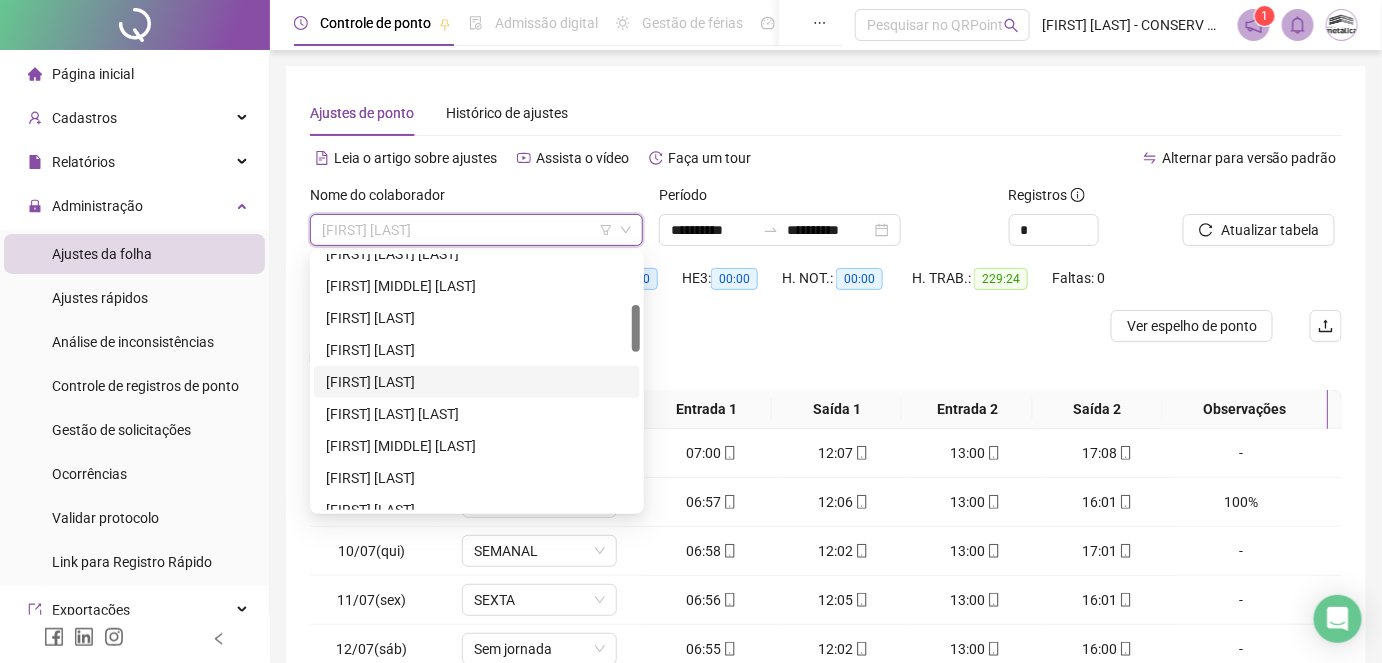 click on "[FIRST] [LAST]" at bounding box center (477, 382) 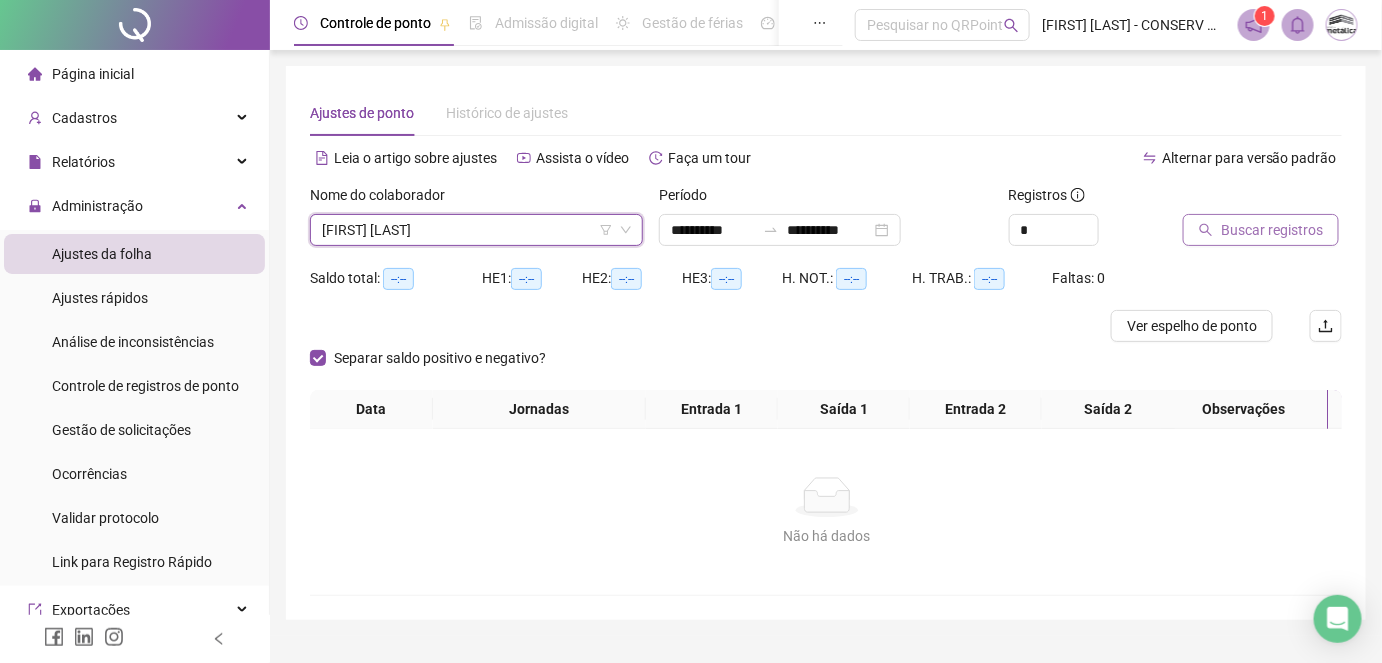click on "Buscar registros" at bounding box center (1272, 230) 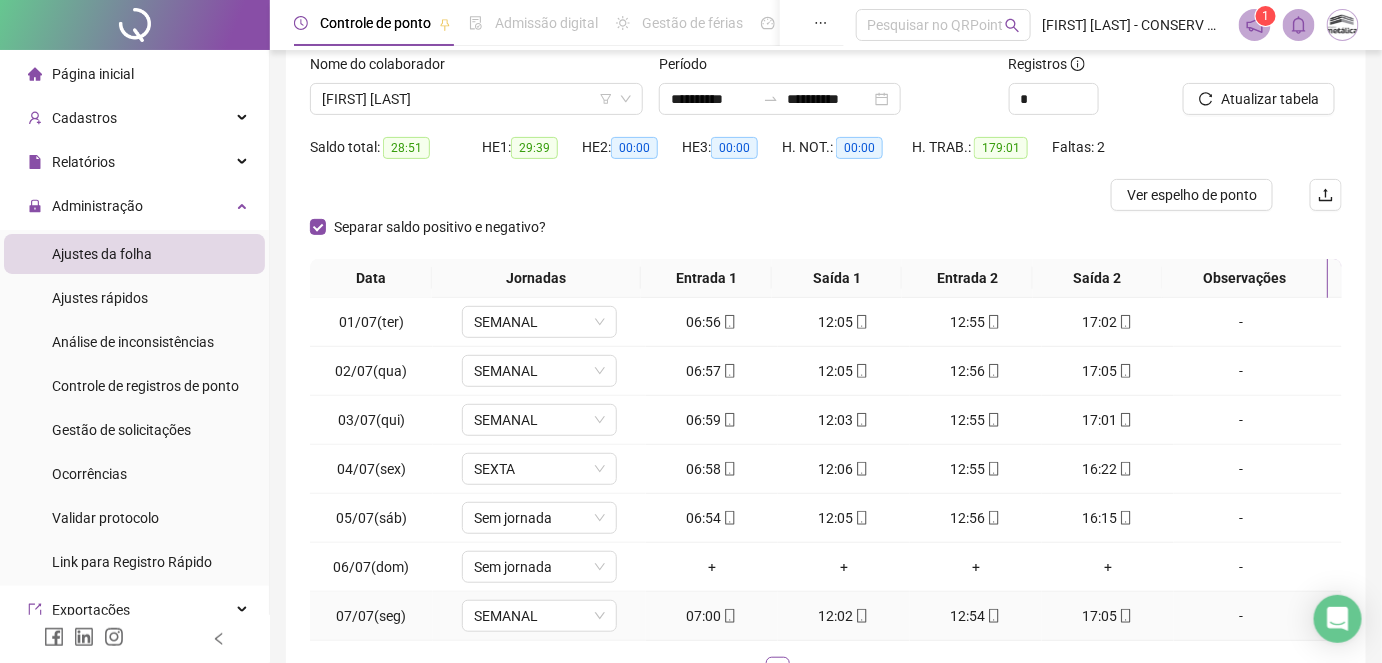 scroll, scrollTop: 272, scrollLeft: 0, axis: vertical 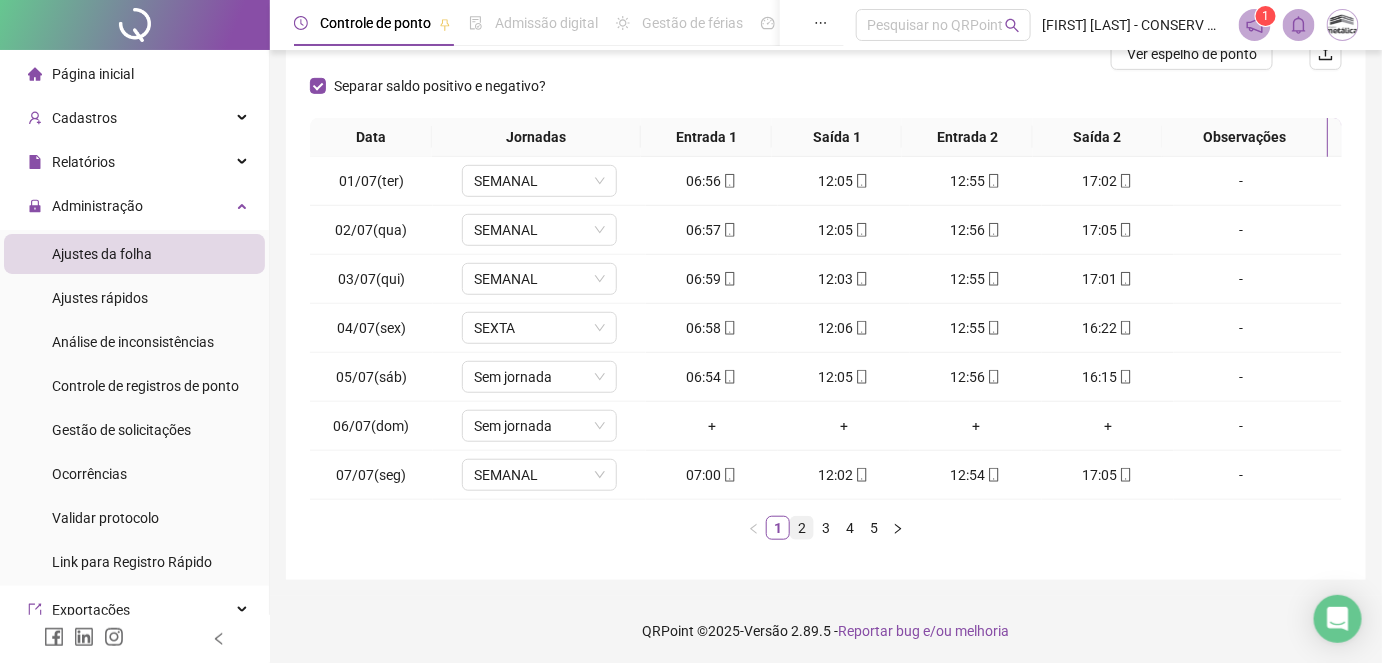 click on "2" at bounding box center (802, 528) 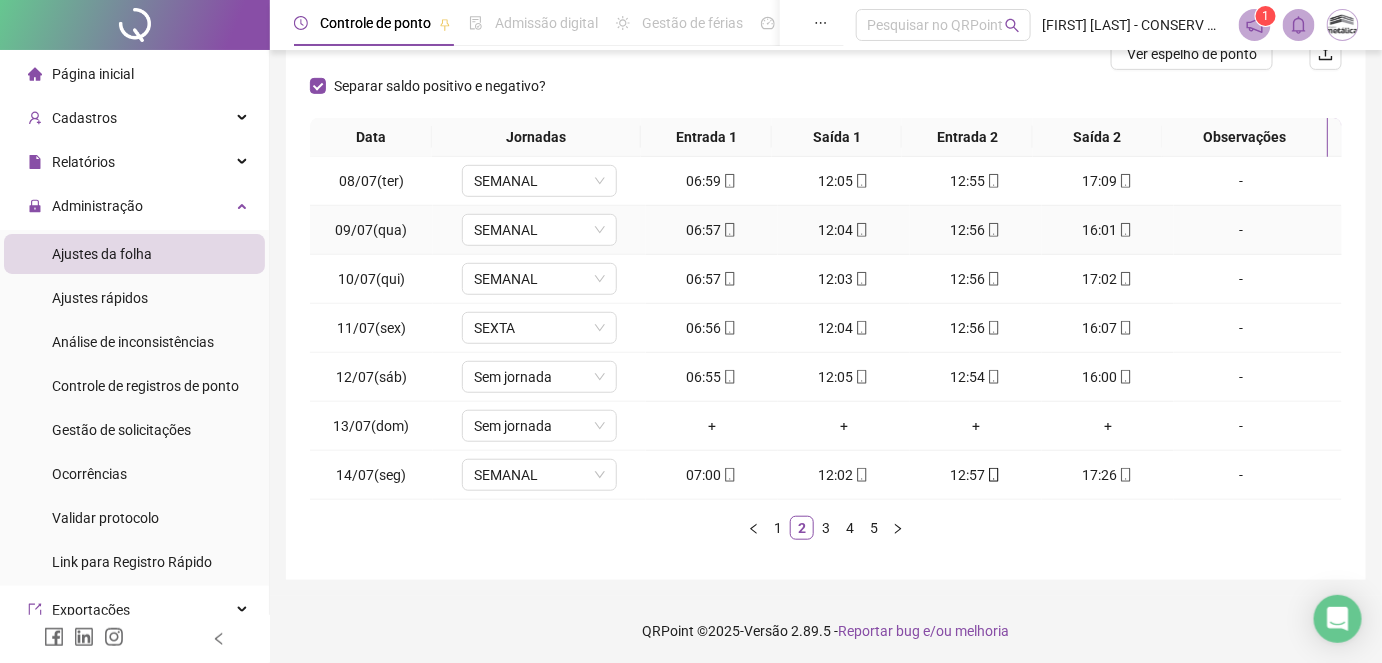 click on "-" at bounding box center [1241, 230] 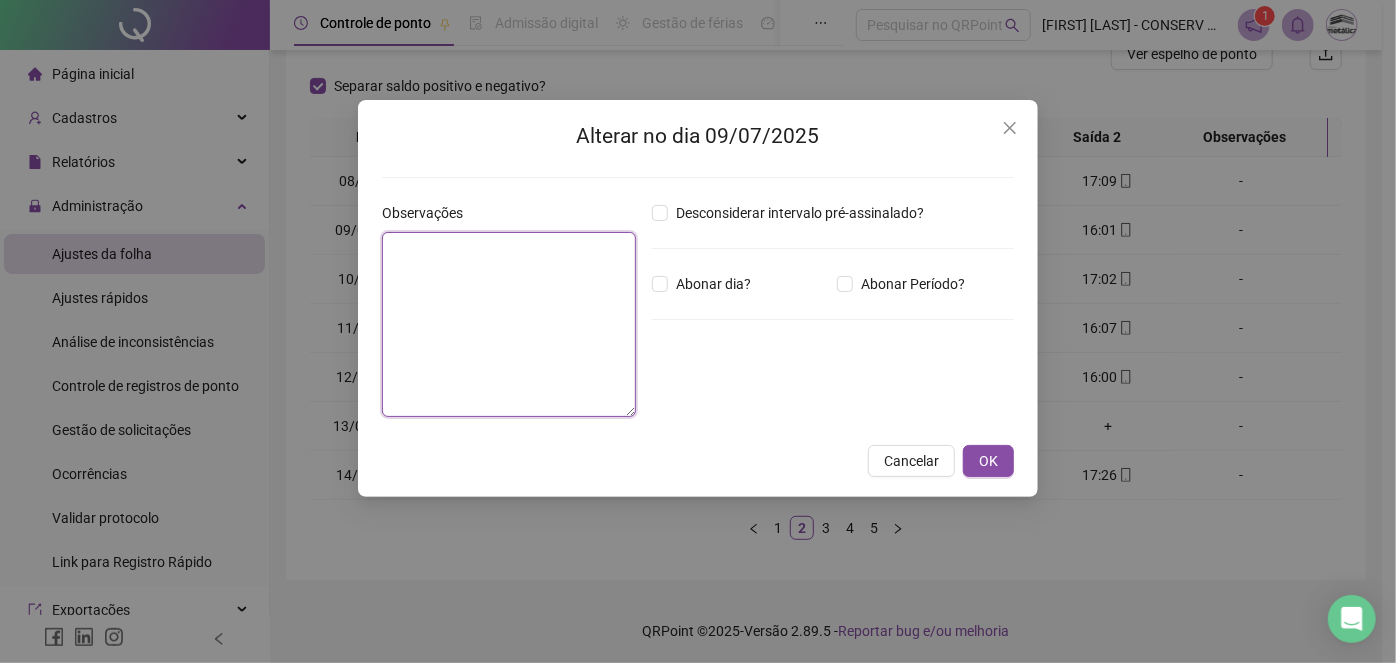 click at bounding box center [509, 324] 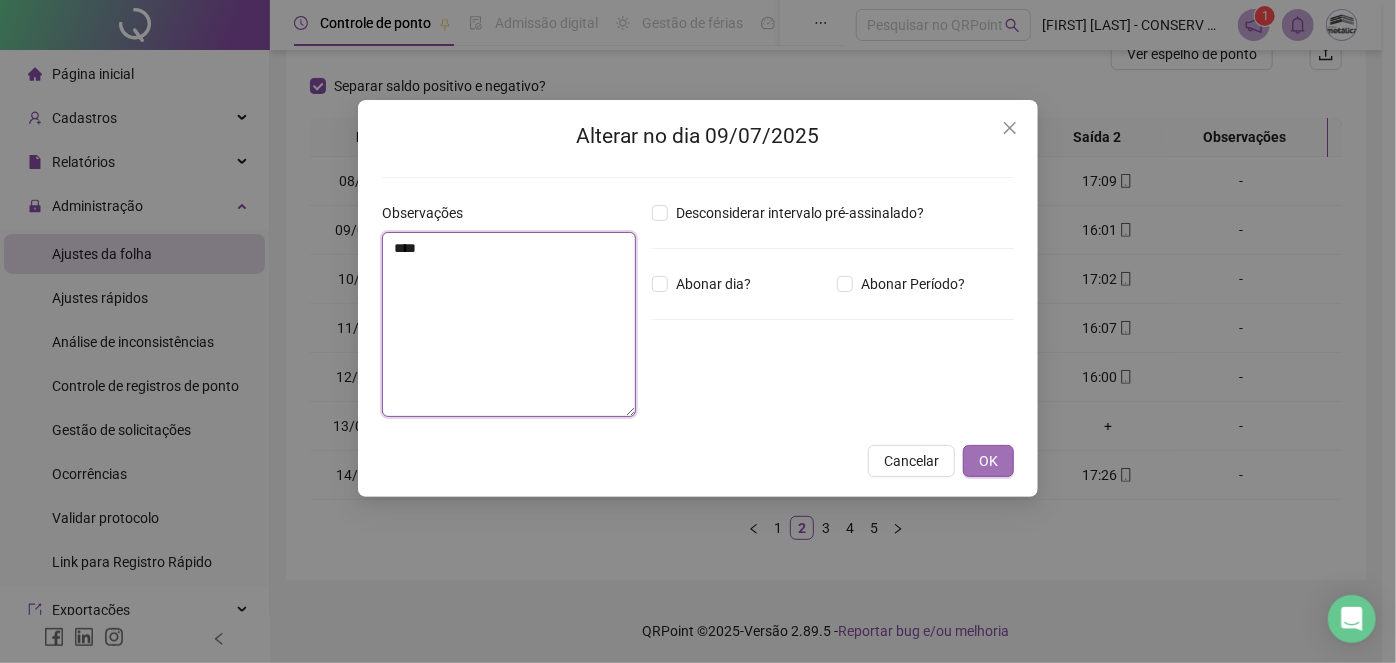 type on "****" 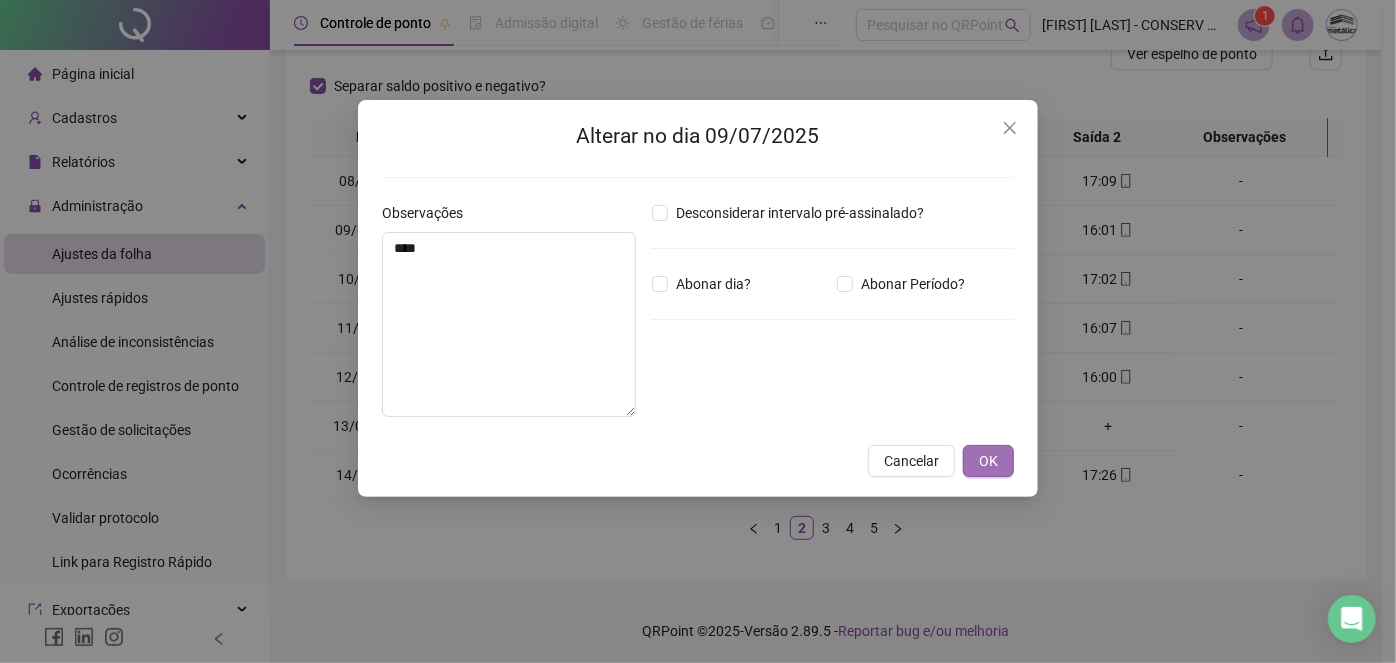 click on "OK" at bounding box center [988, 461] 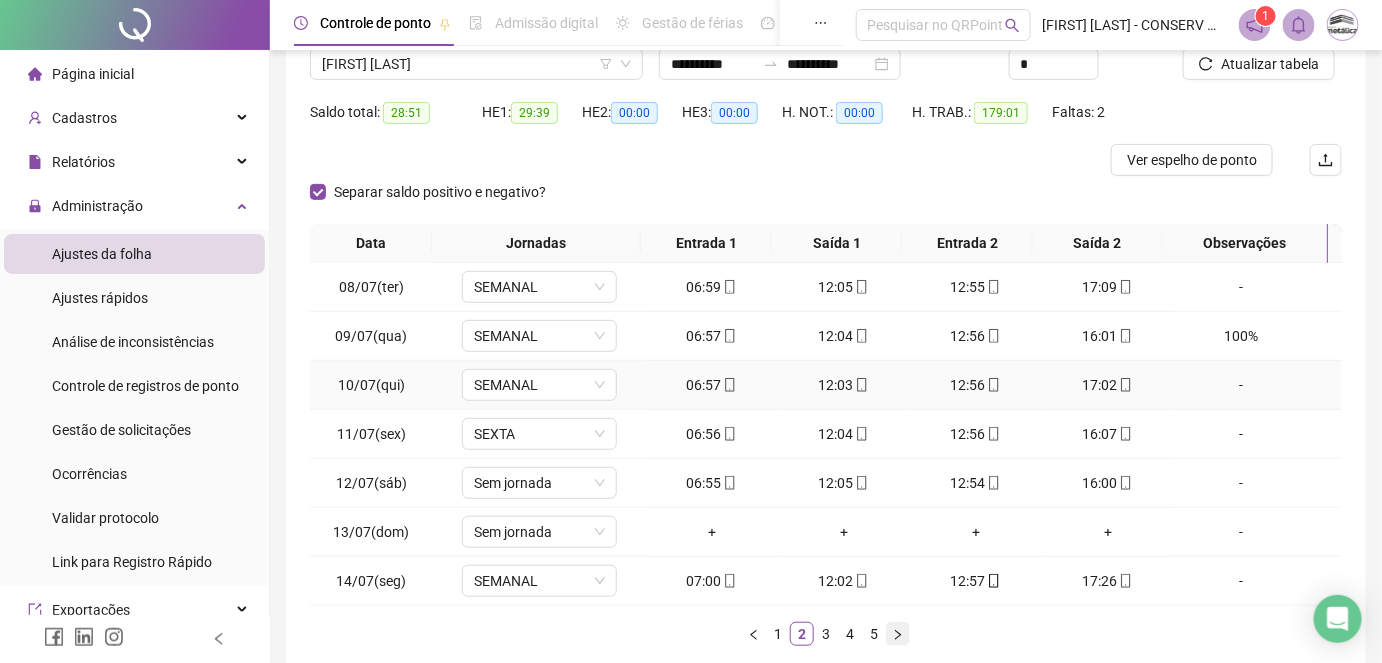 scroll, scrollTop: 272, scrollLeft: 0, axis: vertical 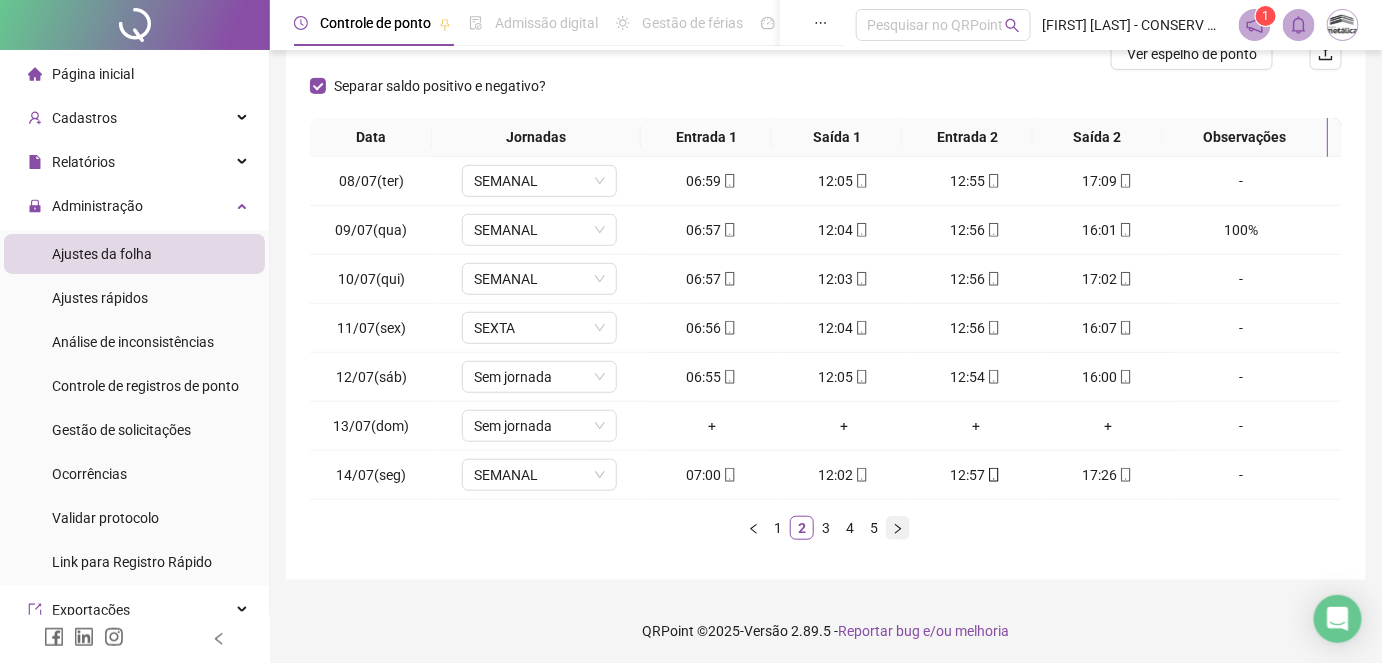 click 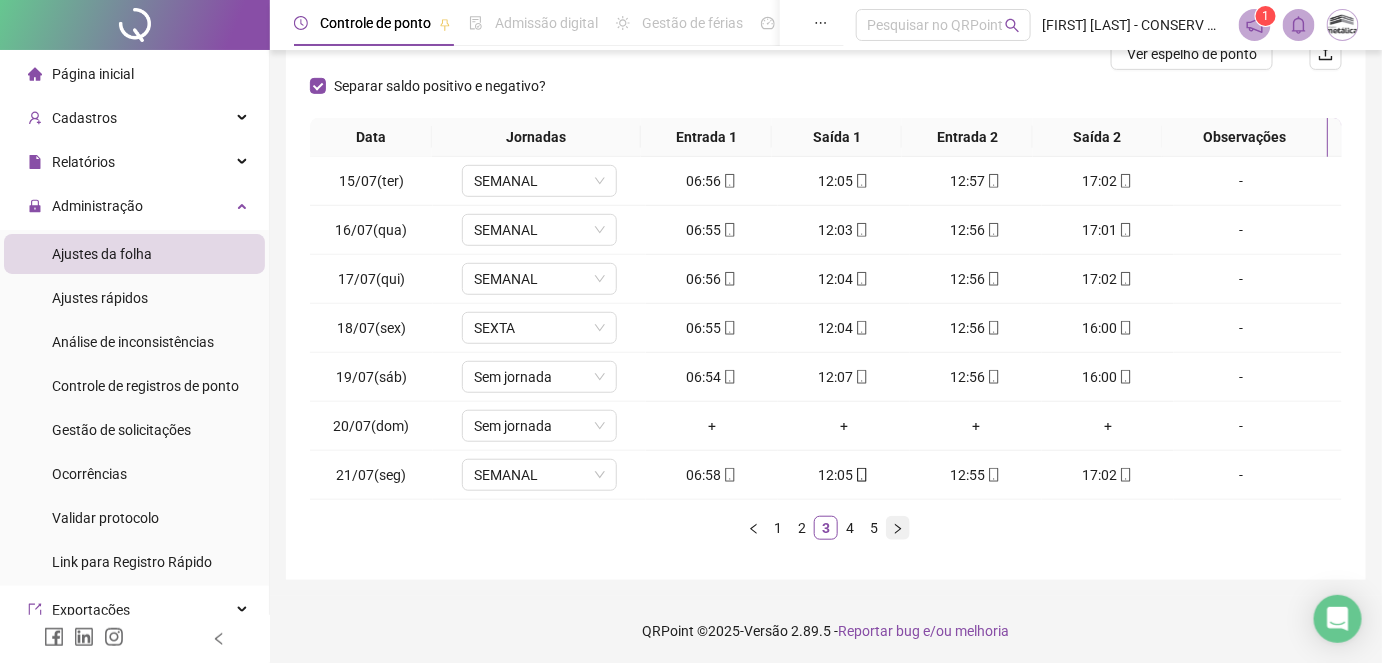 click 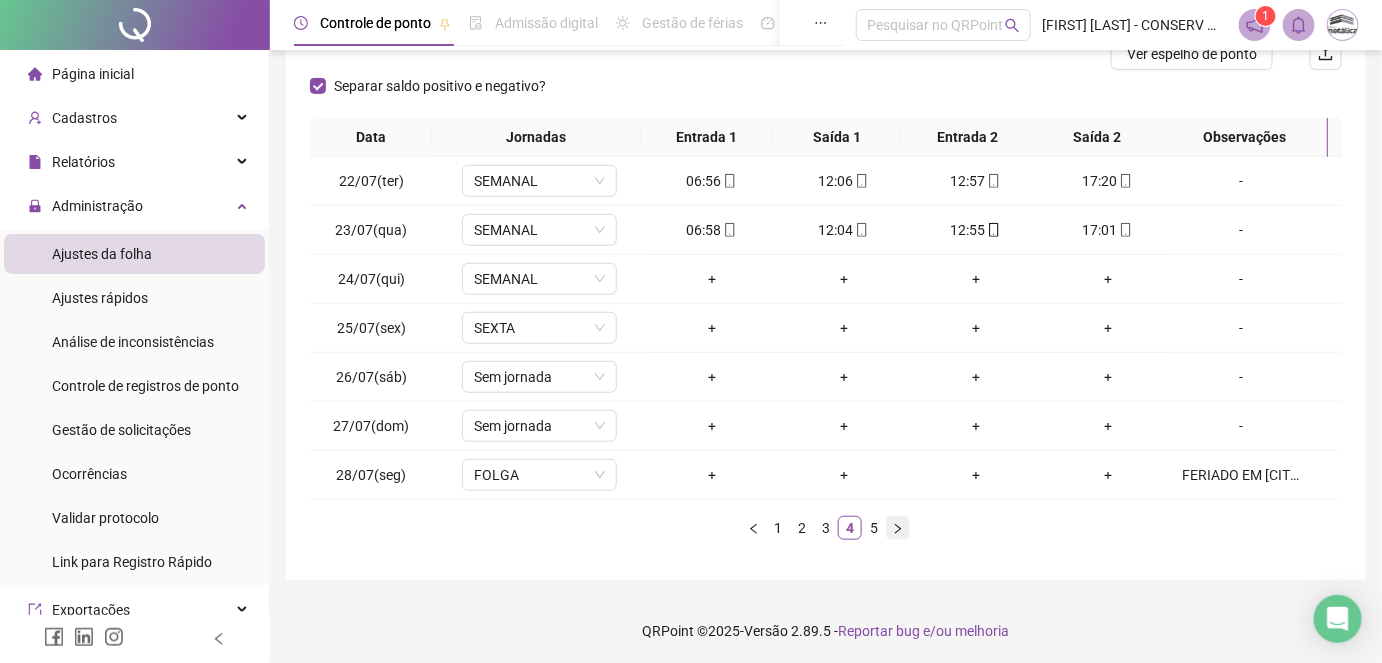 click 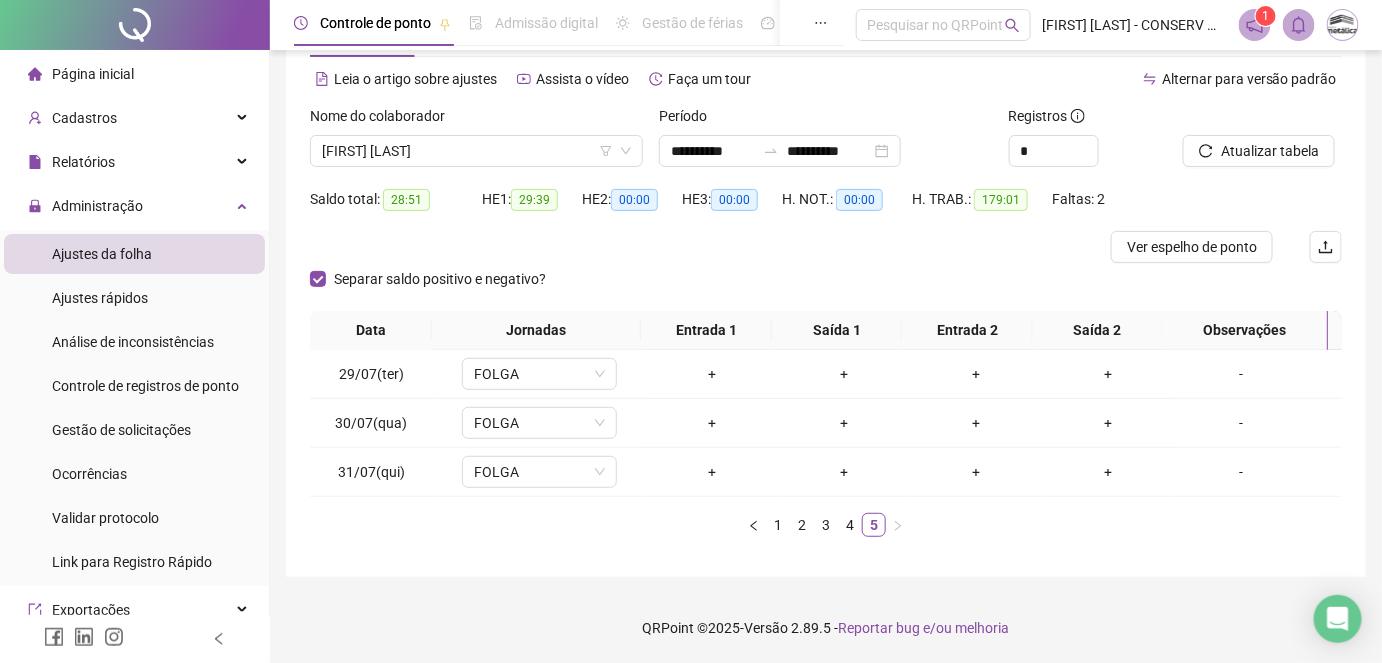 scroll, scrollTop: 77, scrollLeft: 0, axis: vertical 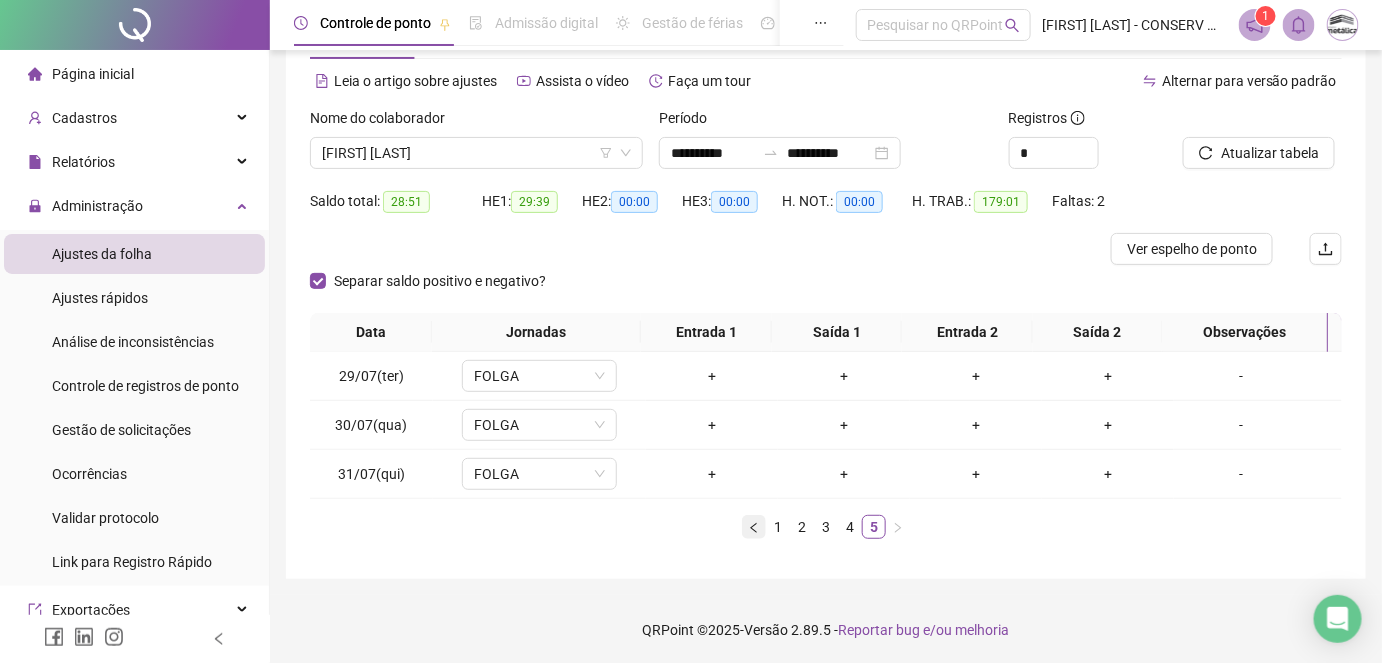 click 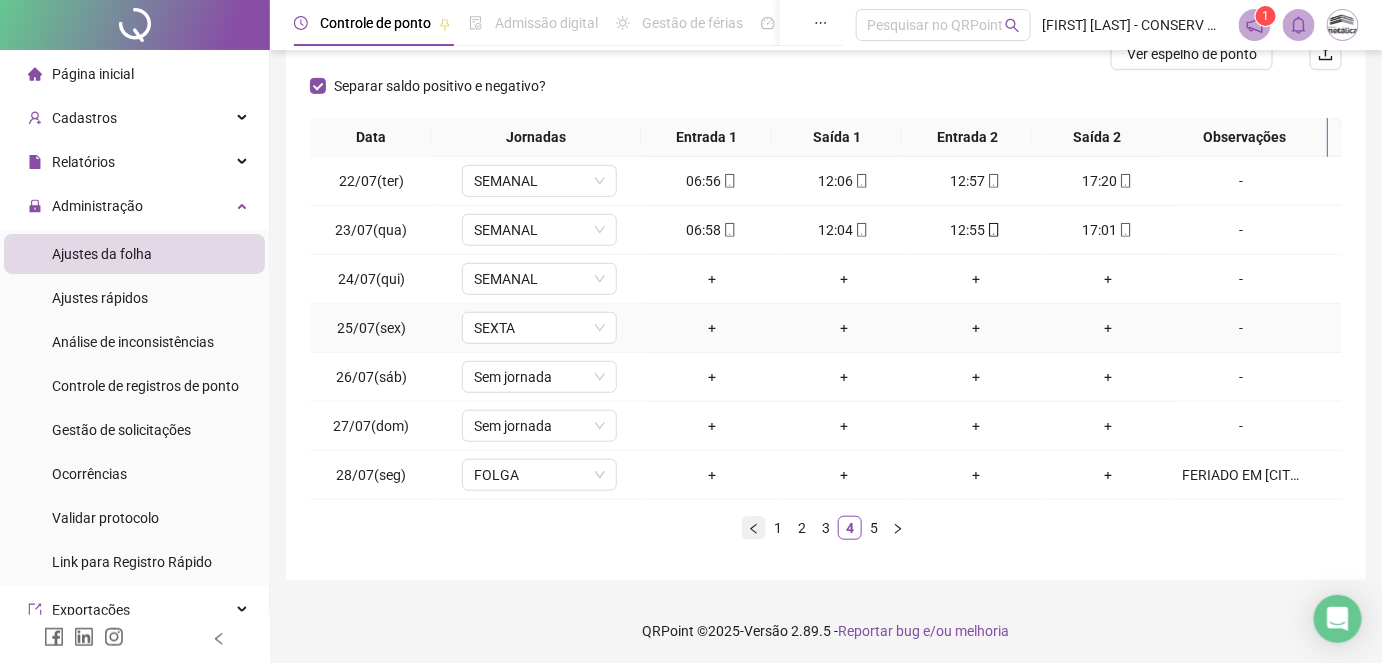 scroll, scrollTop: 272, scrollLeft: 0, axis: vertical 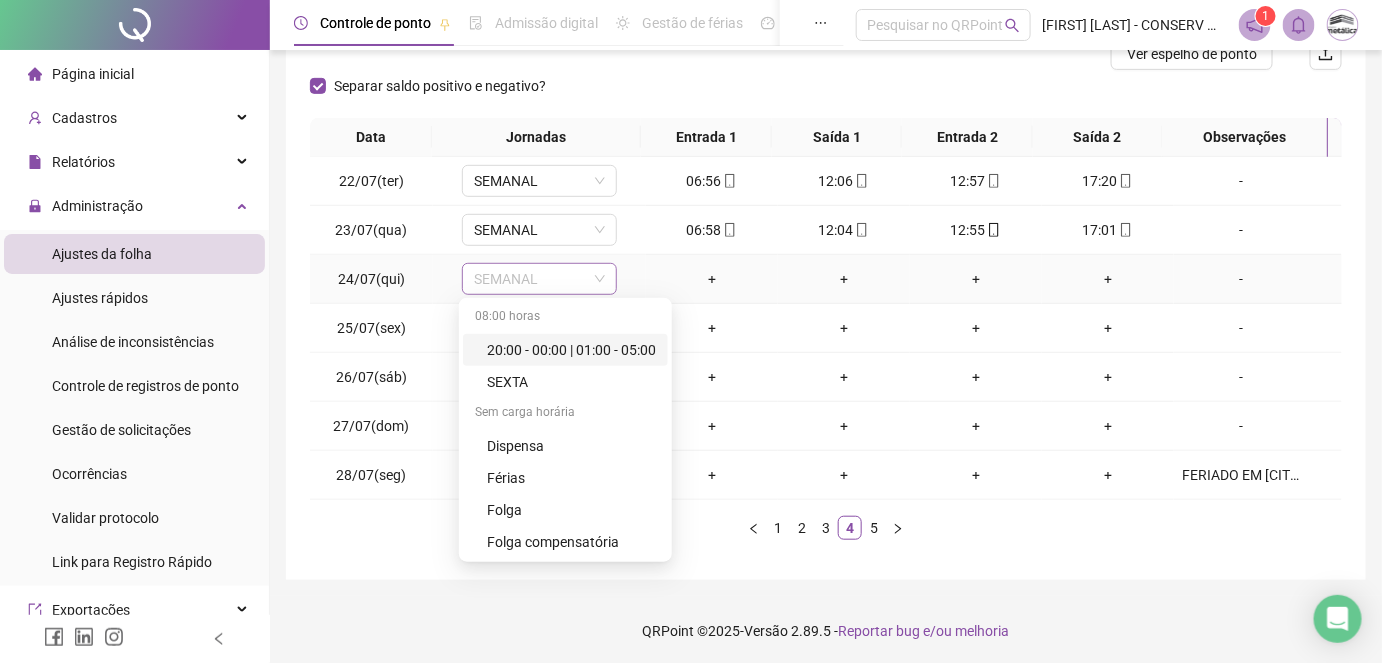 click on "SEMANAL" at bounding box center [539, 279] 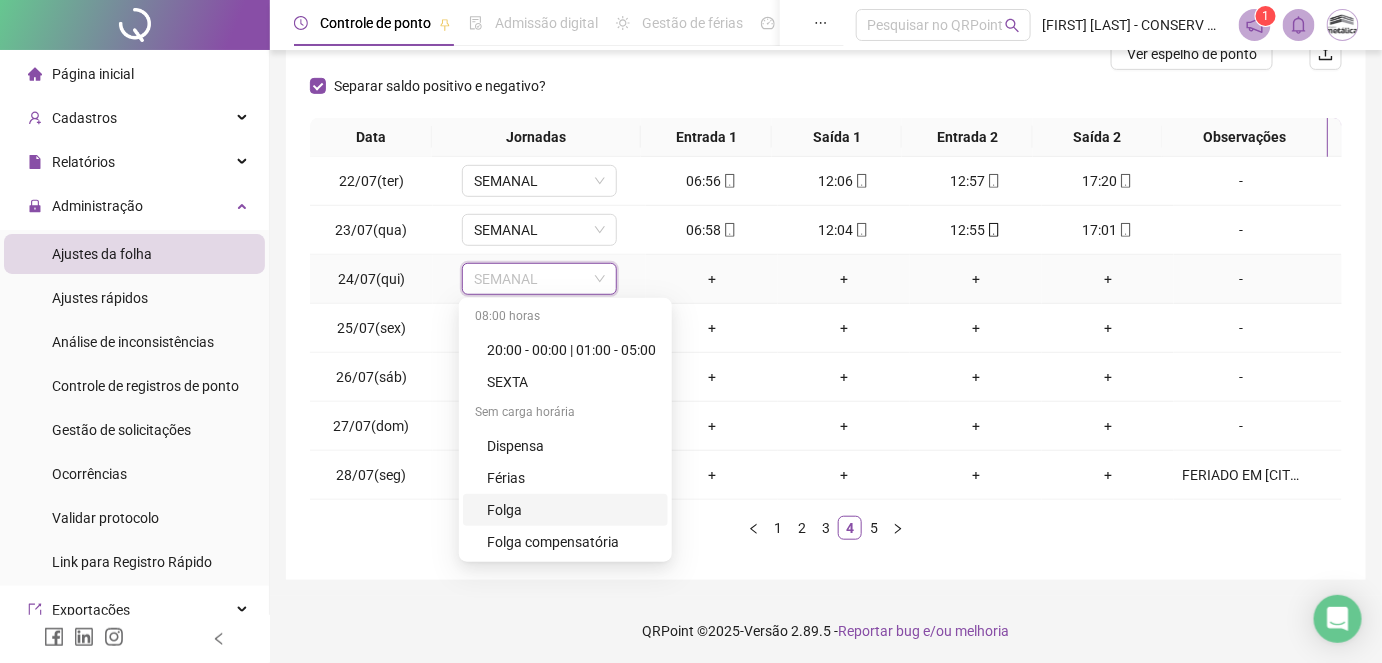 click on "Folga" at bounding box center (571, 510) 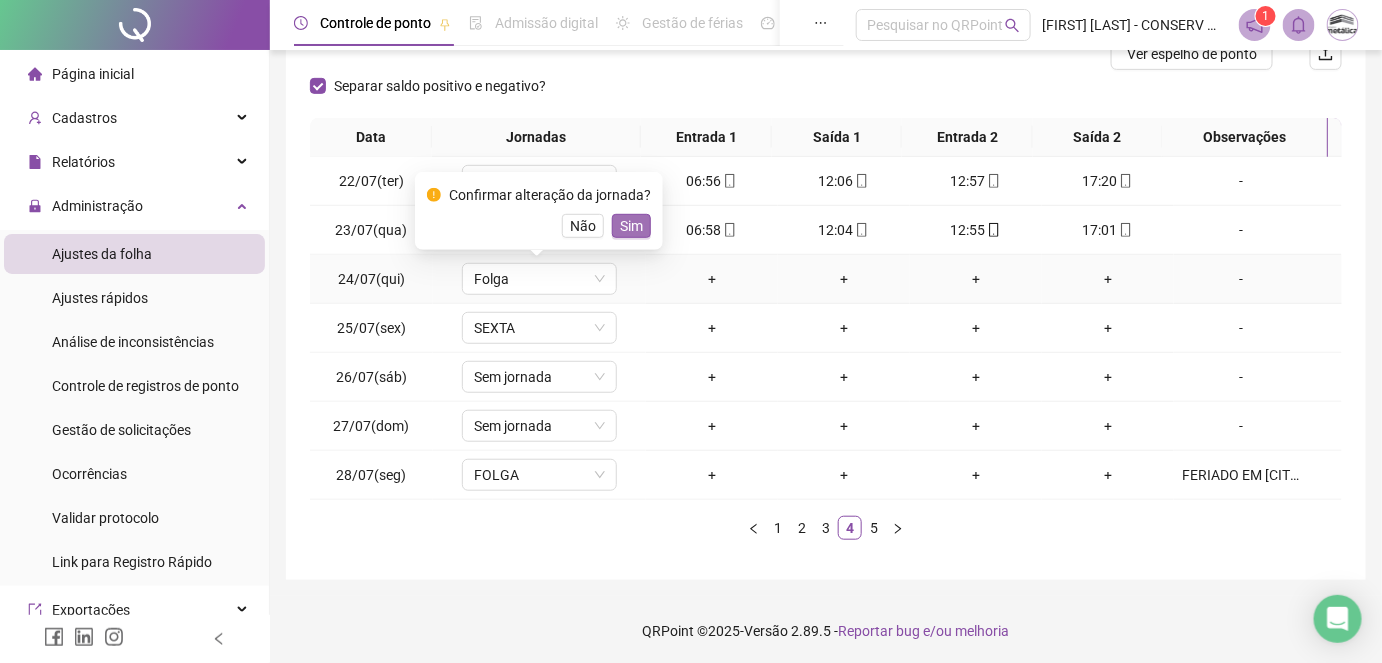 click on "Sim" at bounding box center [631, 226] 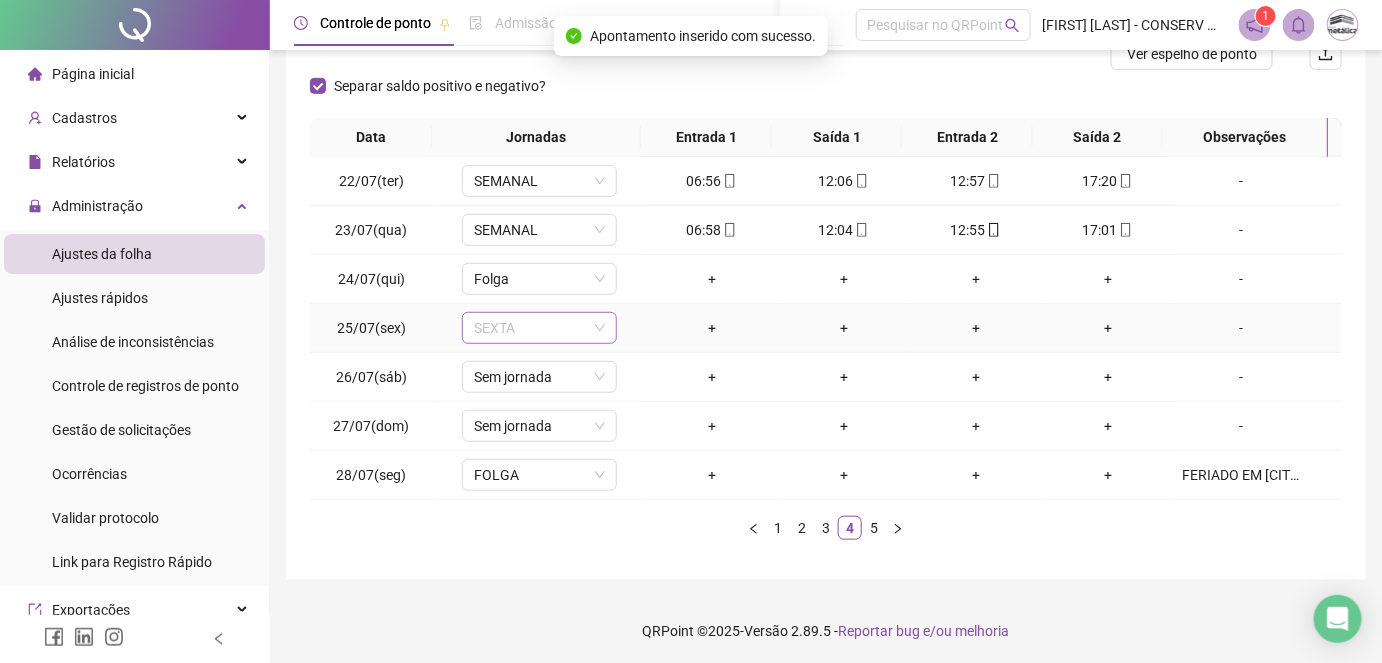 click on "SEXTA" at bounding box center [539, 328] 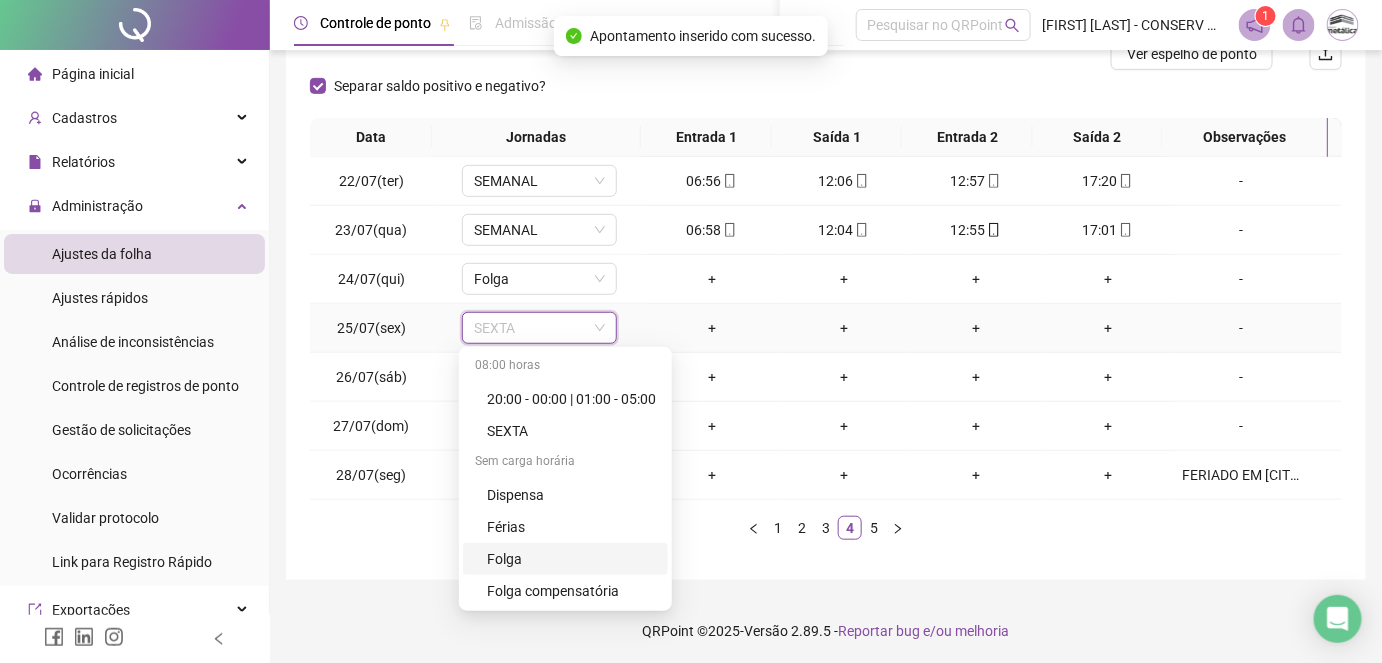 click on "Folga" at bounding box center (571, 559) 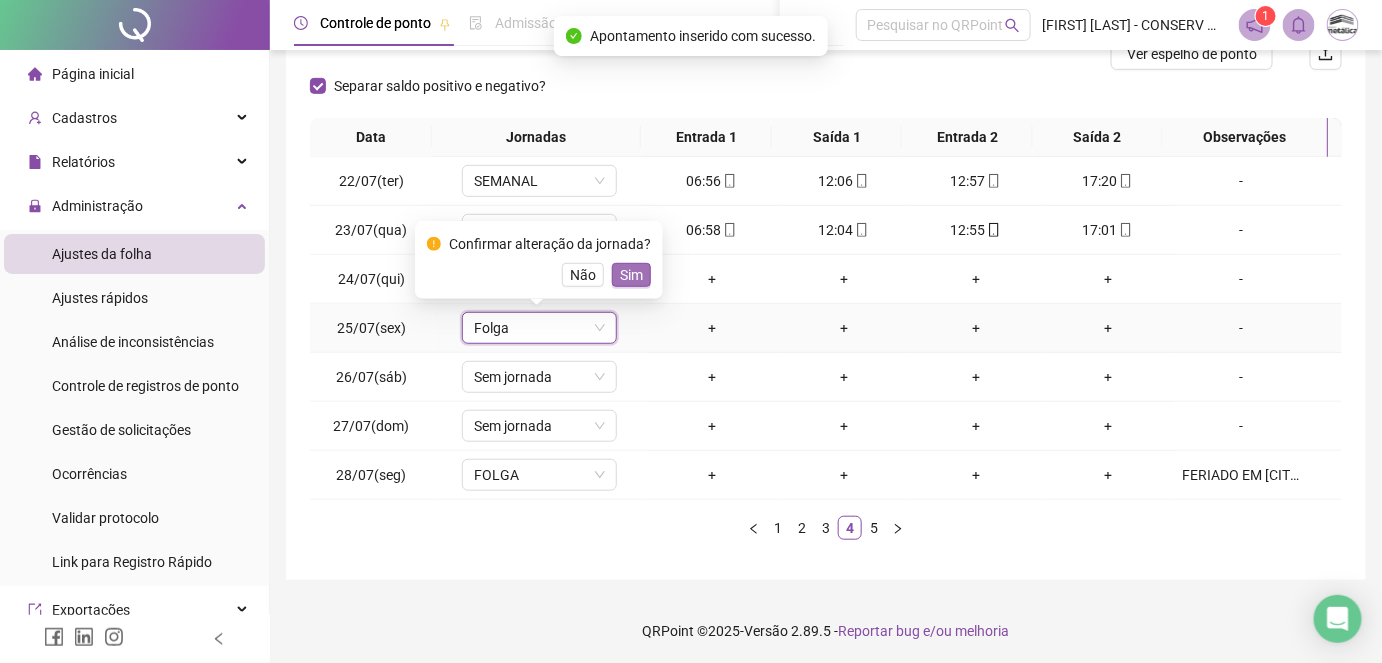 click on "Sim" at bounding box center [631, 275] 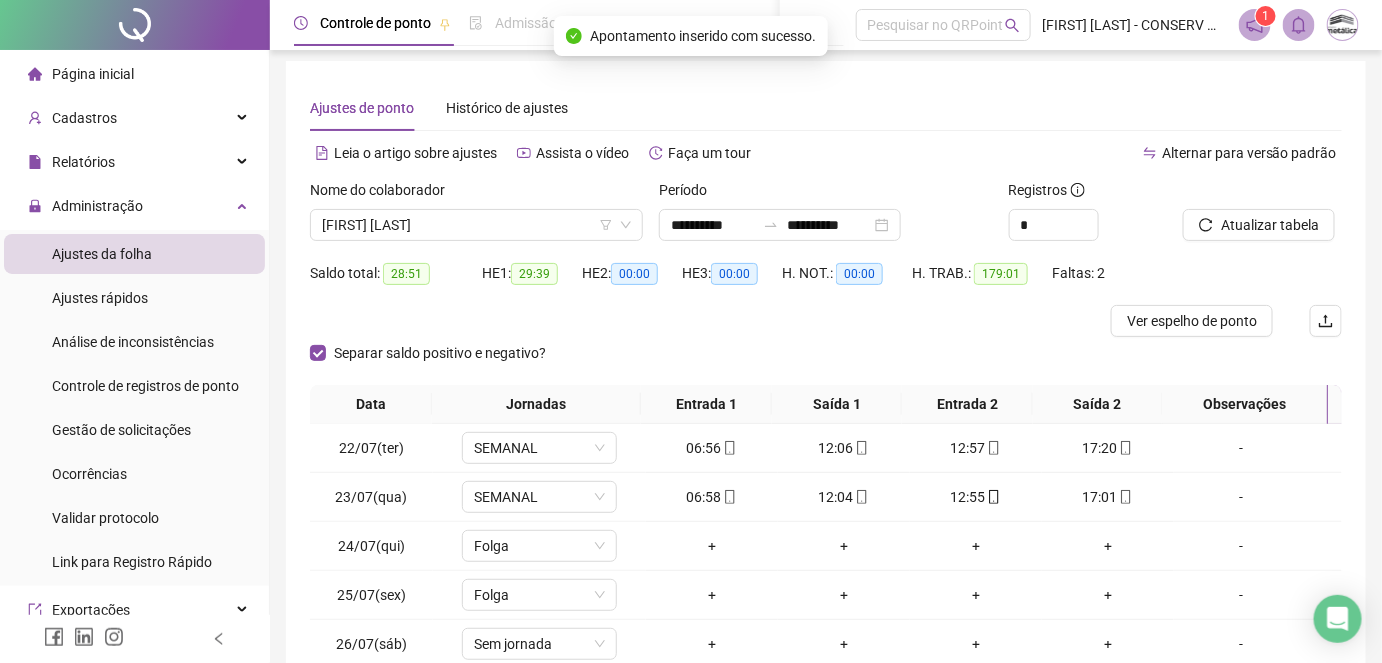 scroll, scrollTop: 0, scrollLeft: 0, axis: both 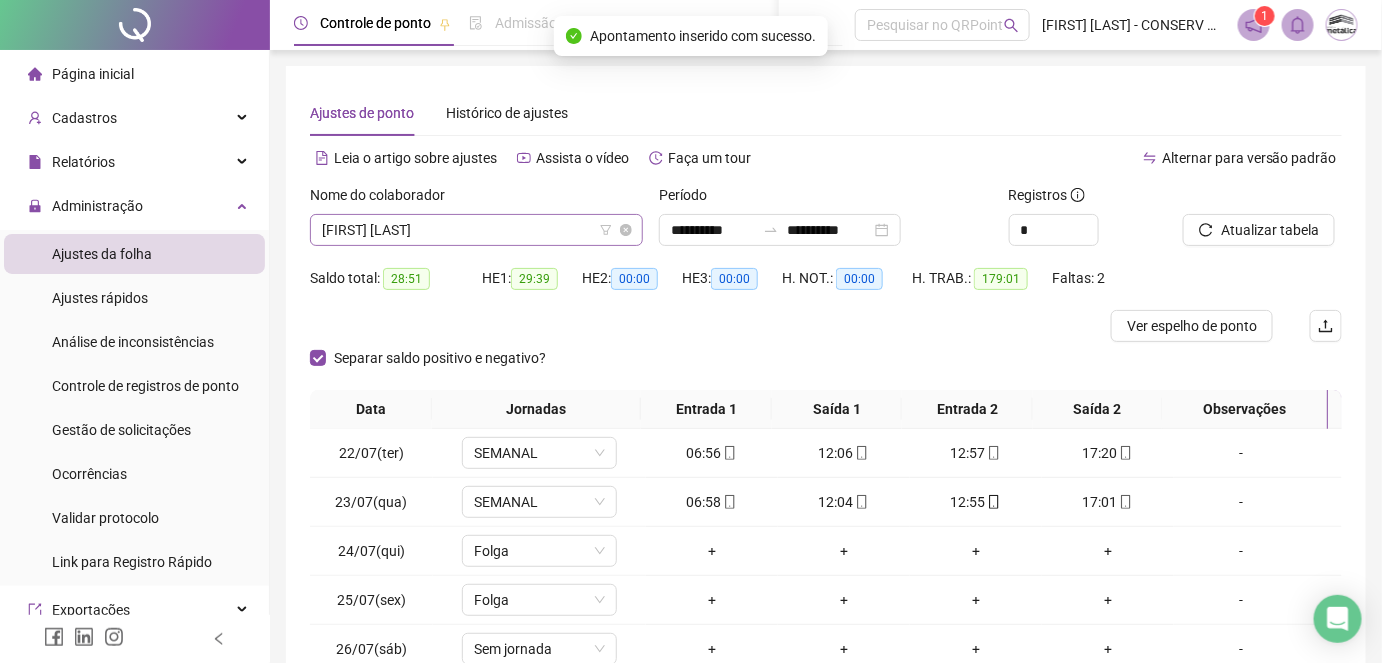 click on "[FIRST] [LAST]" at bounding box center (476, 230) 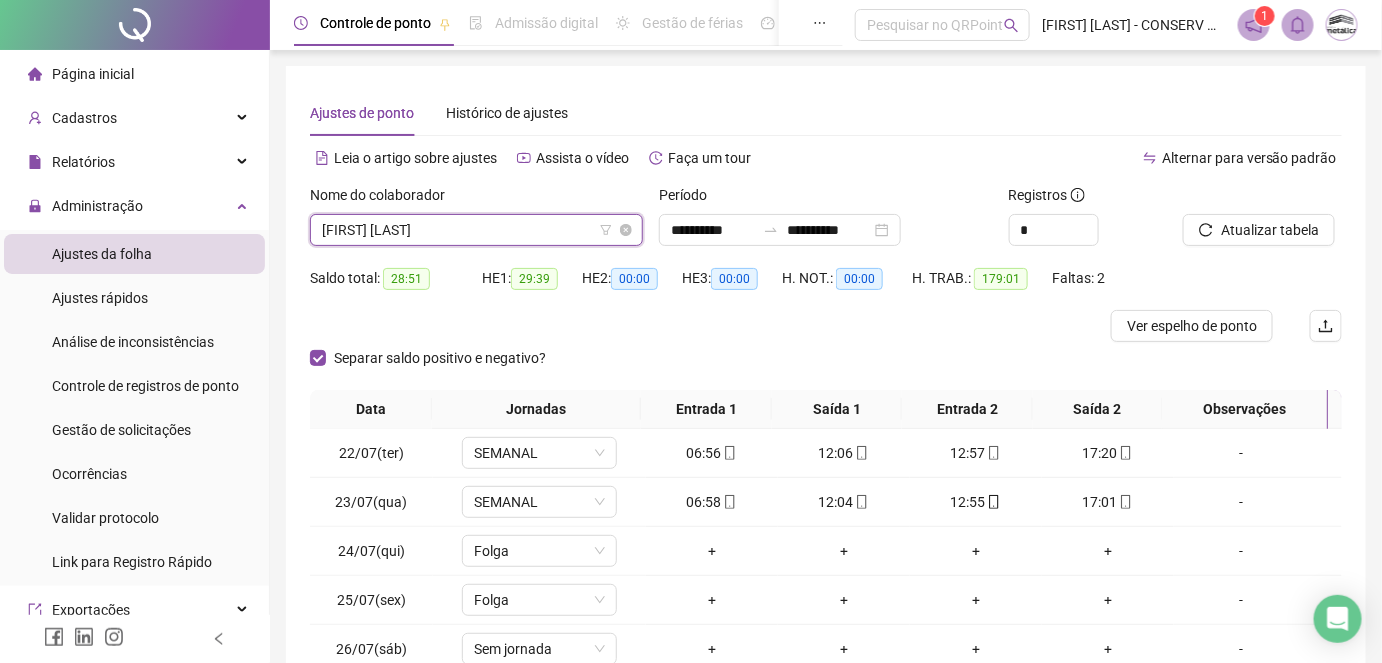 click on "[FIRST] [LAST]" at bounding box center [476, 230] 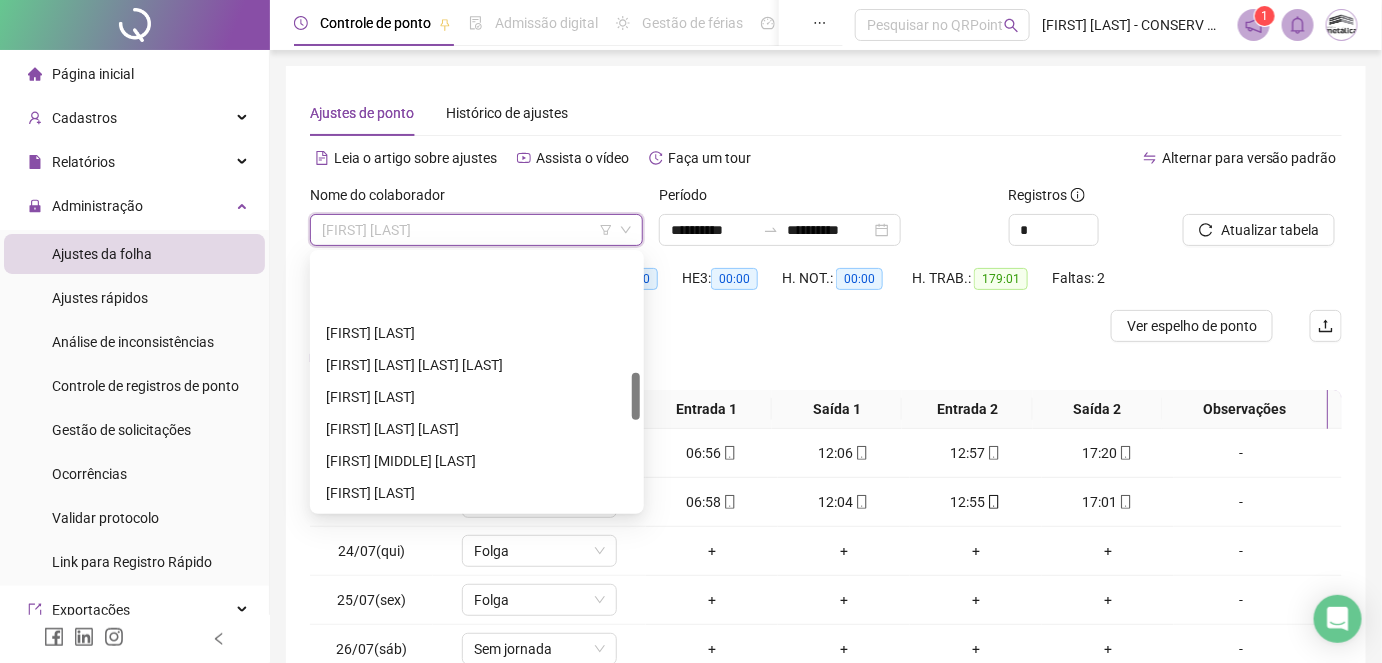 scroll, scrollTop: 636, scrollLeft: 0, axis: vertical 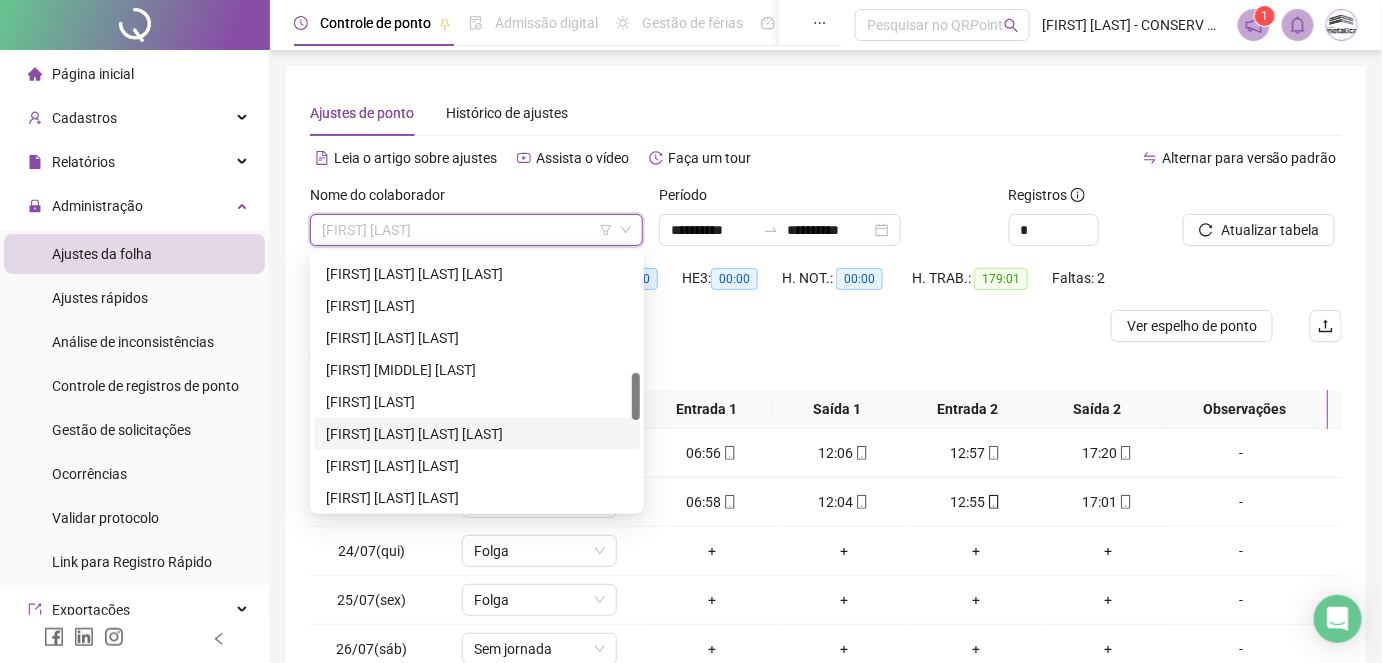 click on "[FIRST] [LAST] [LAST] [LAST]" at bounding box center (477, 434) 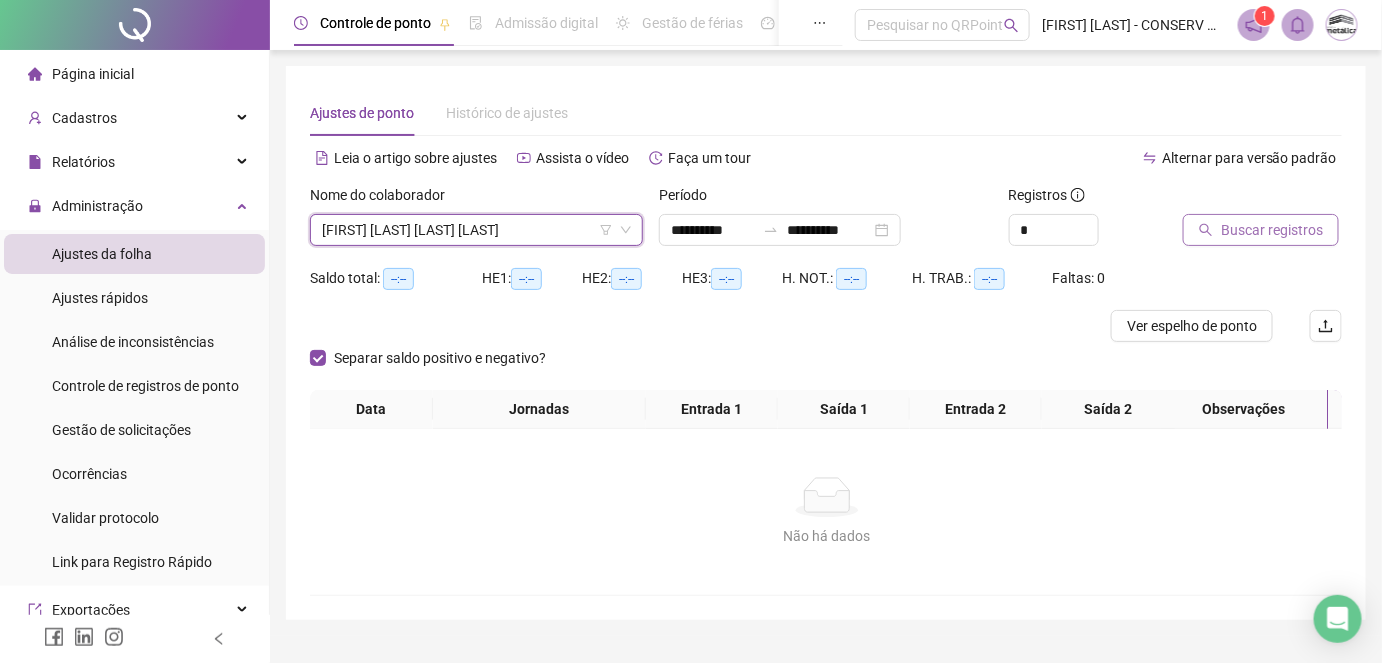 click on "Buscar registros" at bounding box center [1272, 230] 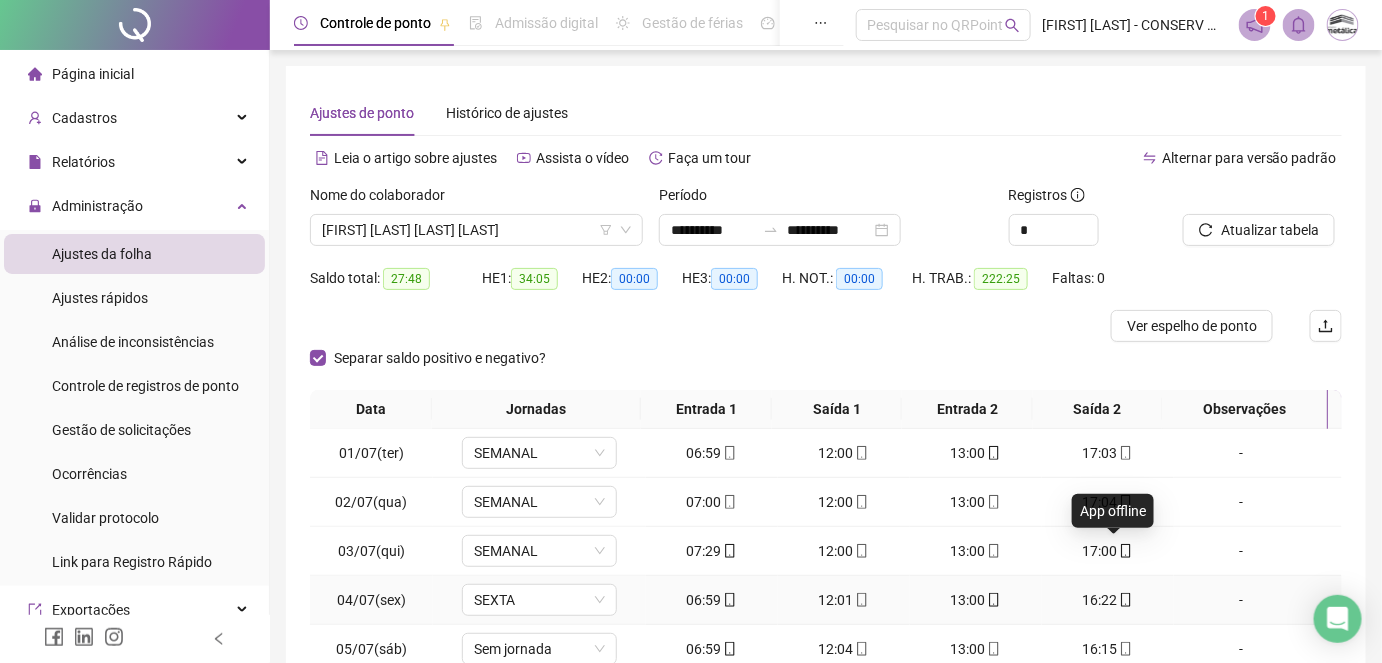 scroll, scrollTop: 272, scrollLeft: 0, axis: vertical 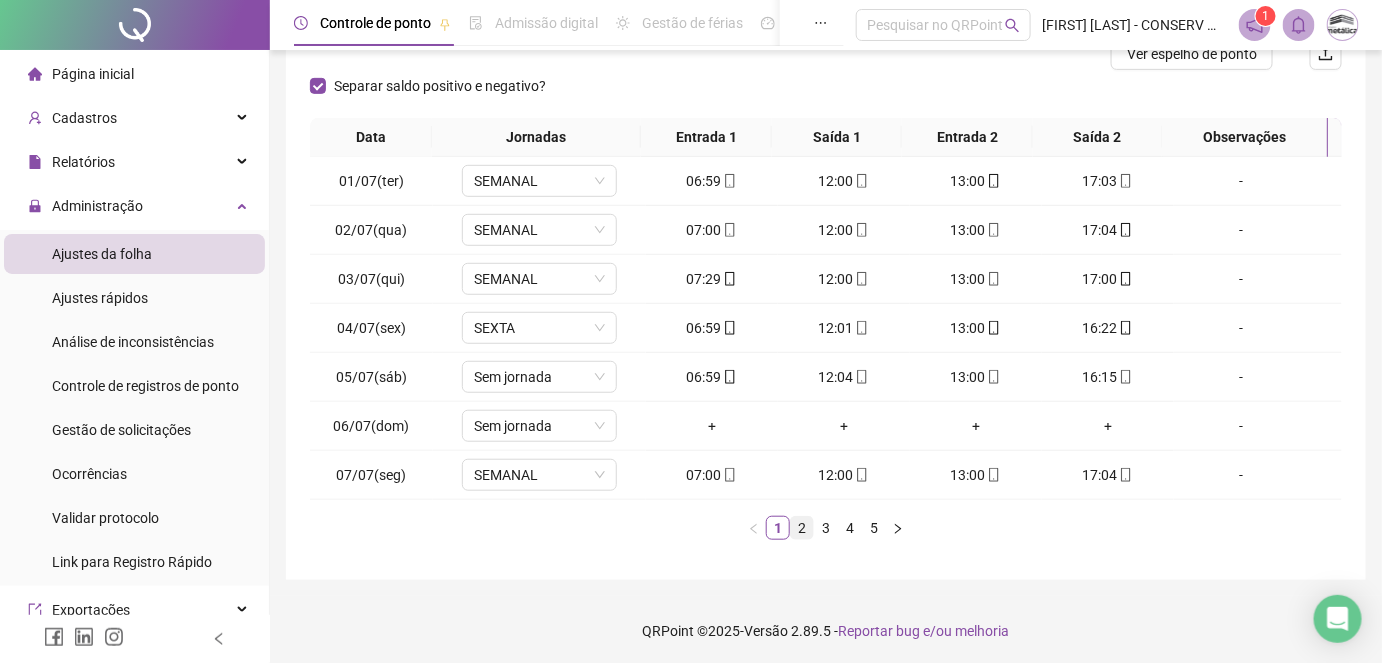 click on "2" at bounding box center [802, 528] 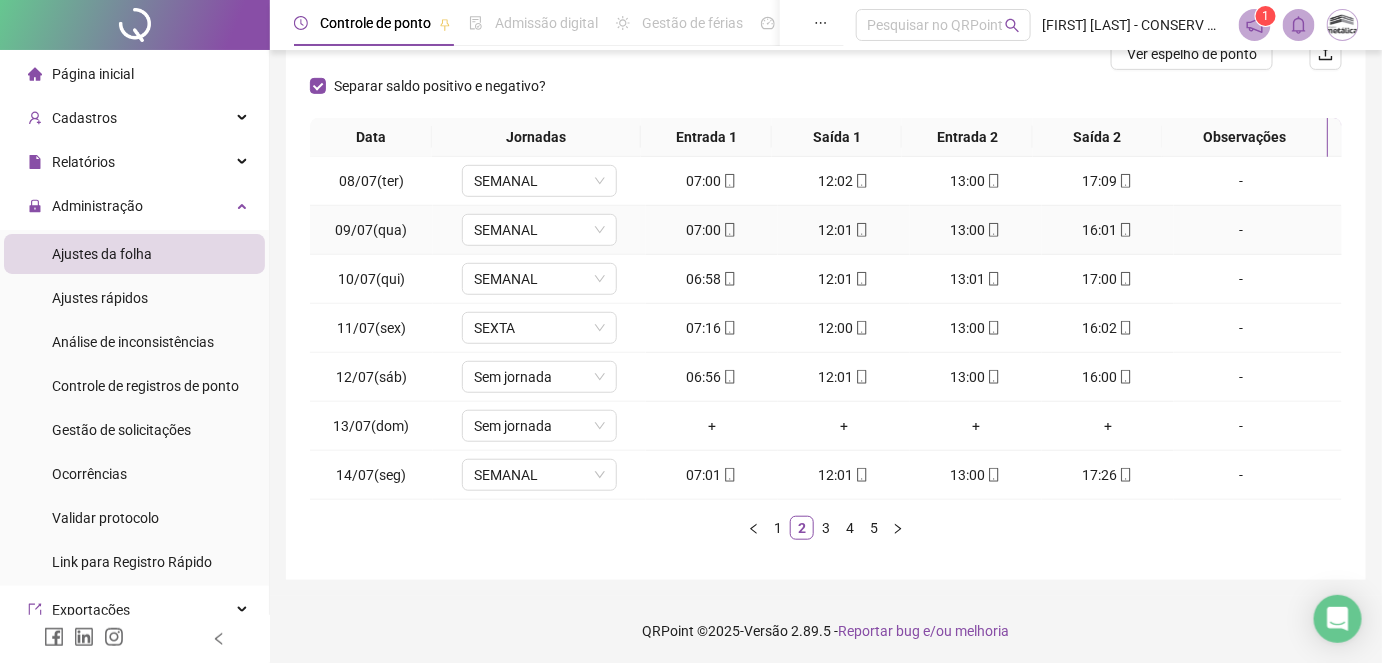 click on "-" at bounding box center (1241, 230) 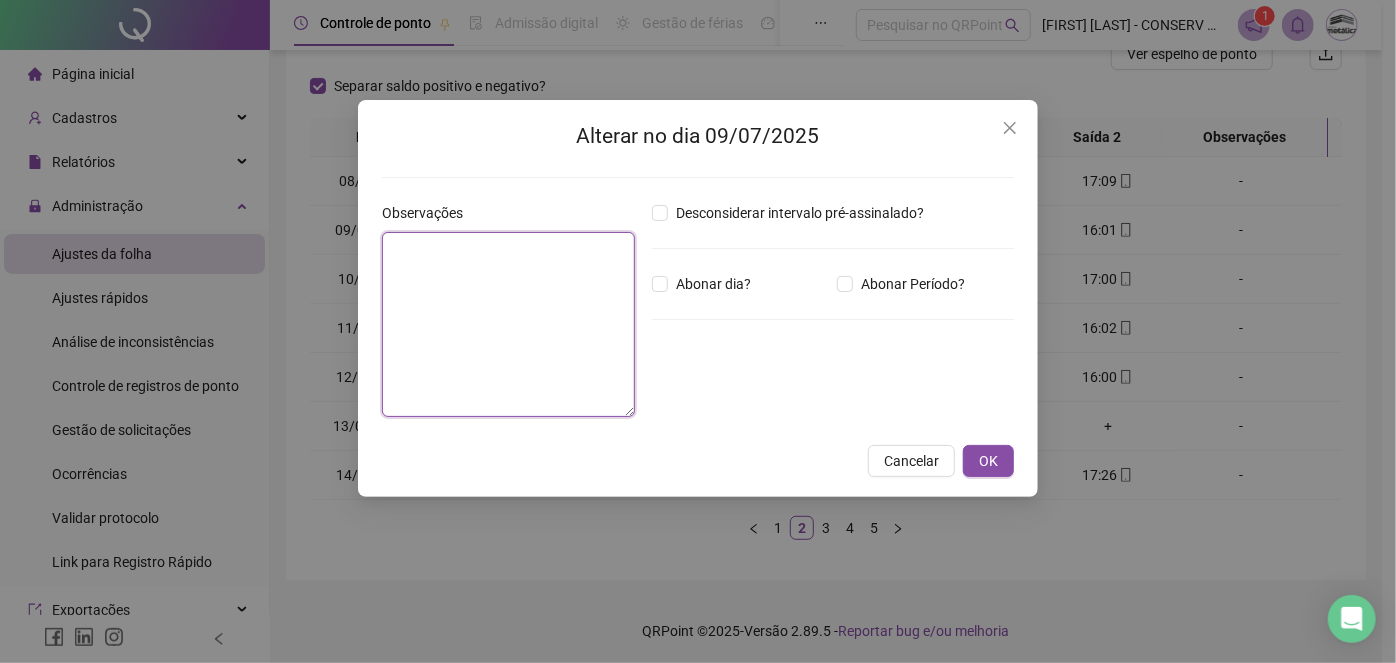 click at bounding box center [508, 324] 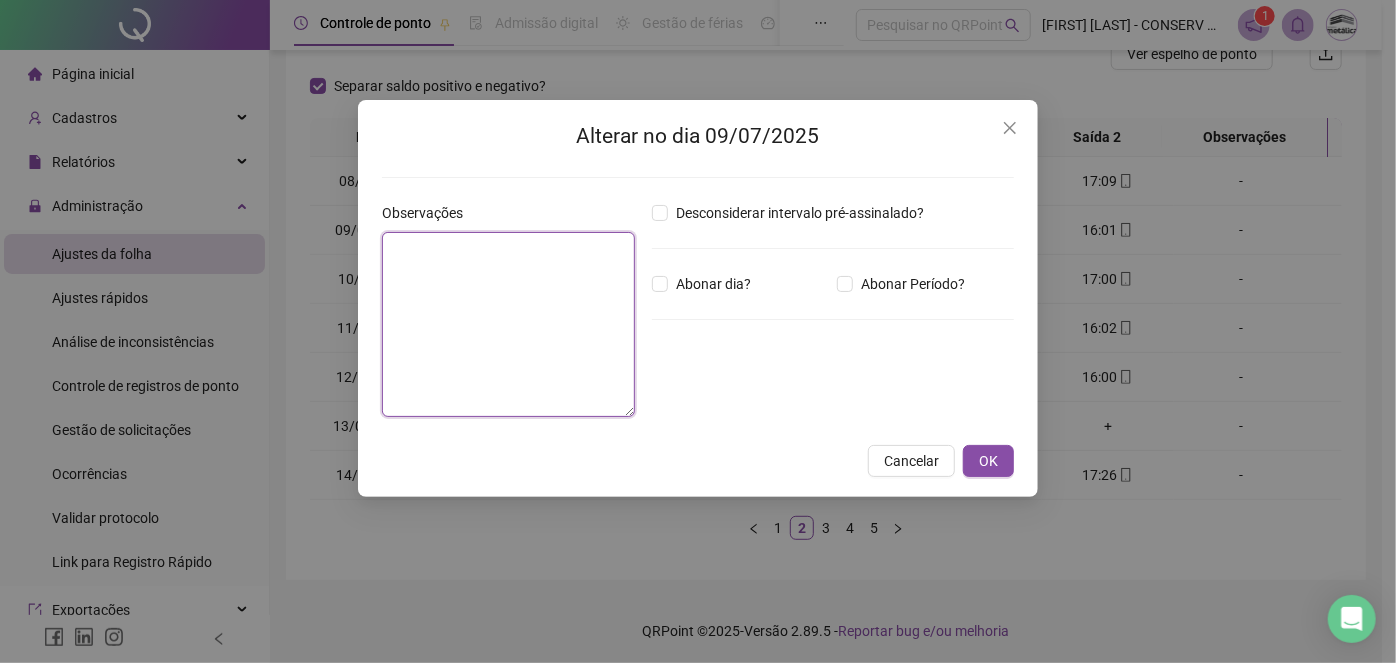 paste on "****" 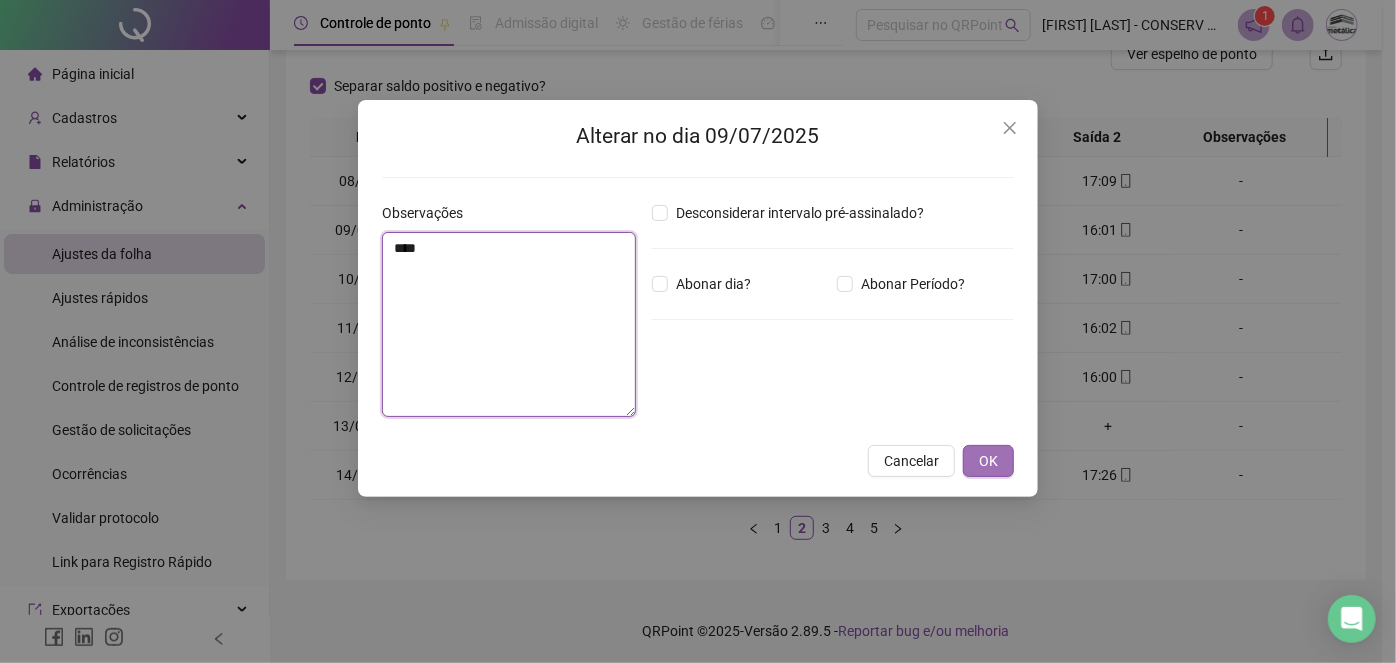 type on "****" 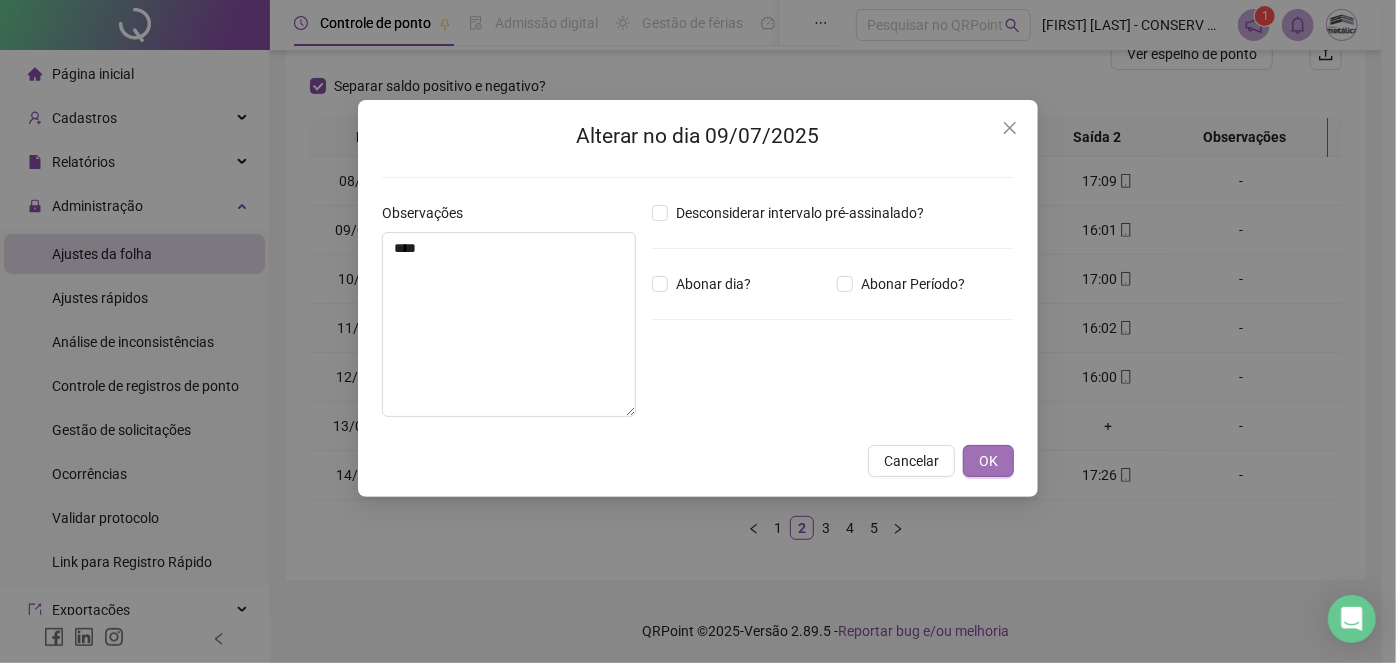 click on "OK" at bounding box center [988, 461] 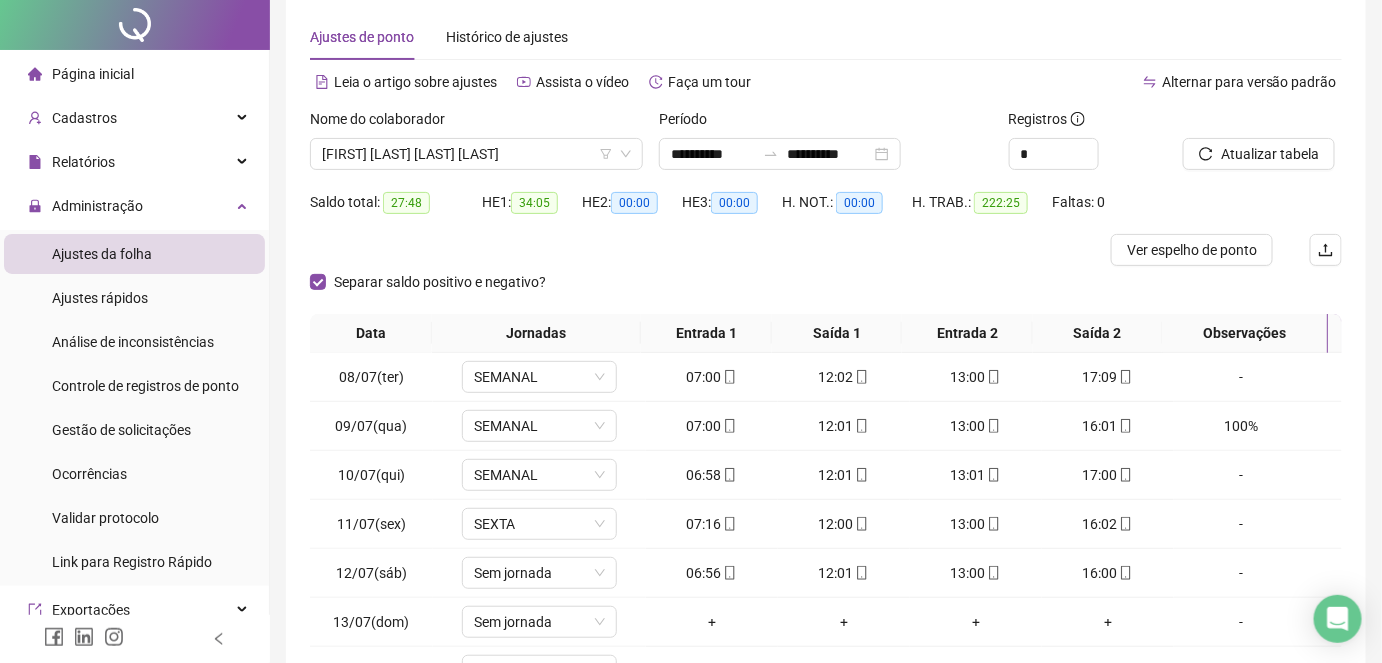 scroll, scrollTop: 0, scrollLeft: 0, axis: both 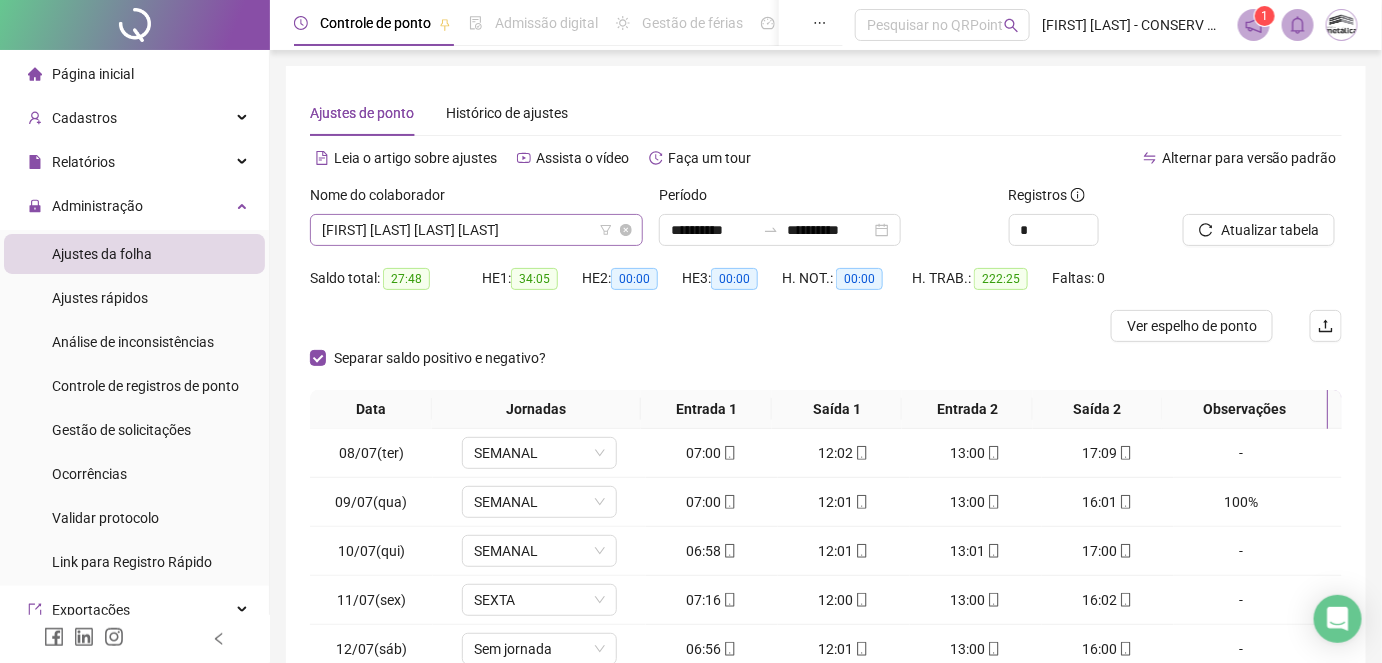 click on "[FIRST] [LAST] [LAST] [LAST]" at bounding box center [476, 230] 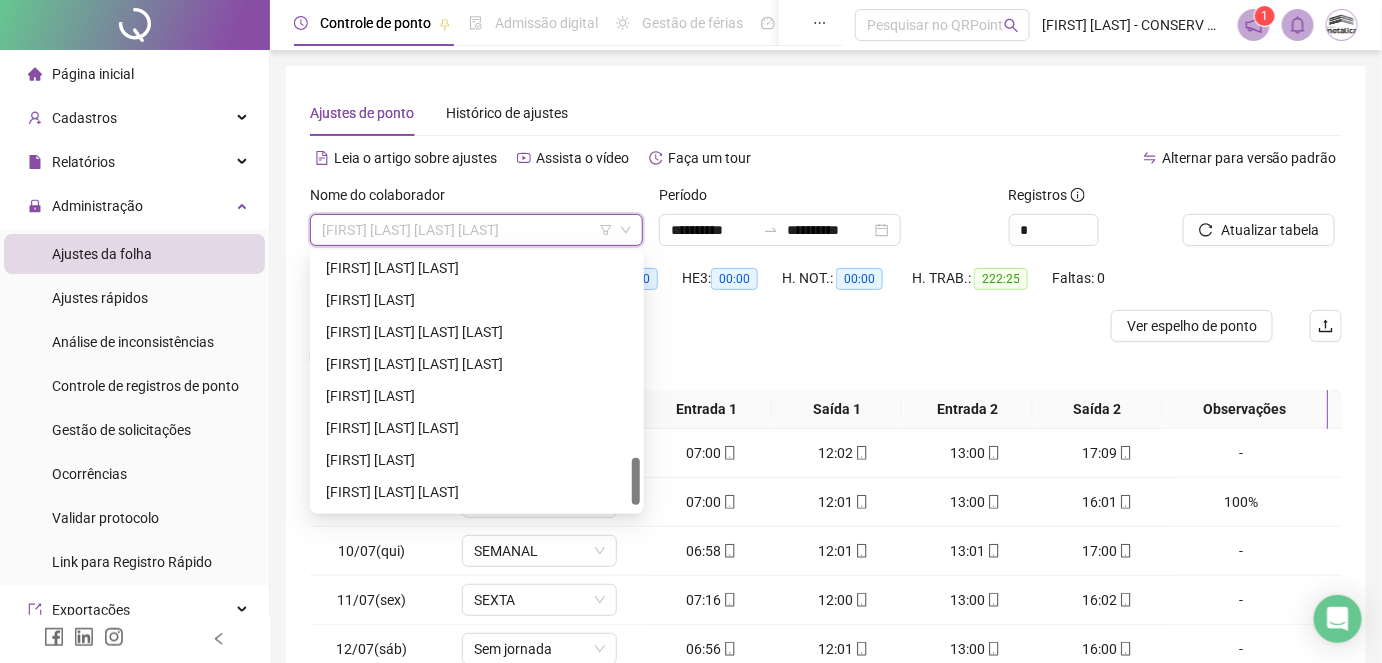 scroll, scrollTop: 1120, scrollLeft: 0, axis: vertical 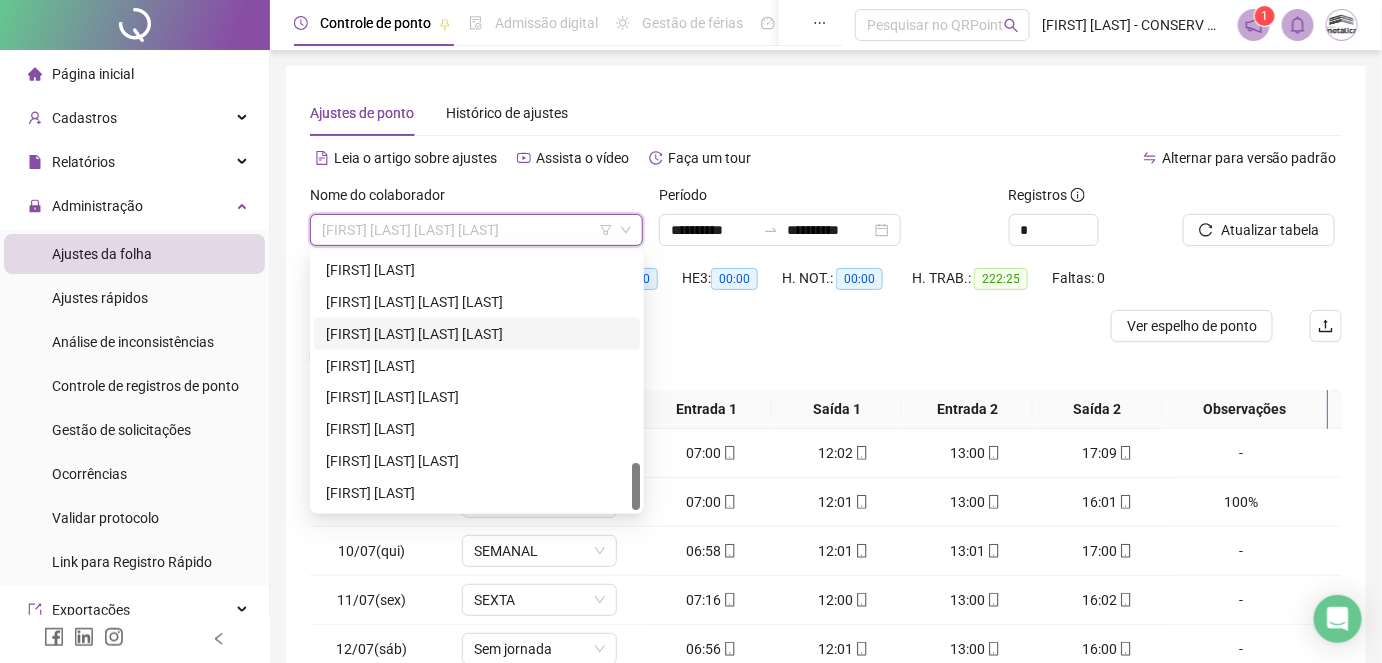 click on "[FIRST] [LAST] [LAST] [LAST]" at bounding box center (477, 334) 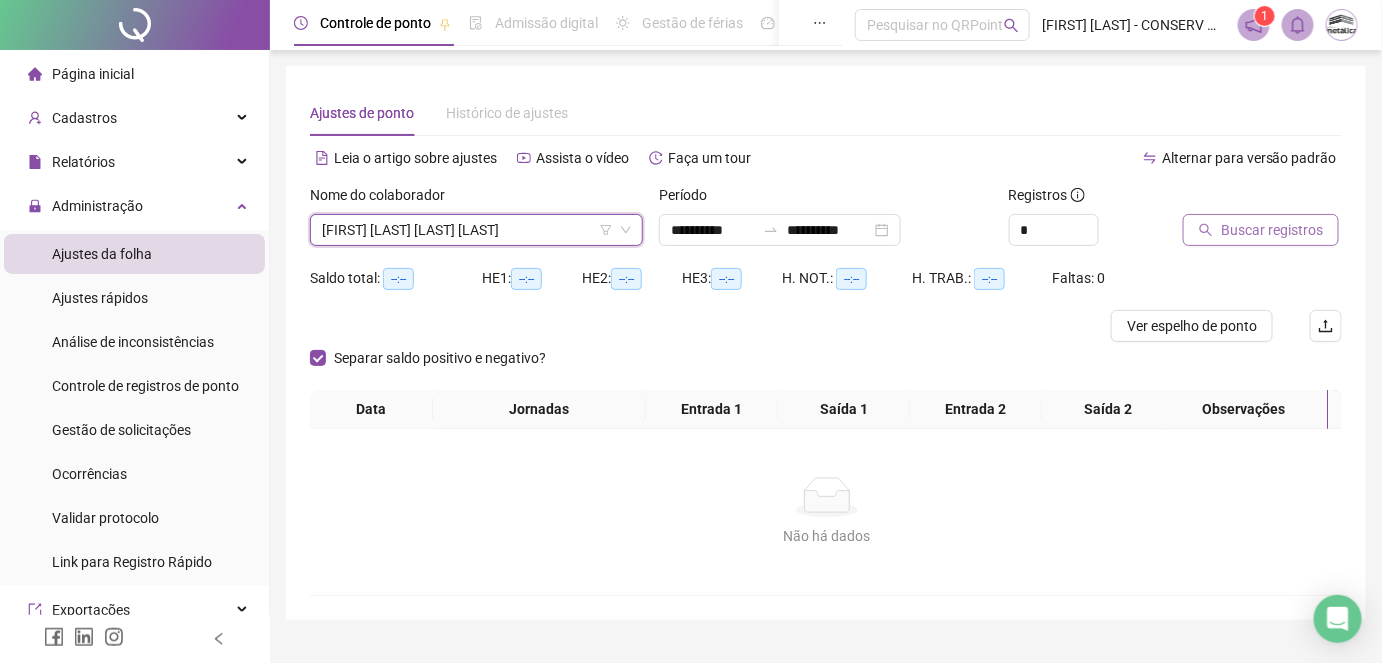 click on "Buscar registros" at bounding box center [1272, 230] 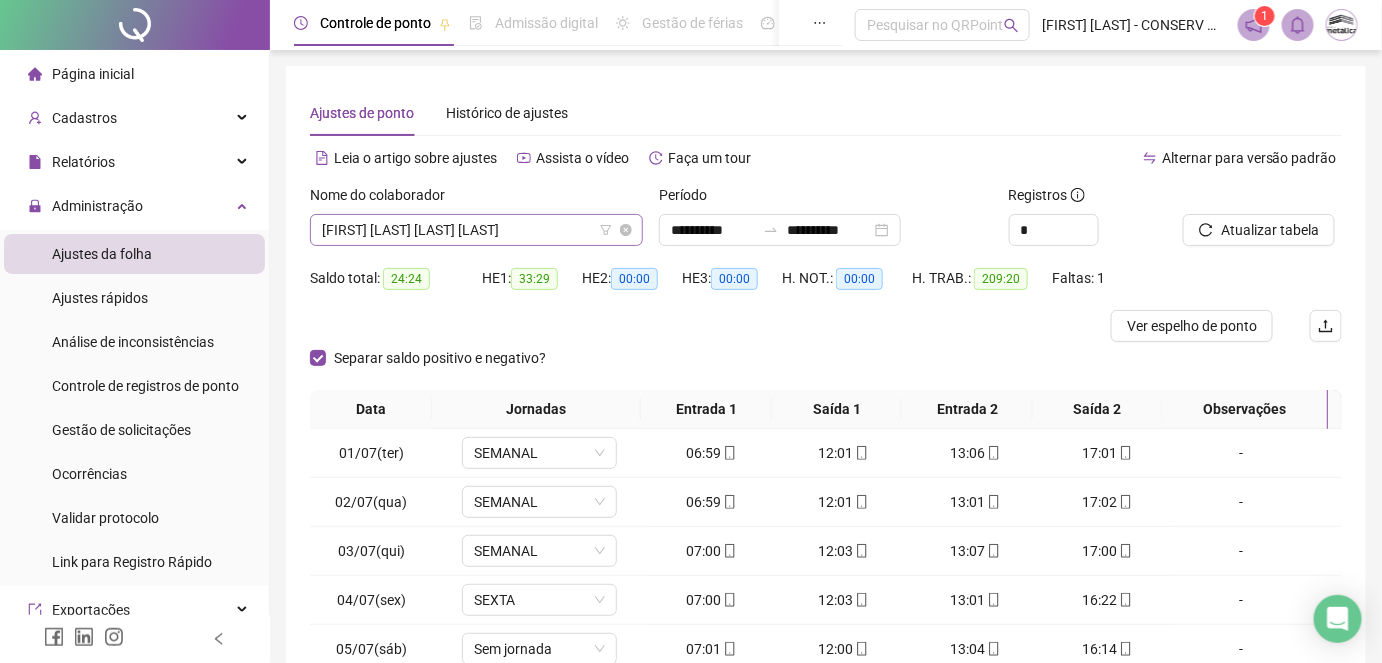click on "[FIRST] [LAST] [LAST] [LAST]" at bounding box center (476, 230) 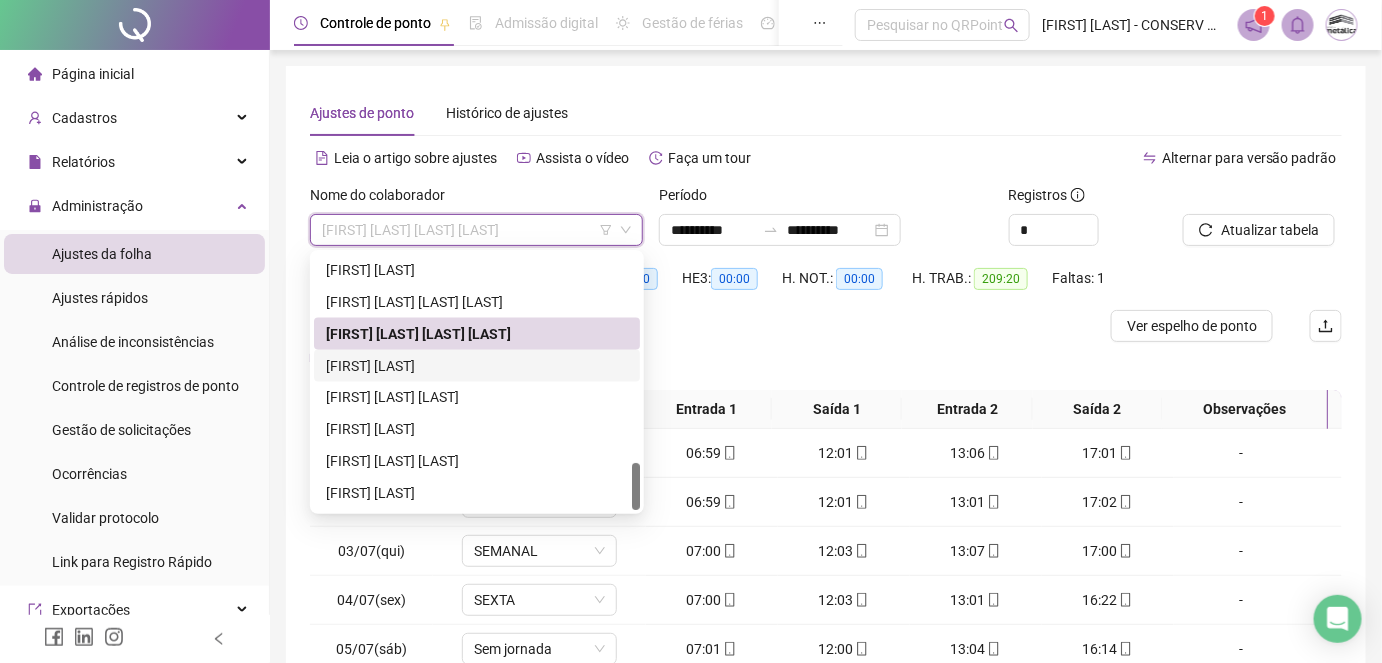 click on "[FIRST] [LAST]" at bounding box center [477, 366] 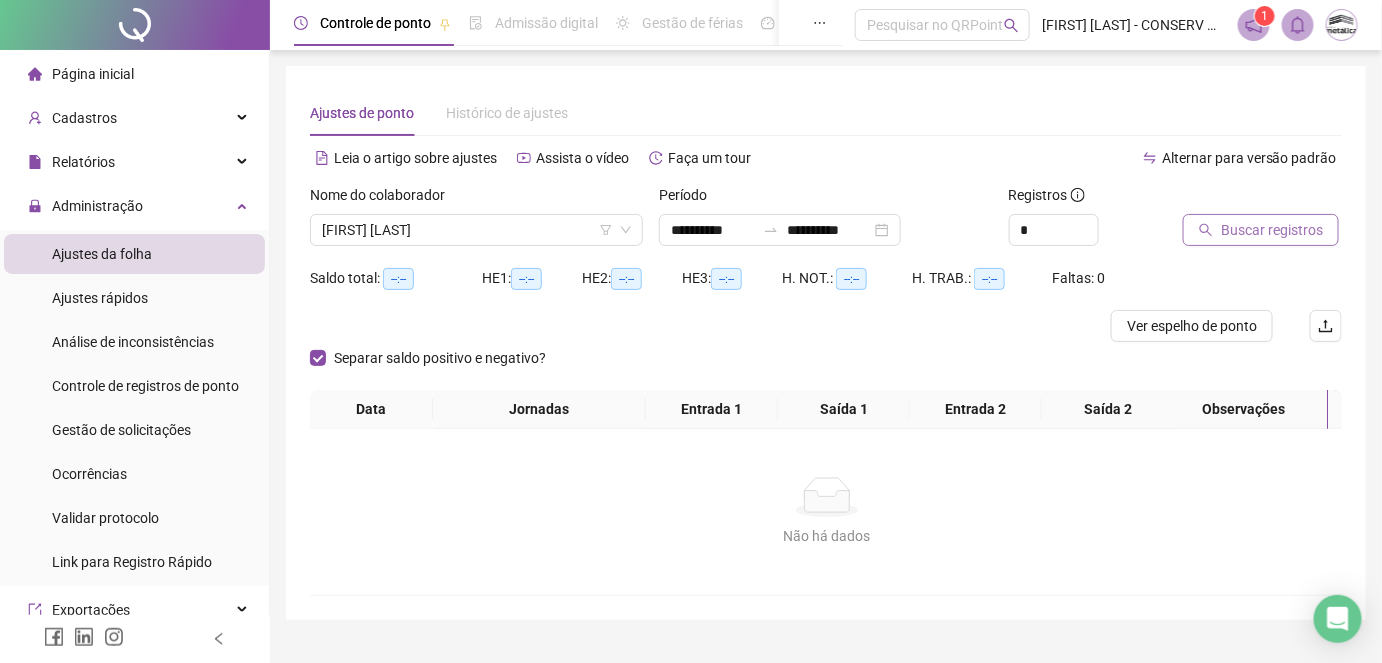 click on "Buscar registros" at bounding box center [1272, 230] 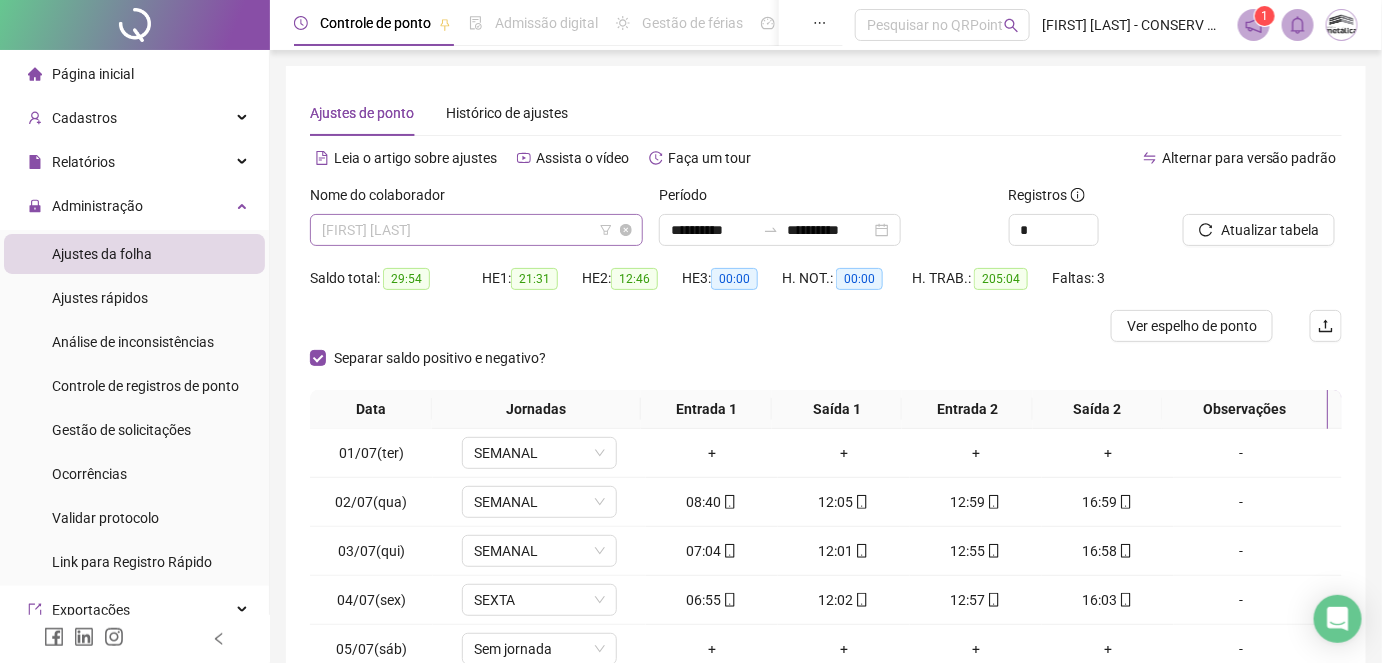 click on "[FIRST] [LAST]" at bounding box center [476, 230] 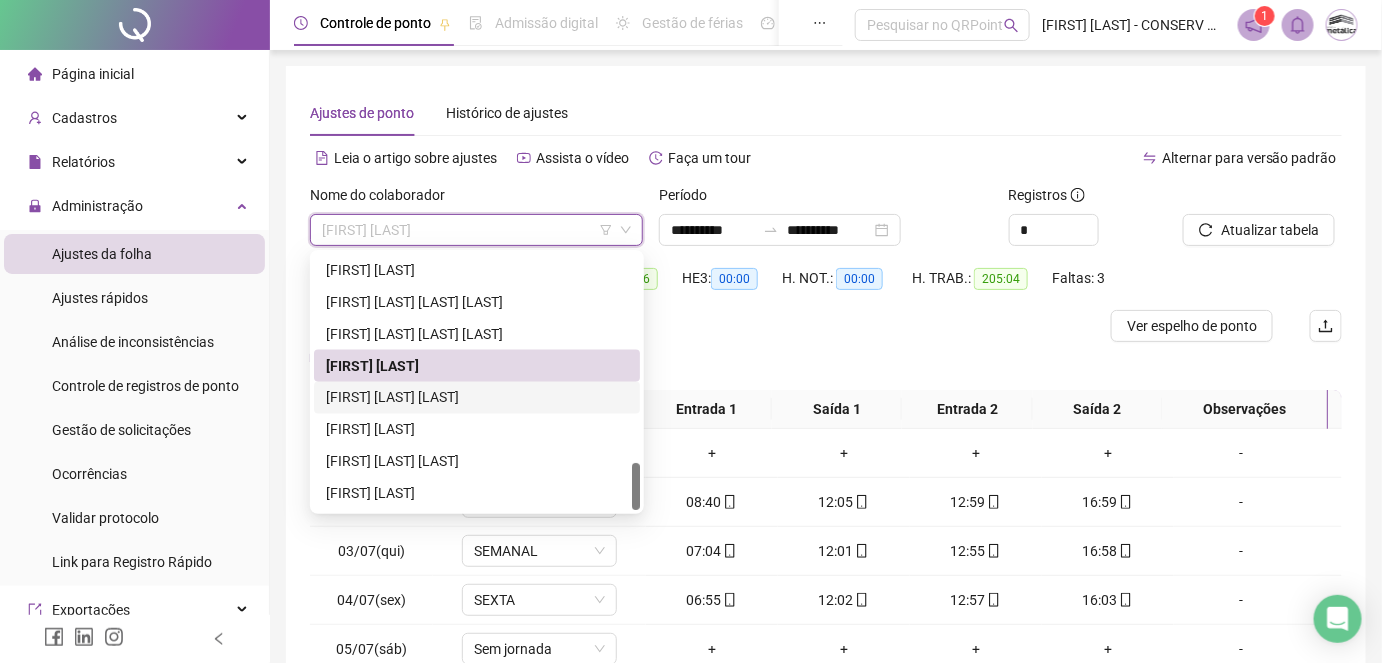 click on "[FIRST] [LAST] [LAST]" at bounding box center (477, 398) 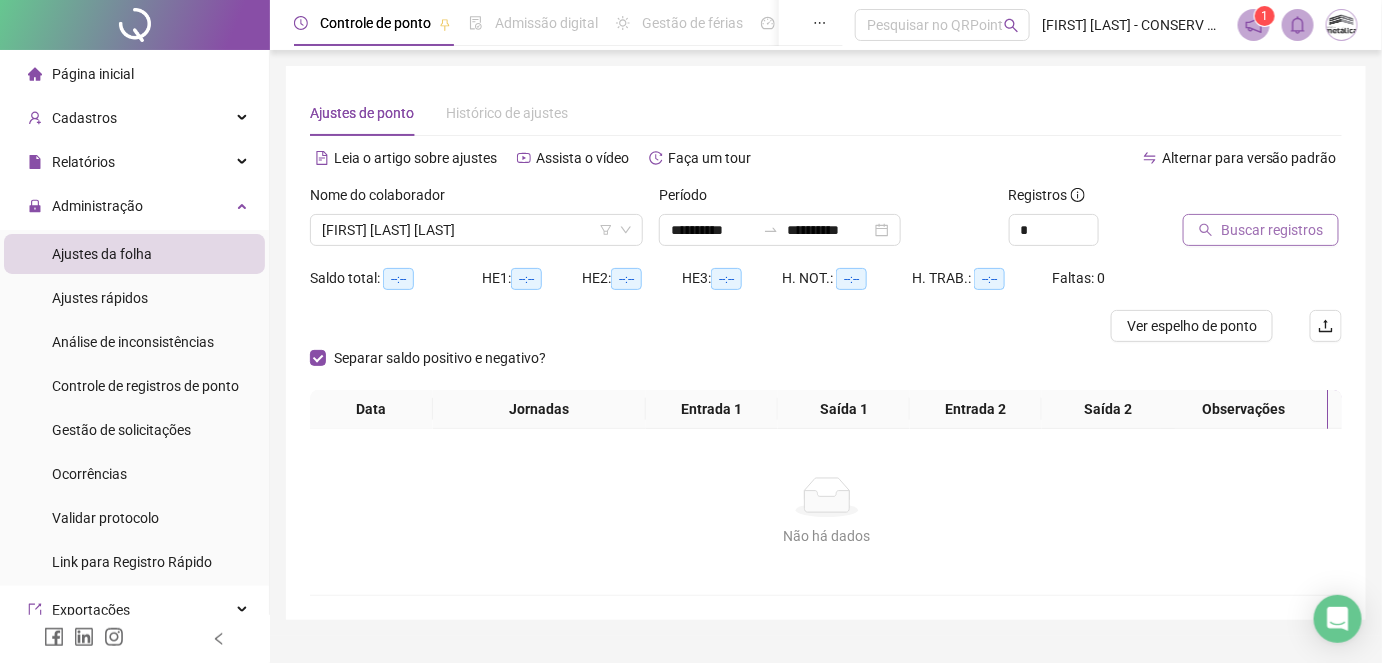 click on "Buscar registros" at bounding box center (1261, 230) 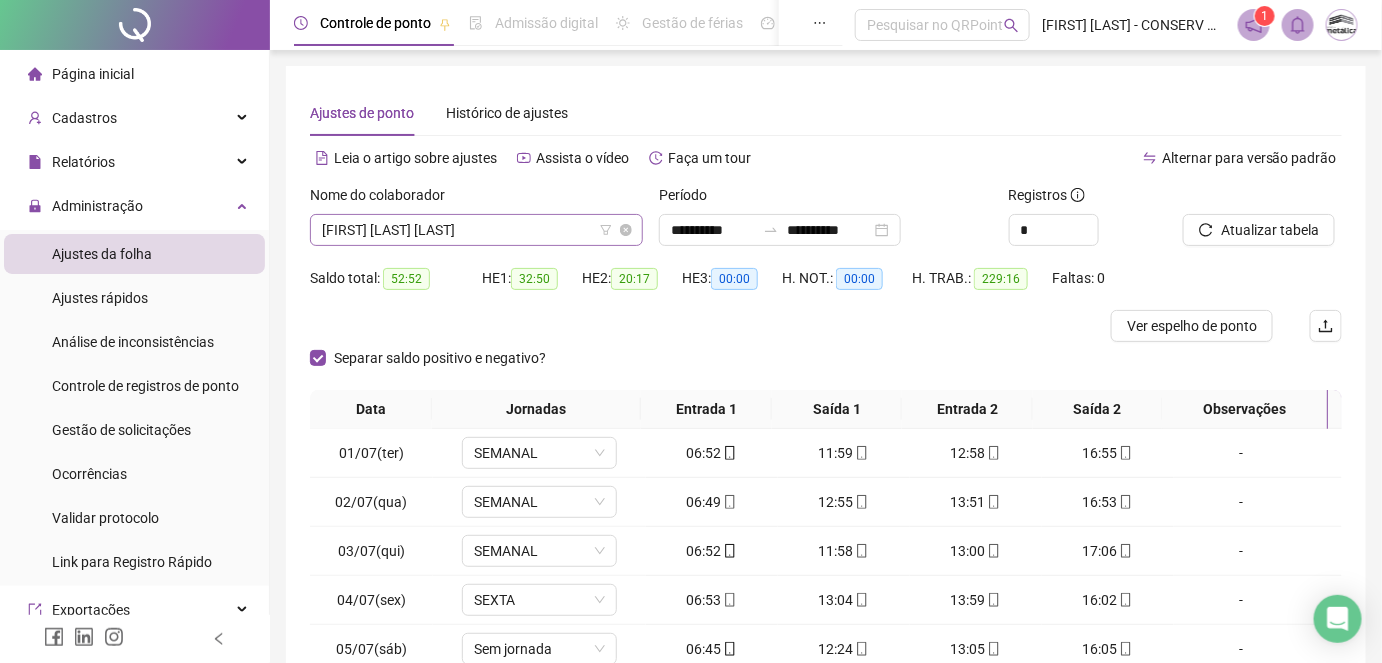 click on "[FIRST] [LAST] [LAST]" at bounding box center (476, 230) 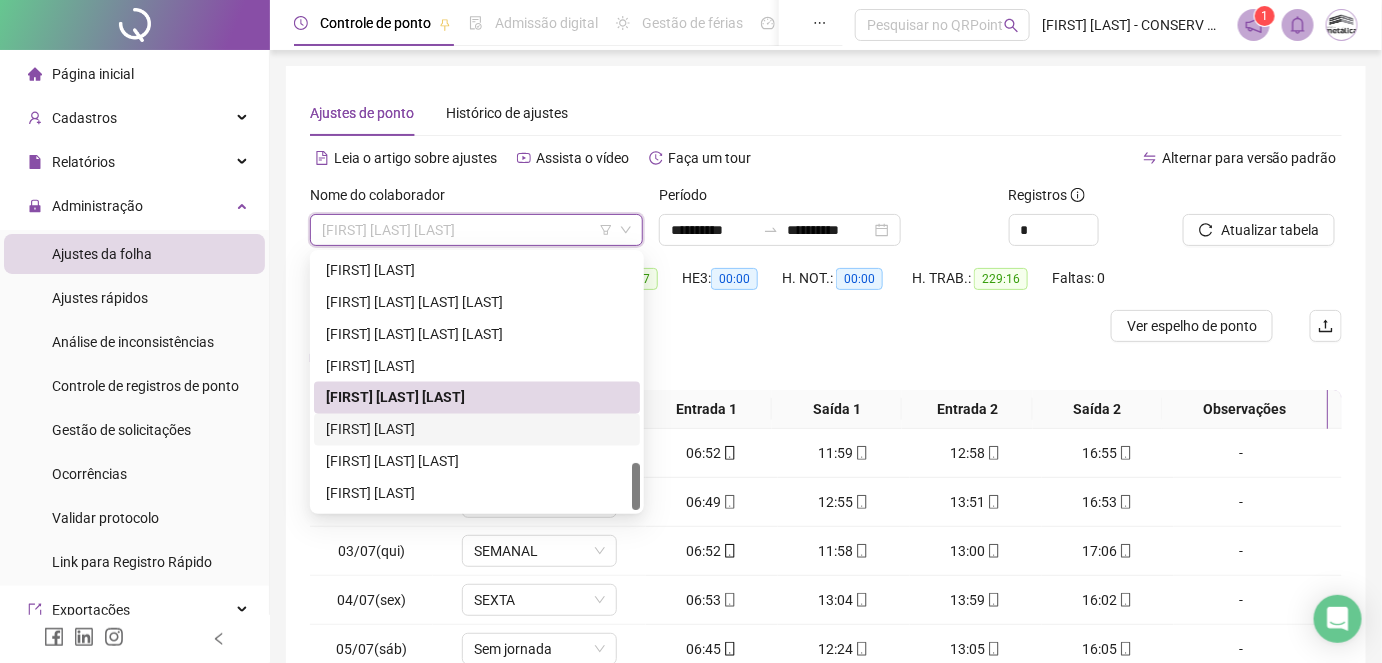 click on "[FIRST] [LAST]" at bounding box center (477, 430) 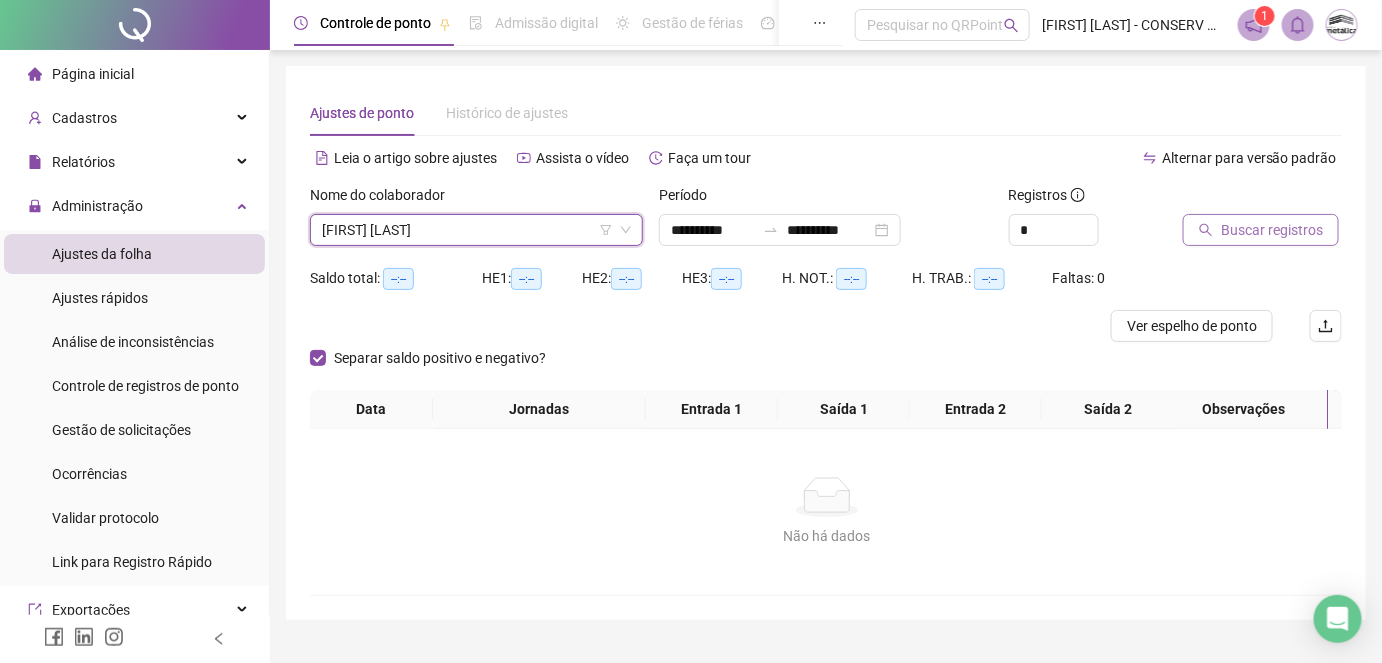 click on "Buscar registros" at bounding box center (1272, 230) 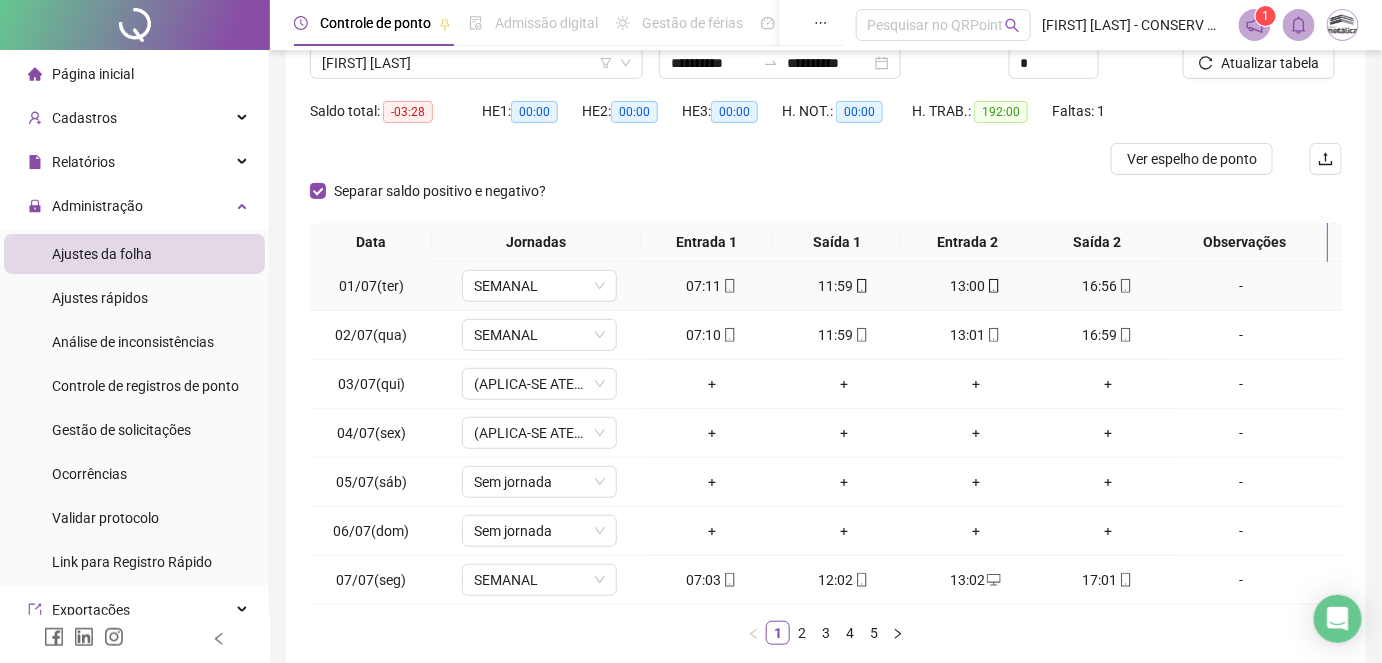 scroll, scrollTop: 272, scrollLeft: 0, axis: vertical 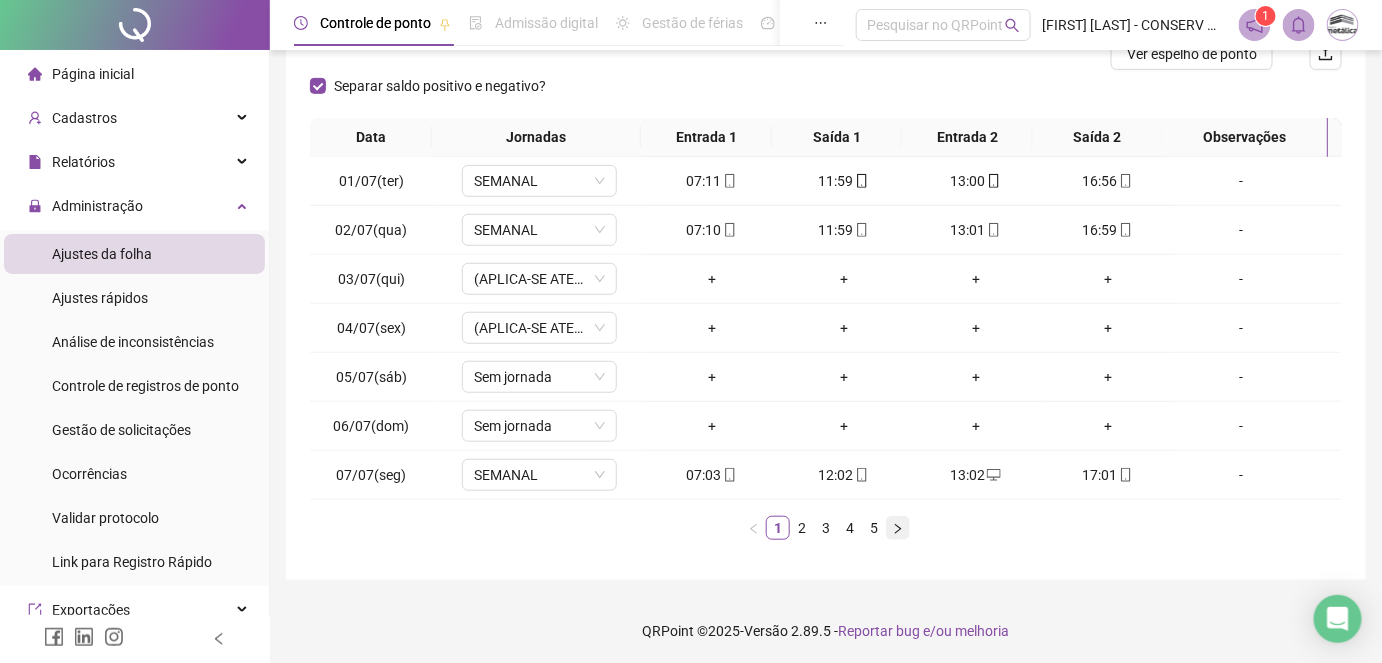 click at bounding box center (898, 528) 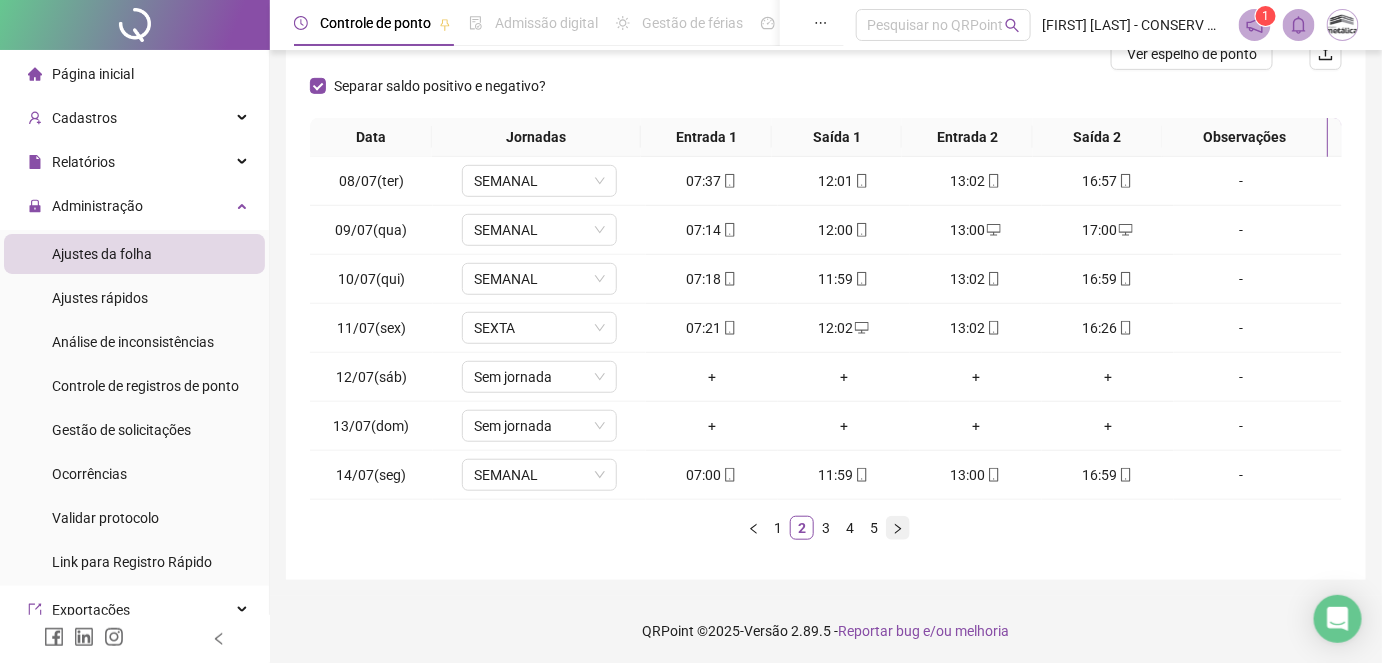 click at bounding box center (898, 528) 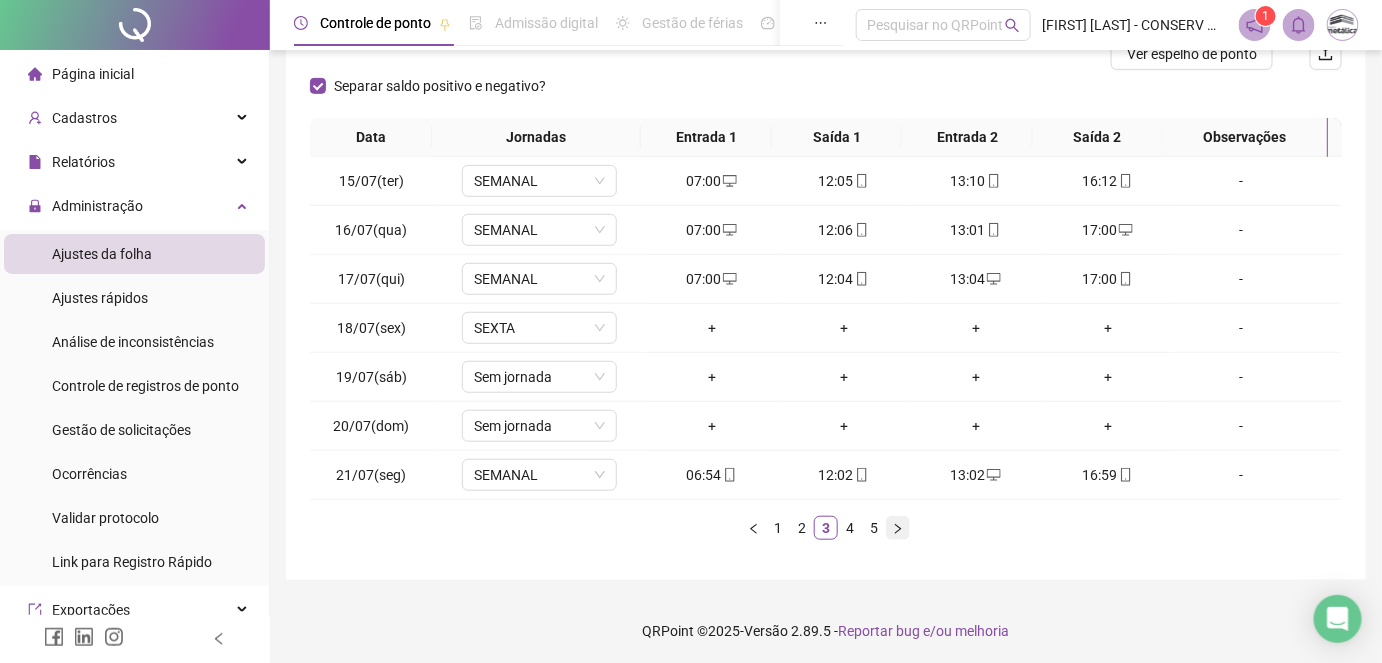 click at bounding box center [898, 528] 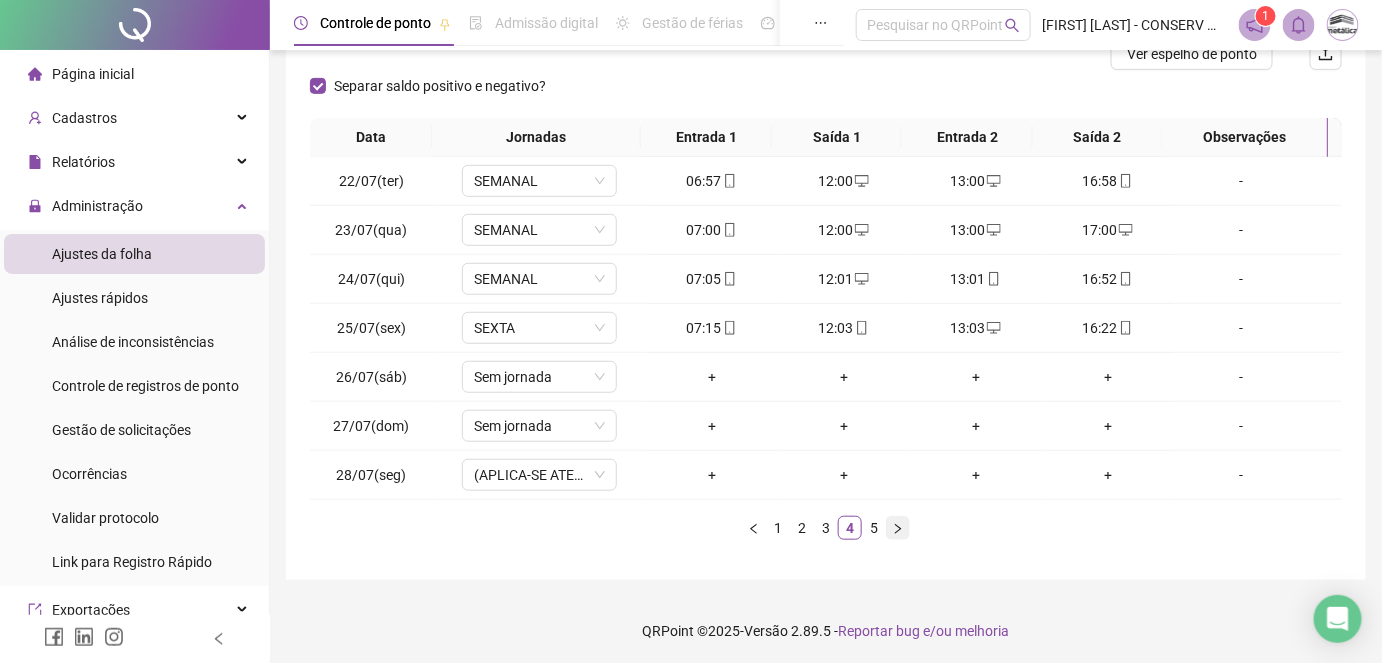 click at bounding box center (898, 528) 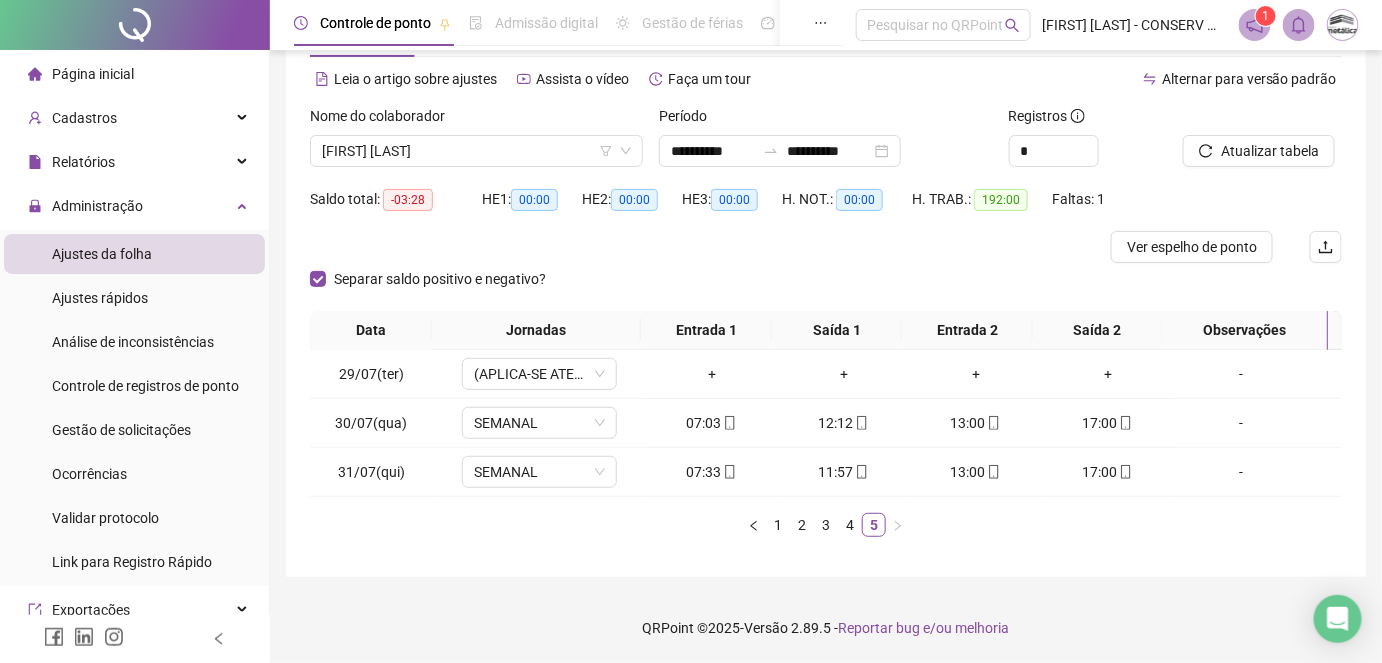 scroll, scrollTop: 77, scrollLeft: 0, axis: vertical 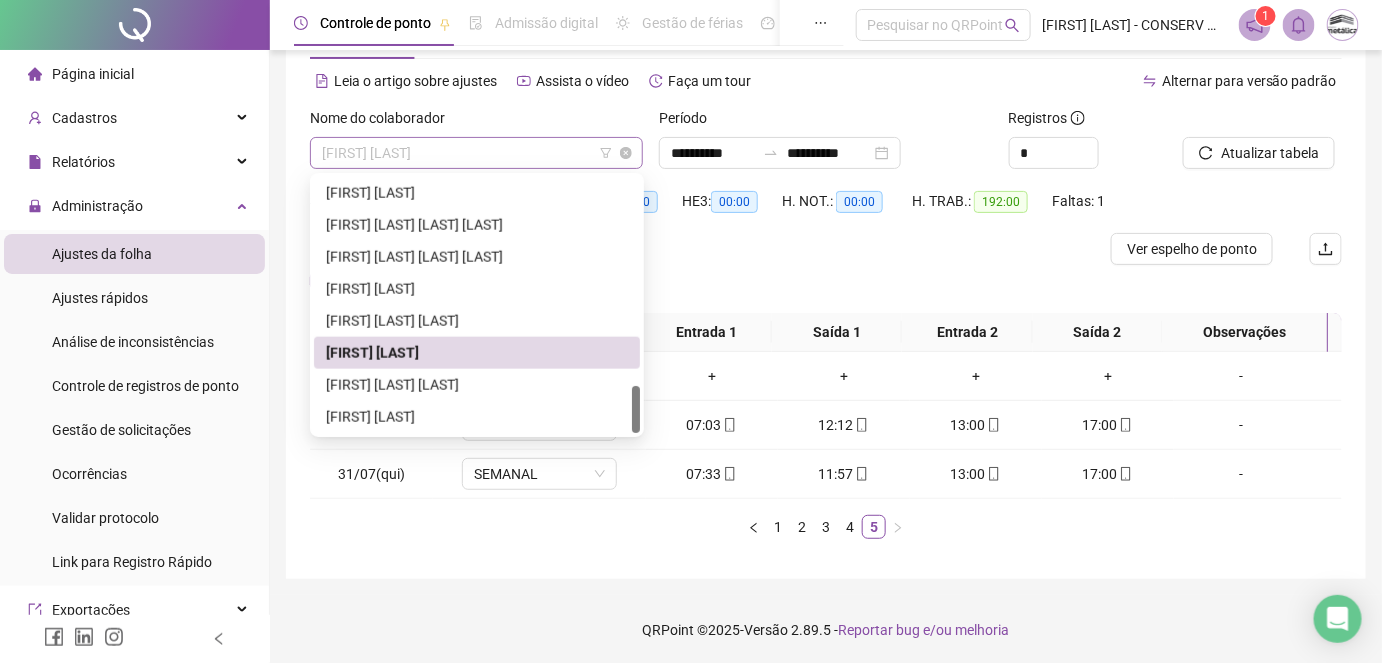 click on "[FIRST] [LAST]" at bounding box center (476, 153) 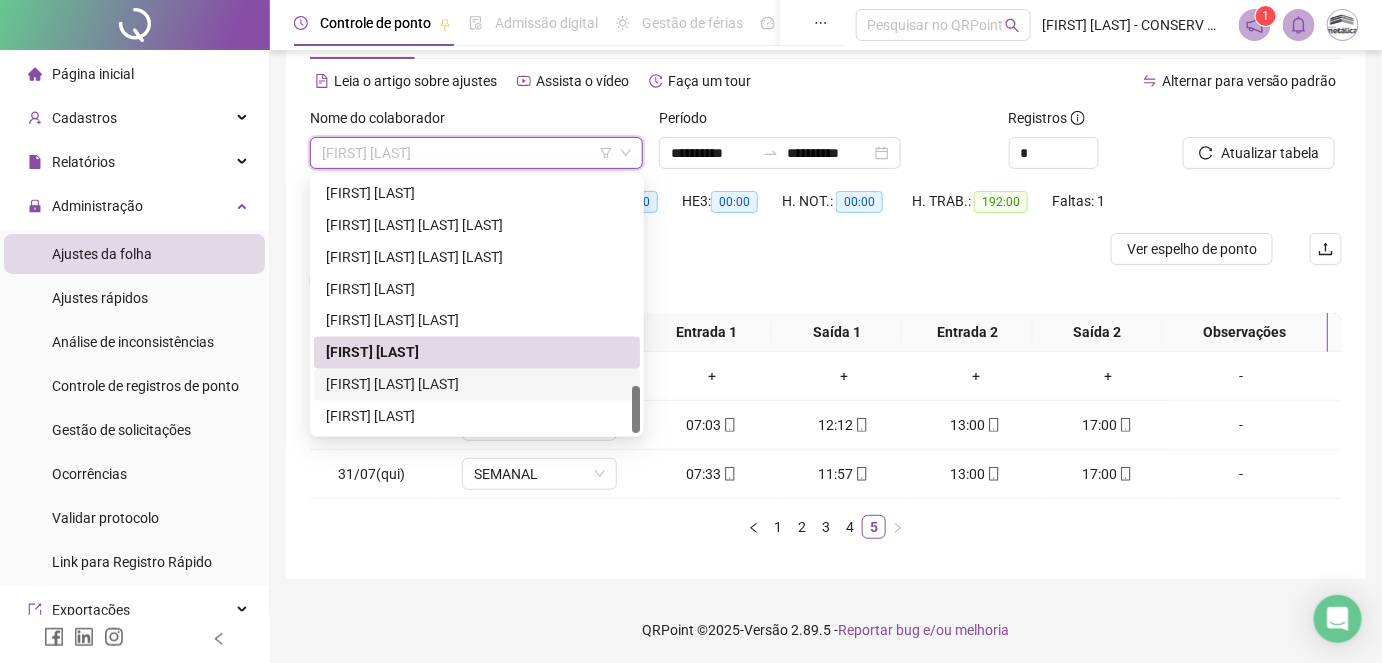 click on "[FIRST] [LAST] [LAST]" at bounding box center (477, 385) 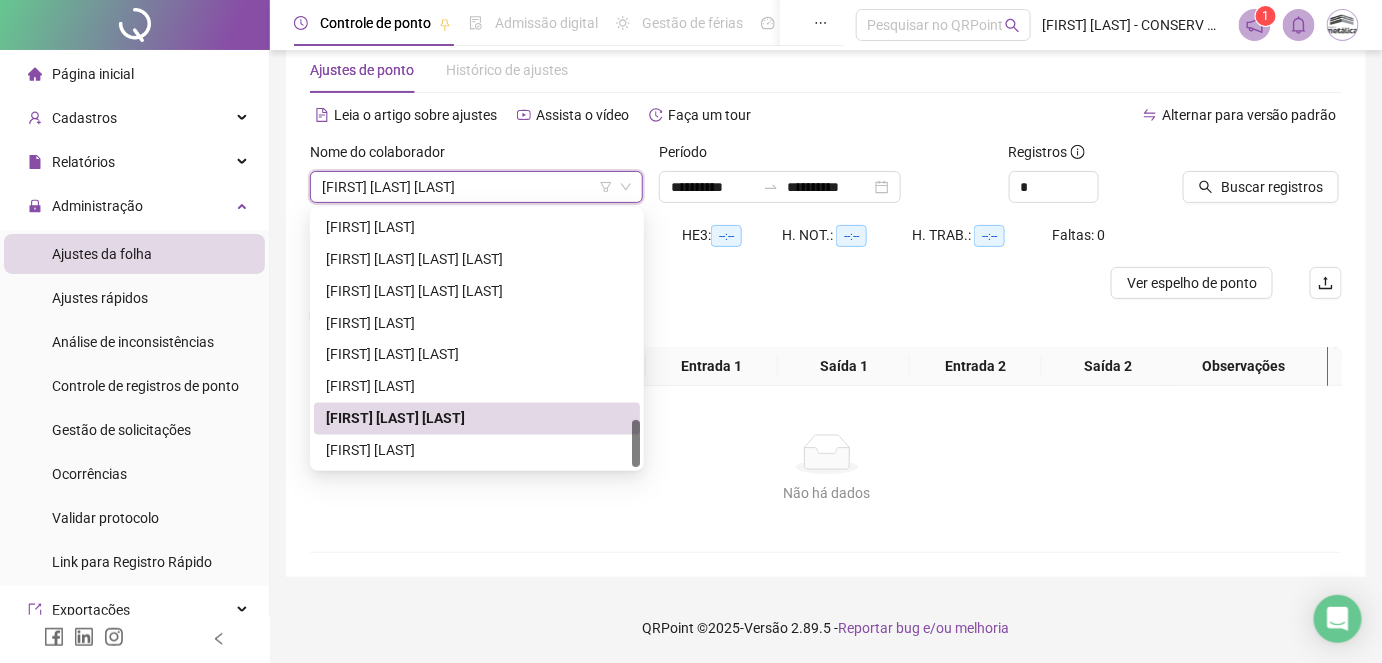 scroll, scrollTop: 56, scrollLeft: 0, axis: vertical 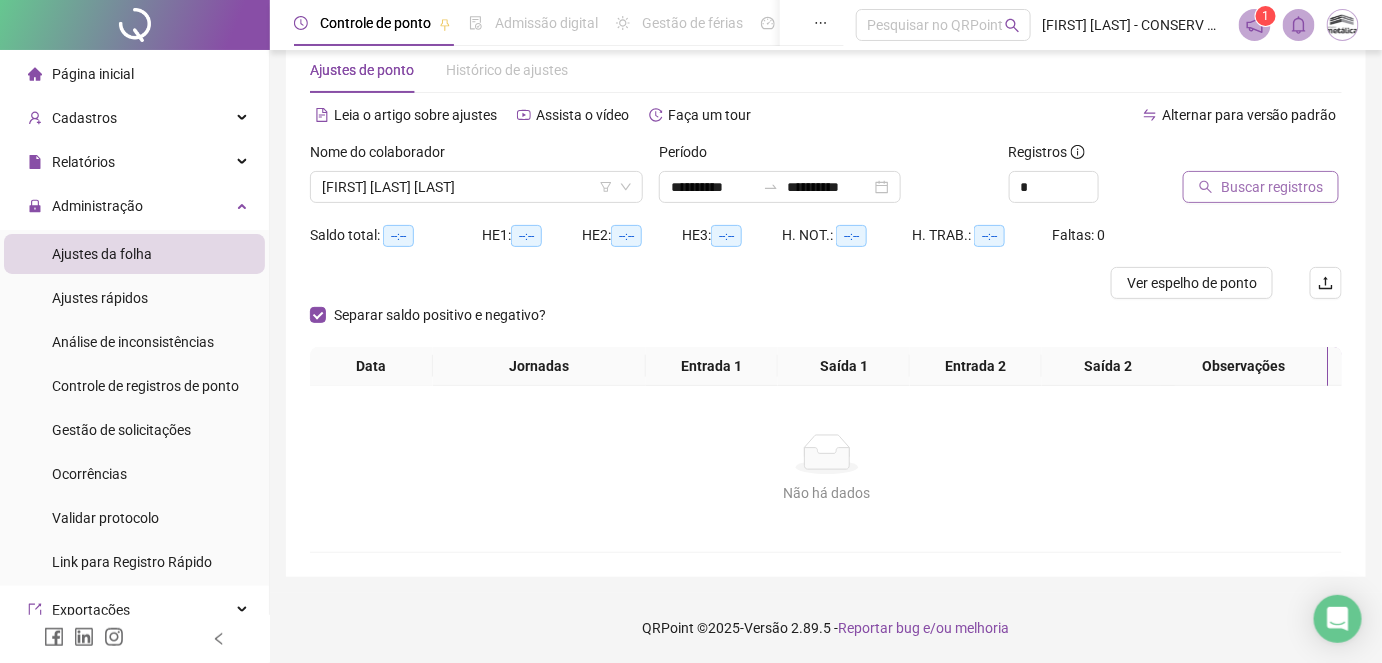 click on "Buscar registros" at bounding box center (1272, 187) 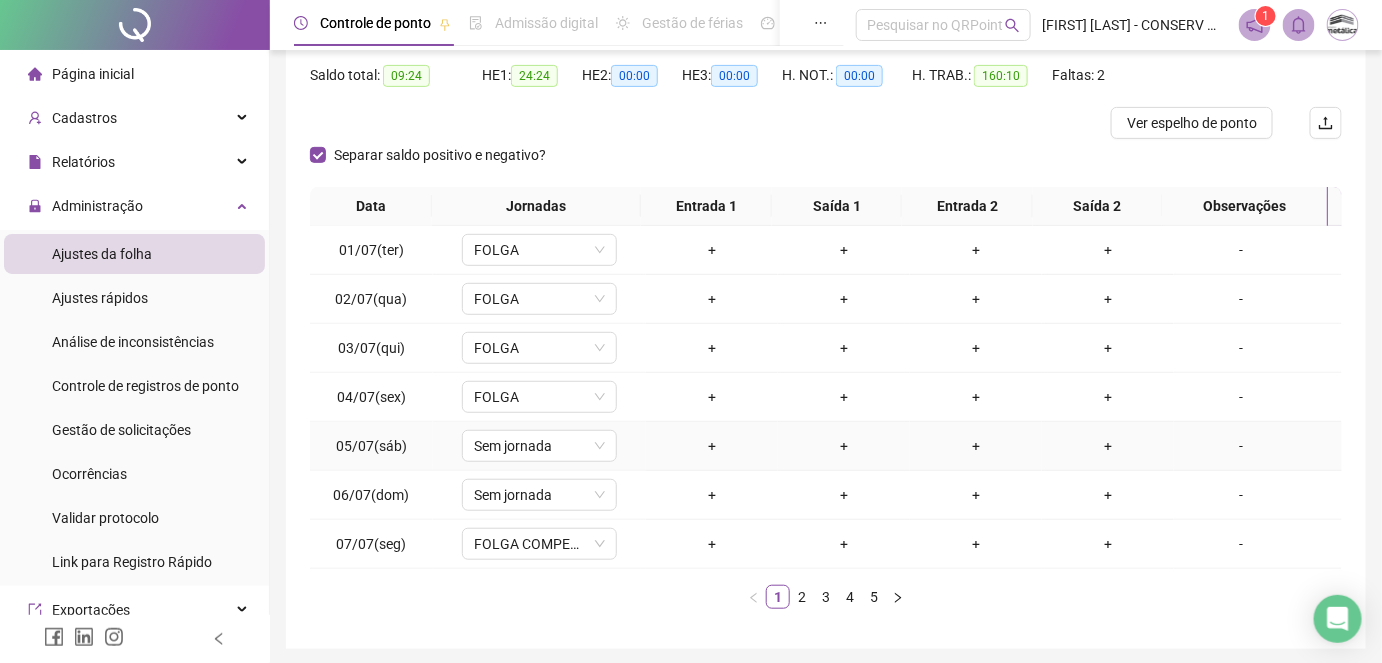 scroll, scrollTop: 272, scrollLeft: 0, axis: vertical 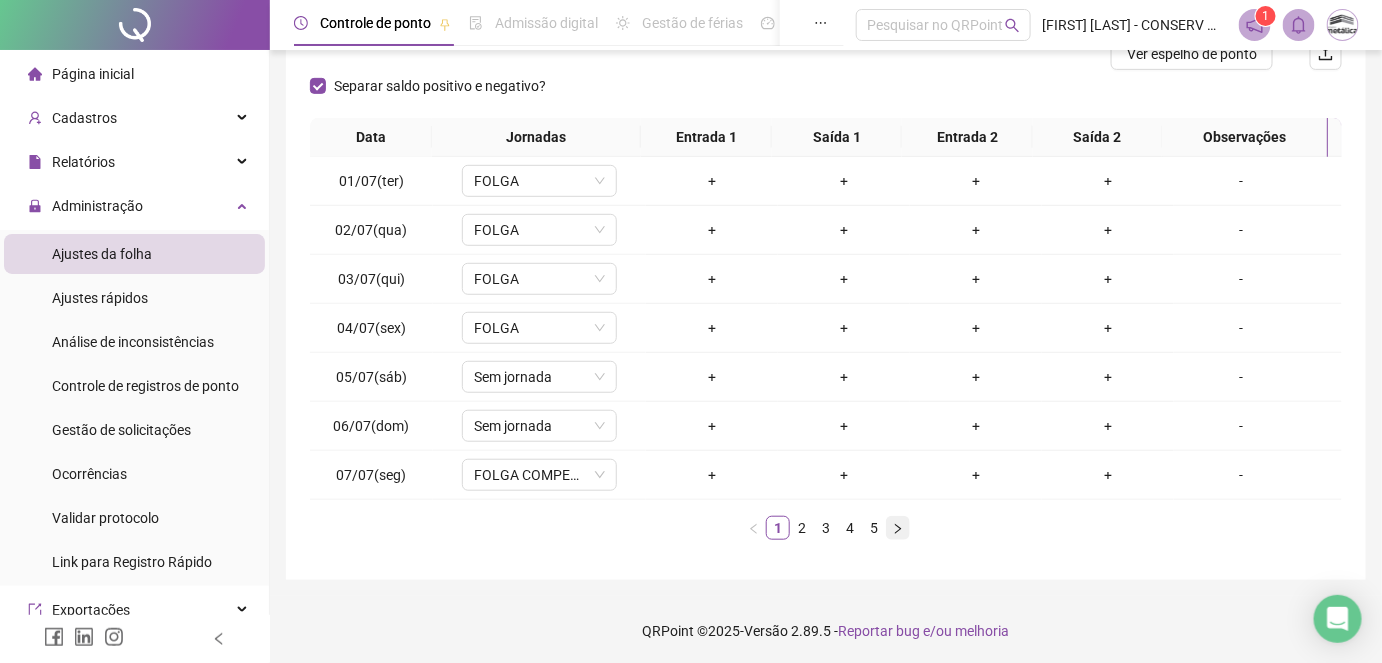 click 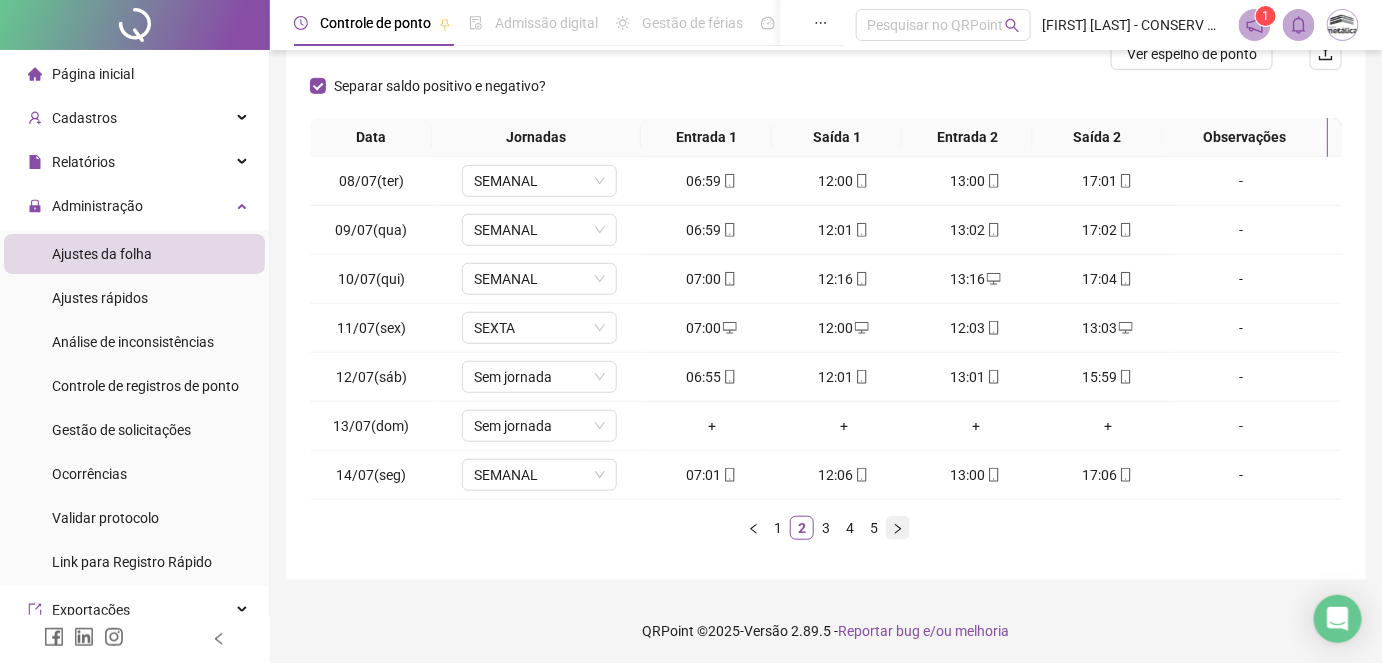 click 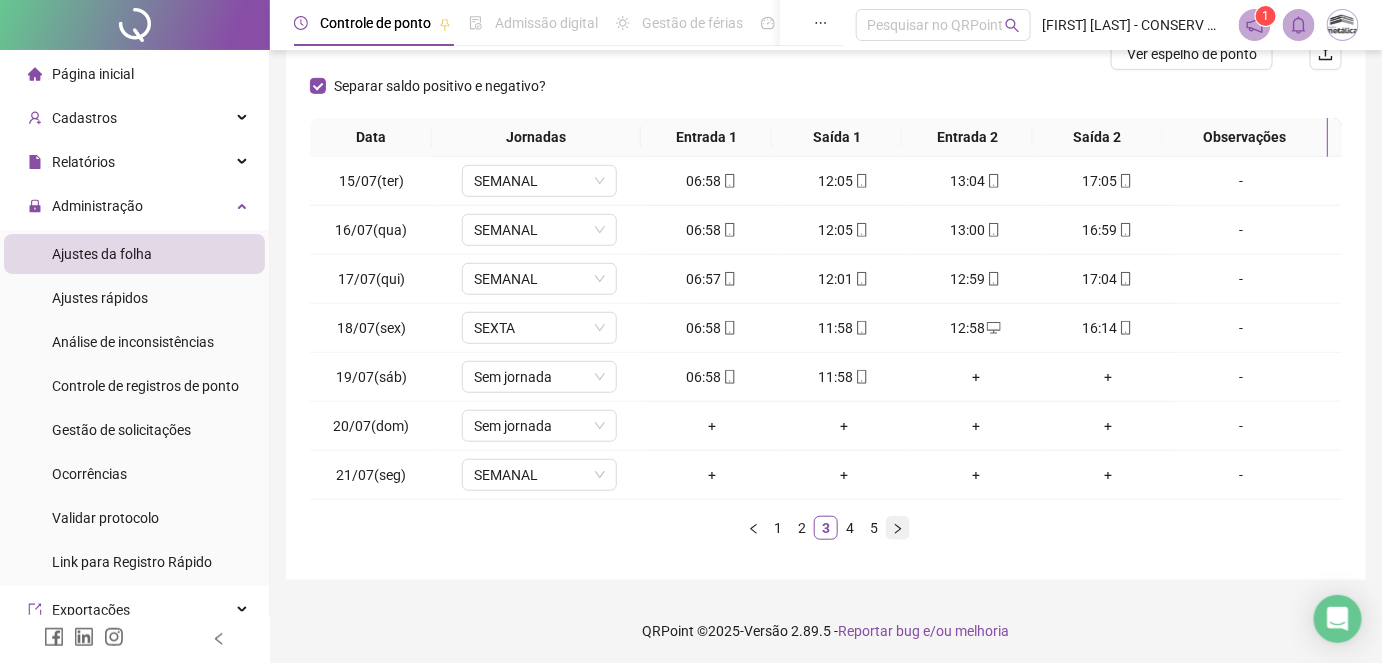 click 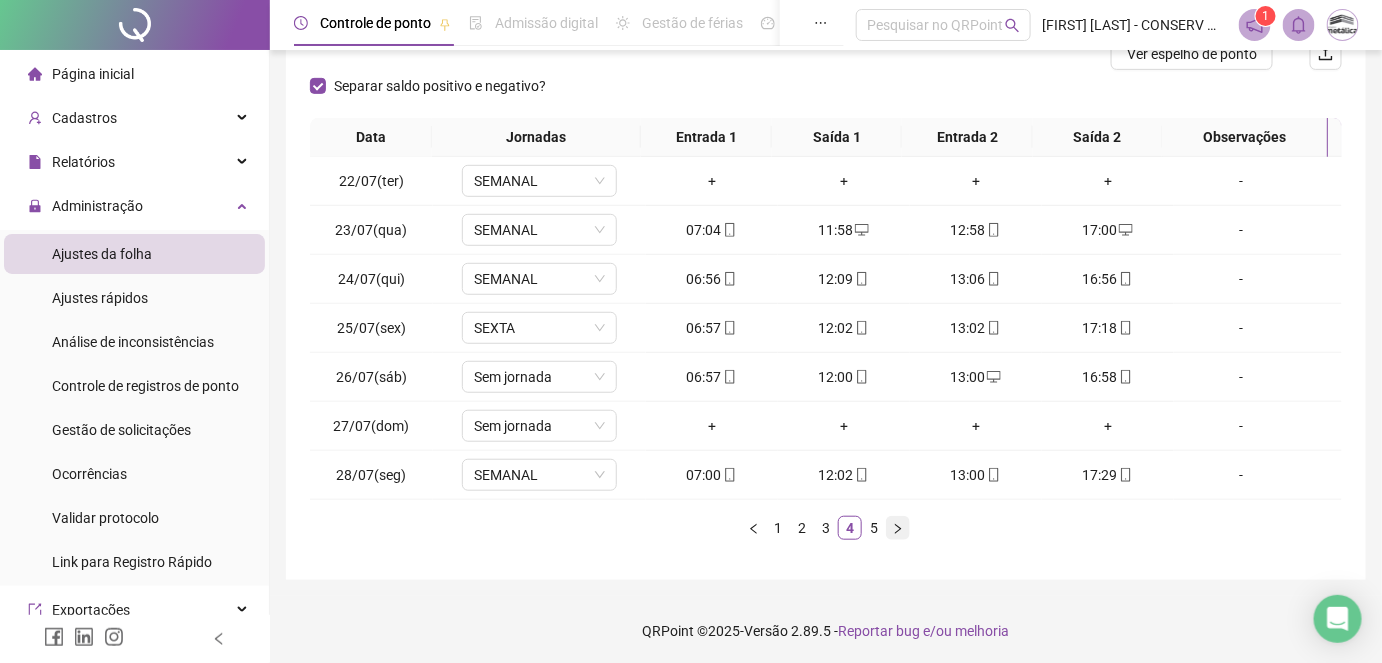 click 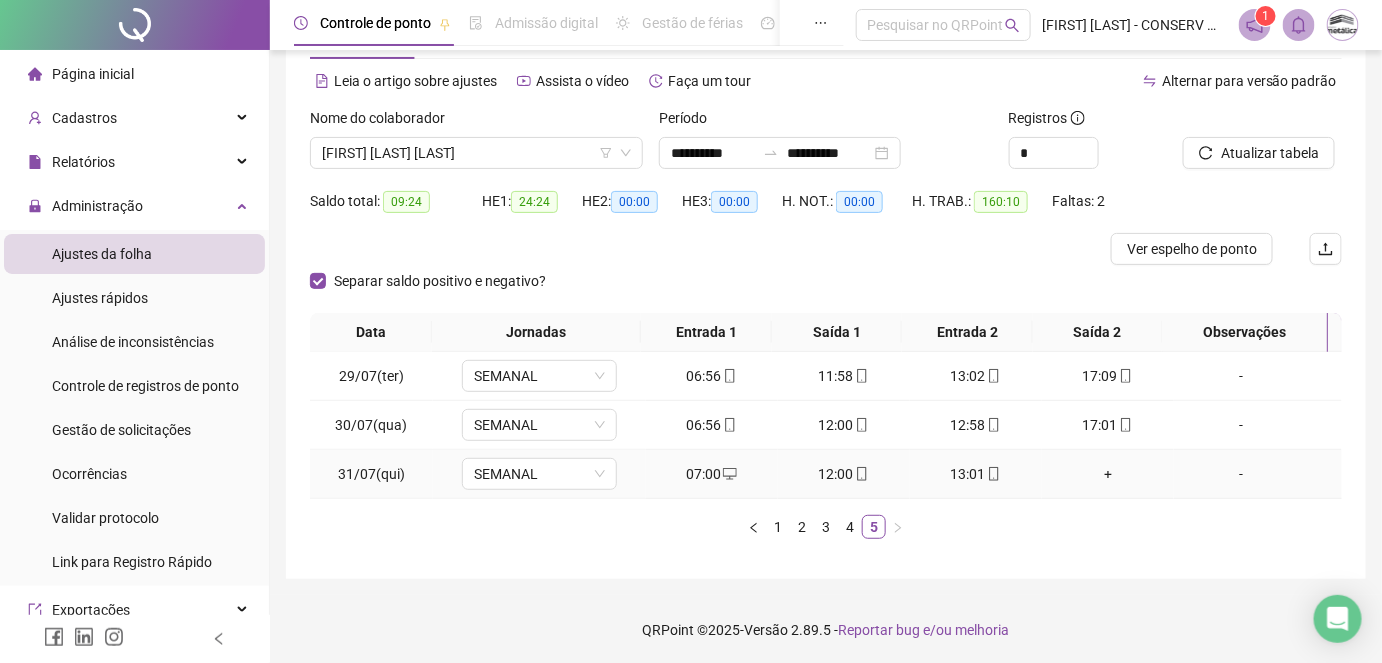 click on "+" at bounding box center (1108, 474) 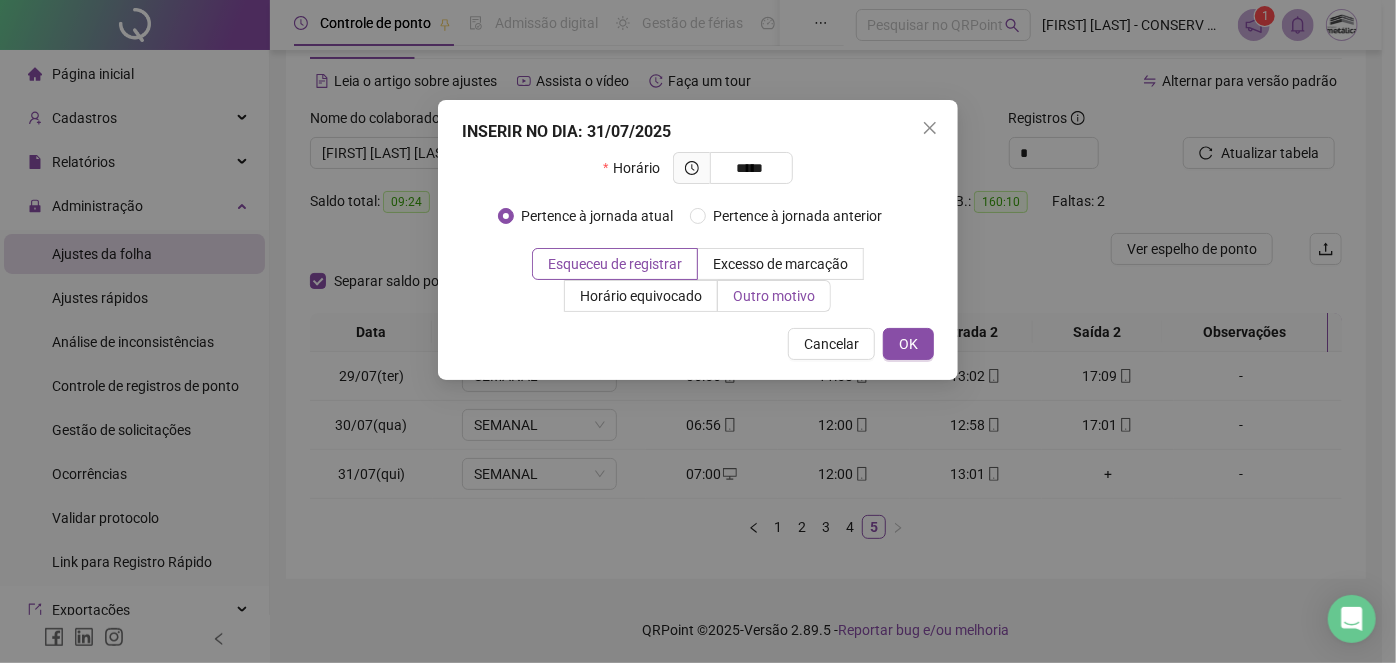 type on "*****" 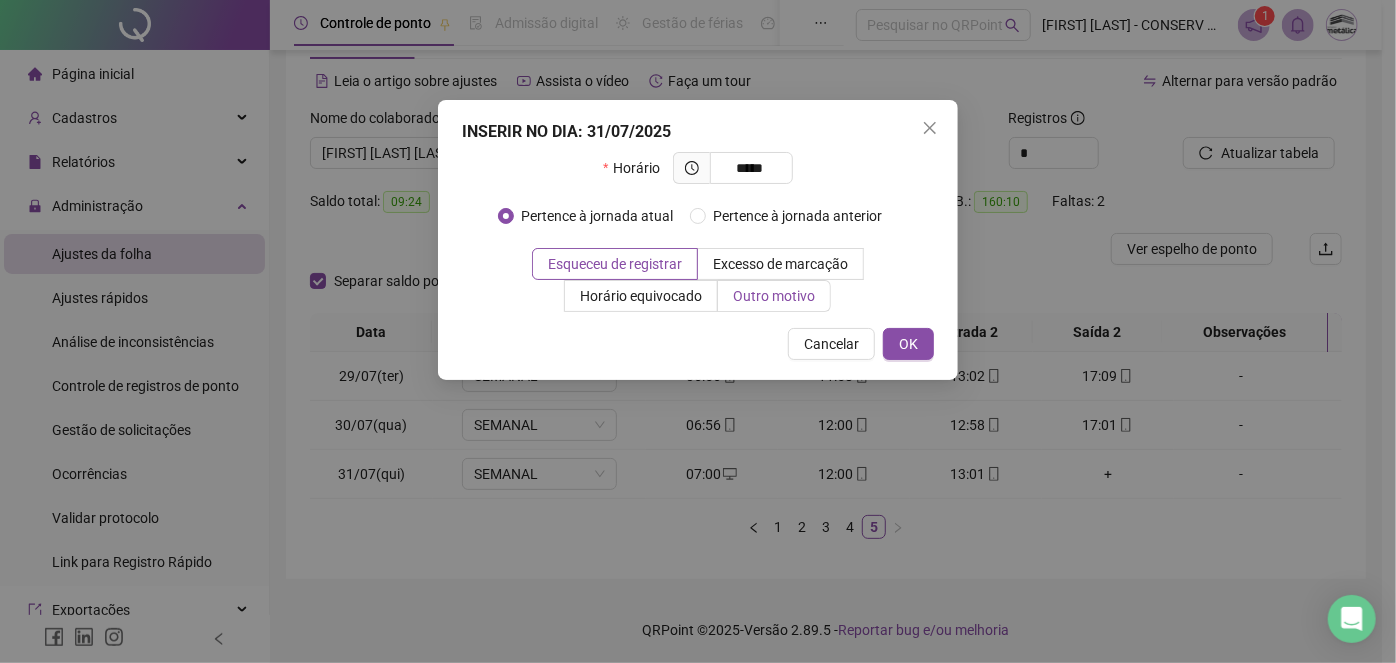 click on "Outro motivo" at bounding box center [774, 296] 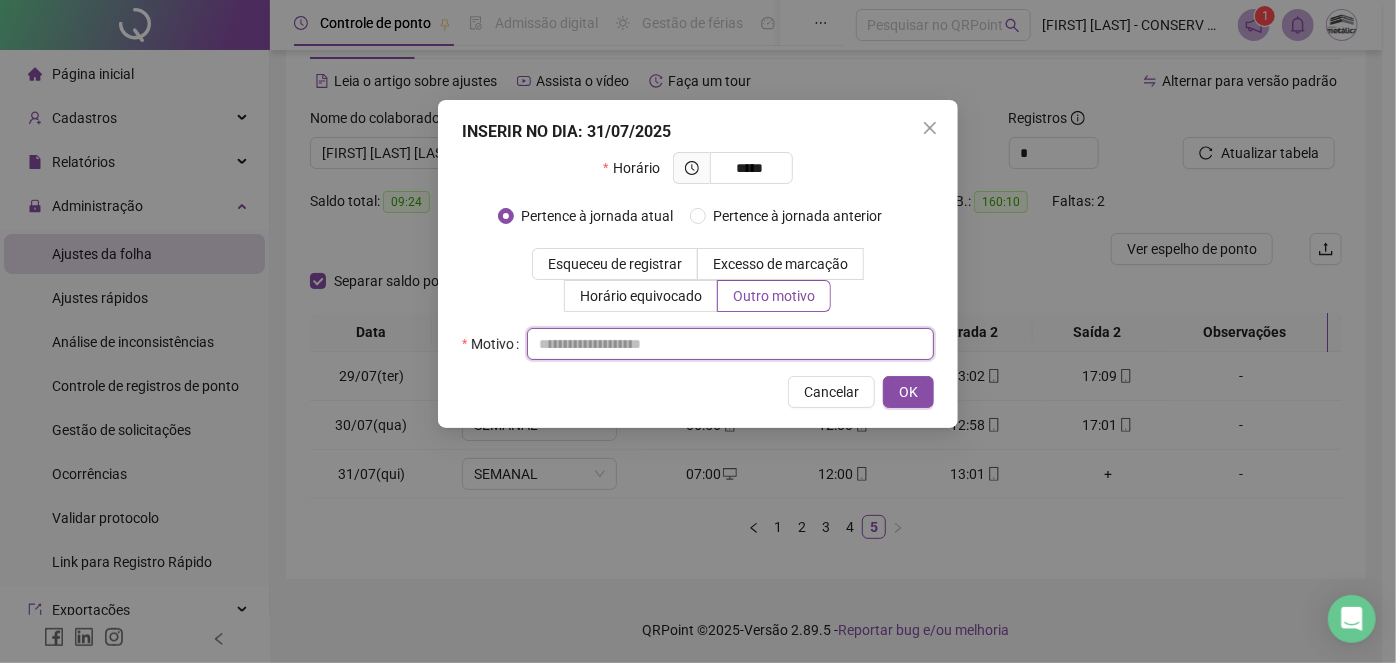 click at bounding box center (730, 344) 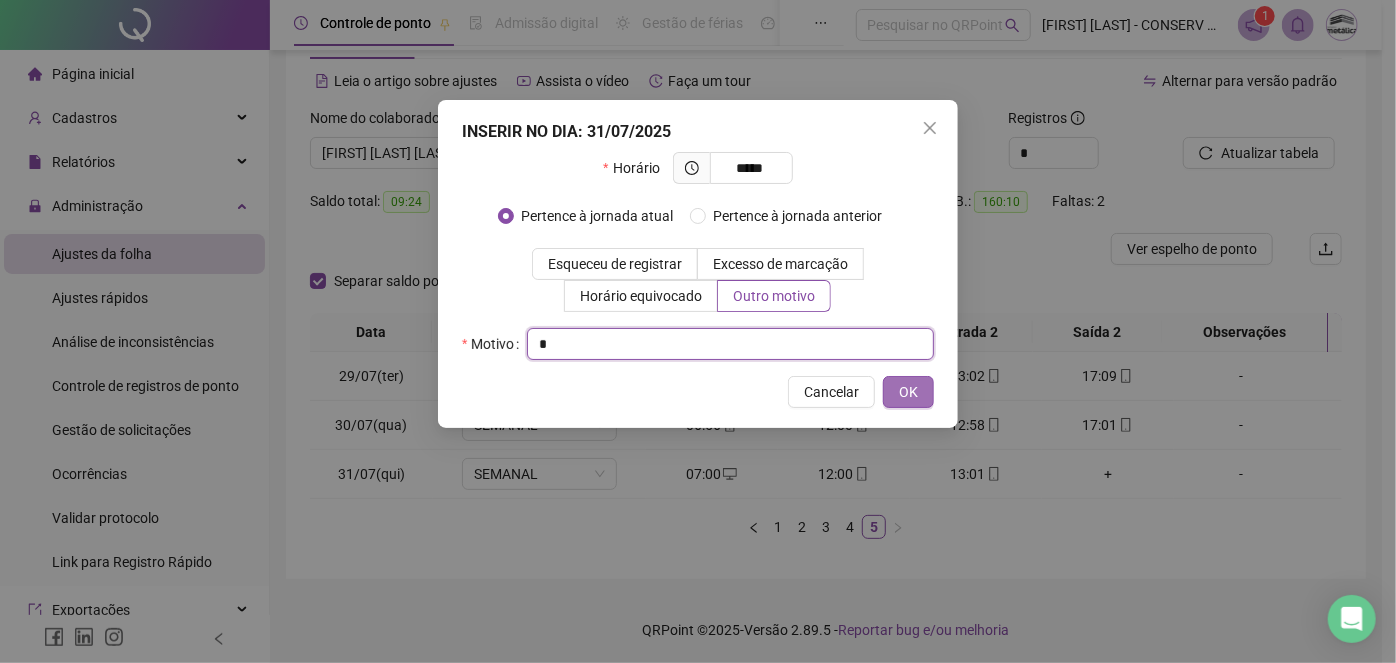 type on "*" 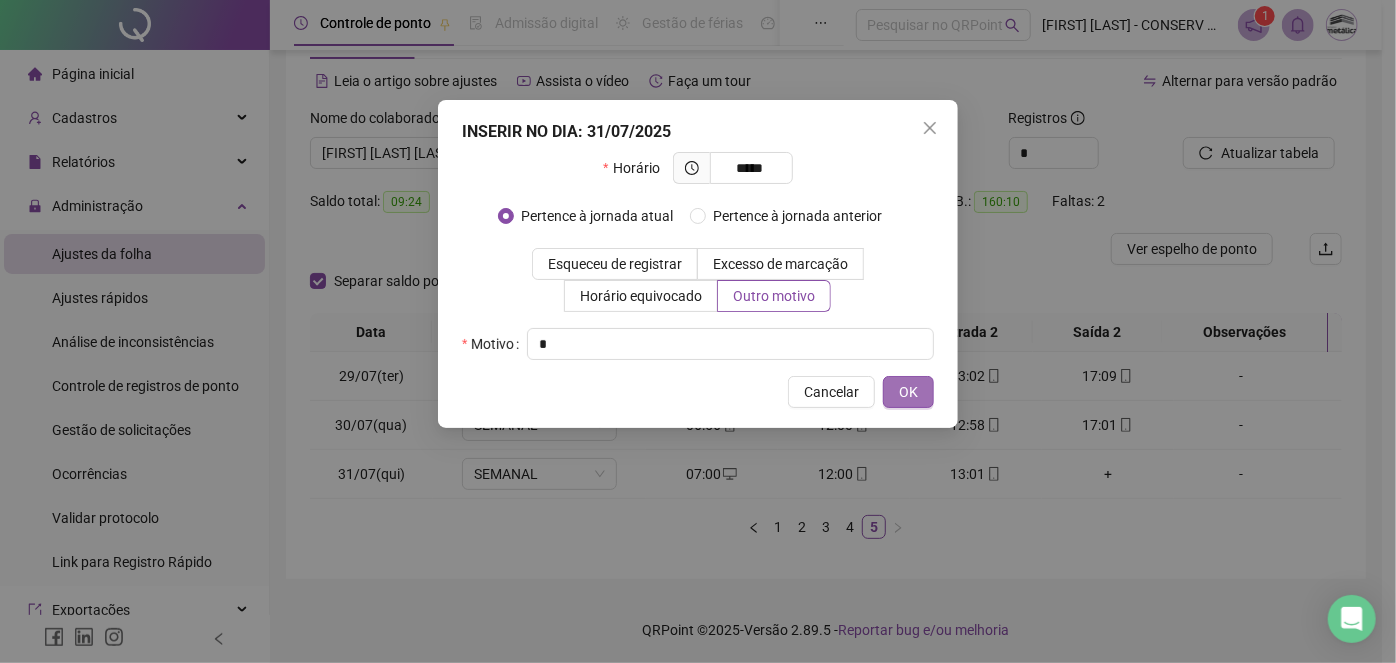 click on "OK" at bounding box center [908, 392] 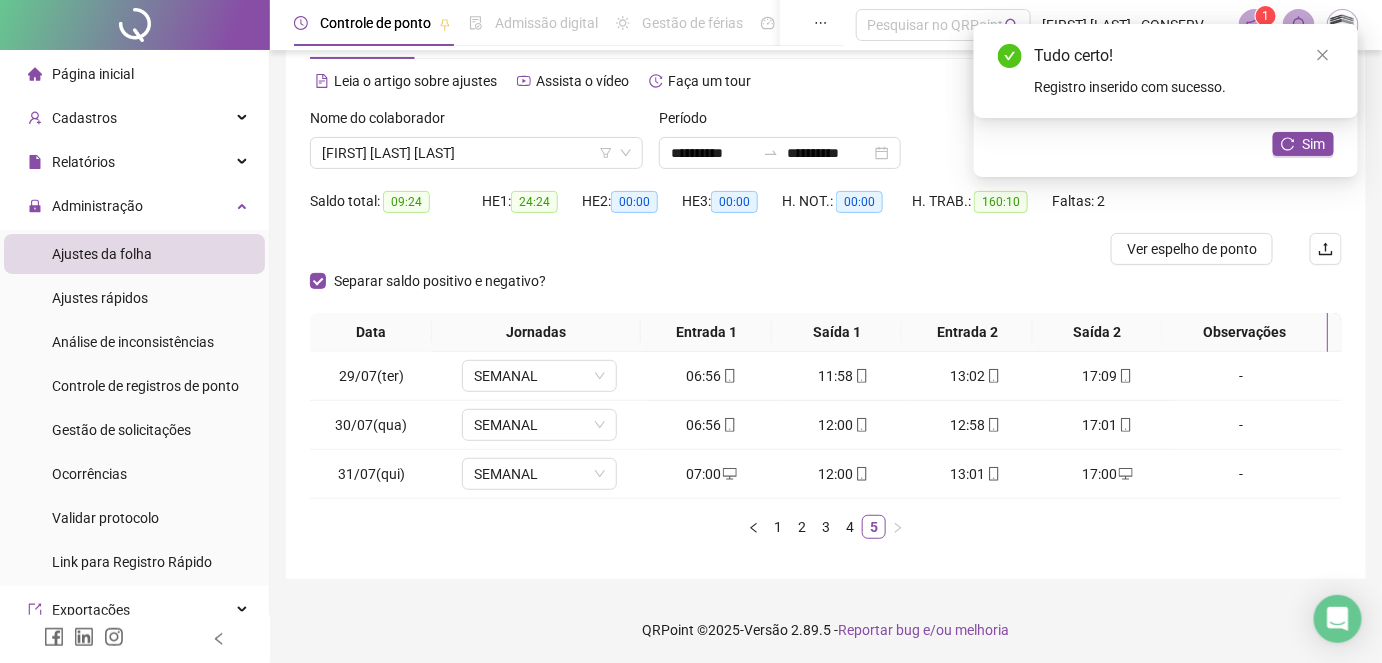 click on "Atualizar registros Deseja reorganizar os registros na tabela com os horários ordenados? Sim" at bounding box center [1166, 100] 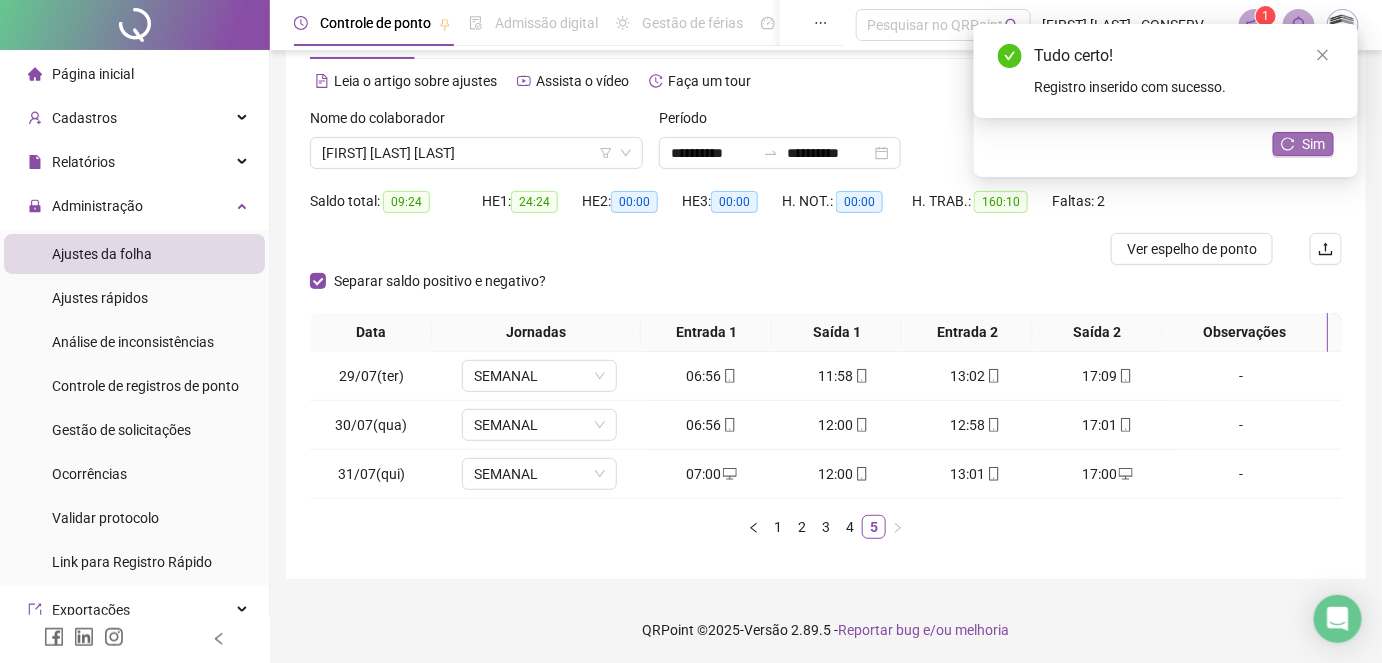 click 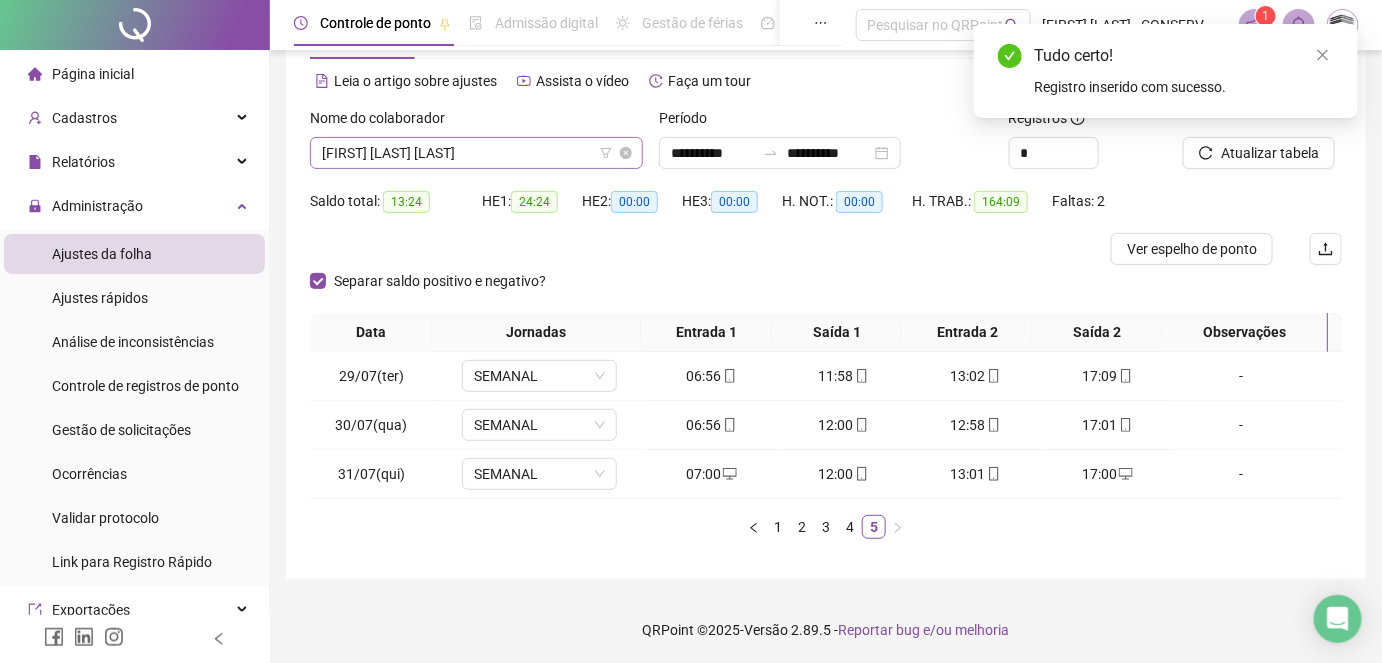 click on "[FIRST] [LAST] [LAST]" at bounding box center [476, 153] 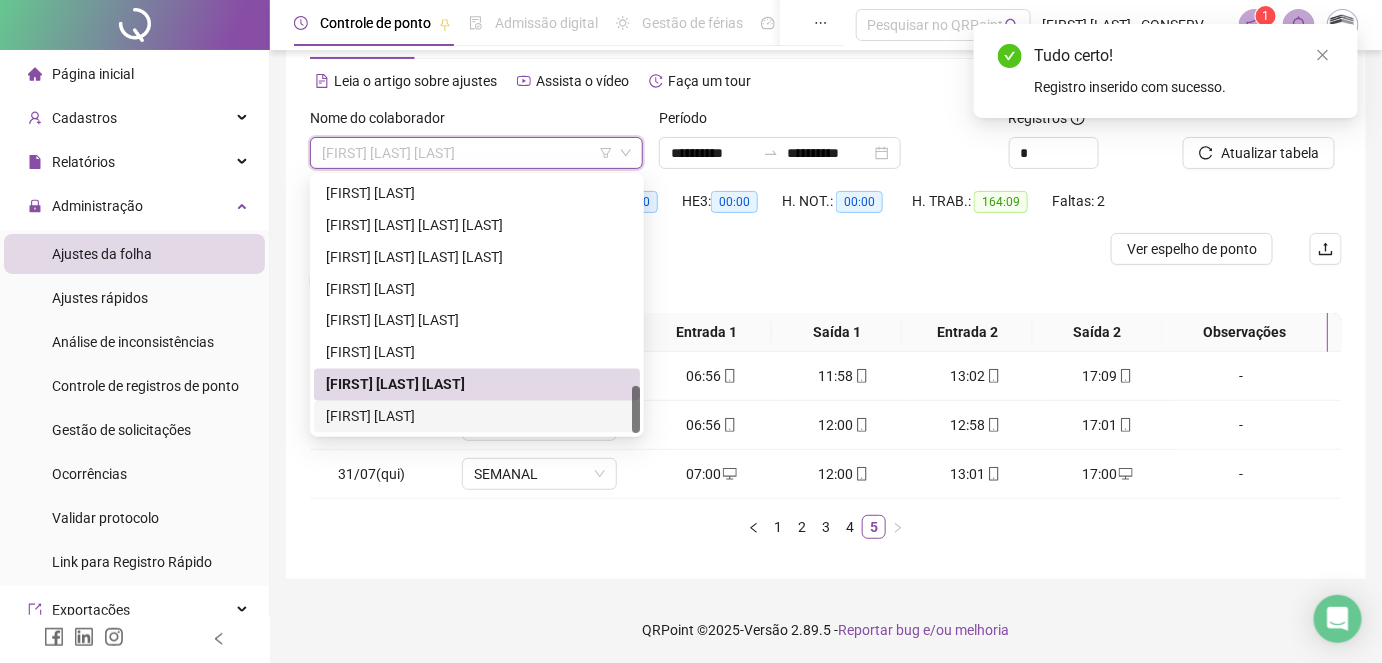 click on "[FIRST] [LAST]" at bounding box center [477, 417] 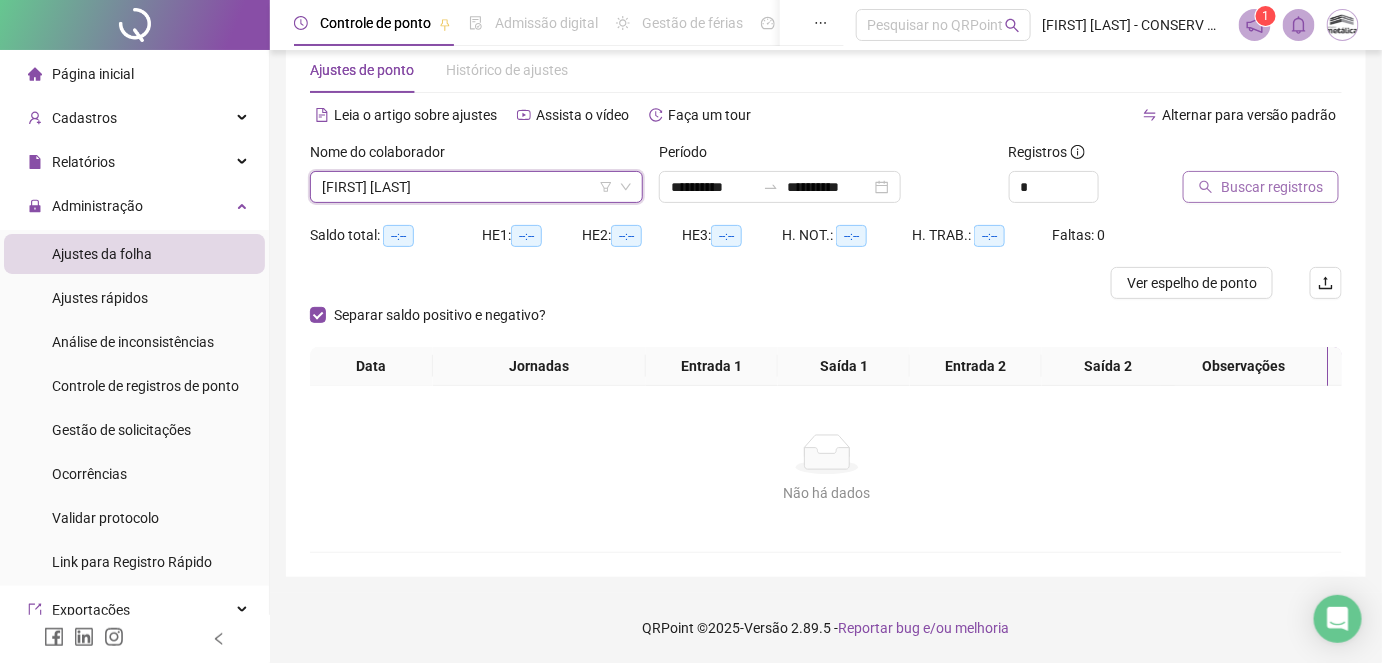 click on "Buscar registros" at bounding box center [1261, 187] 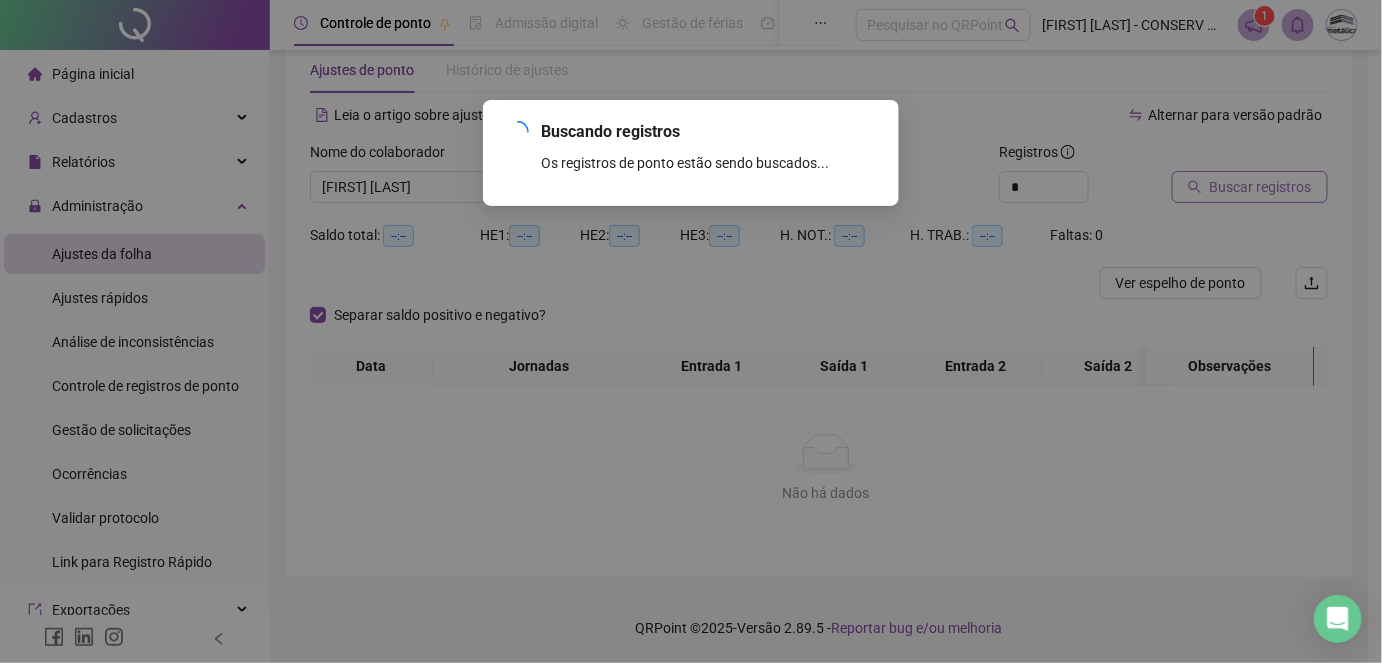 scroll, scrollTop: 42, scrollLeft: 0, axis: vertical 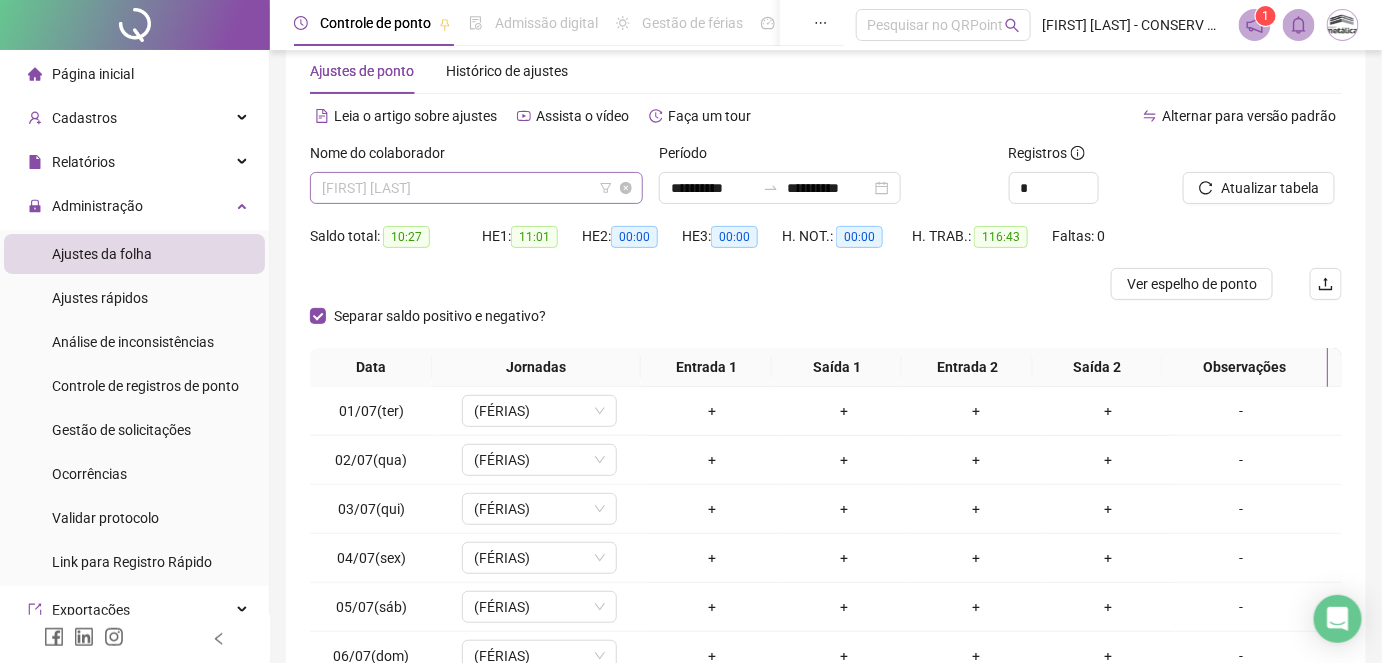 click on "[FIRST] [LAST]" at bounding box center [476, 188] 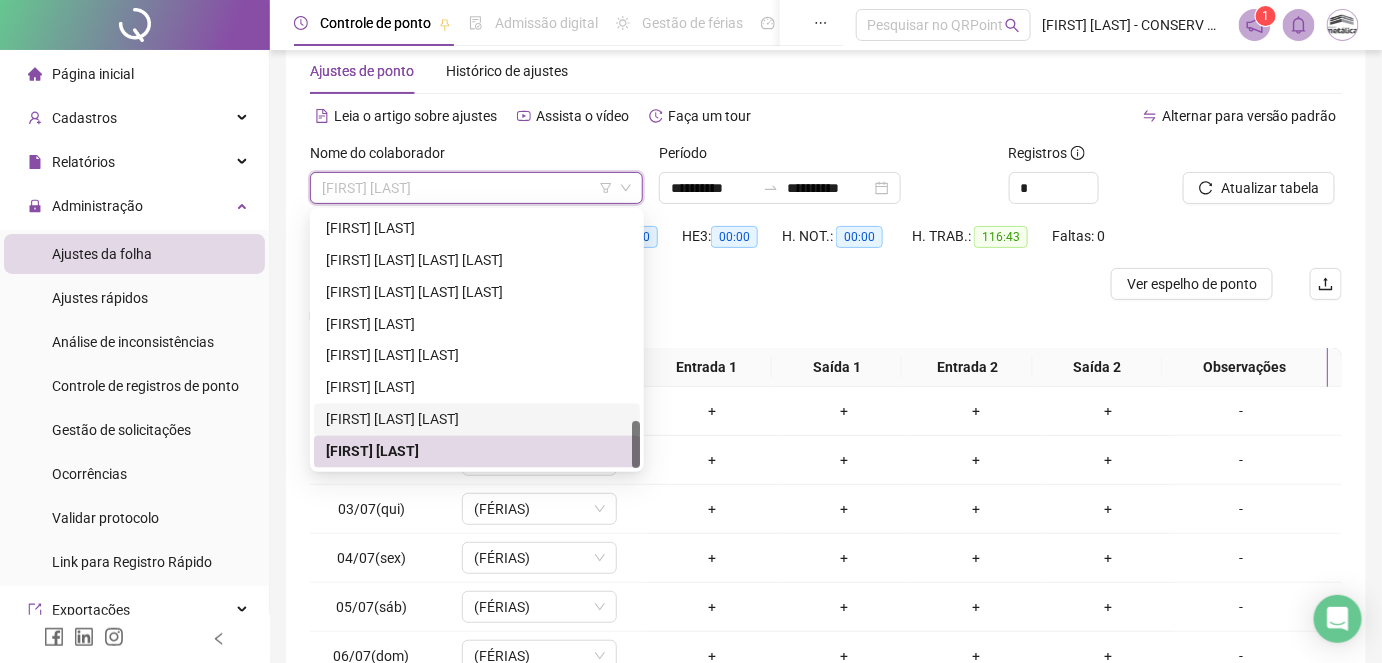 click on "[FIRST] [LAST] [LAST]" at bounding box center (477, 420) 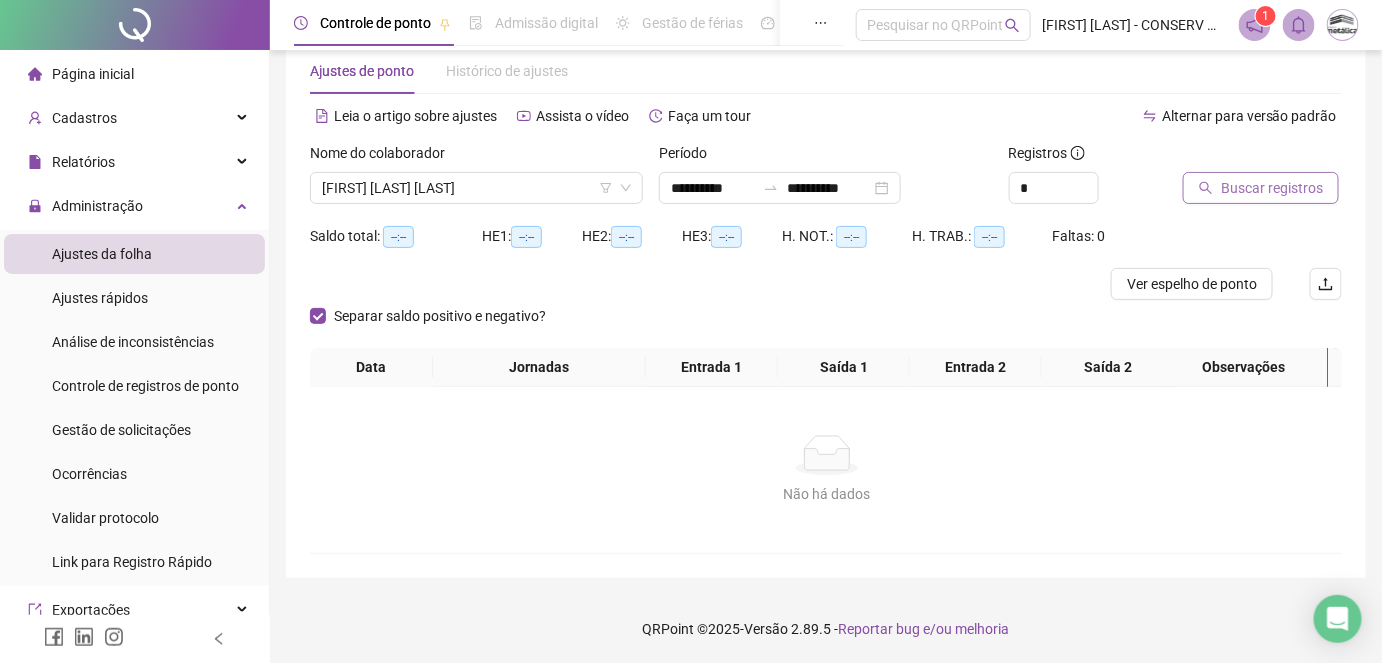 click on "Buscar registros" at bounding box center [1272, 188] 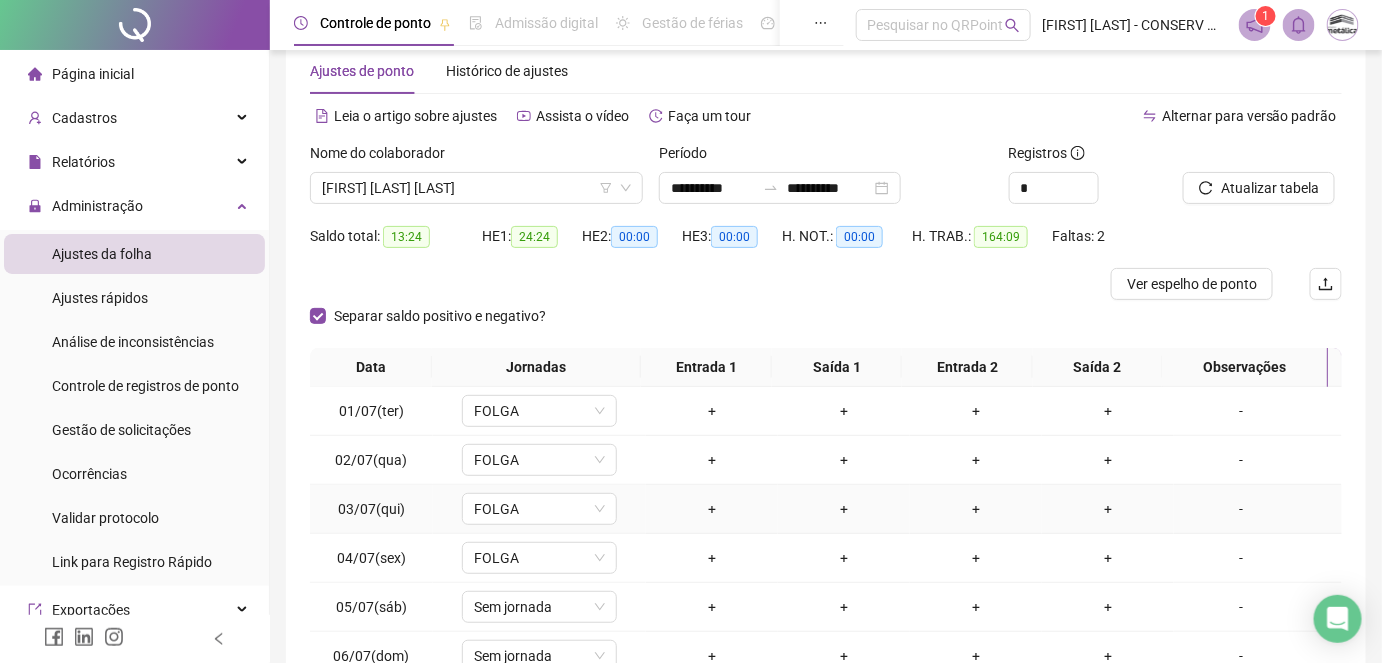 scroll, scrollTop: 272, scrollLeft: 0, axis: vertical 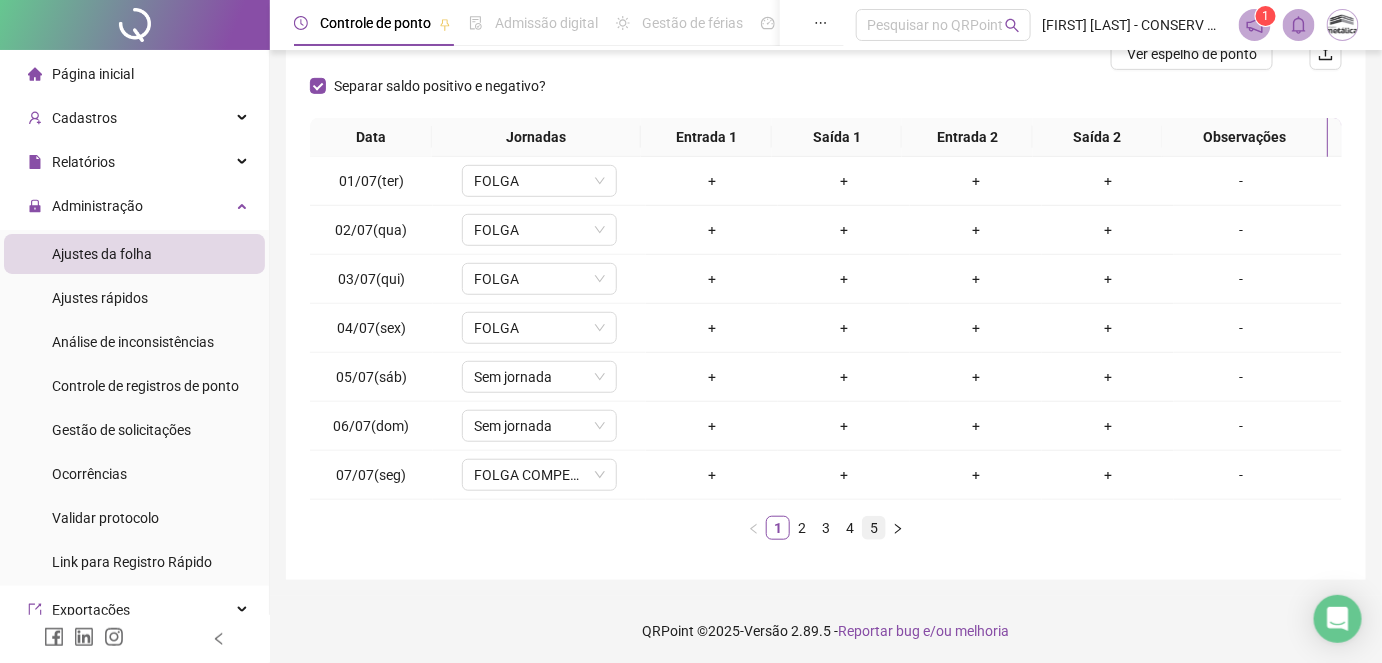 click on "5" at bounding box center [874, 528] 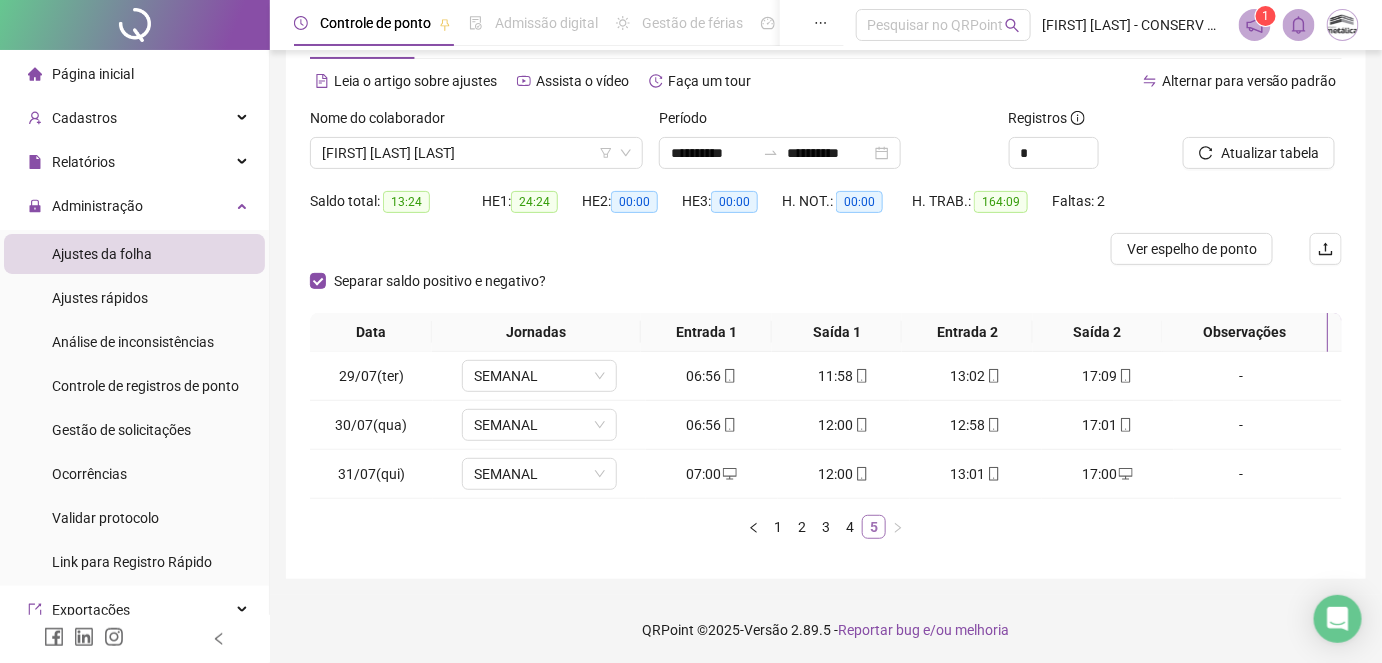 type 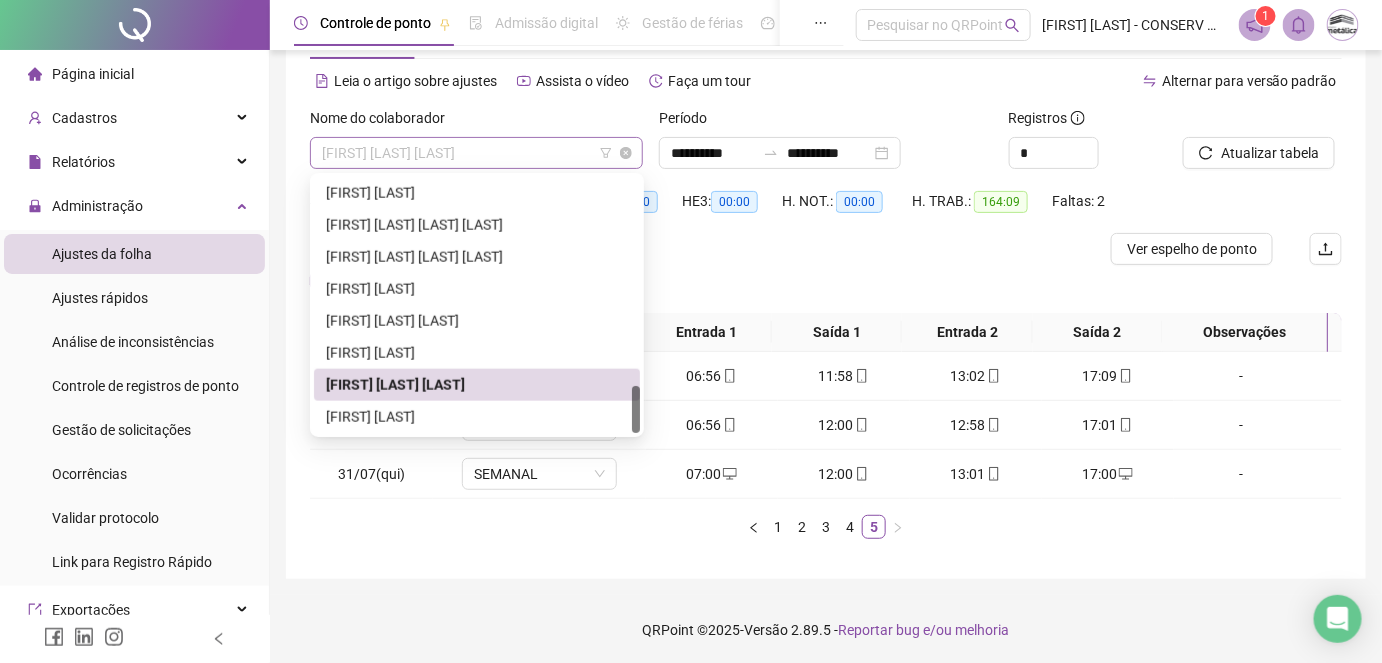 click on "[FIRST] [LAST] [LAST]" at bounding box center [476, 153] 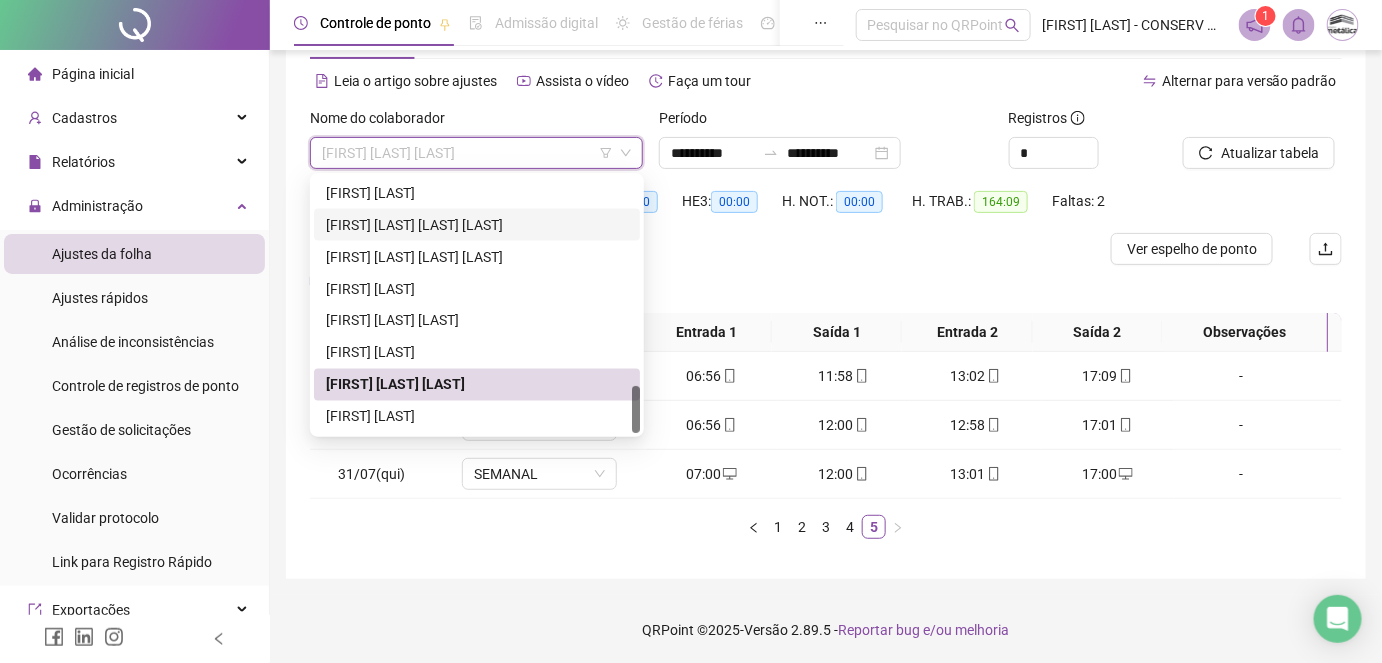 scroll, scrollTop: 847, scrollLeft: 0, axis: vertical 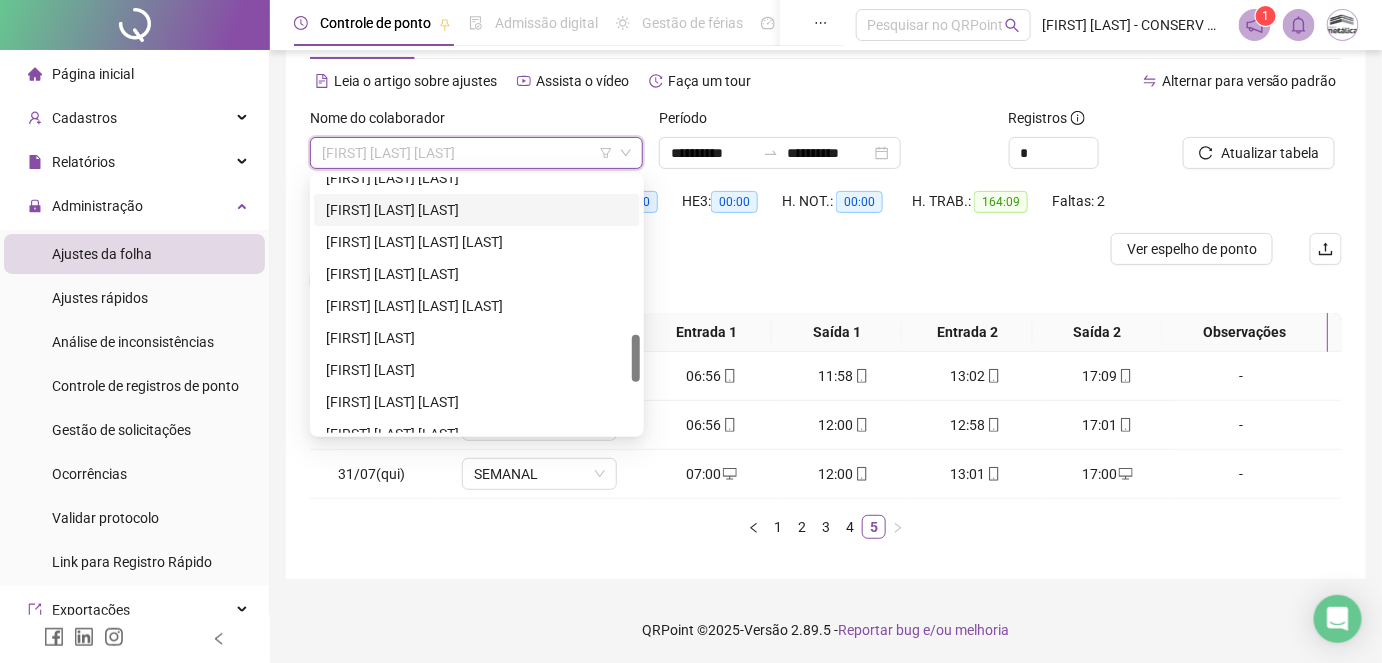 click on "[FIRST] [LAST] [LAST]" at bounding box center (477, 210) 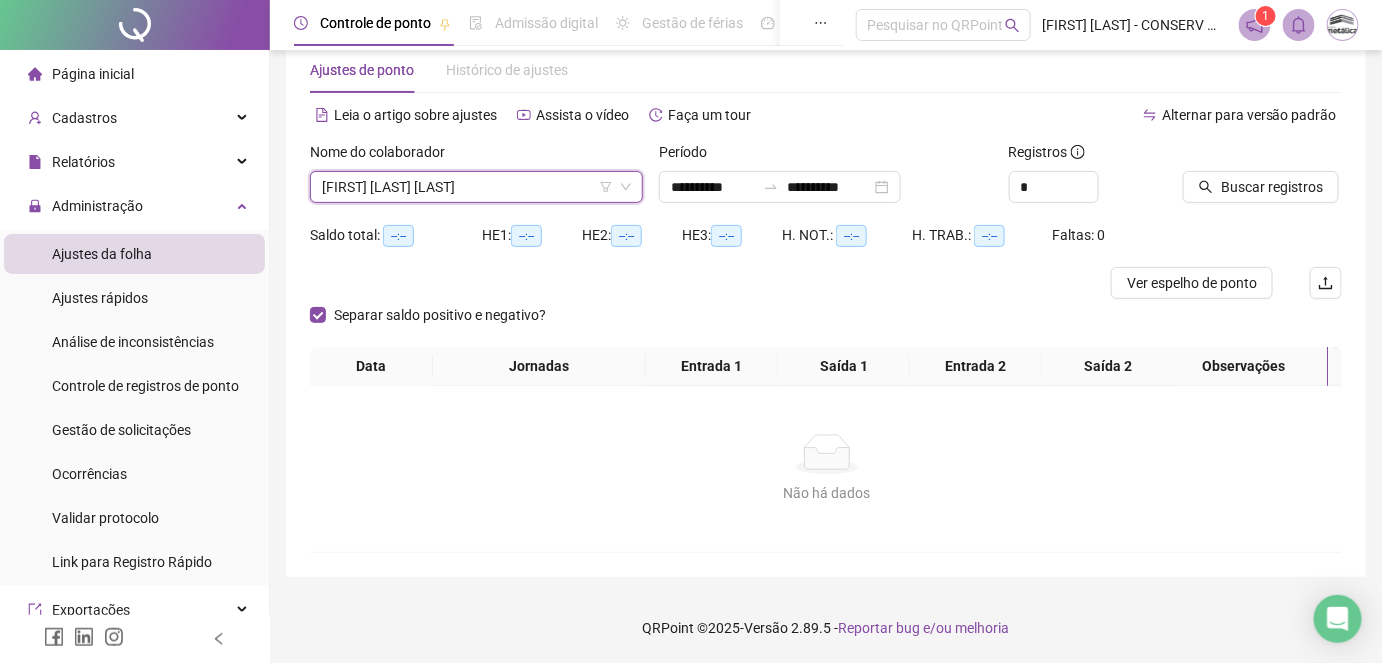 scroll, scrollTop: 56, scrollLeft: 0, axis: vertical 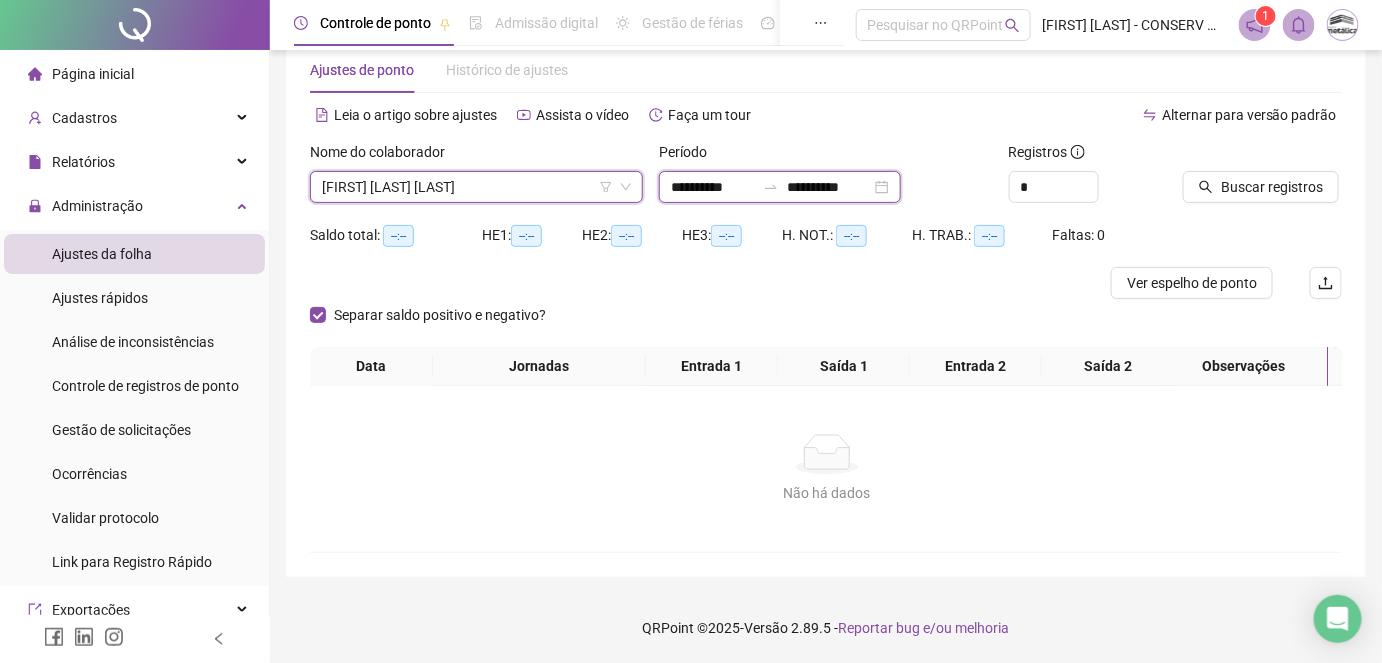 click on "**********" at bounding box center (713, 187) 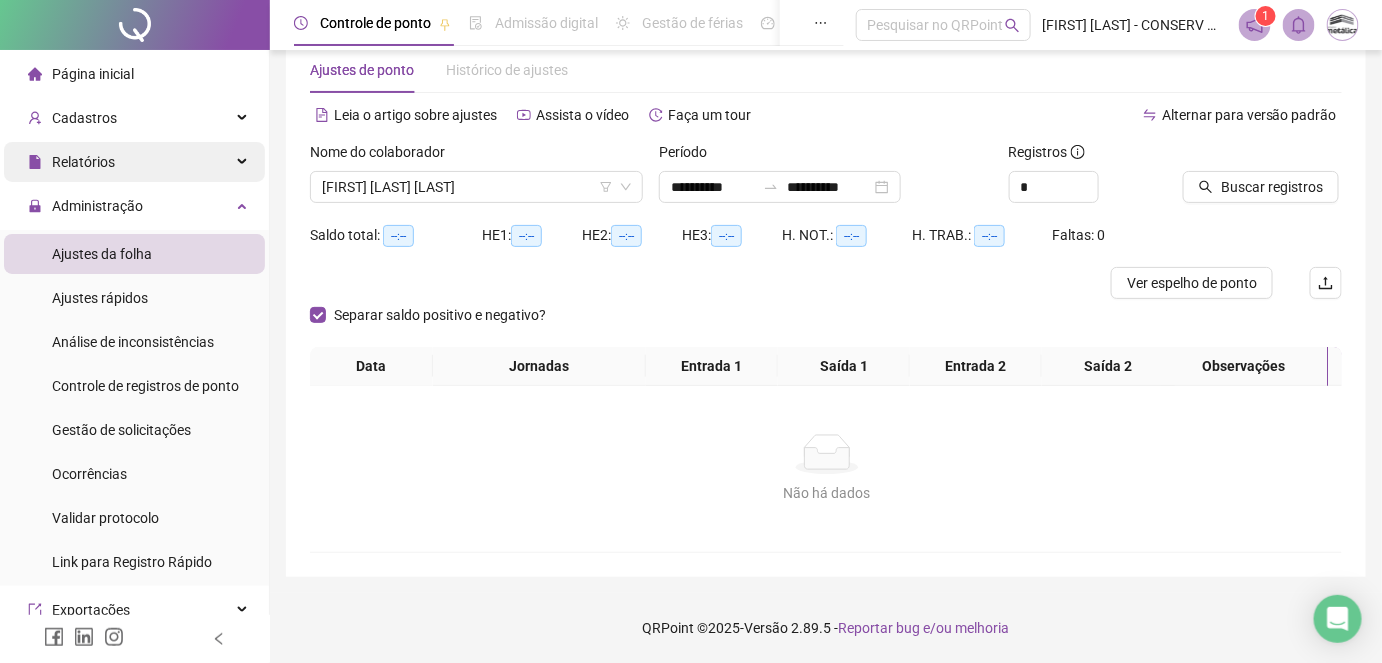 click on "Relatórios" at bounding box center [134, 162] 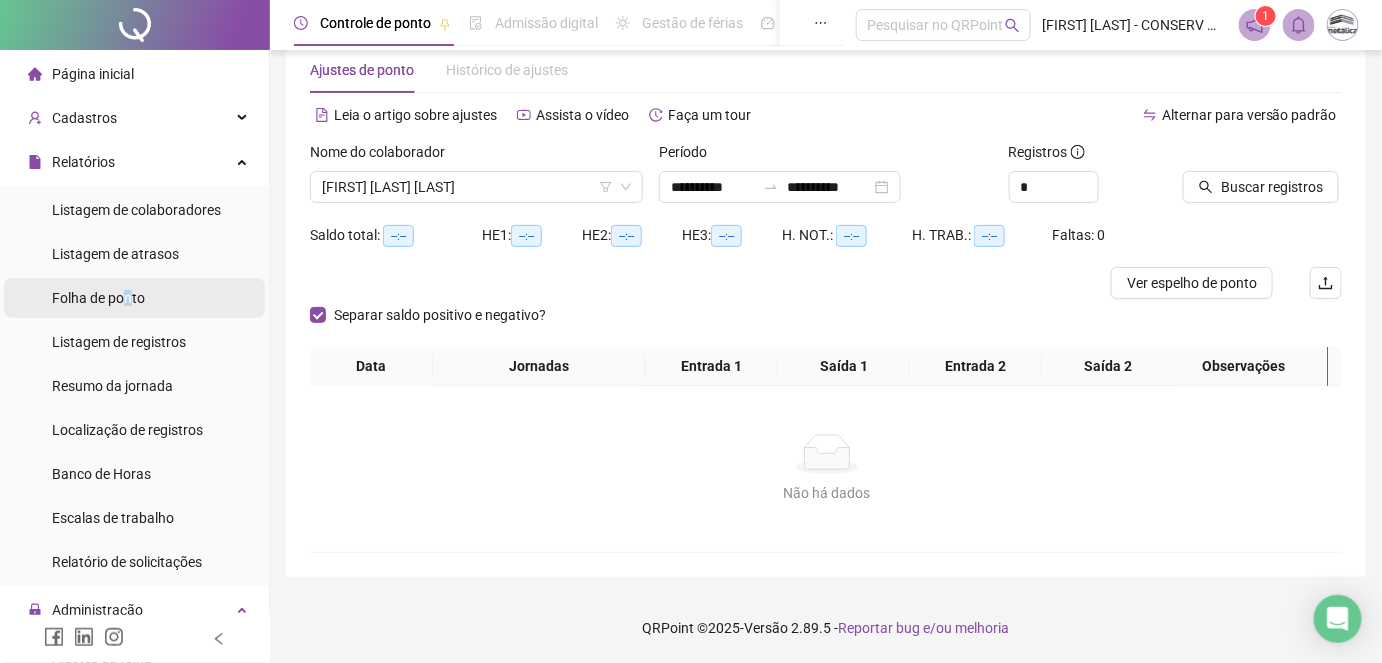 click on "Folha de ponto" at bounding box center (98, 298) 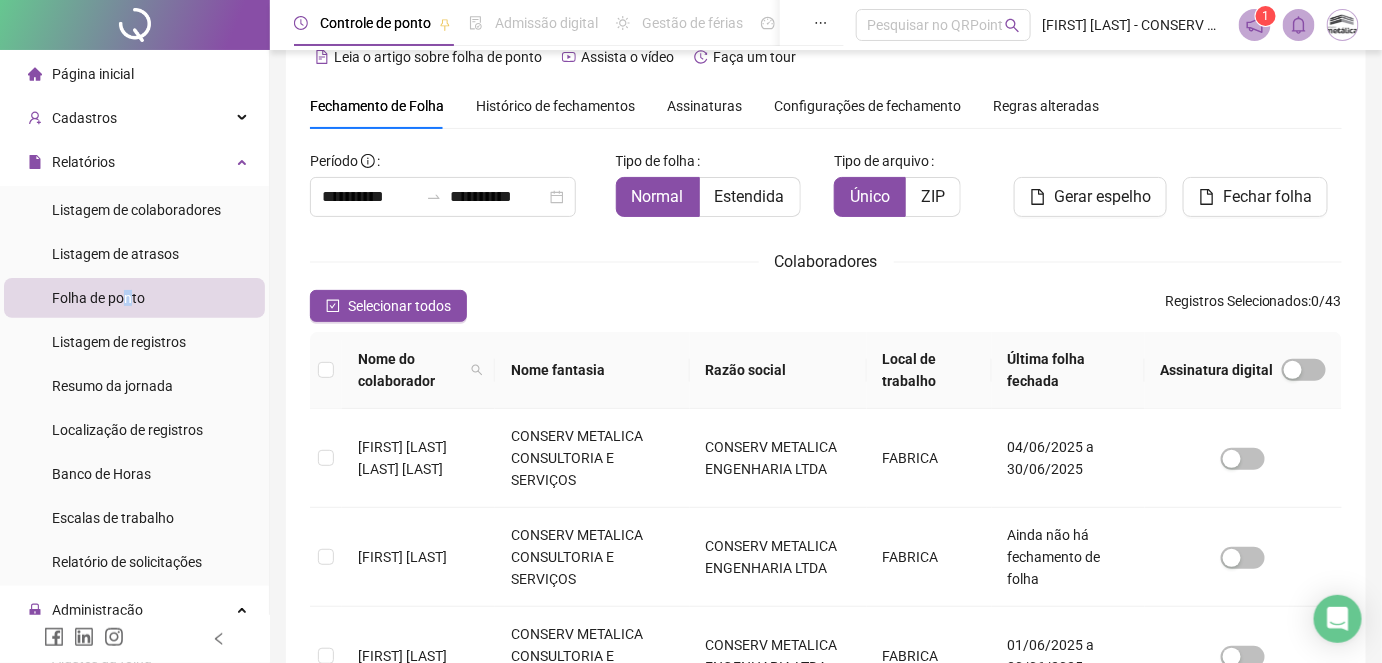 scroll, scrollTop: 77, scrollLeft: 0, axis: vertical 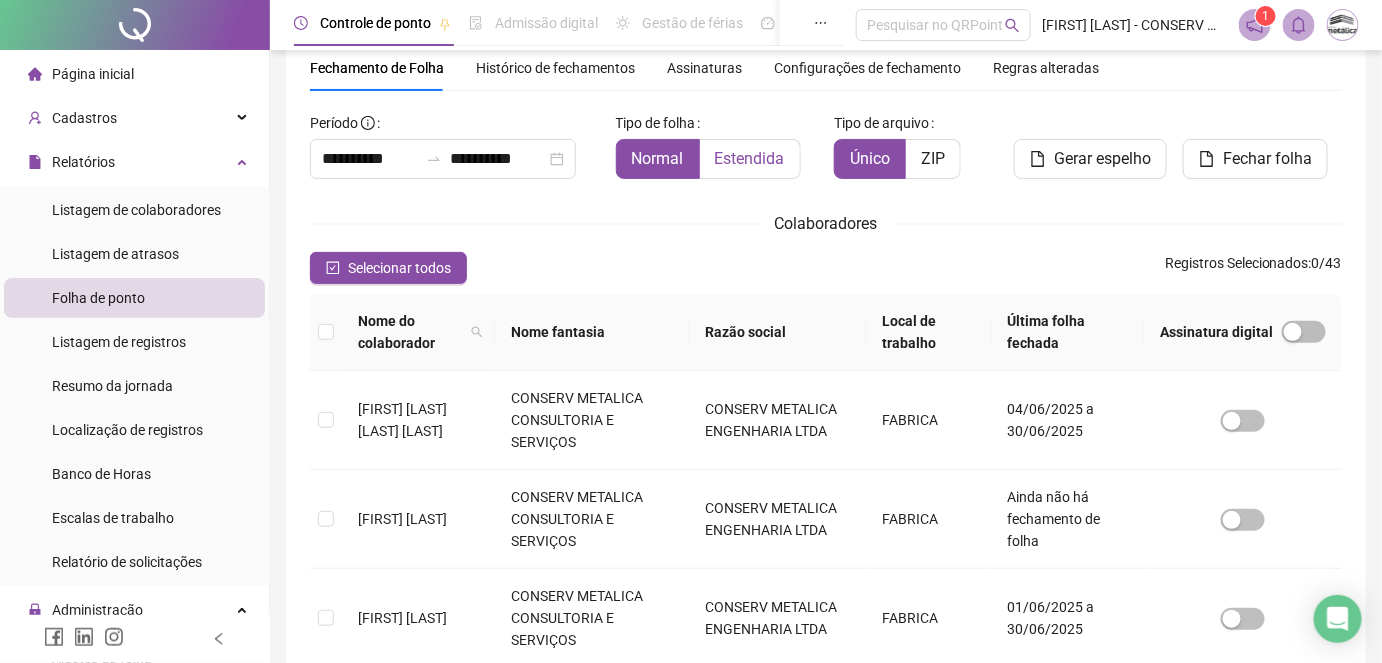 click on "Estendida" at bounding box center (750, 158) 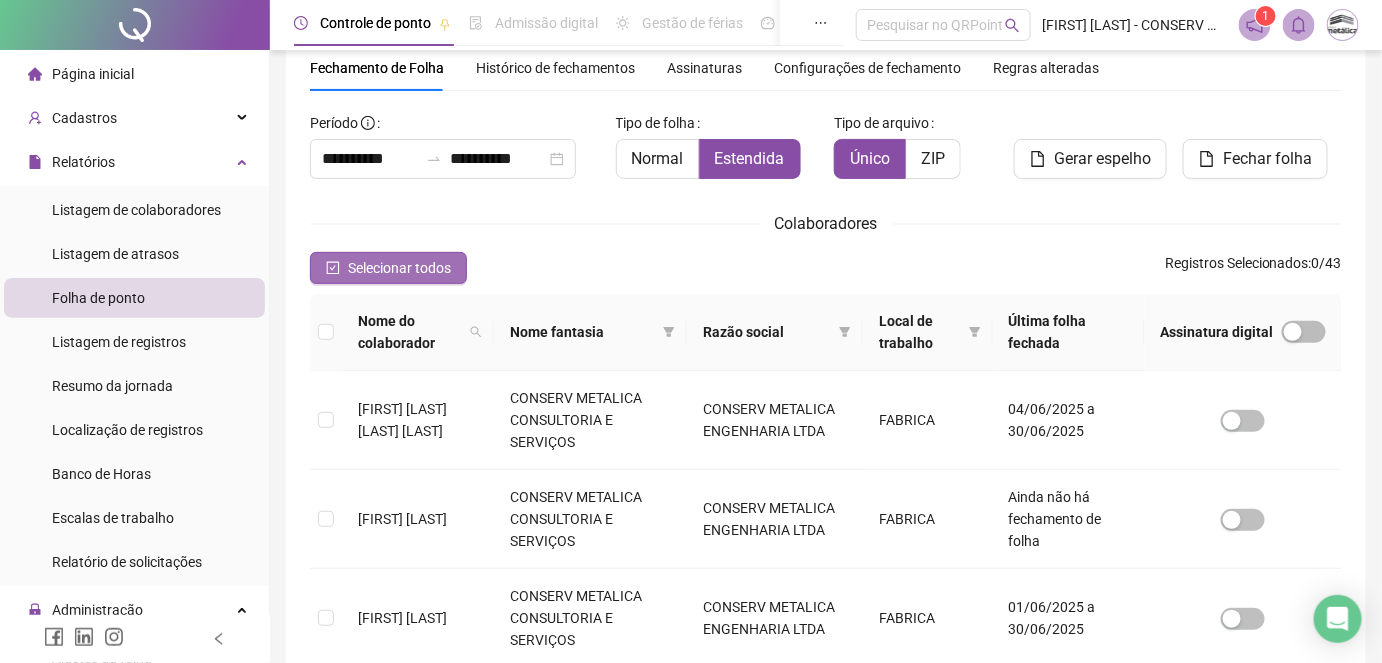 click on "Selecionar todos" at bounding box center (399, 268) 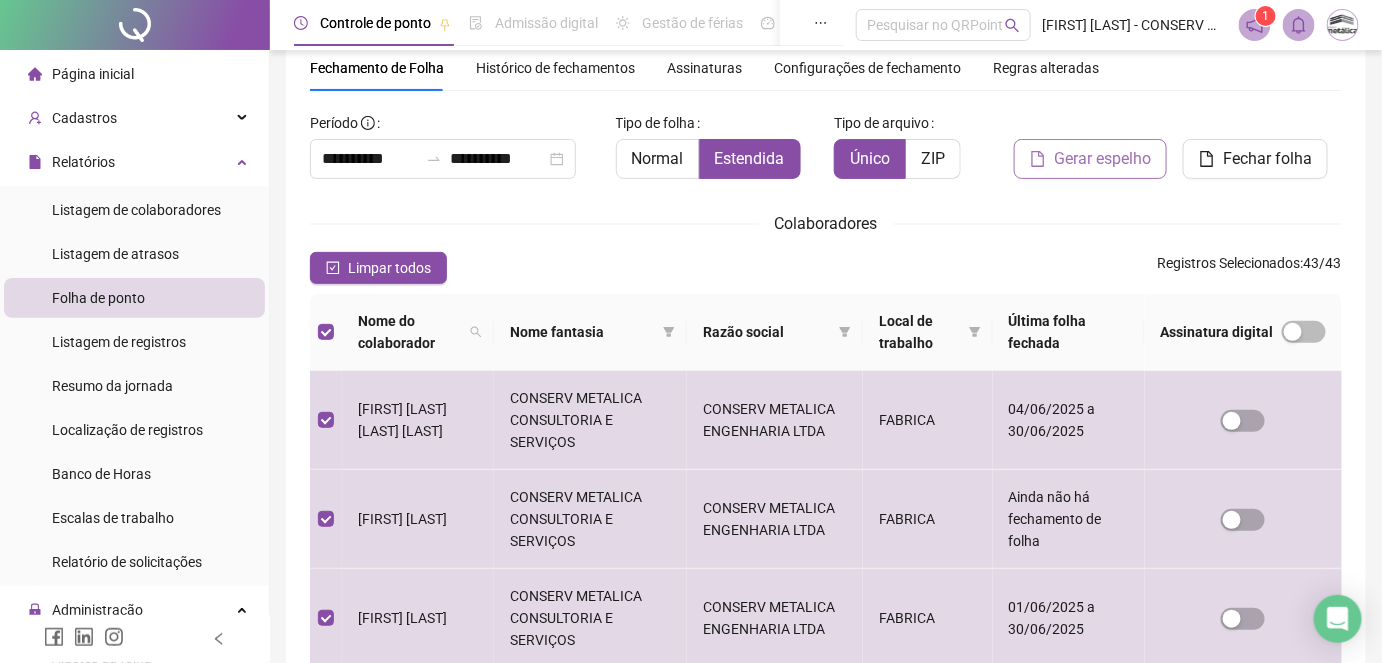 click on "Gerar espelho" at bounding box center [1102, 159] 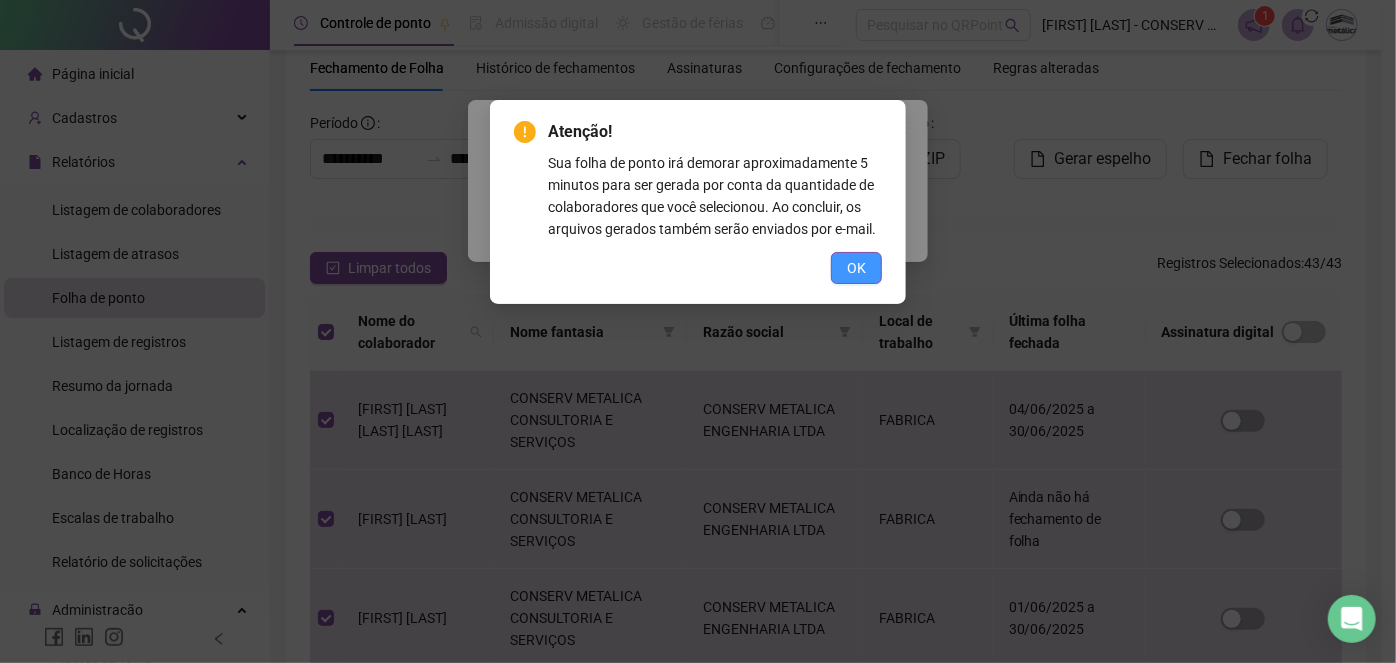 click on "OK" at bounding box center (856, 268) 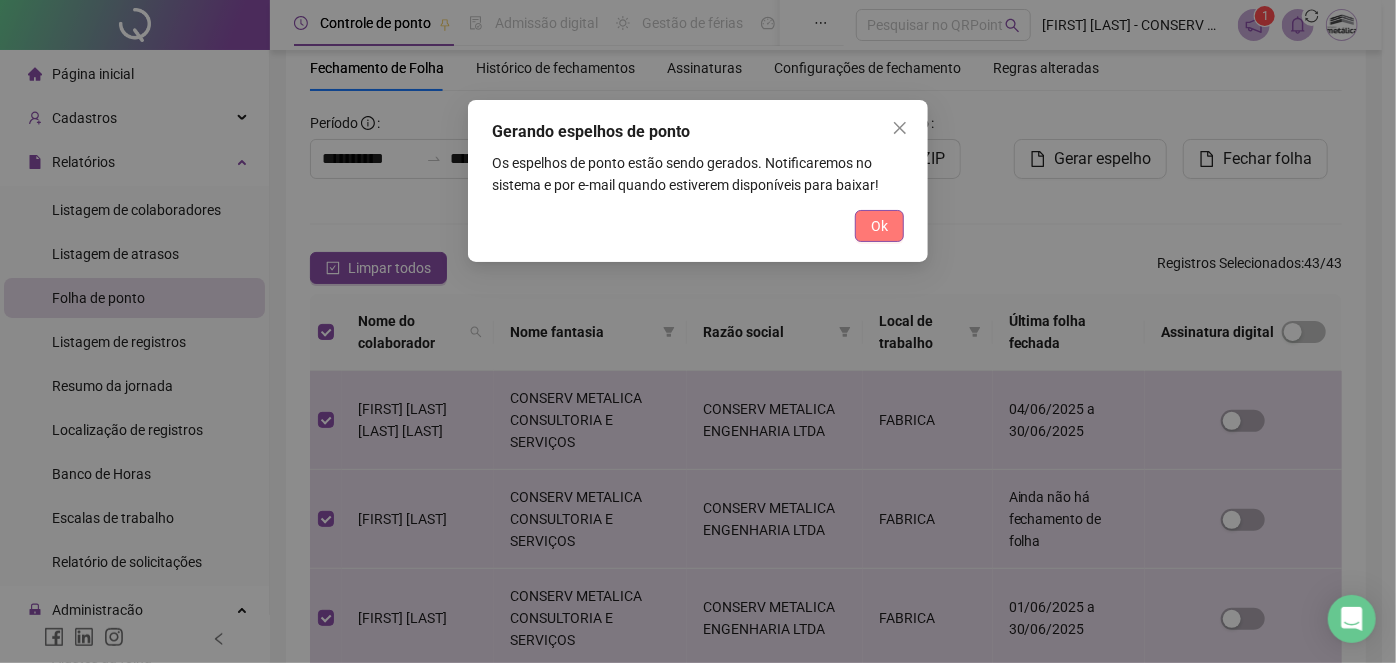 click on "Ok" at bounding box center (879, 226) 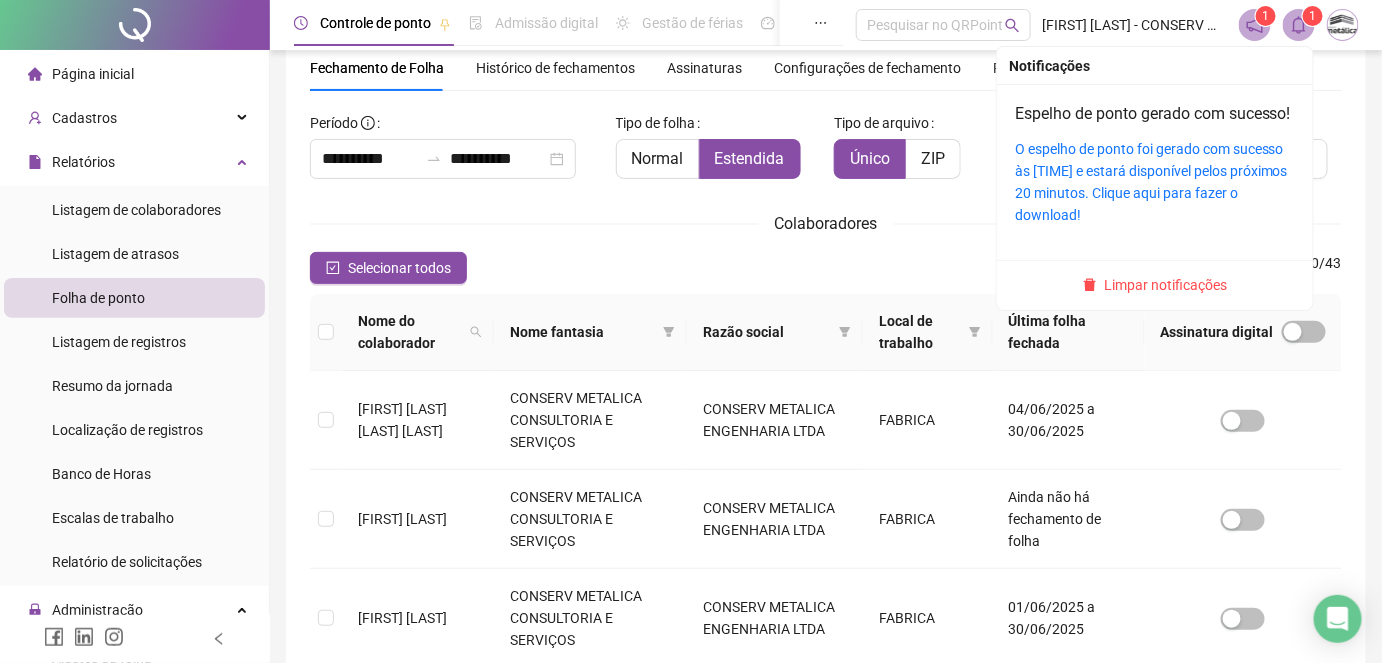 click on "1" at bounding box center (1312, 16) 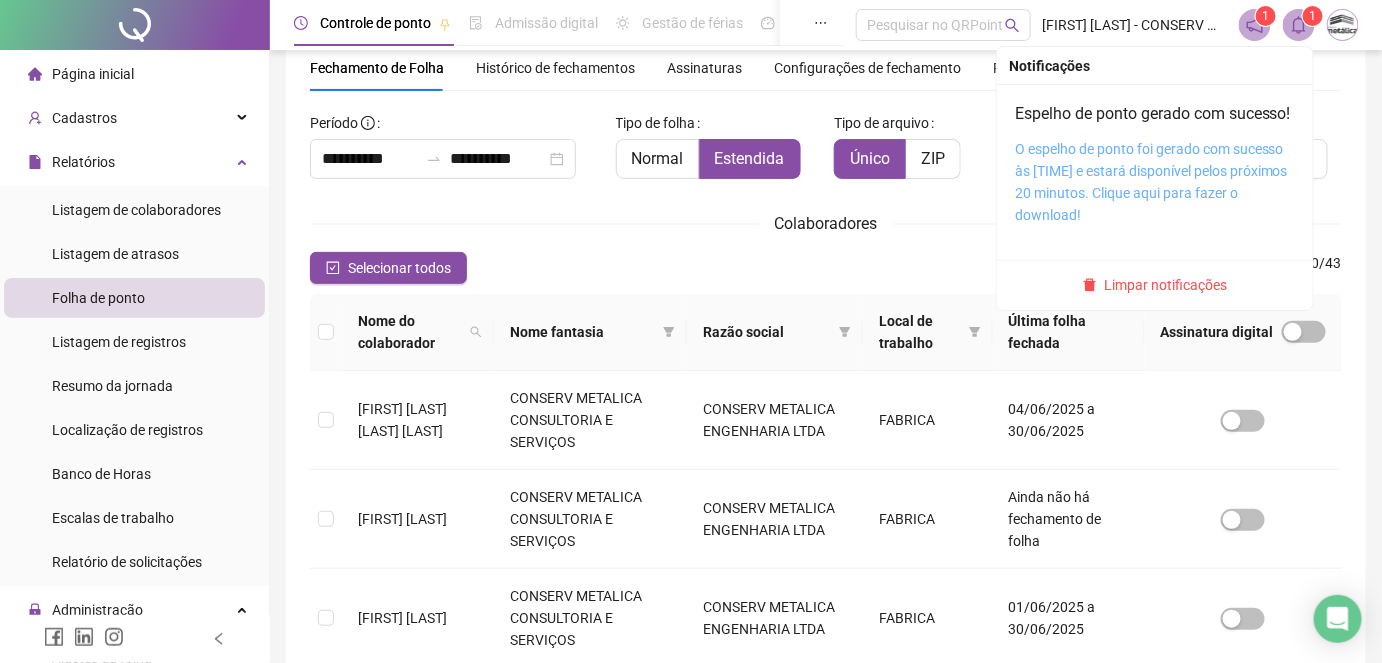 click on "O espelho de ponto foi gerado com sucesso às [TIME] e estará disponível pelos próximos 20 minutos.
Clique aqui para fazer o download!" at bounding box center [1151, 182] 